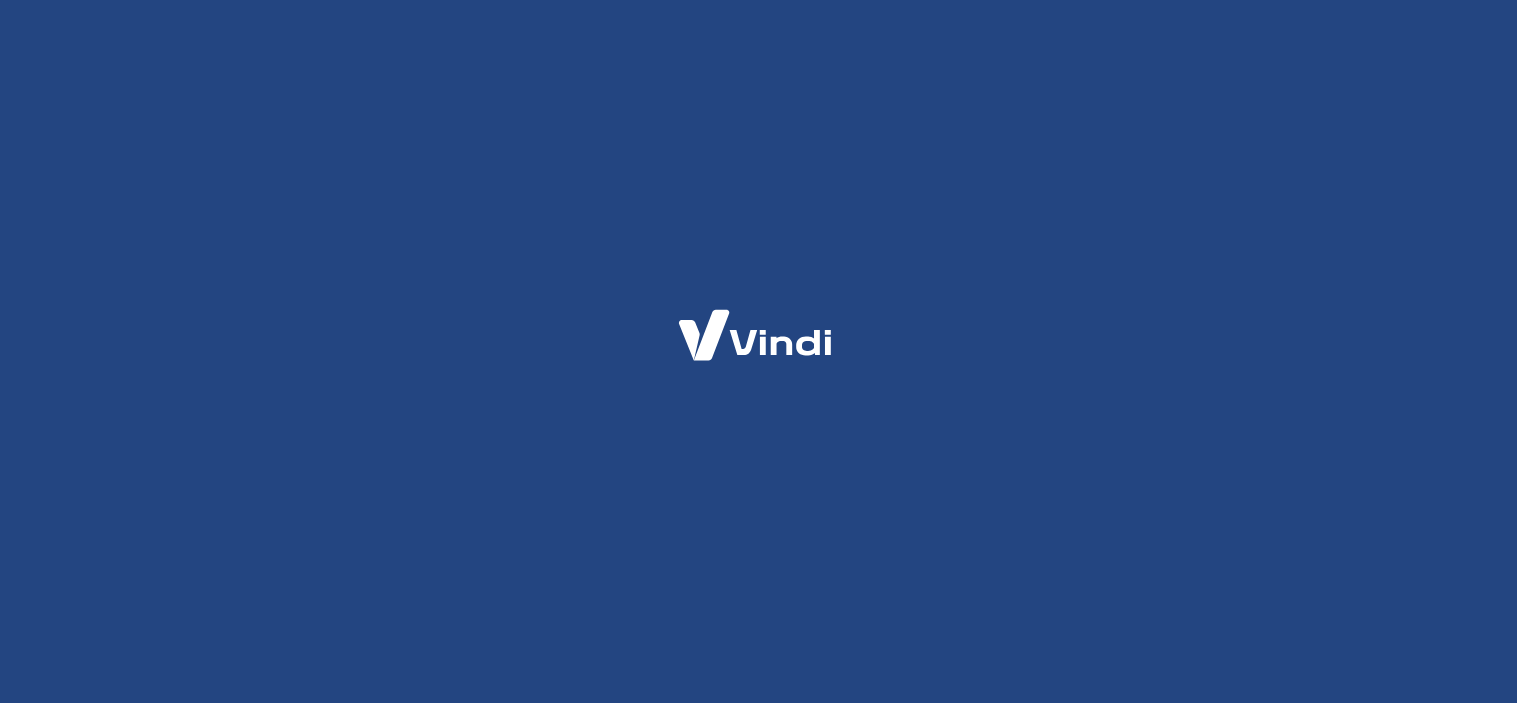 scroll, scrollTop: 0, scrollLeft: 0, axis: both 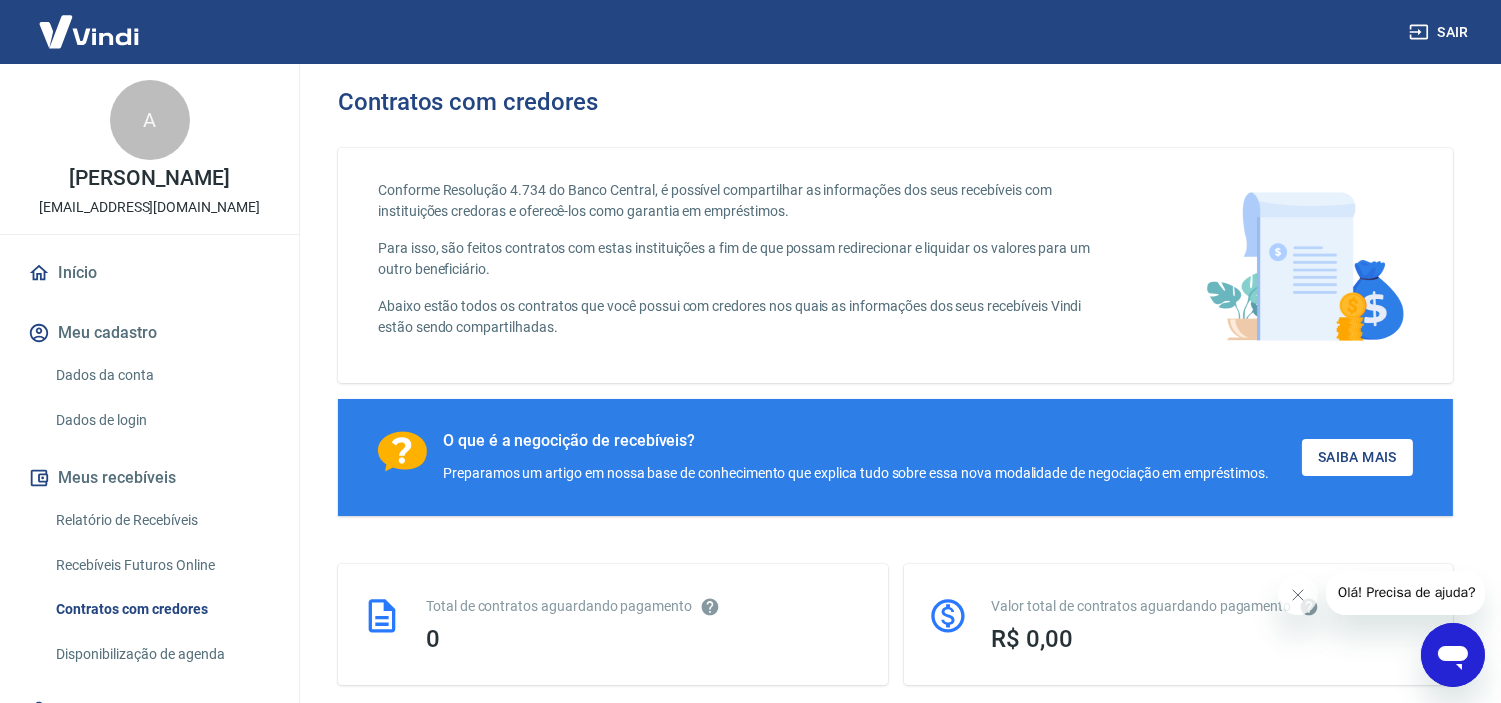 click on "Meu cadastro" at bounding box center (149, 333) 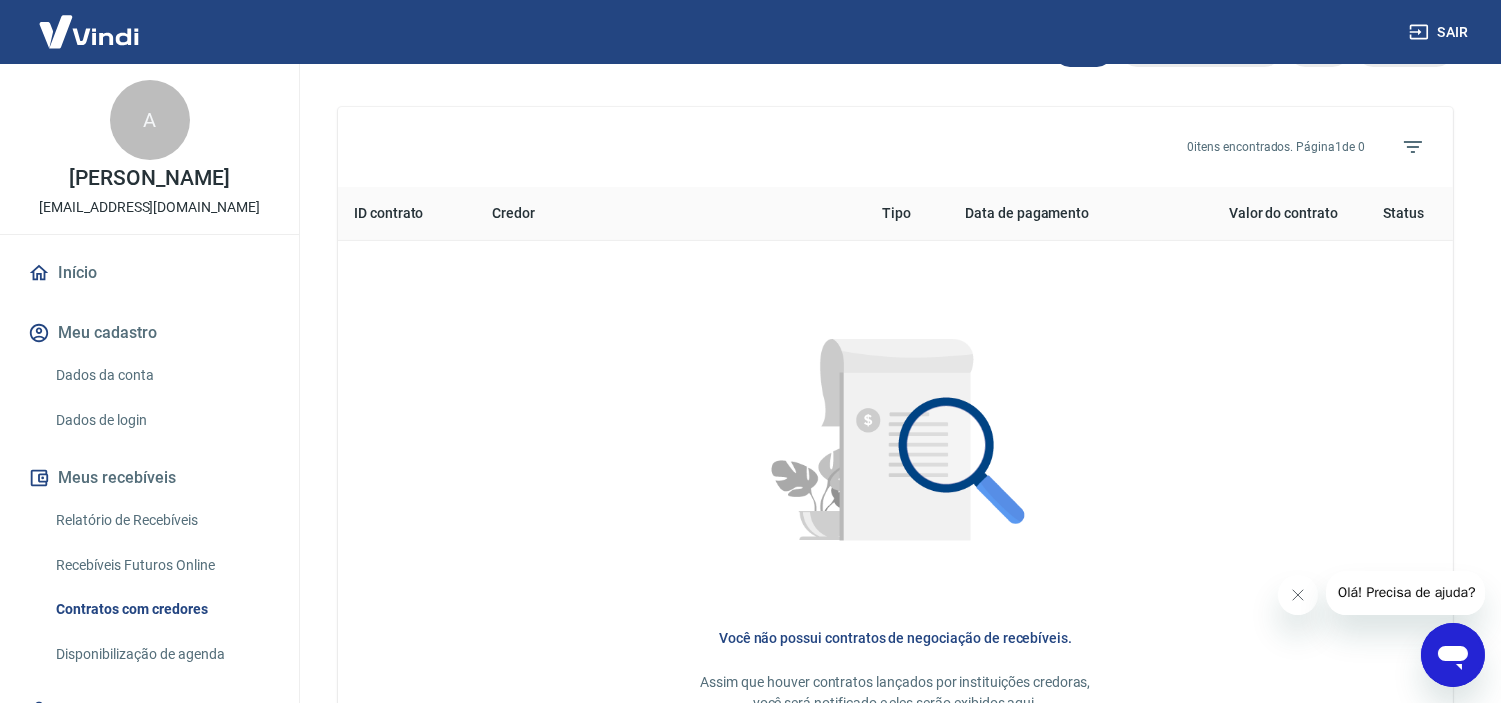 scroll, scrollTop: 697, scrollLeft: 0, axis: vertical 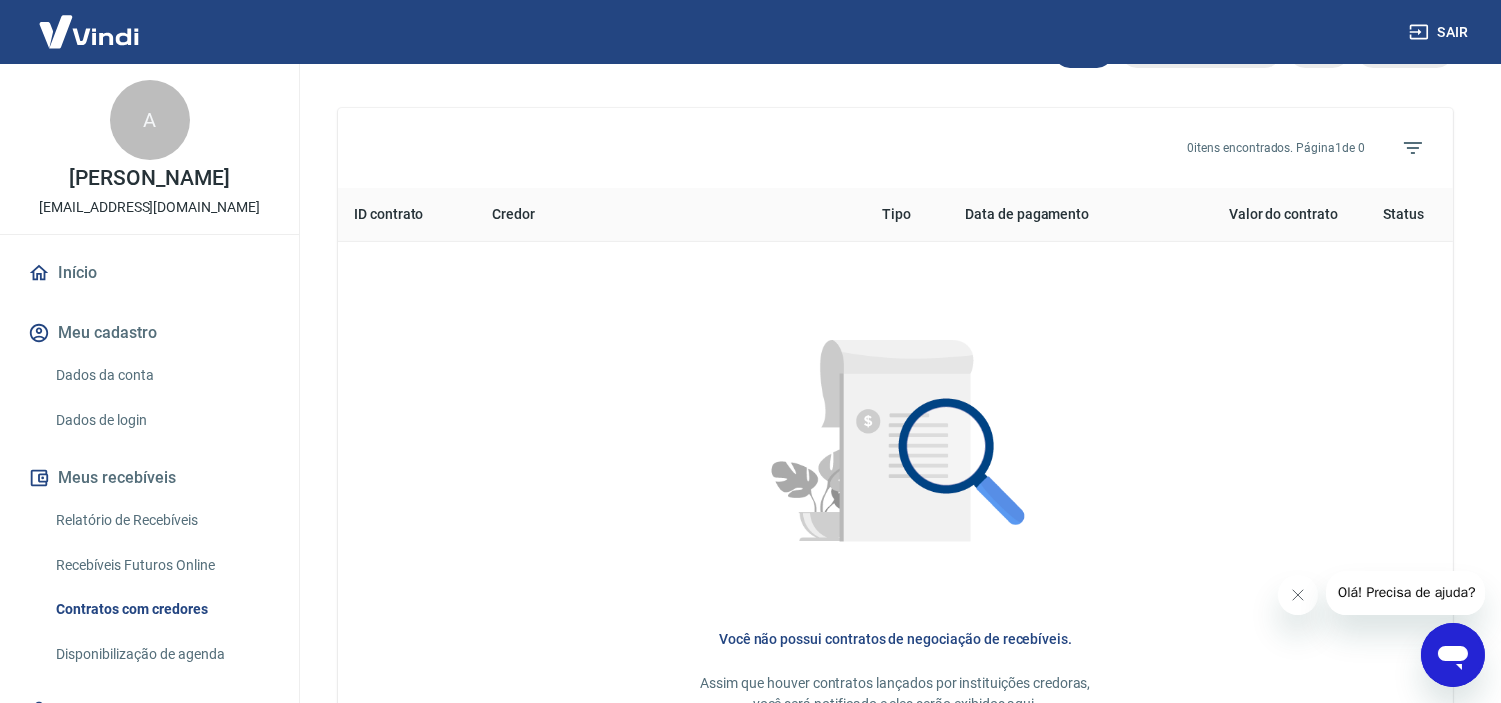 click on "Dados da conta" at bounding box center (161, 375) 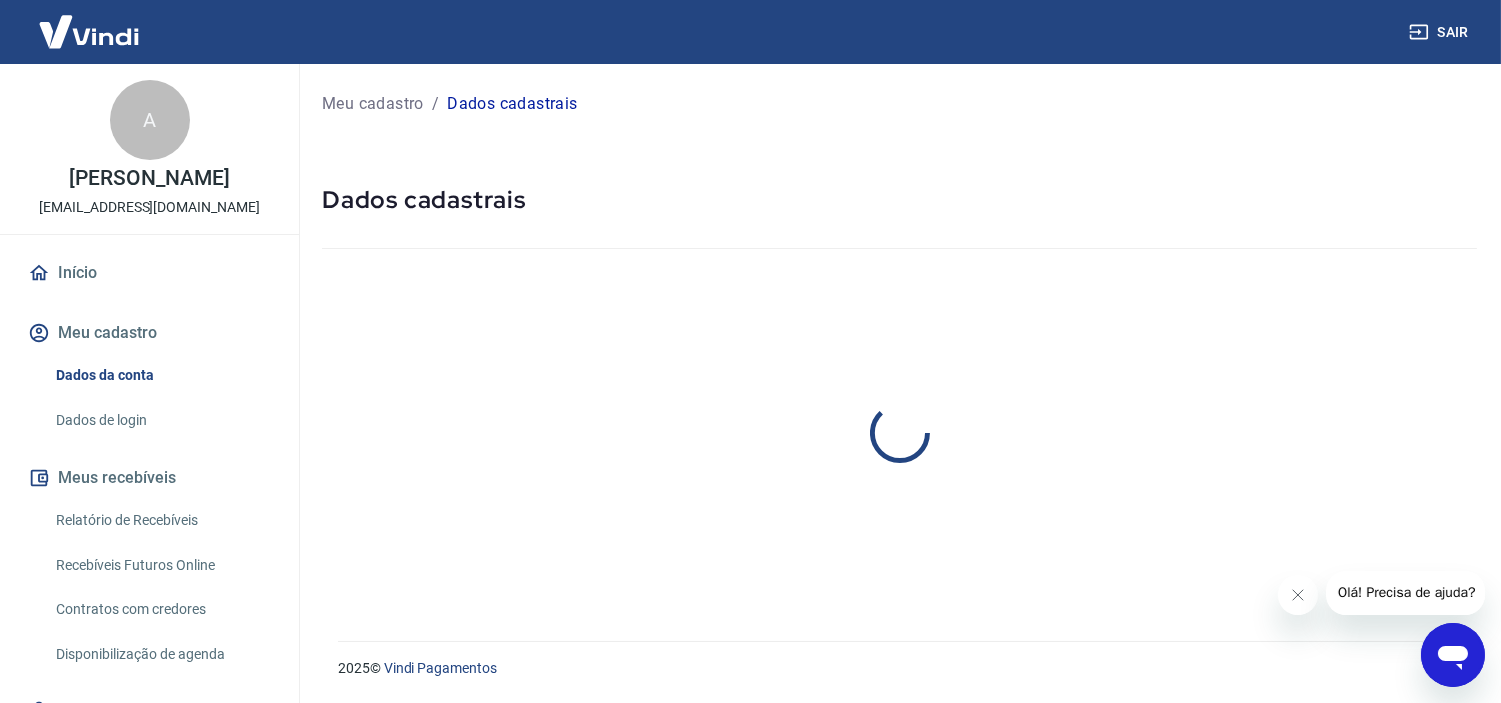 scroll, scrollTop: 0, scrollLeft: 0, axis: both 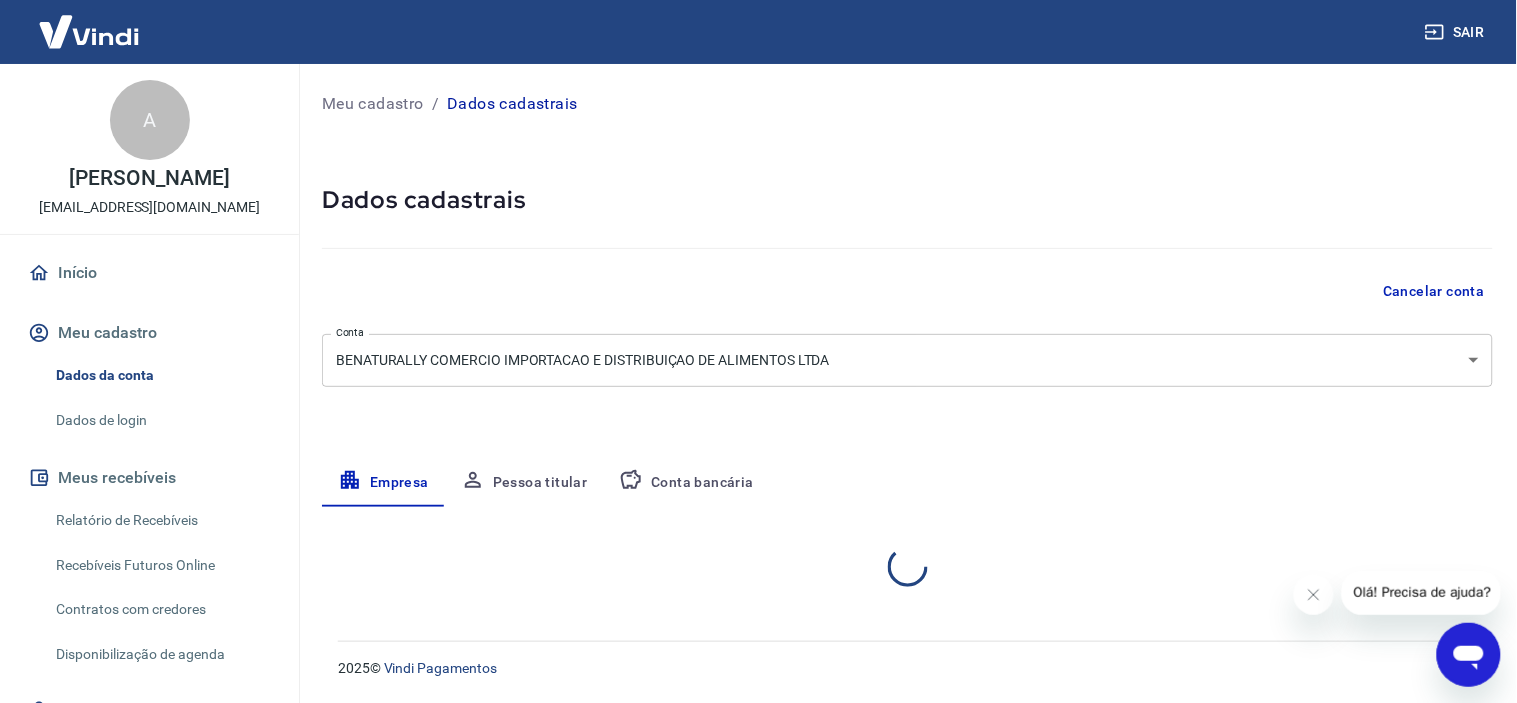select on "SP" 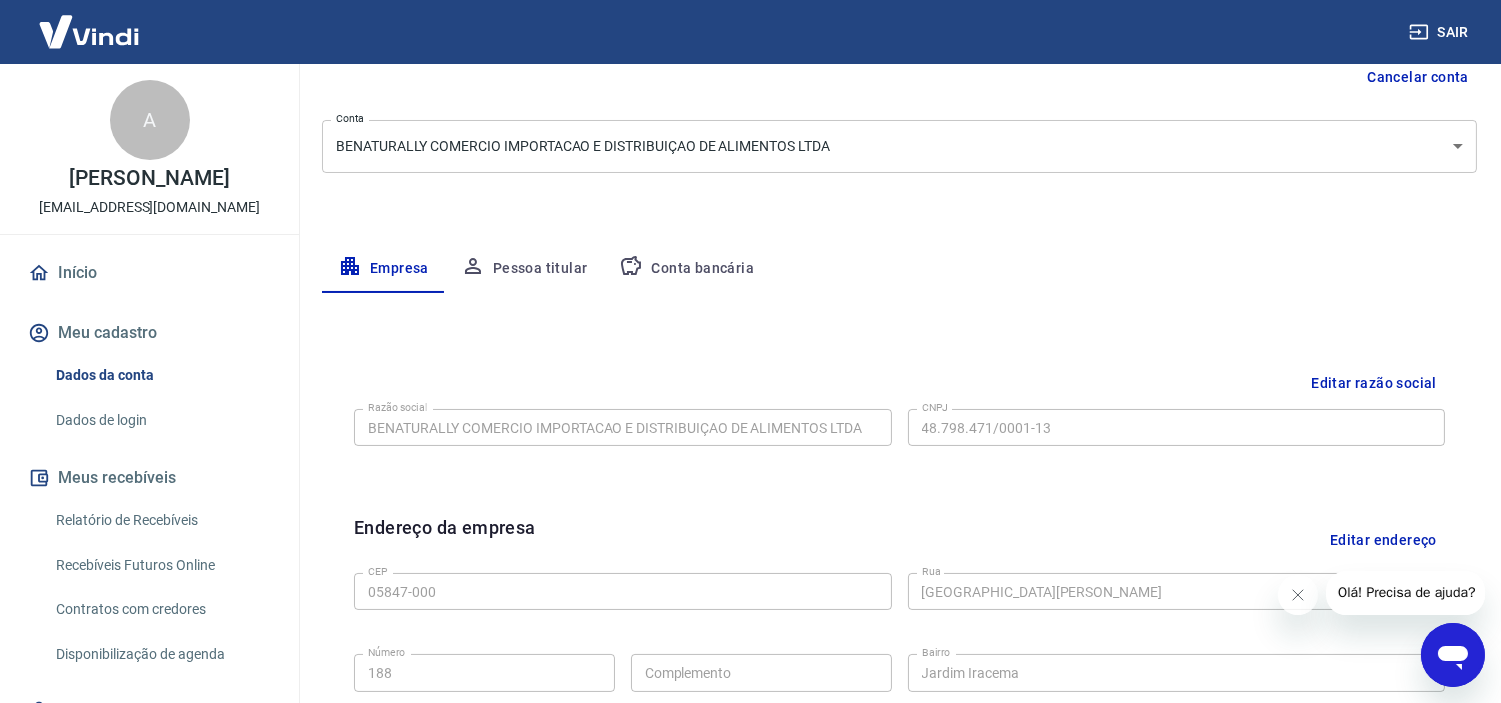 scroll, scrollTop: 222, scrollLeft: 0, axis: vertical 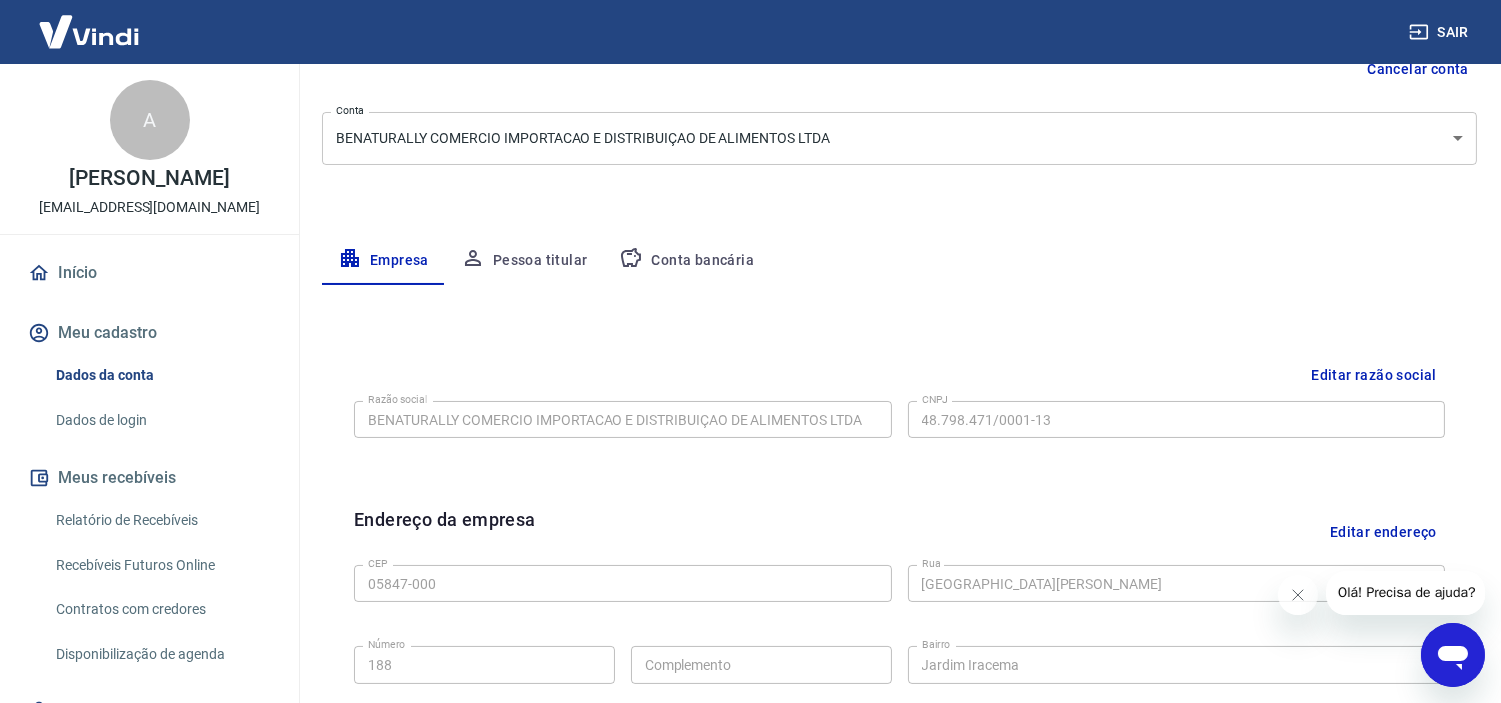 click on "Editar razão social" at bounding box center (1374, 375) 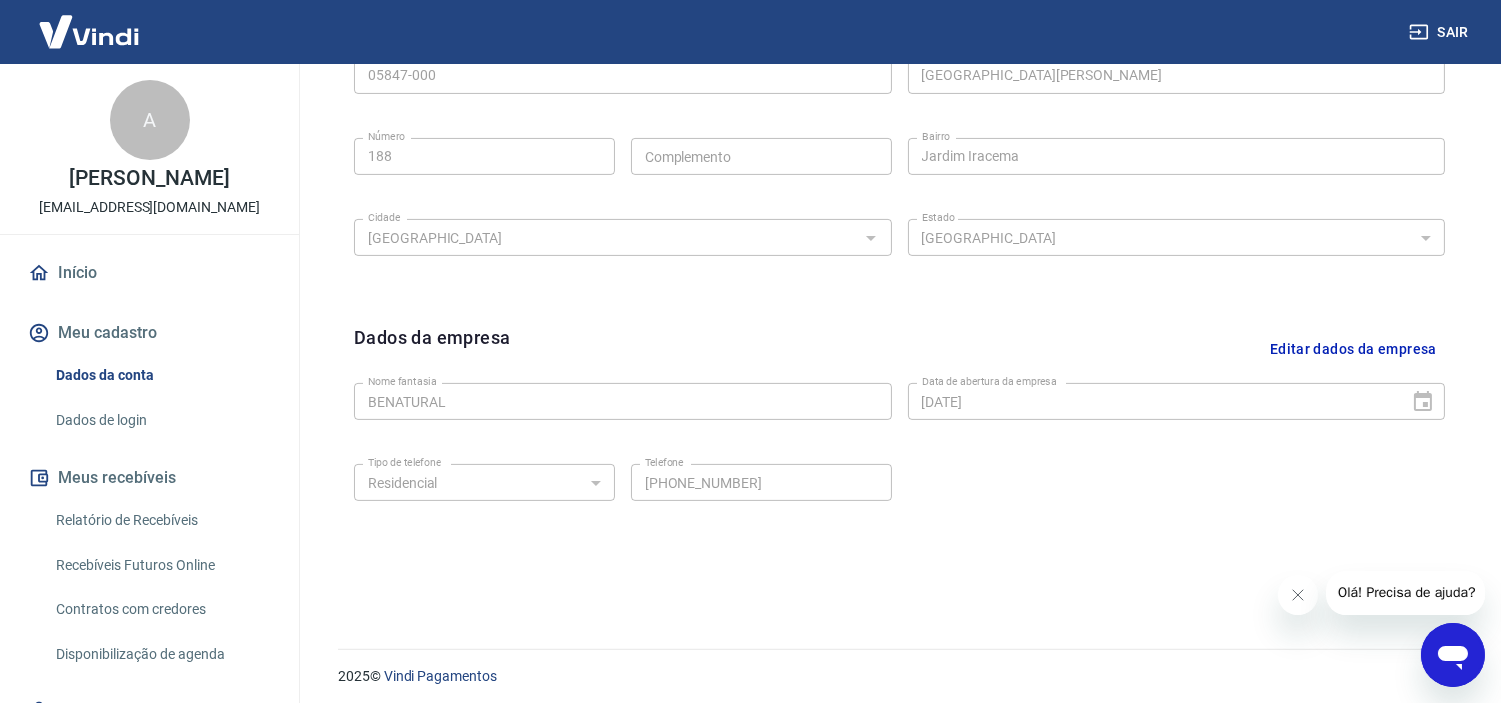 scroll, scrollTop: 923, scrollLeft: 0, axis: vertical 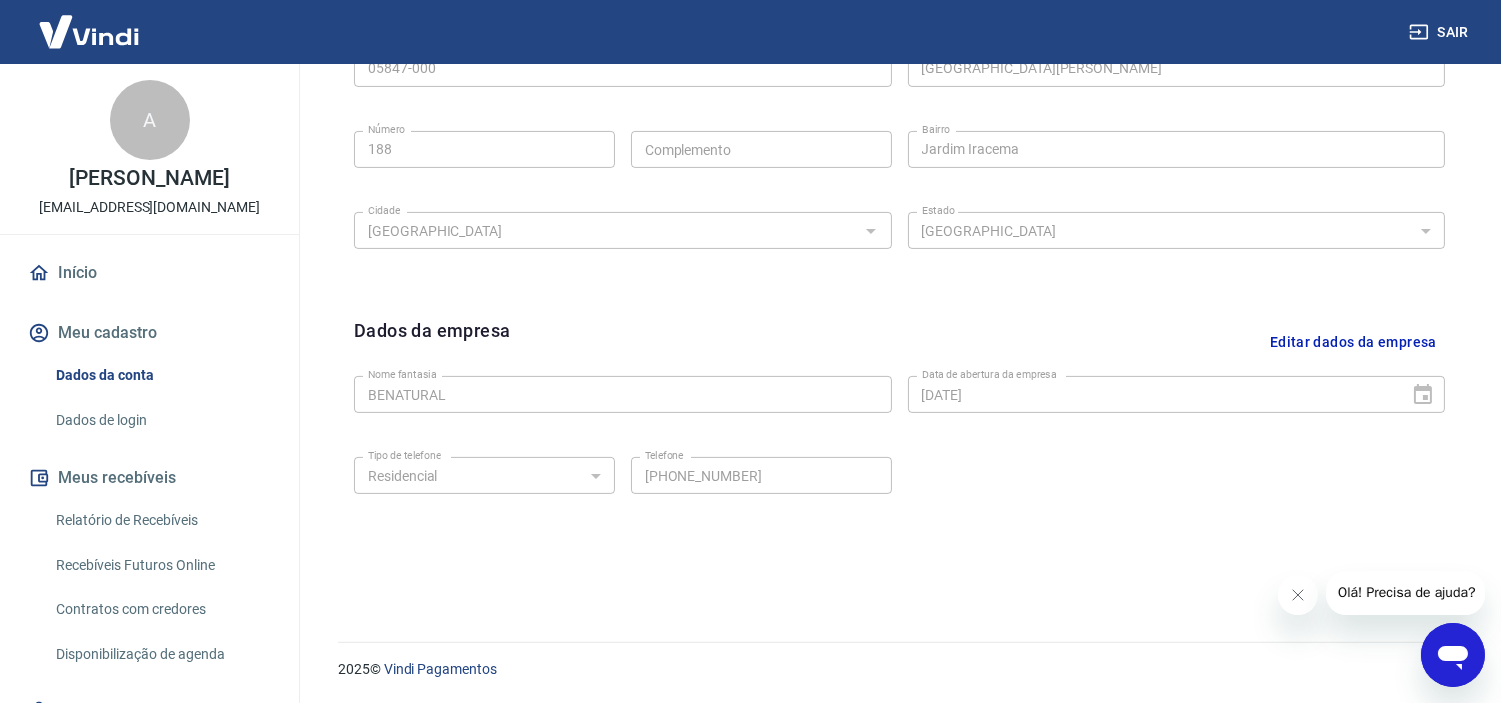 click 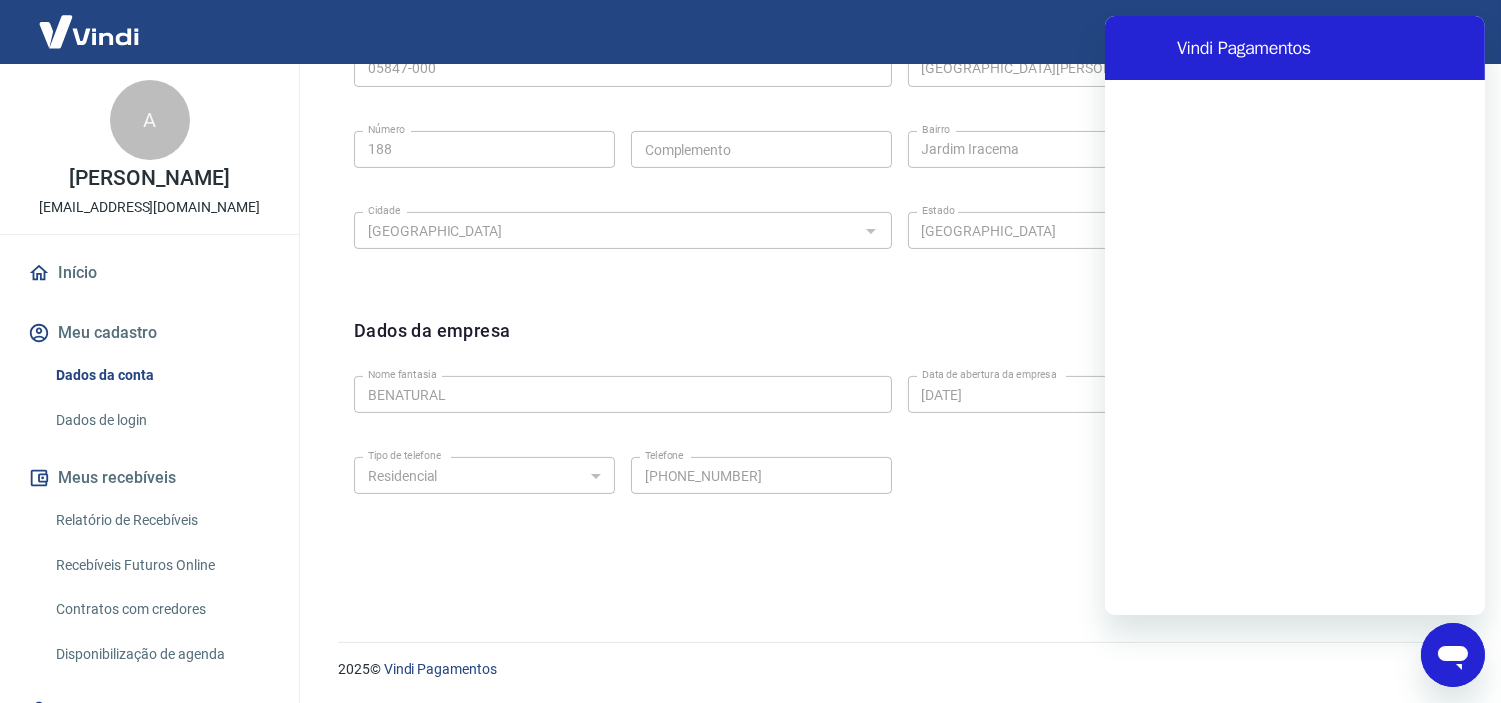 scroll, scrollTop: 0, scrollLeft: 0, axis: both 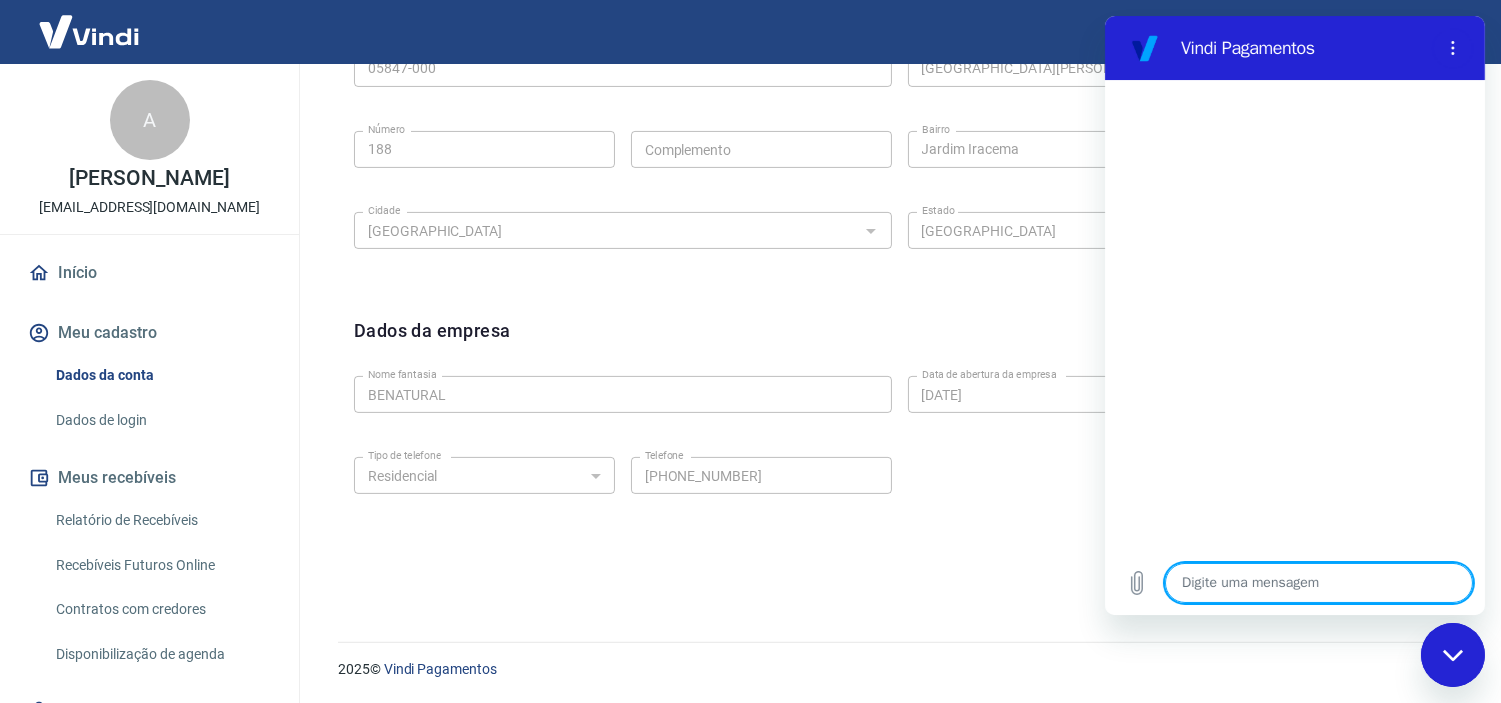 type on "a" 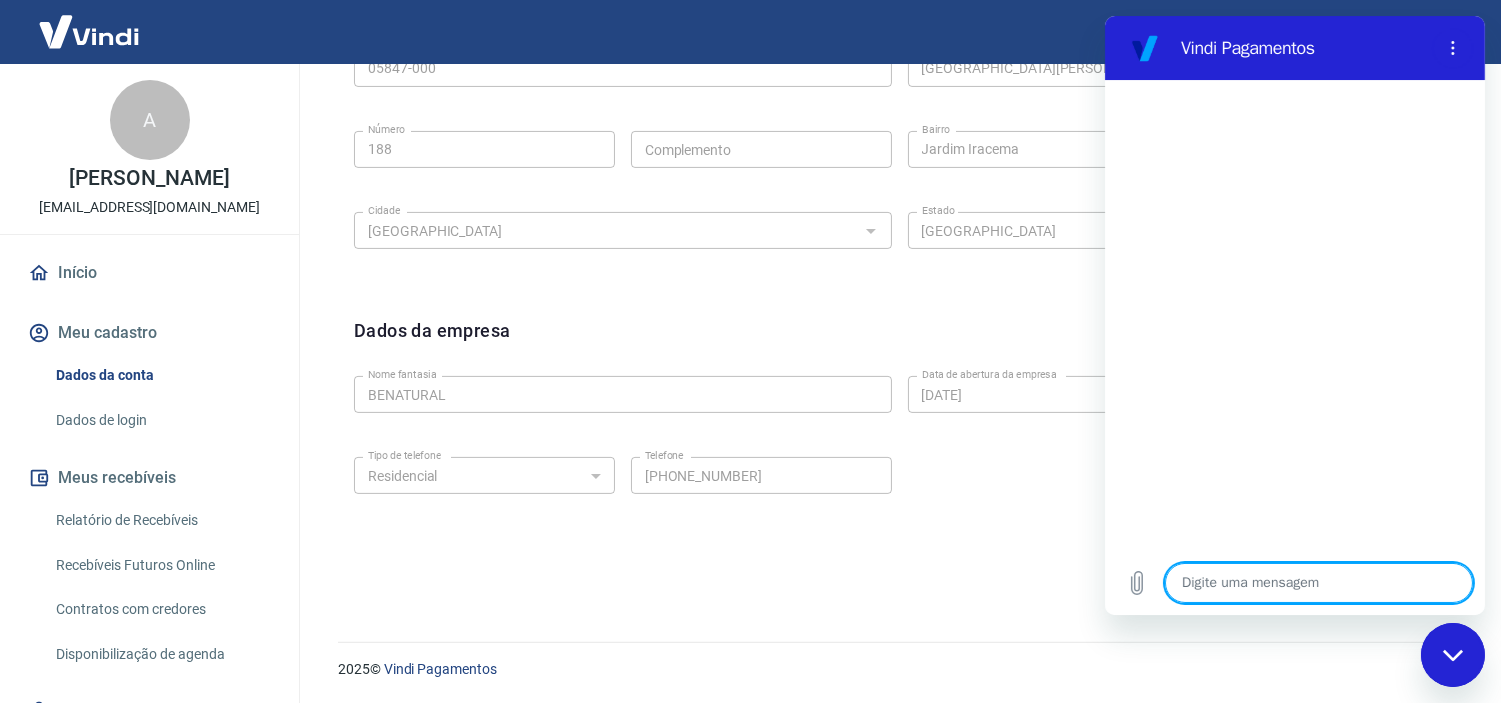 type on "x" 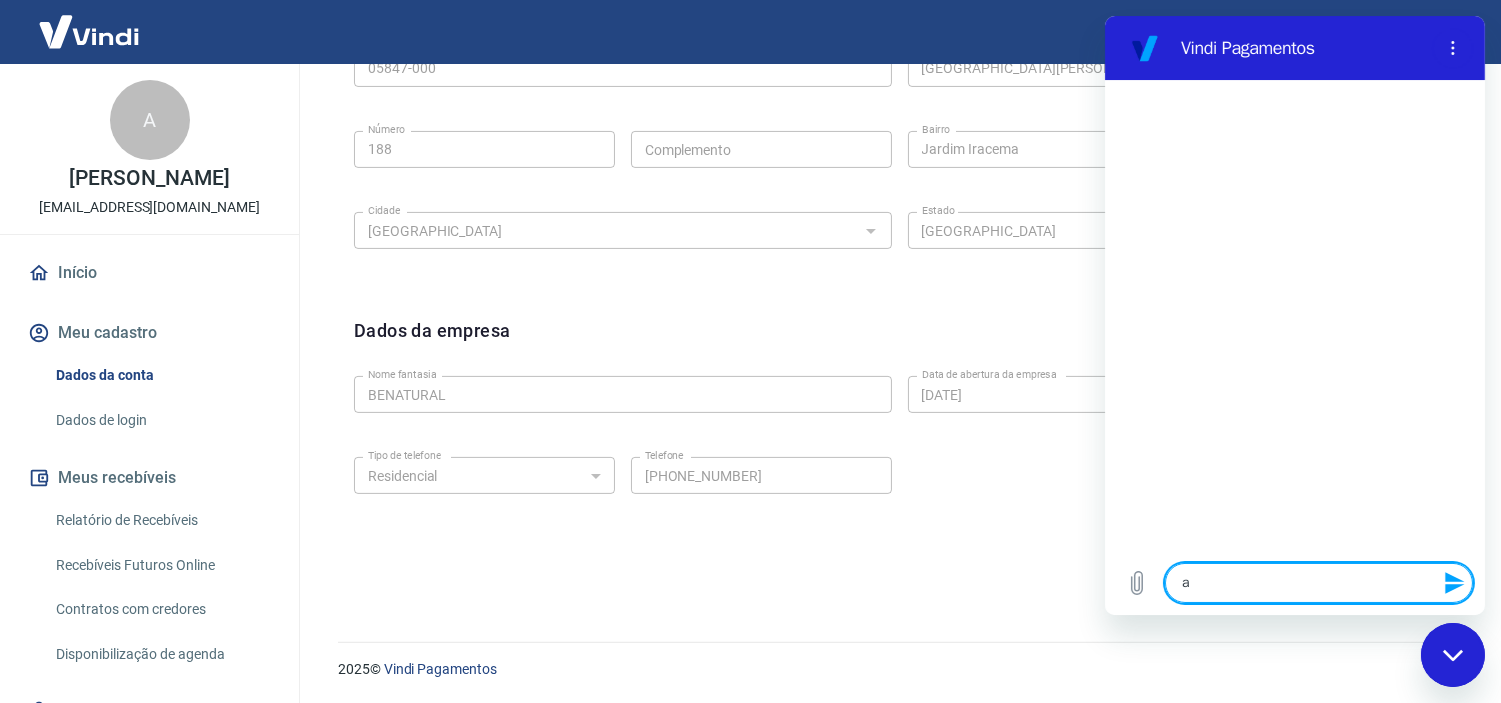 type on "al" 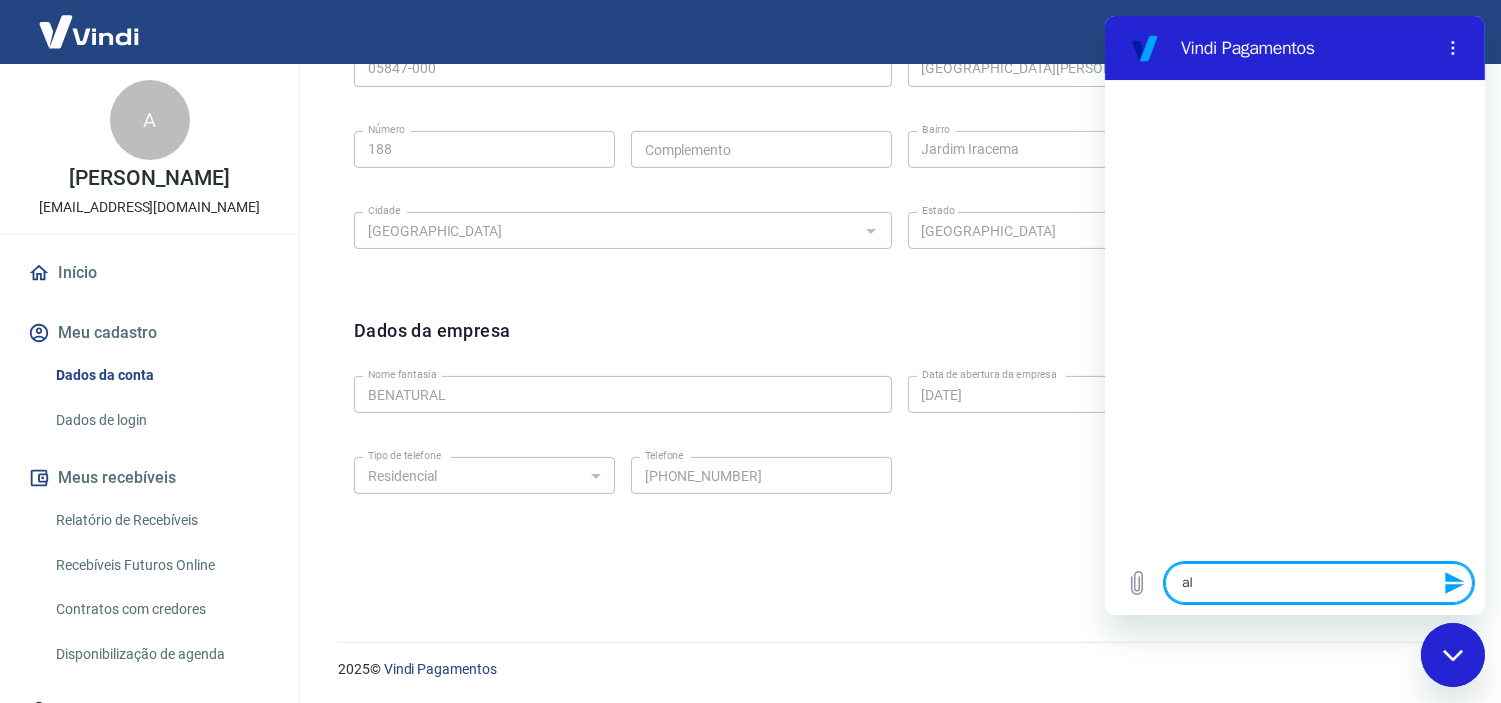 type on "alt" 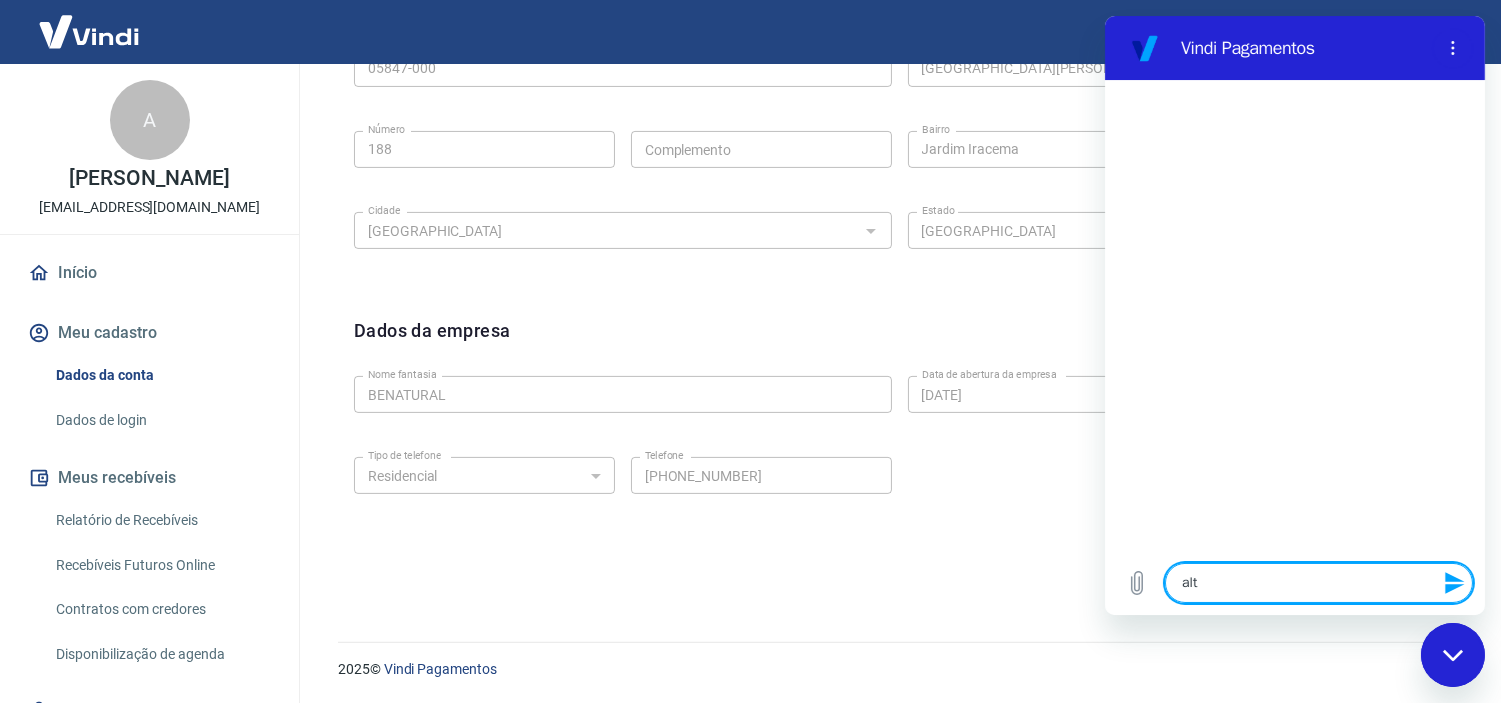 type on "alte" 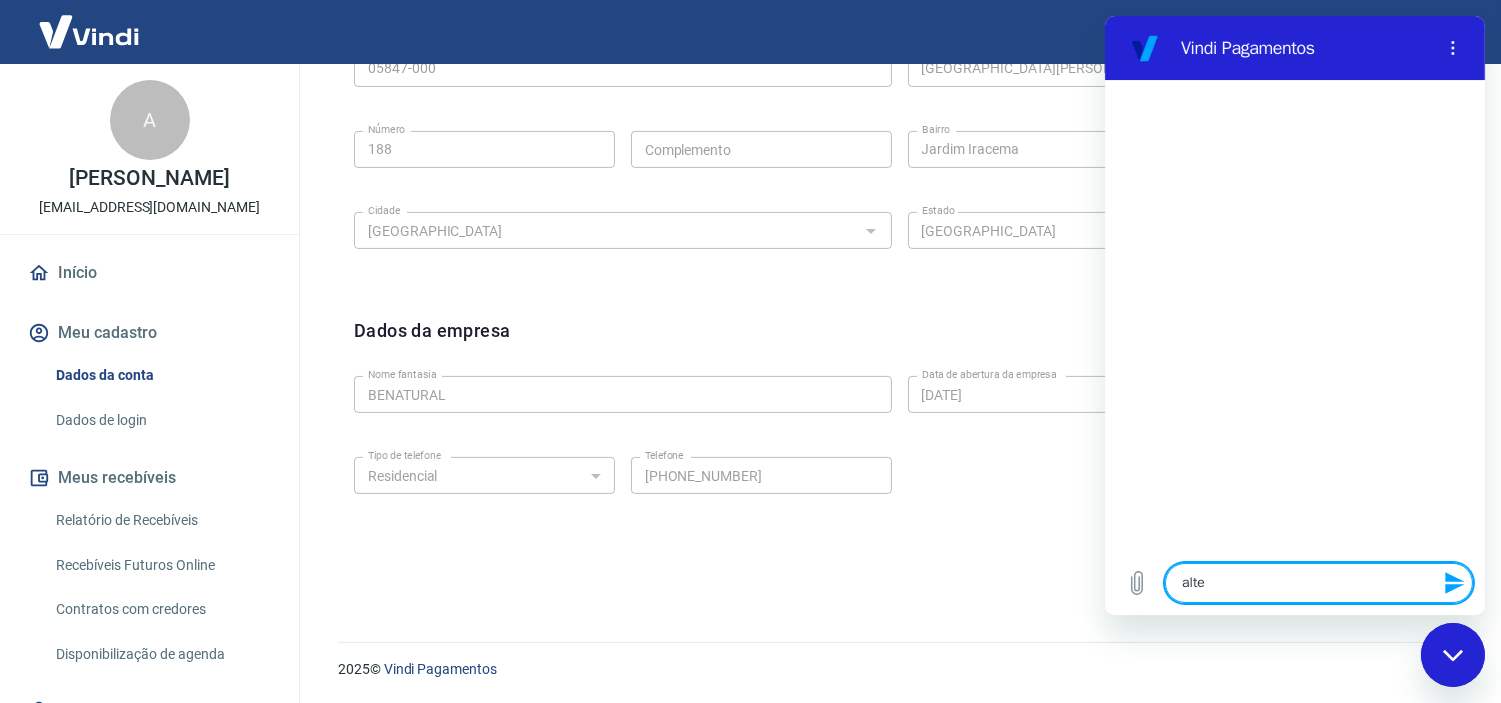 type on "x" 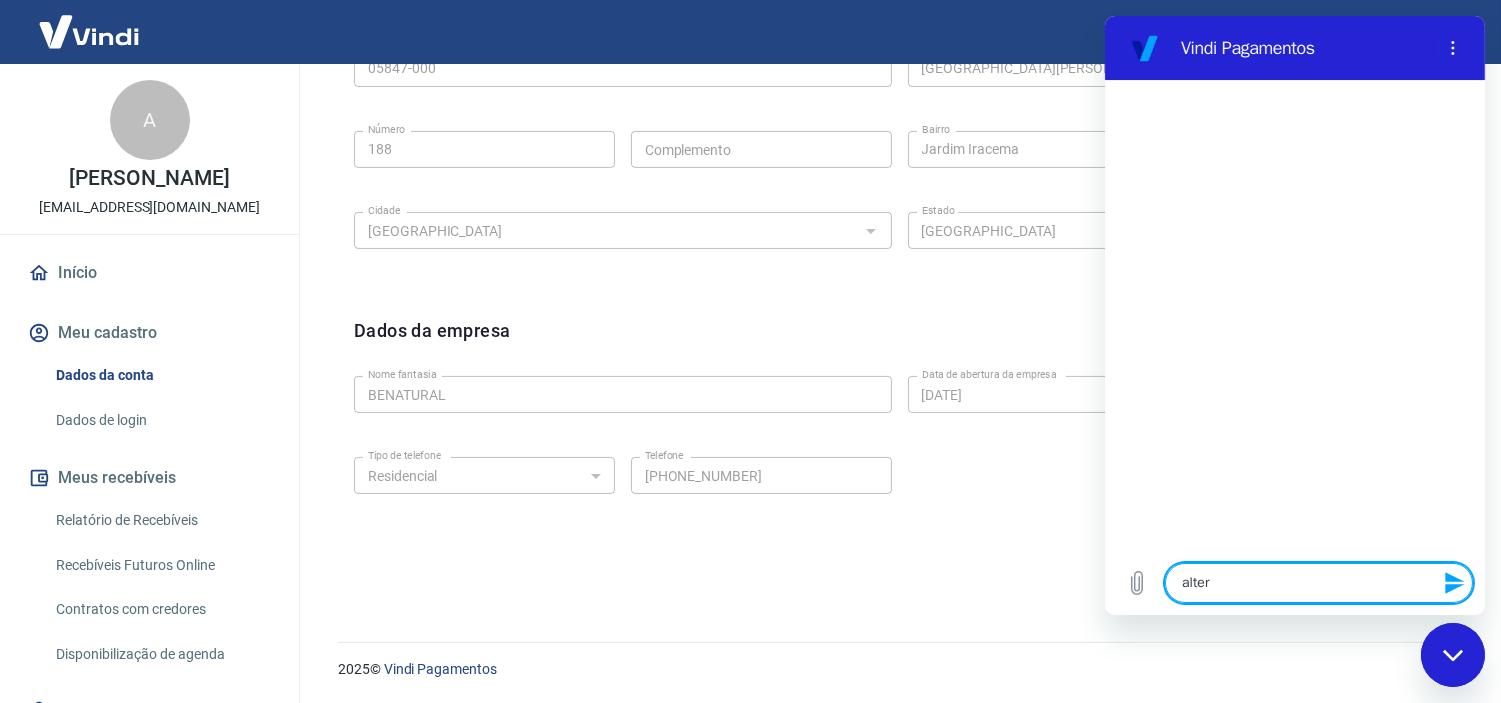 type on "x" 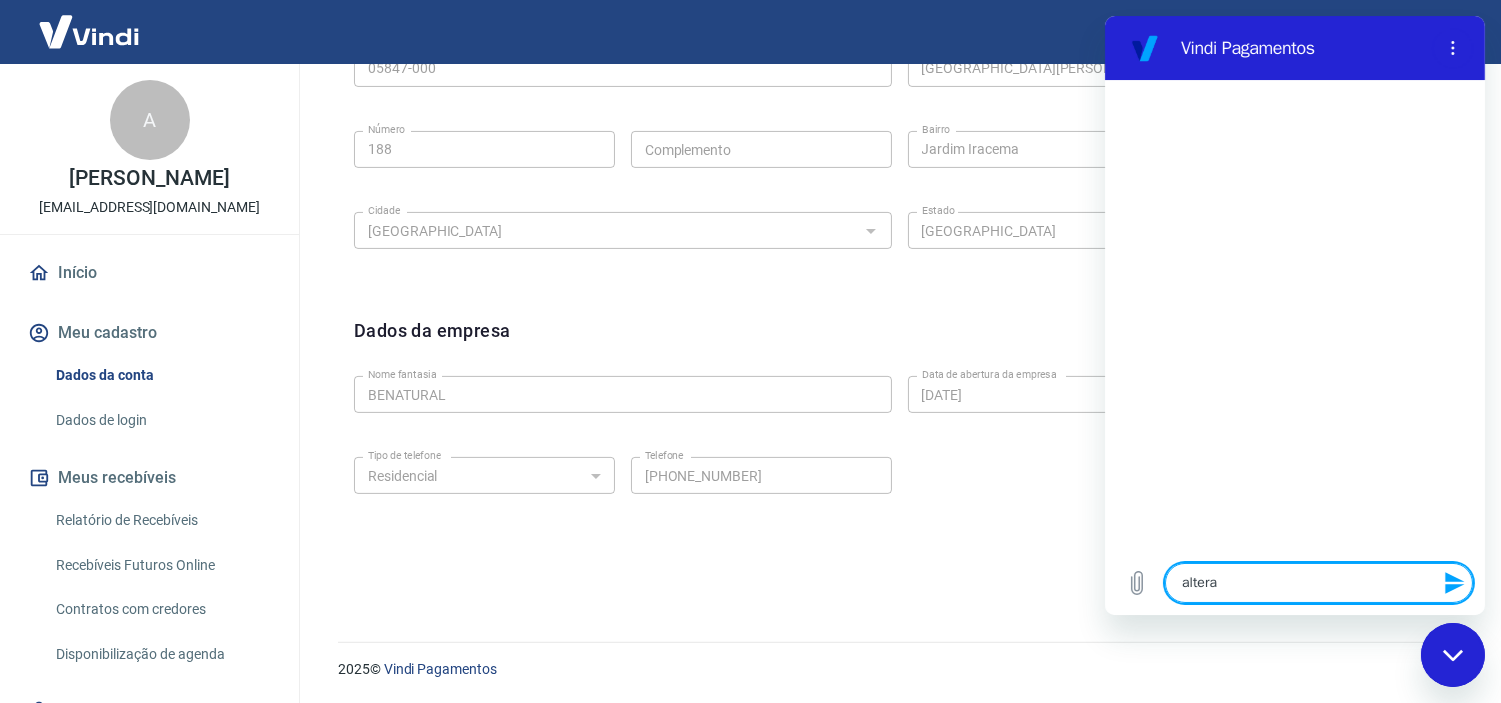 type on "alteras" 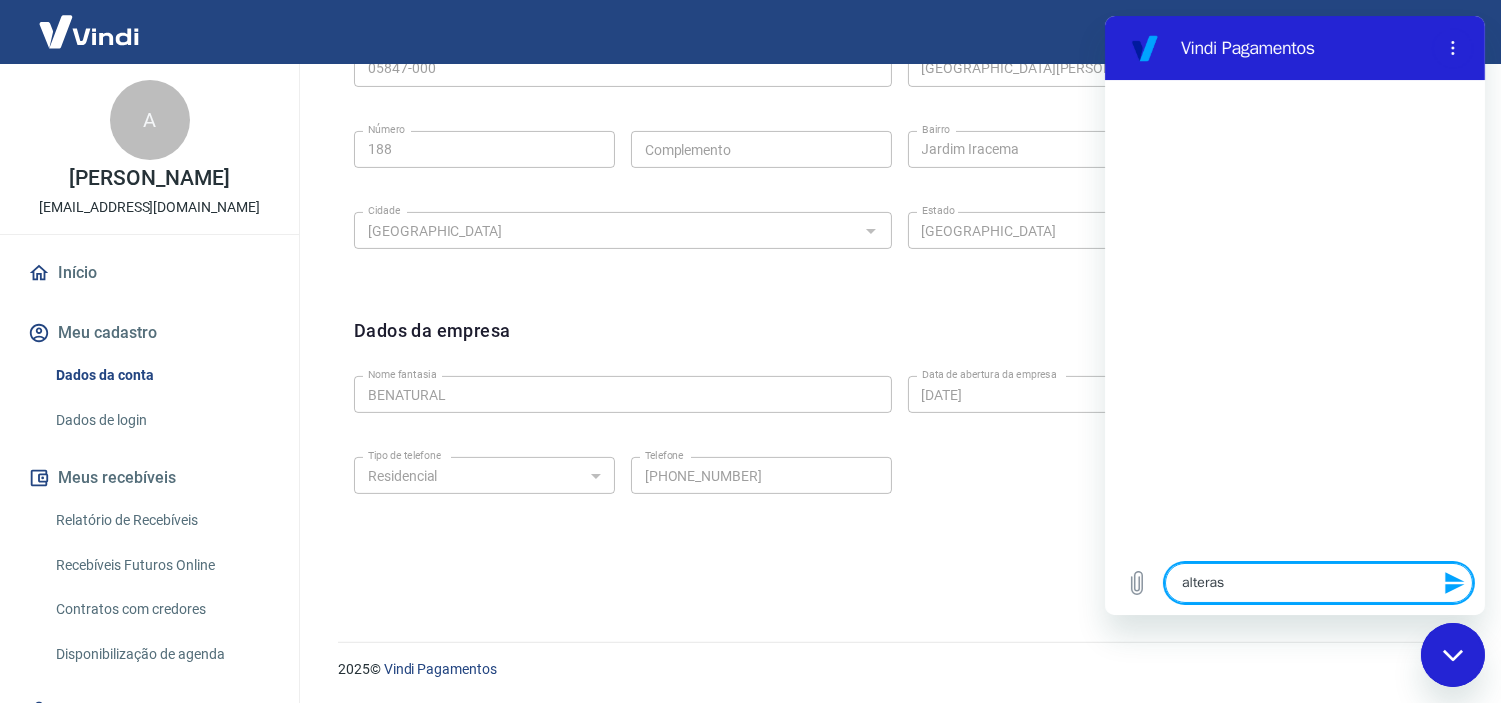 type on "altera" 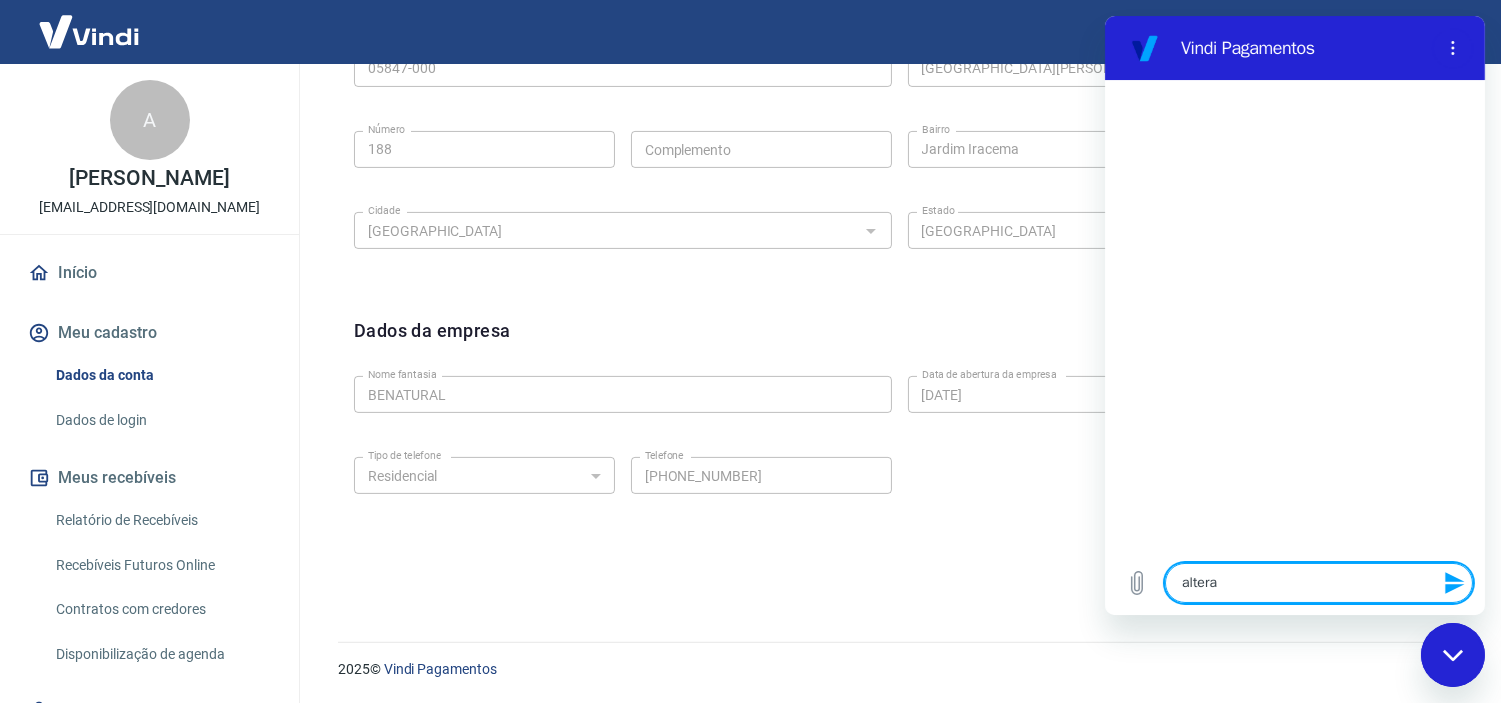 type on "alteraç" 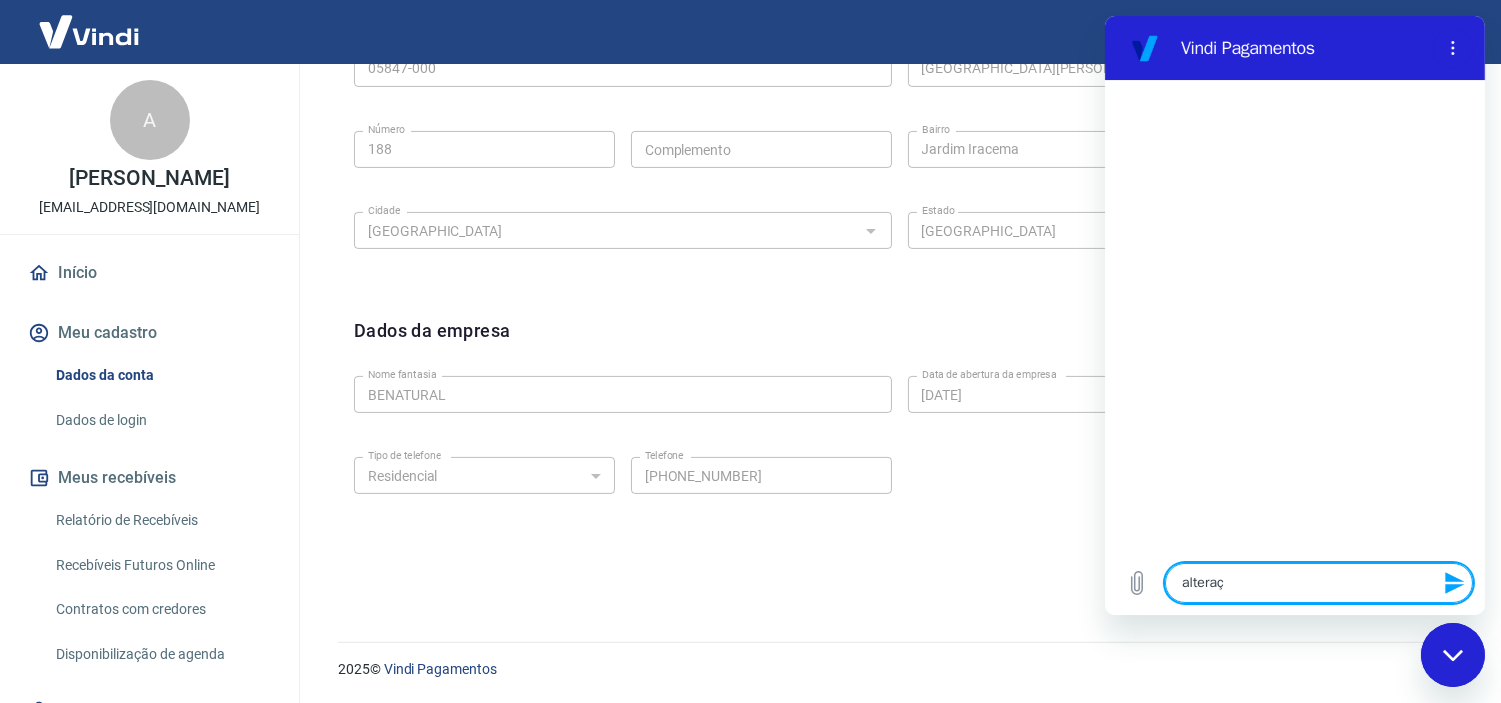 type on "alteraçã" 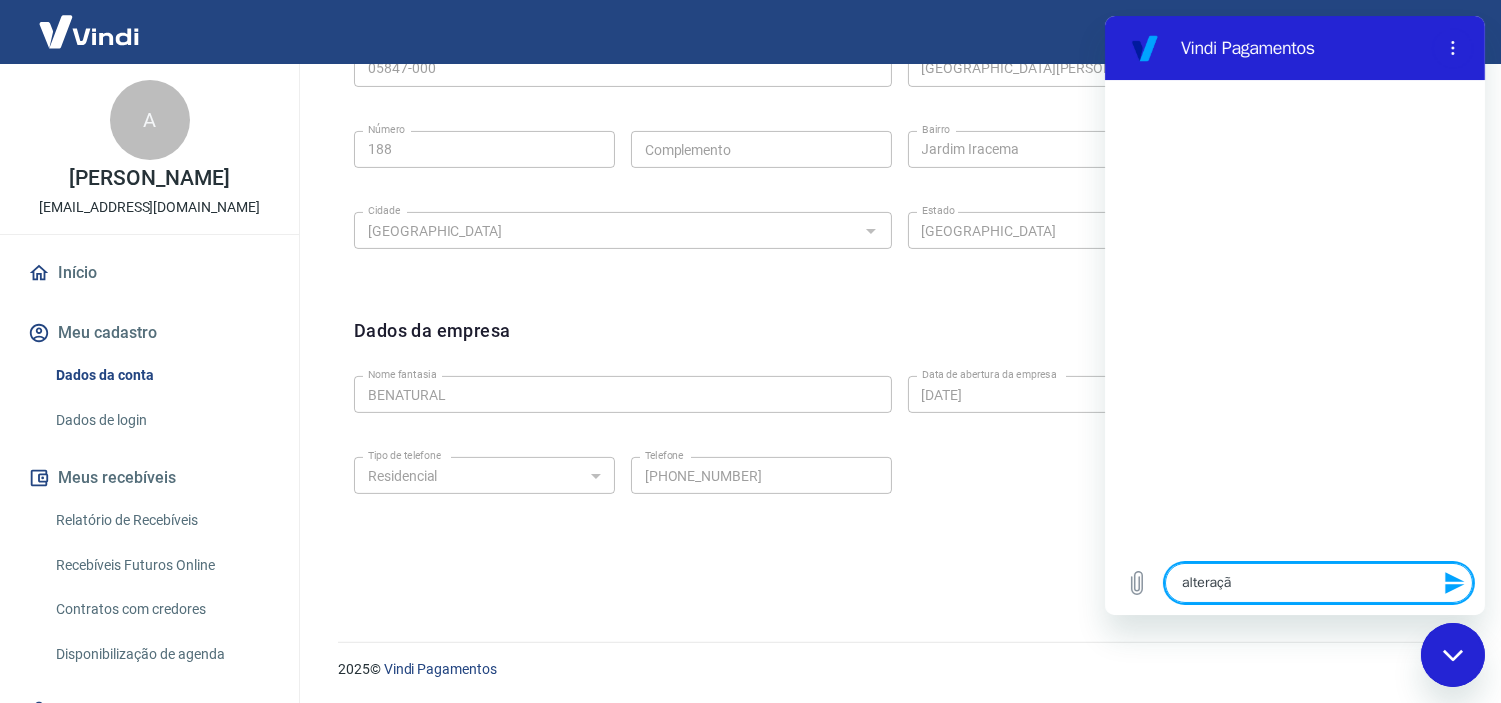 type on "alteração" 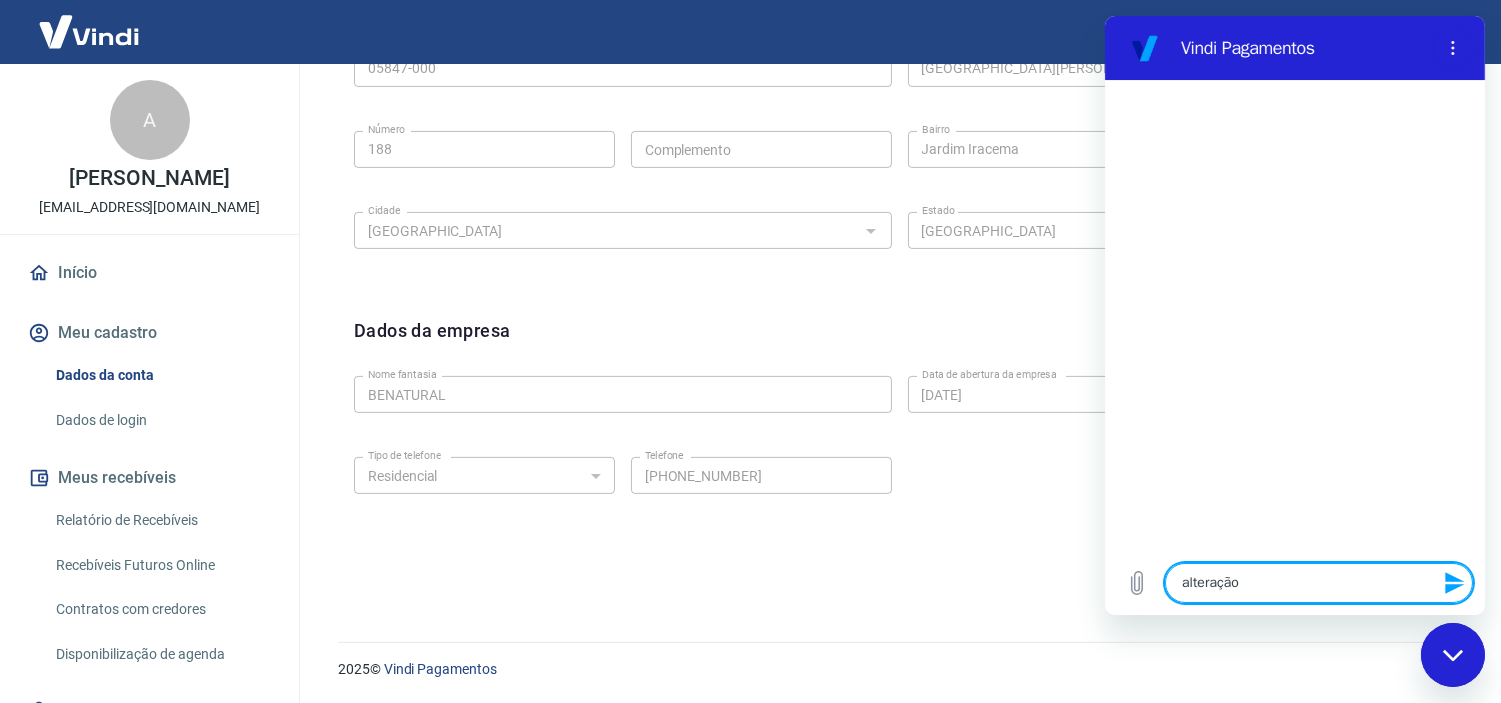 type on "alteração" 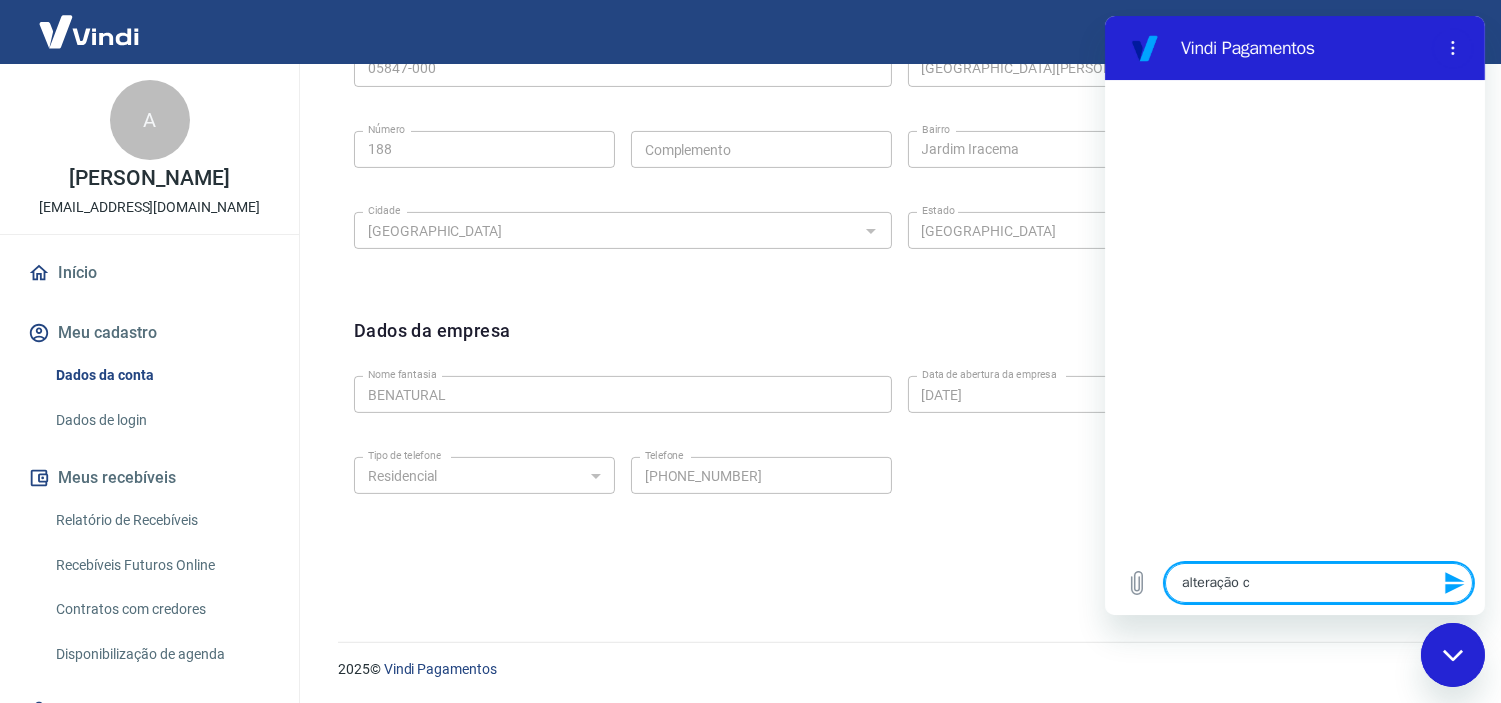 type on "alteração ca" 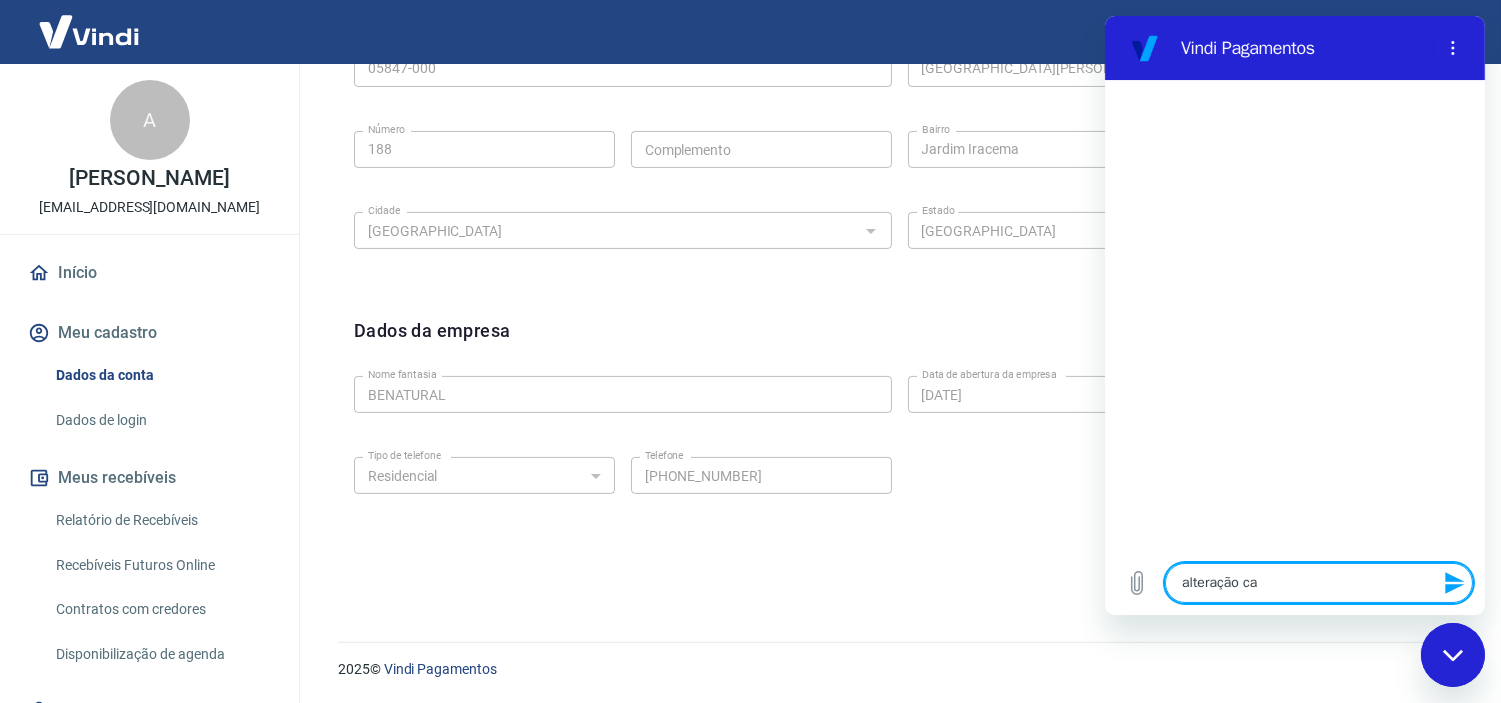type on "alteração cad" 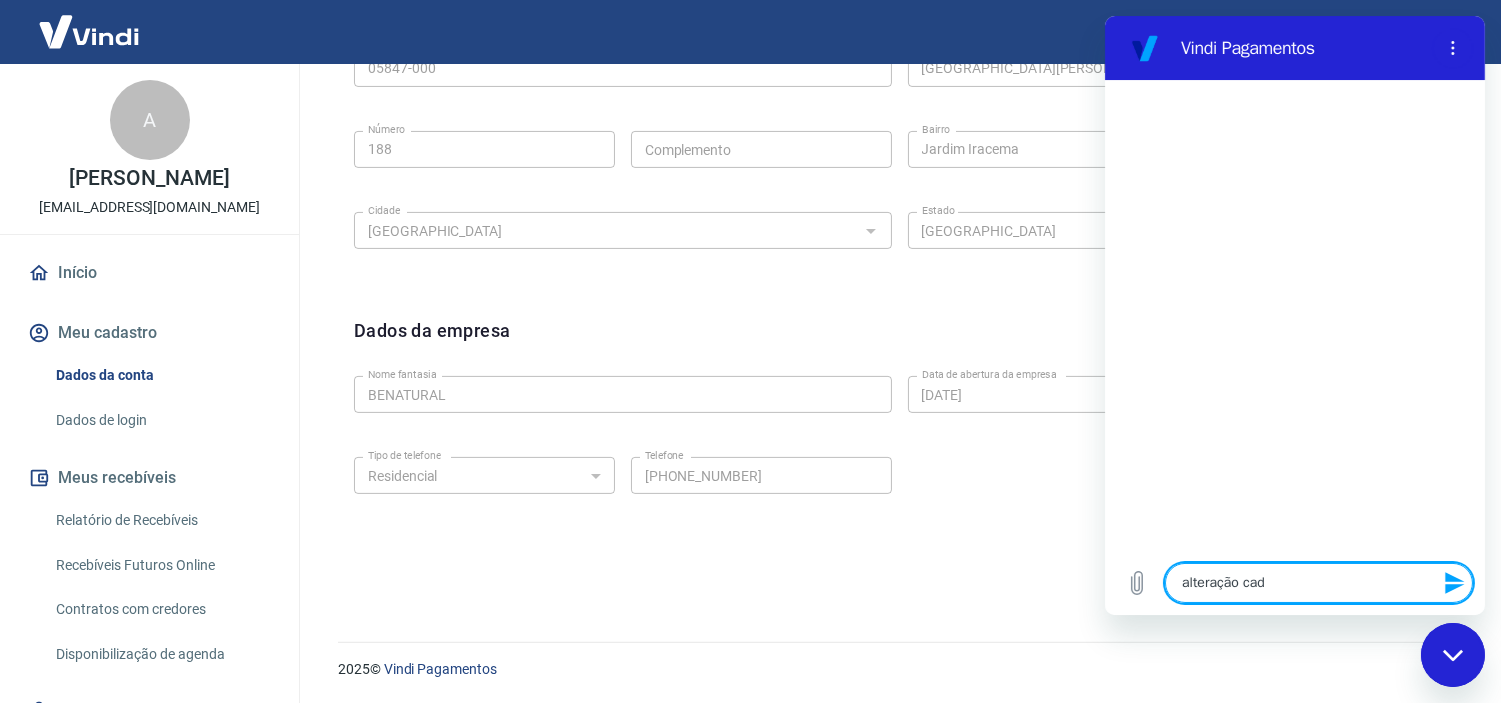 type on "x" 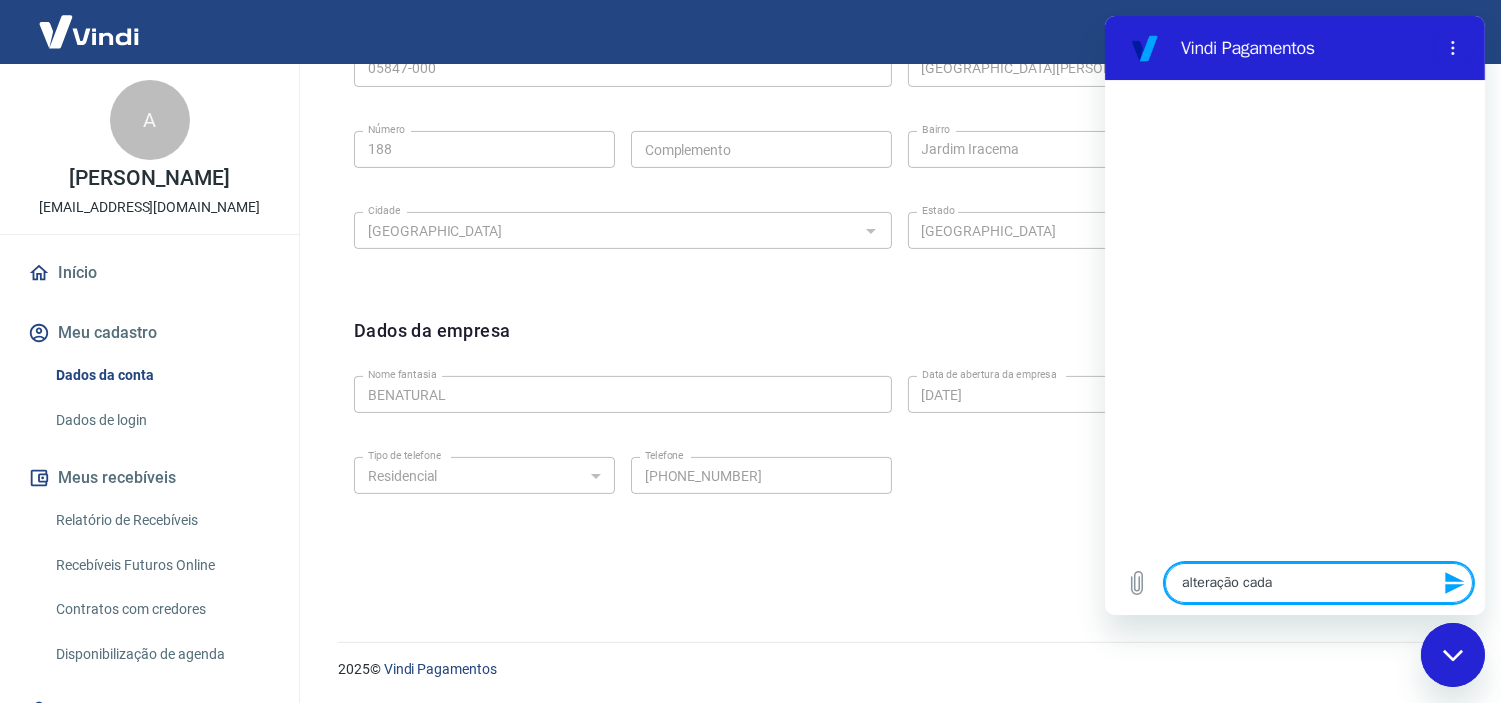 type on "alteração cadas" 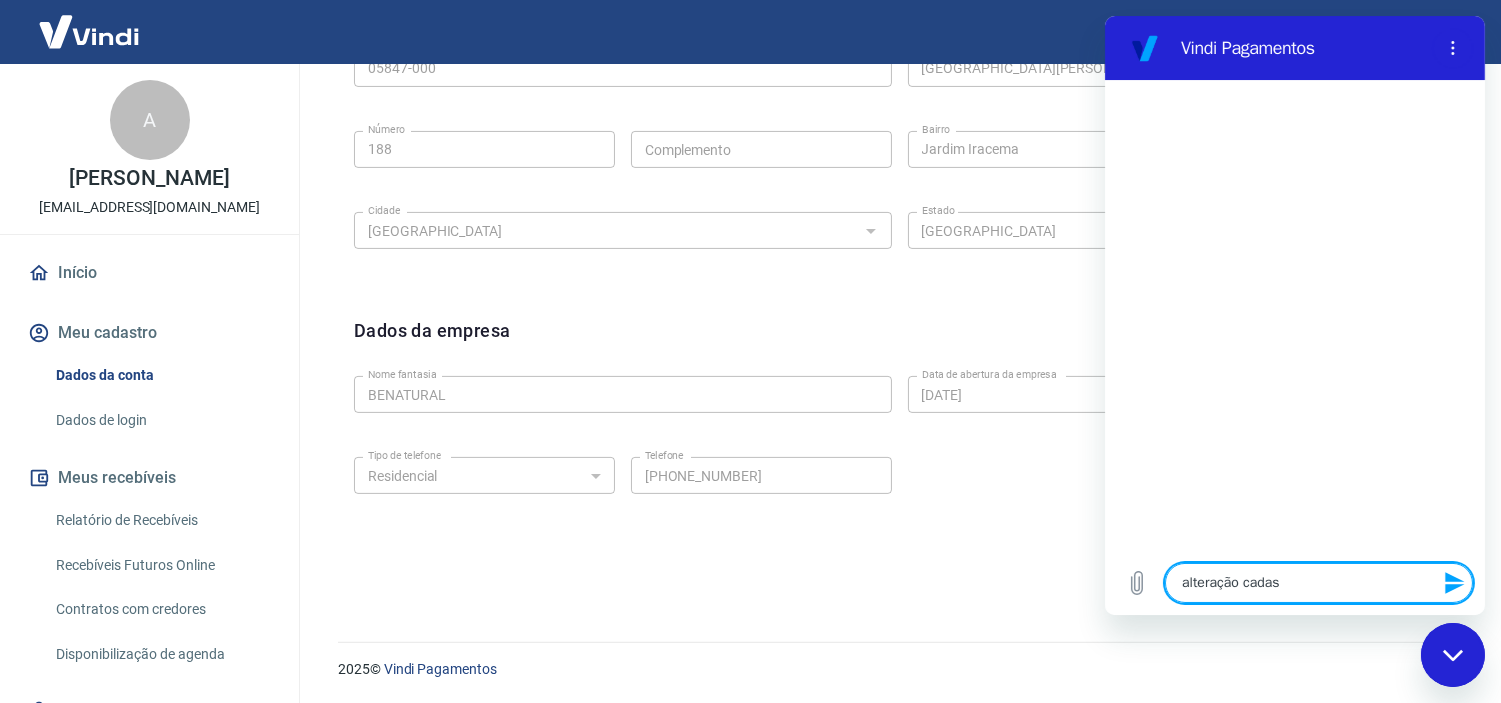 type on "alteração cadast" 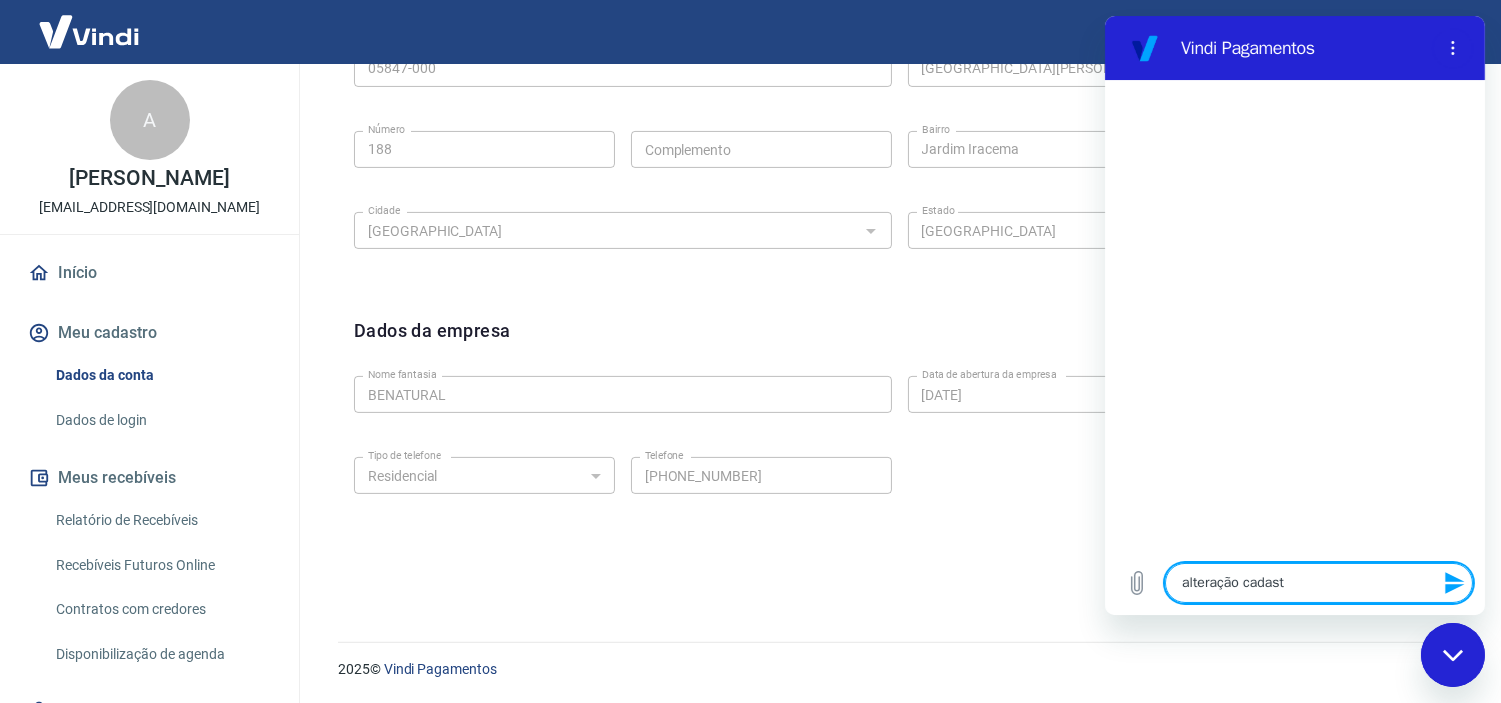 type on "alteração cadastr" 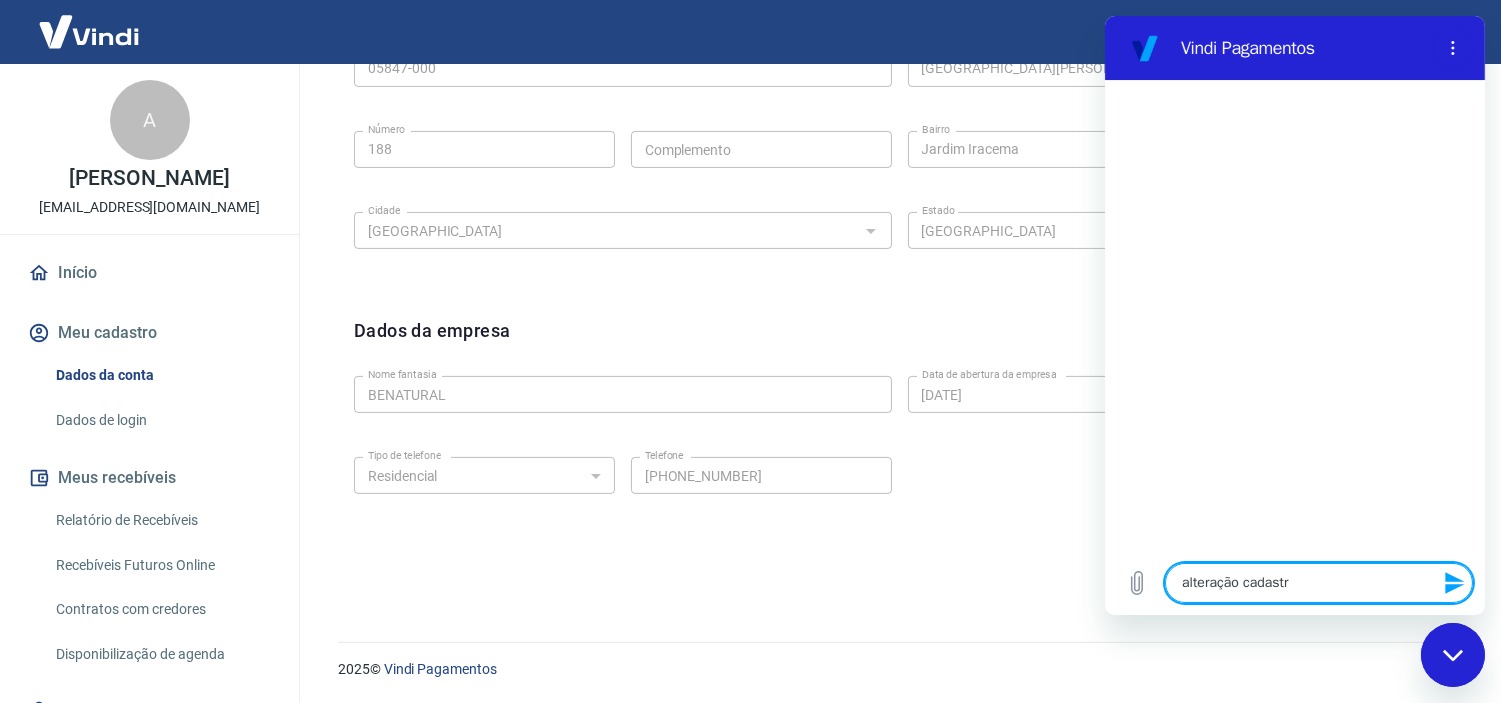 type on "alteração cadastra" 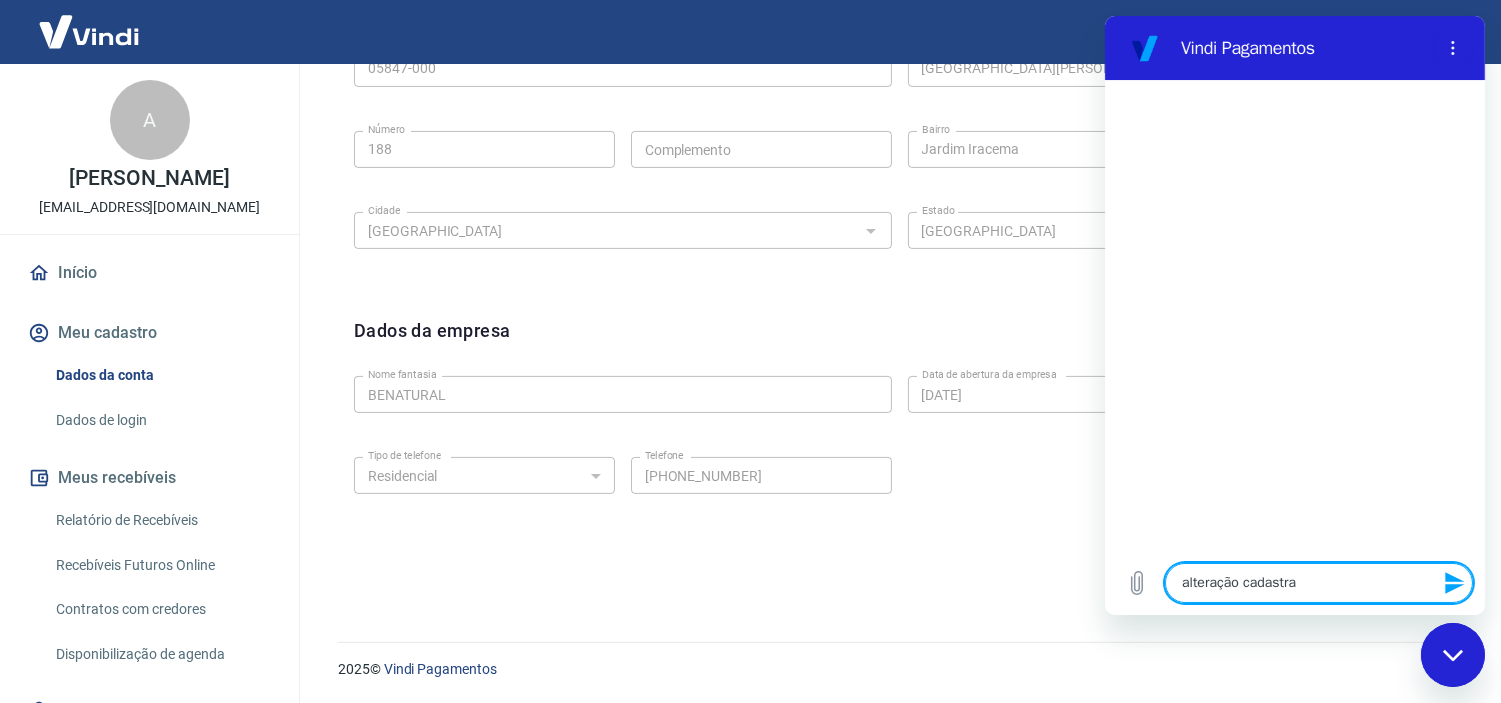 type on "alteração cadastral" 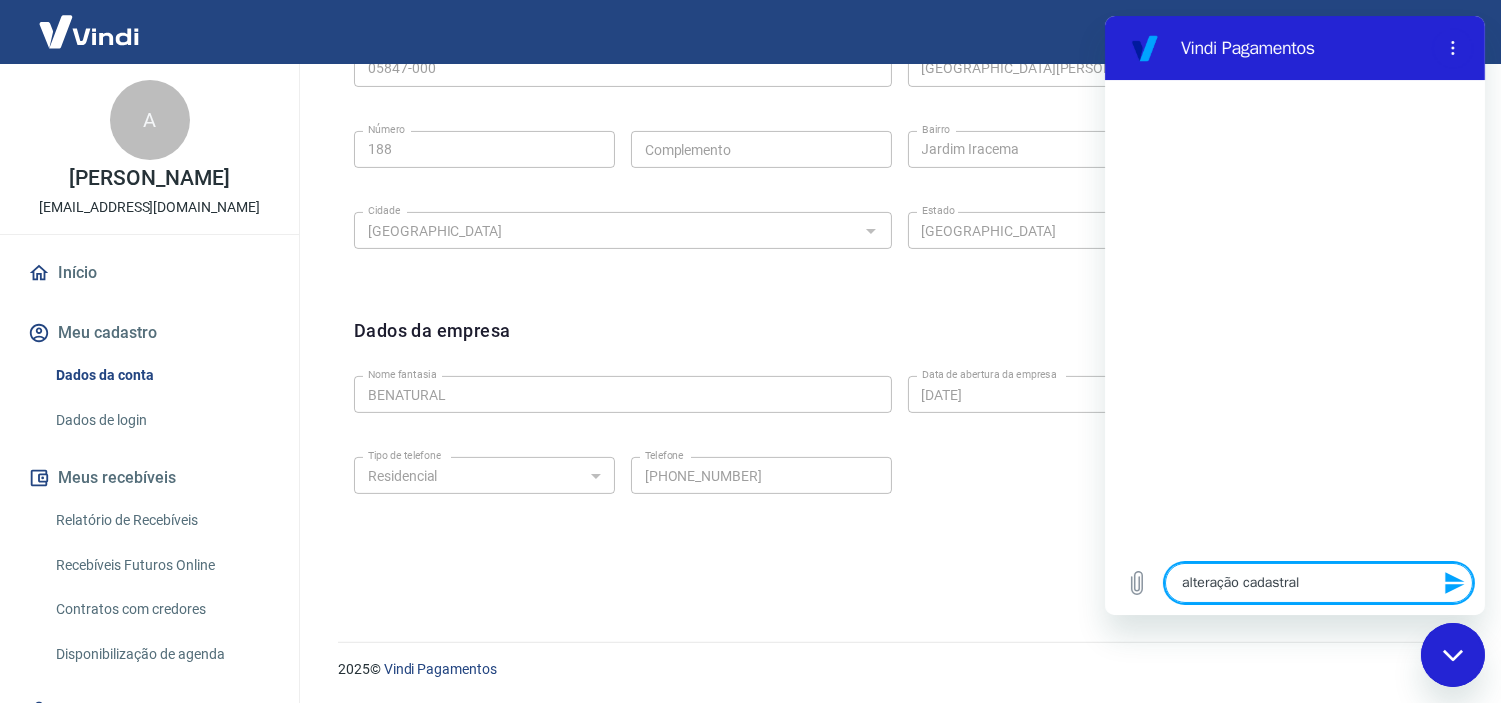 type on "alteração cadastral" 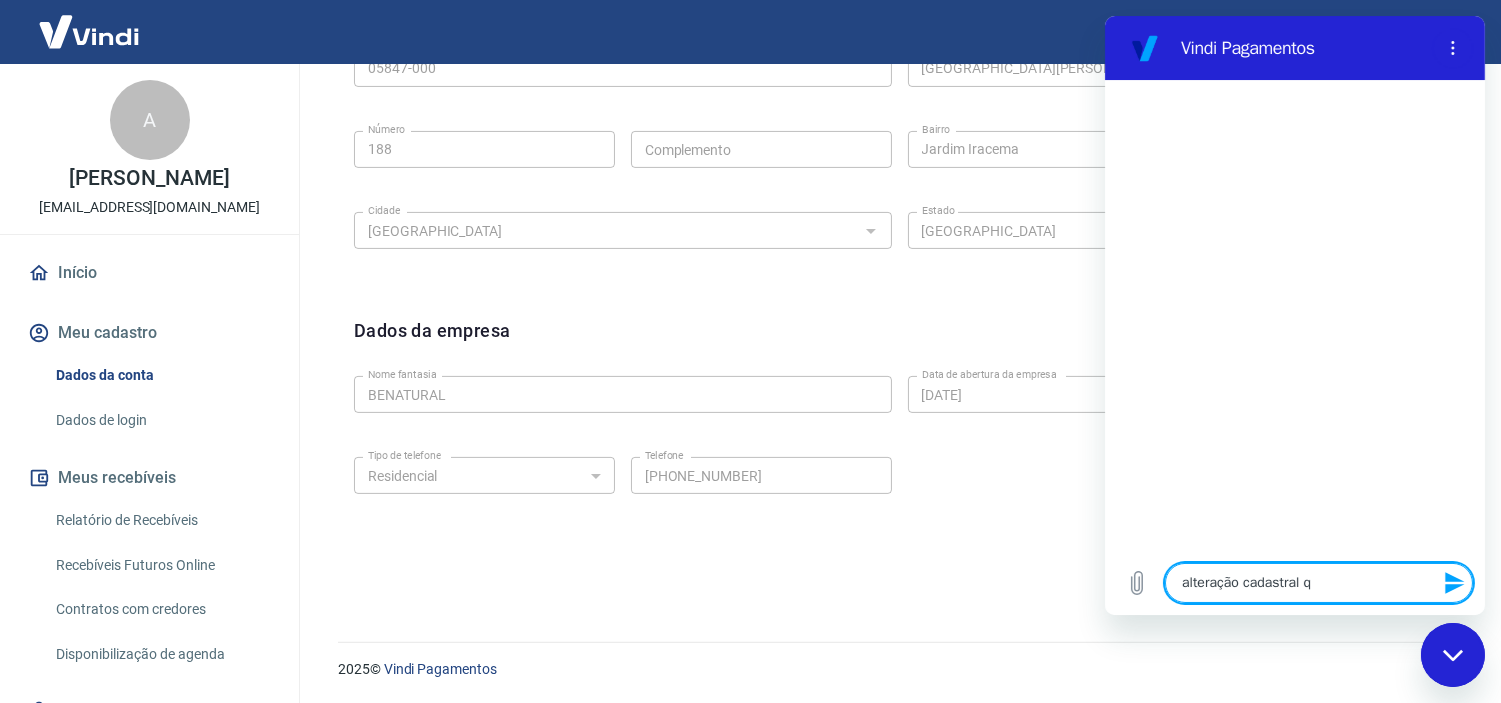 type on "x" 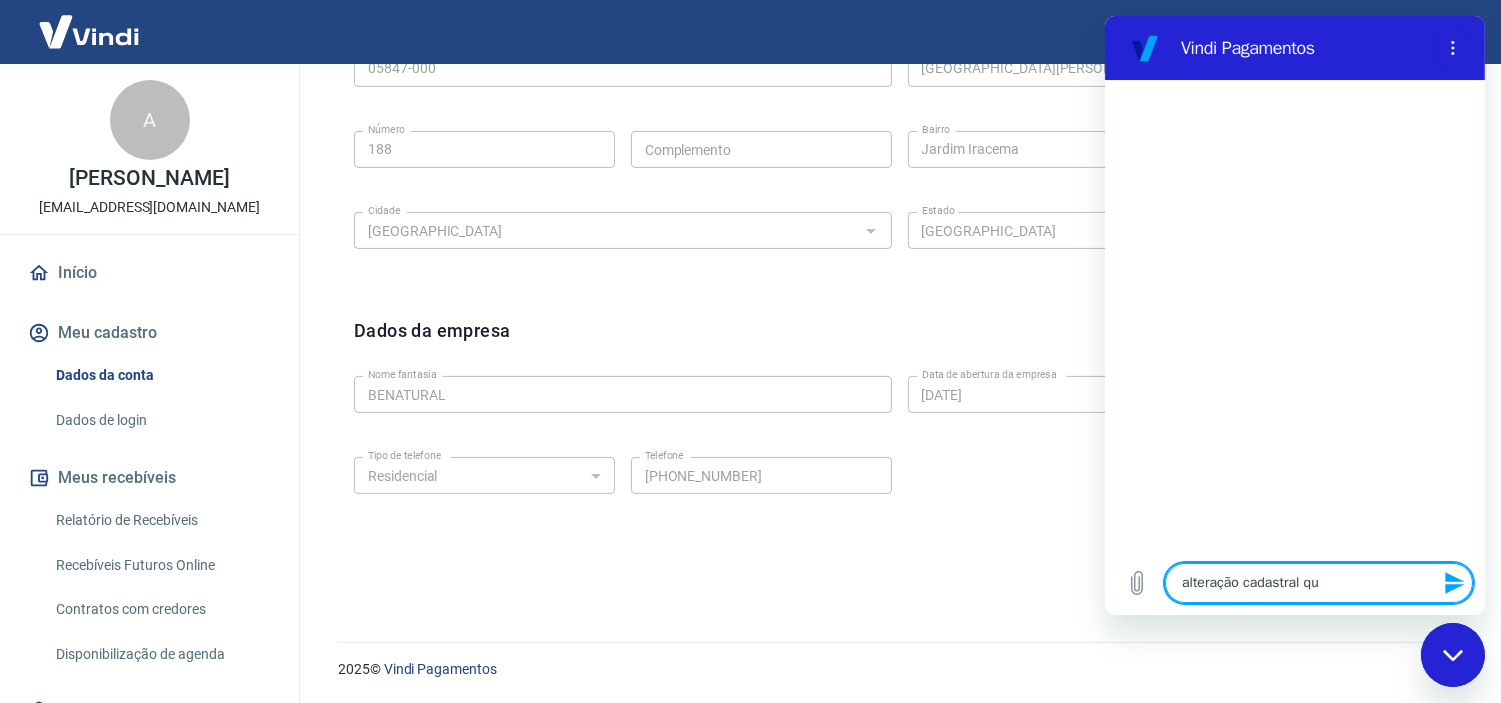 type on "x" 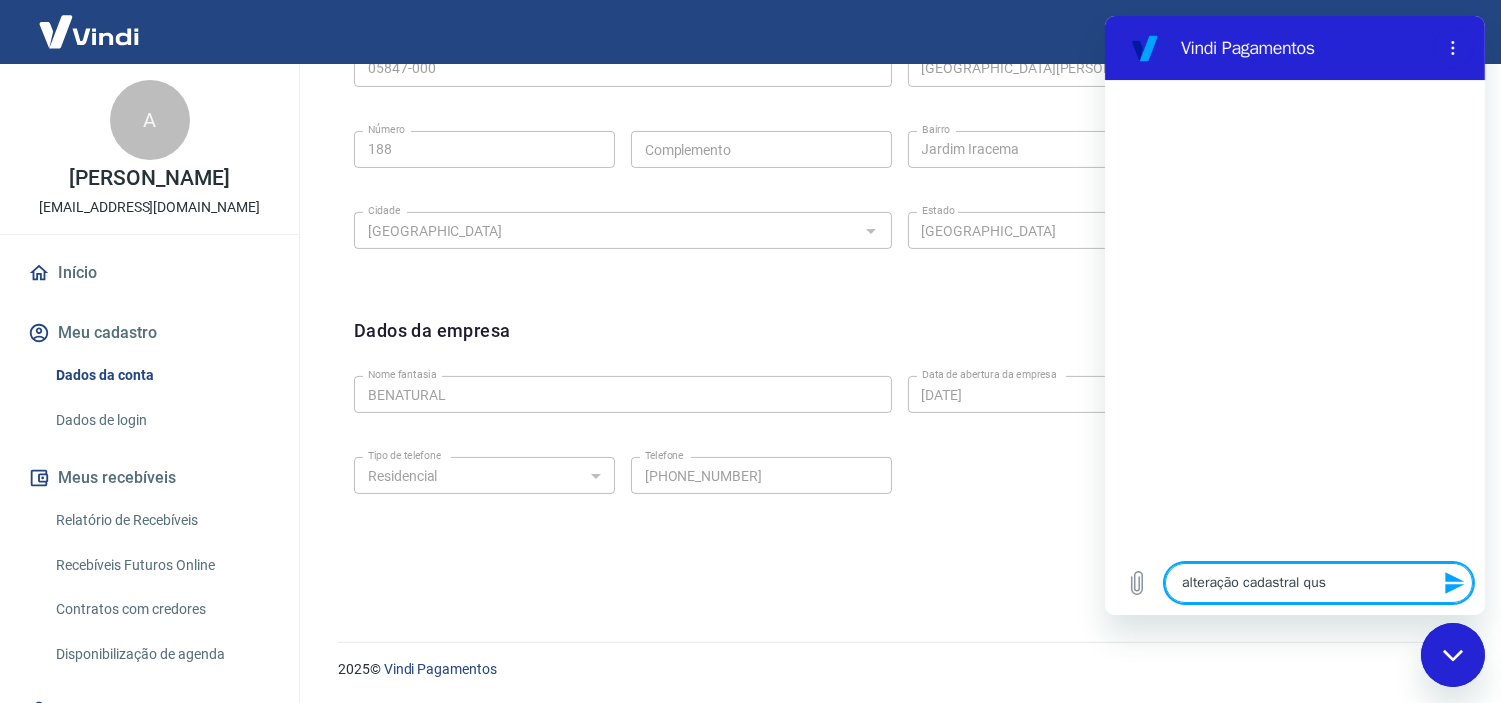 type on "x" 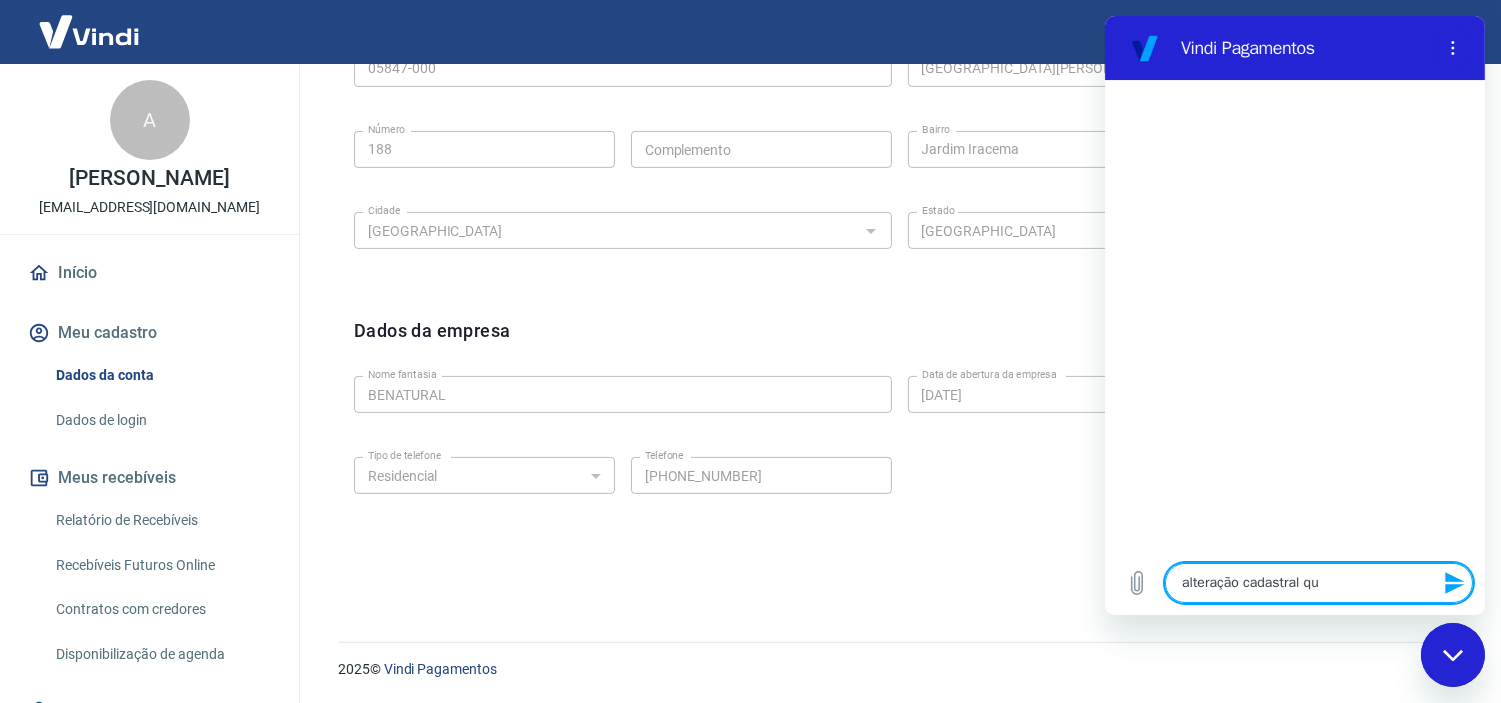 type on "alteração cadastral qua" 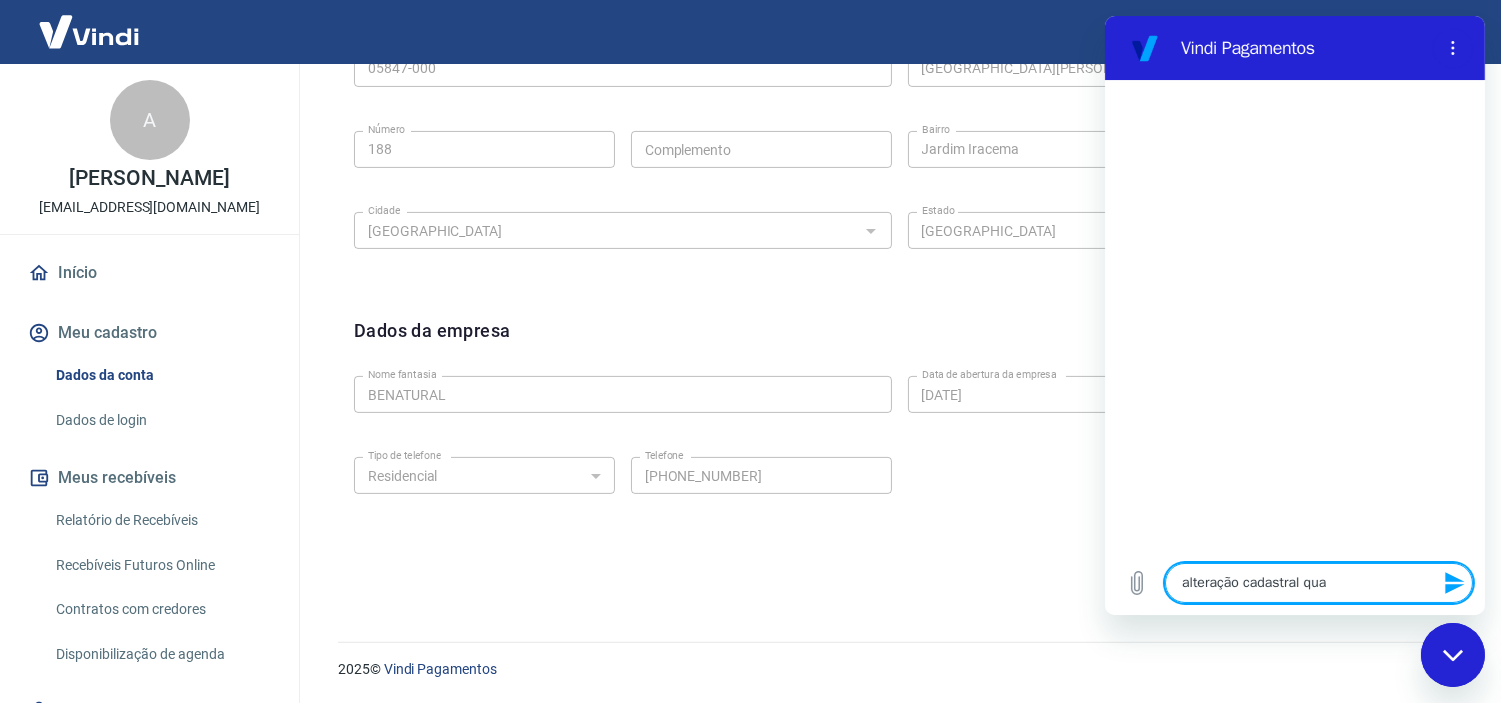 type on "alteração cadastral quas" 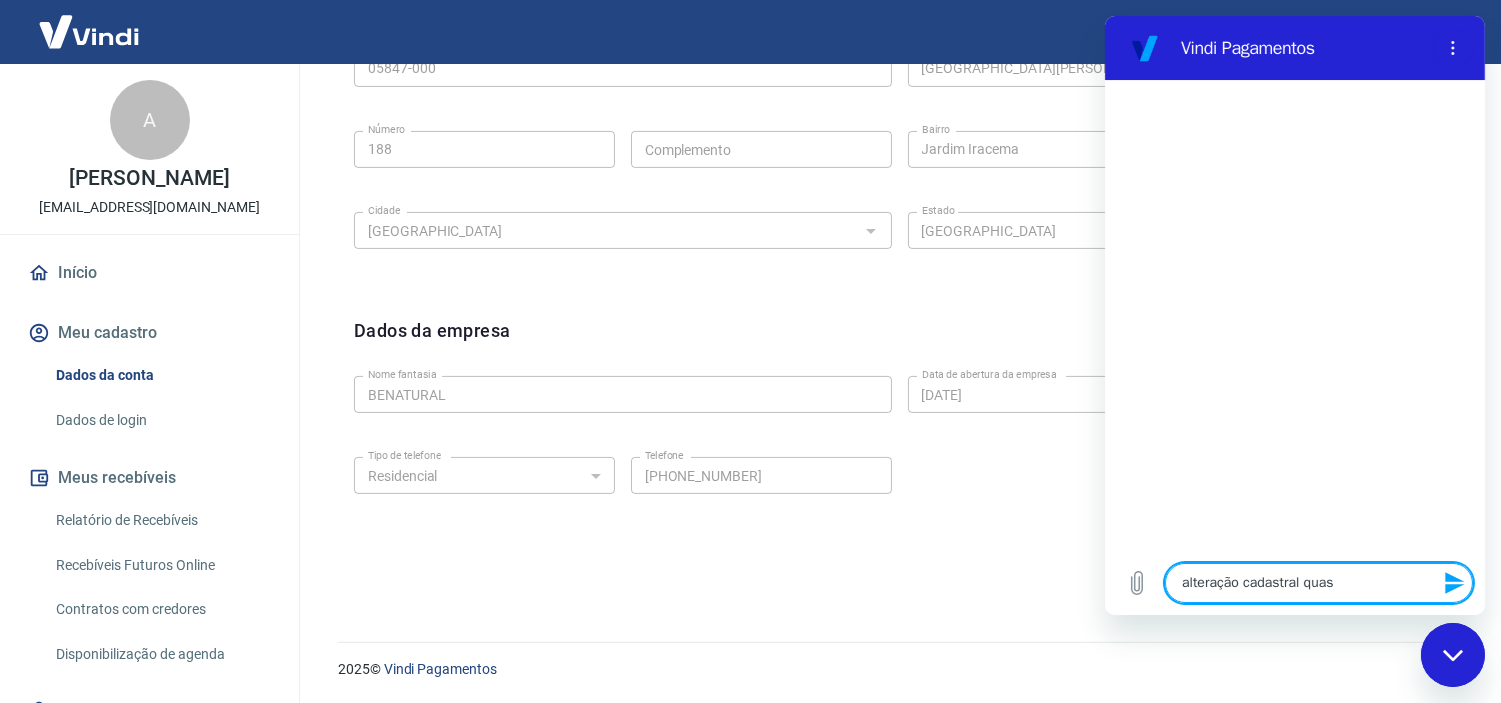 type on "alteração cadastral quasf" 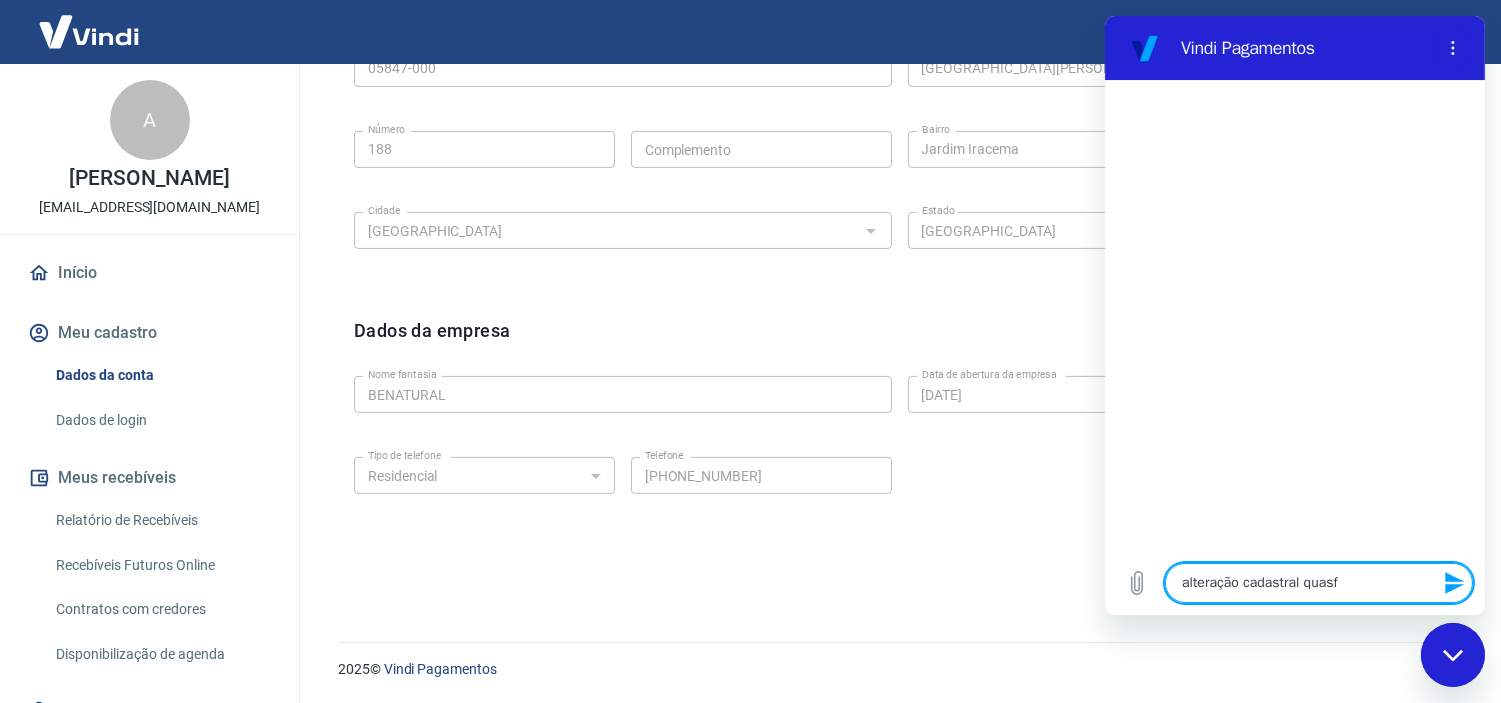type on "alteração cadastral quasfr" 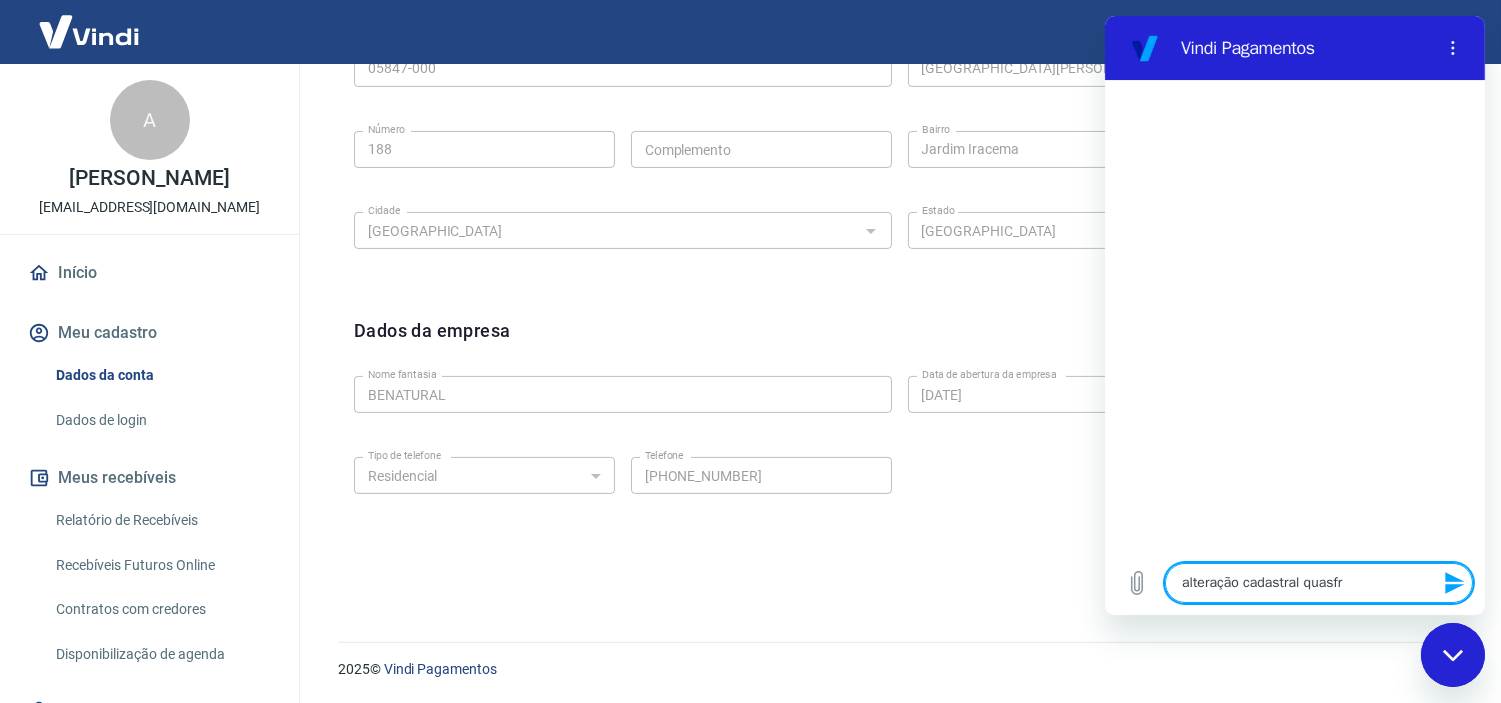 type on "alteração cadastral quasfro" 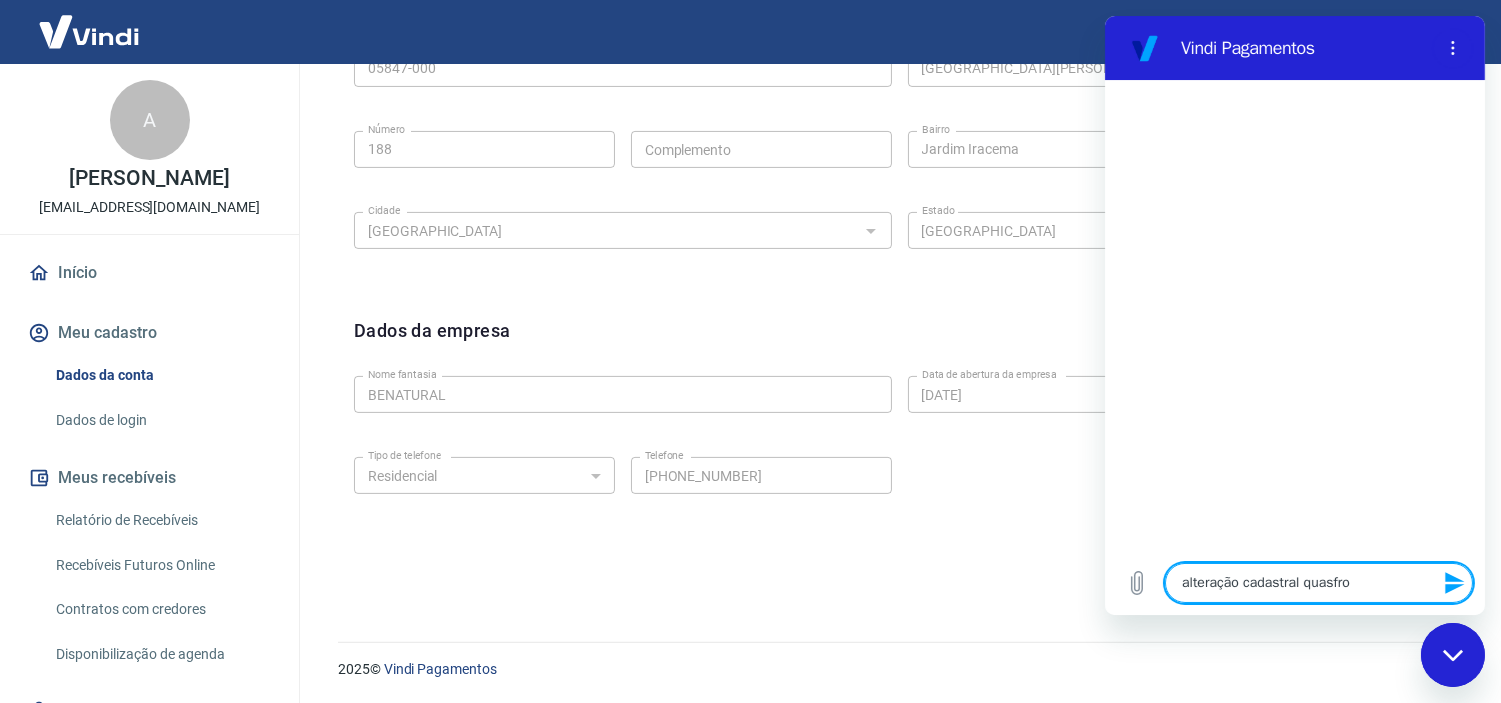 type on "alteração cadastral quasfr" 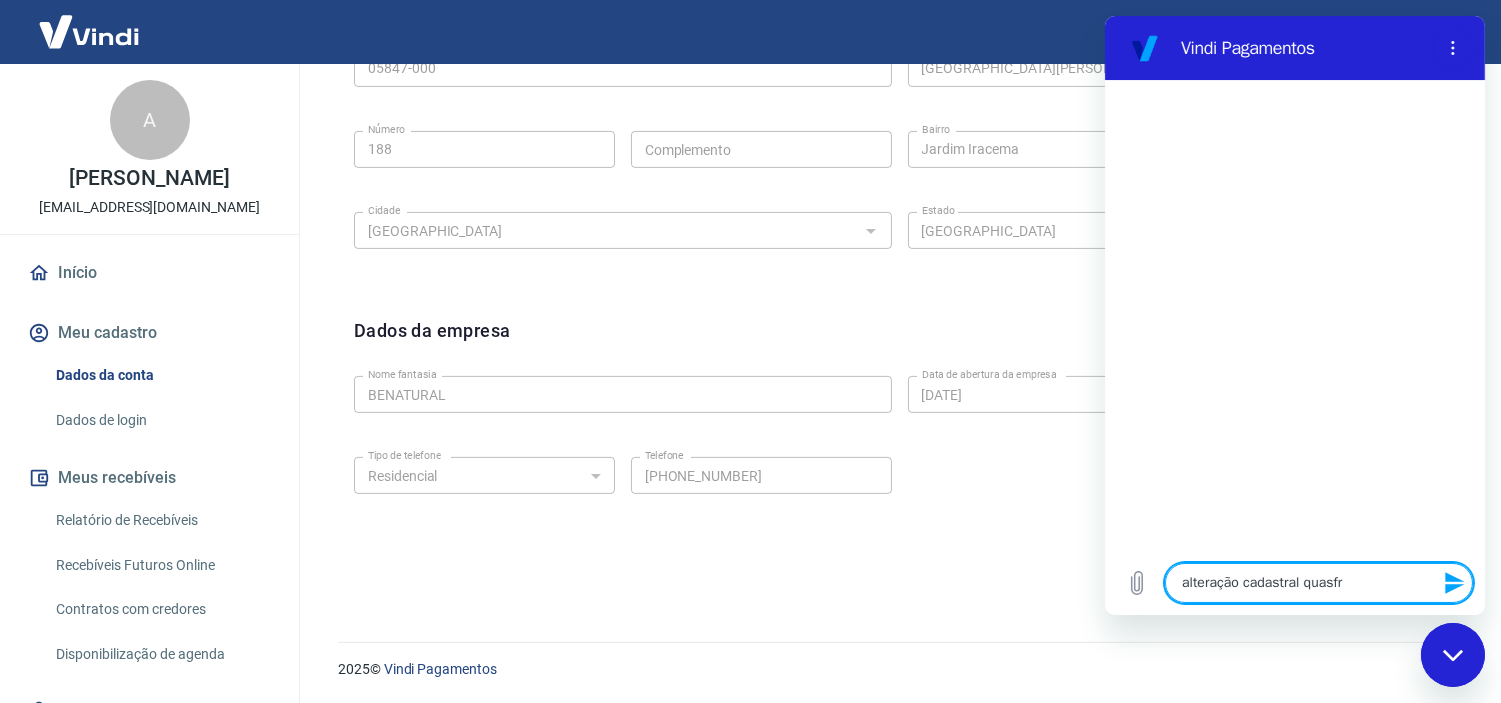 type on "x" 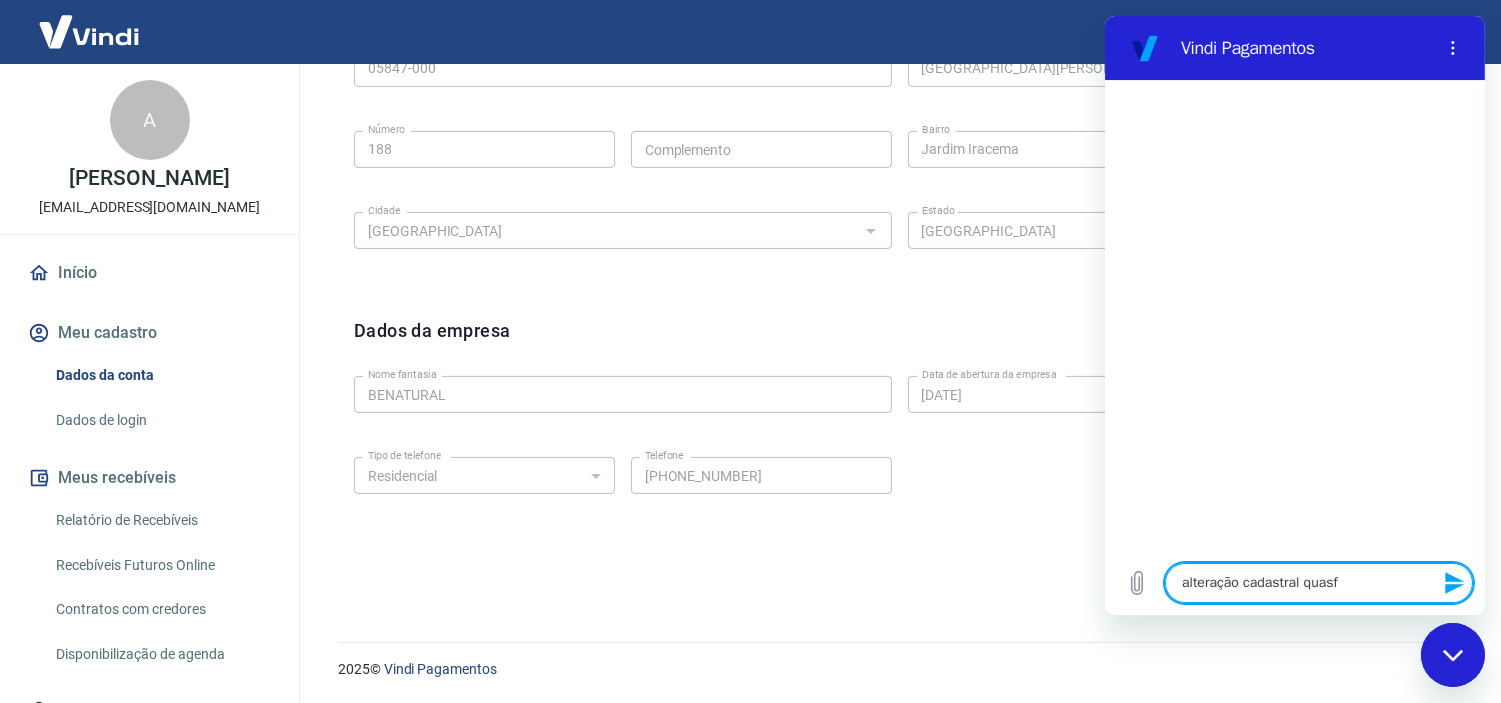 type on "alteração cadastral quas" 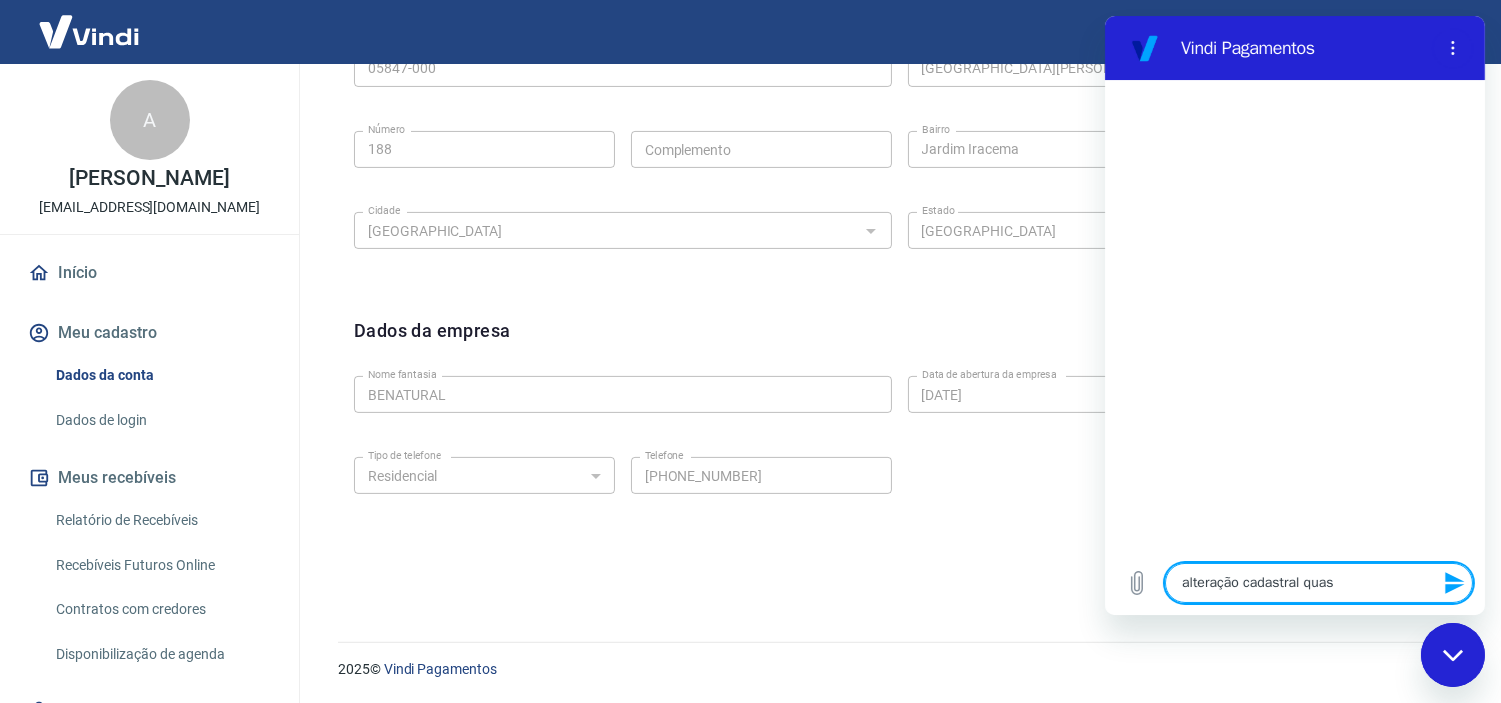 type on "alteração cadastral qua" 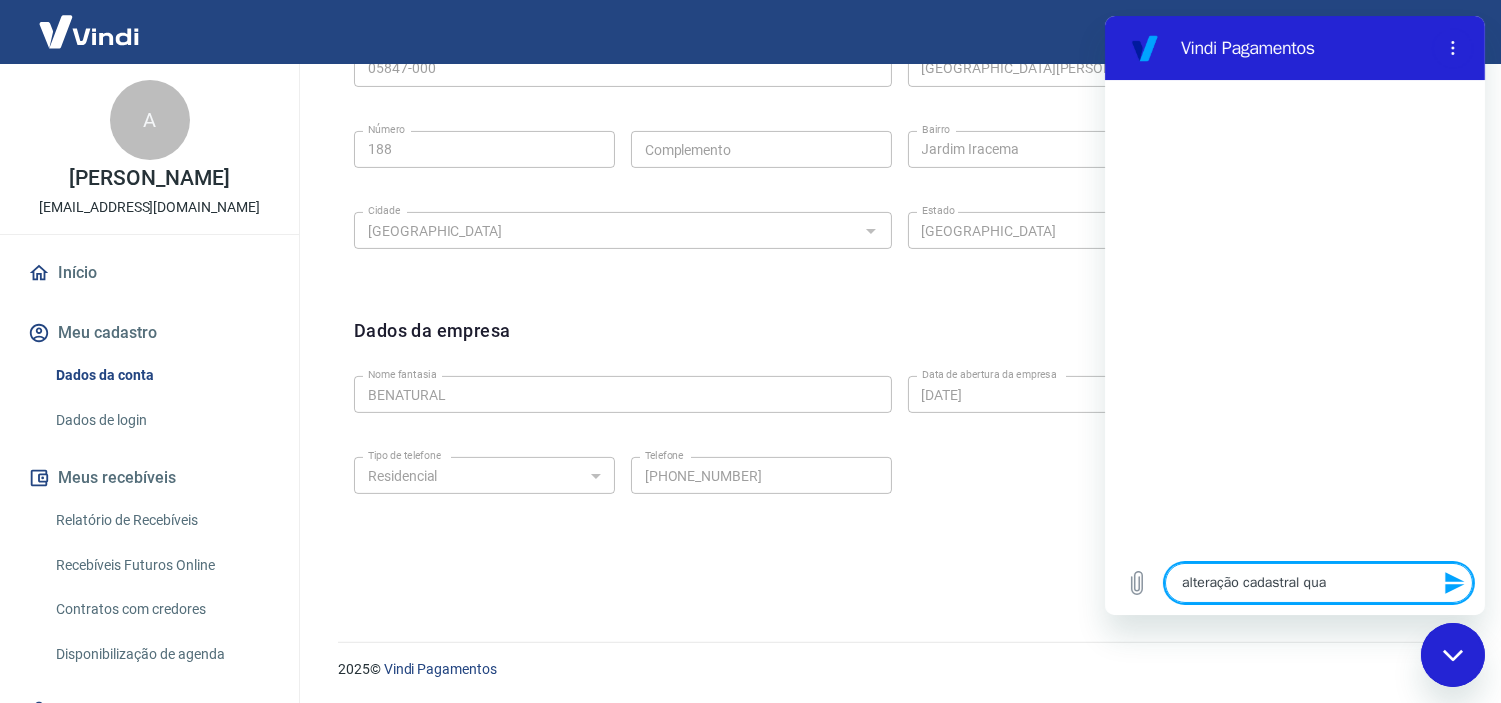 type on "alteração cadastral quad" 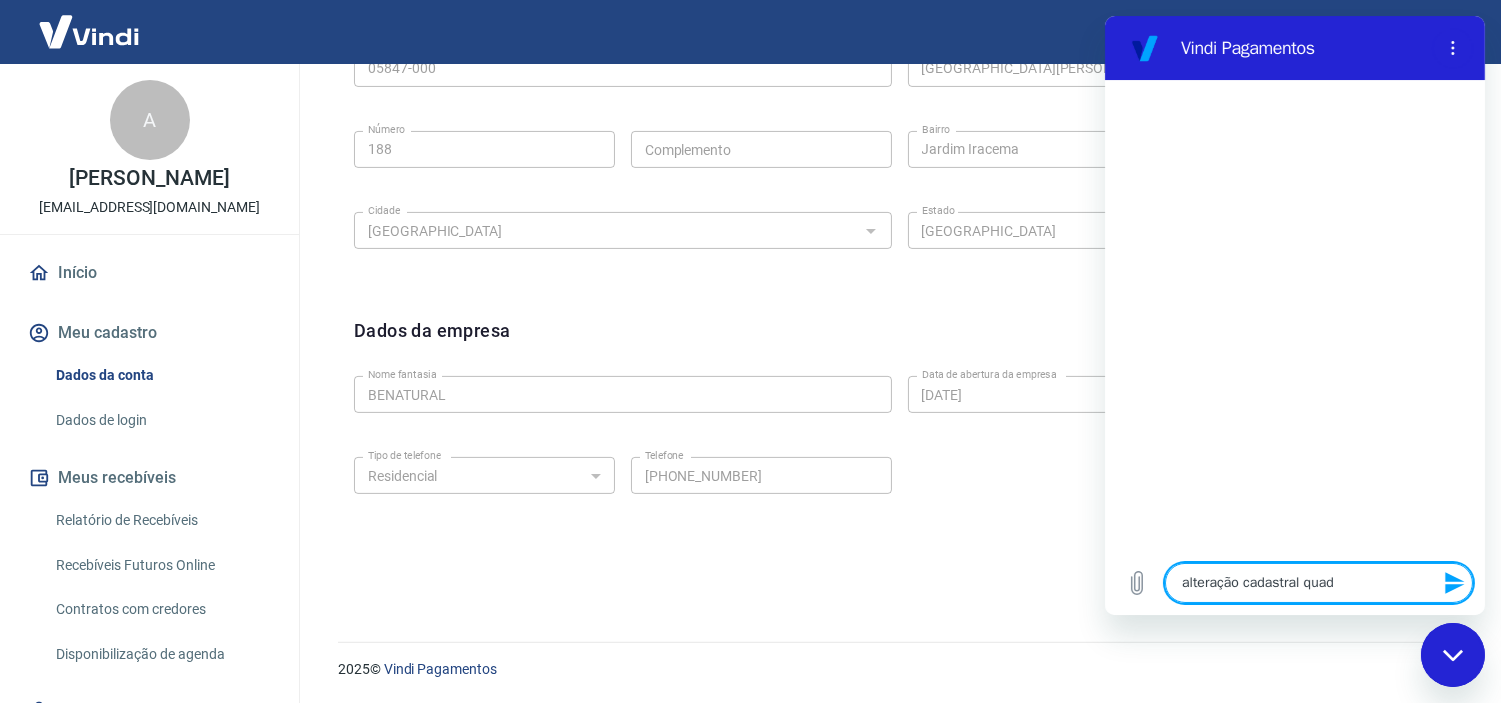 type on "alteração cadastral quadr" 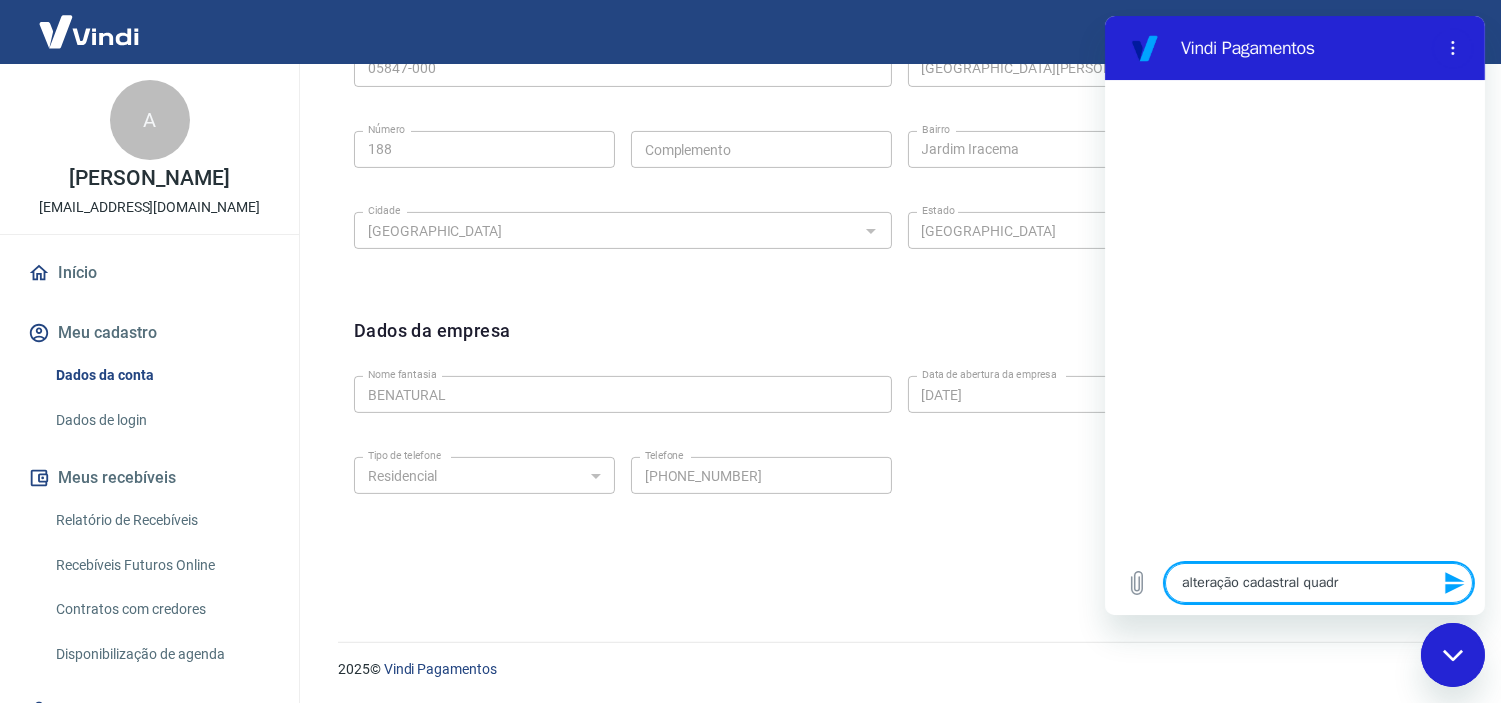 type on "alteração cadastral quadro" 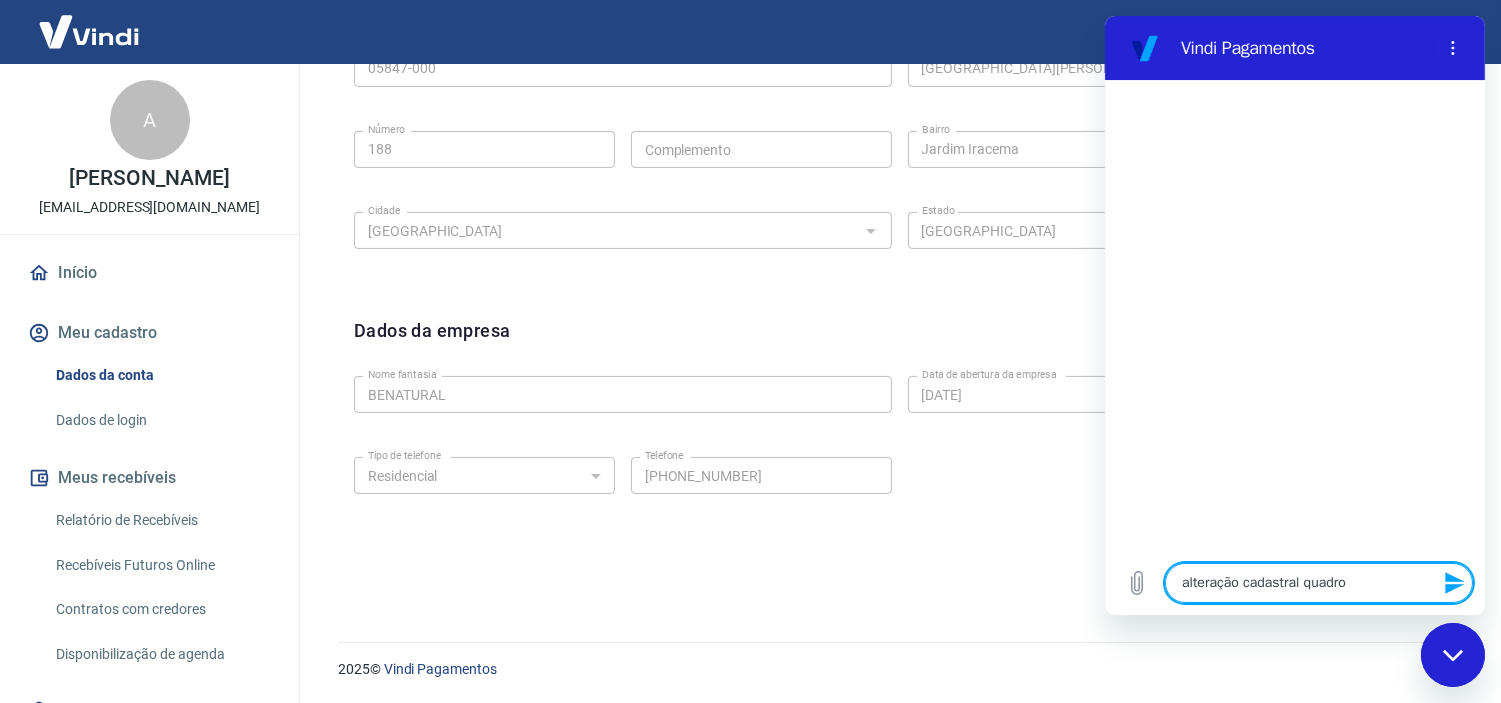 type on "alteração cadastral quadro" 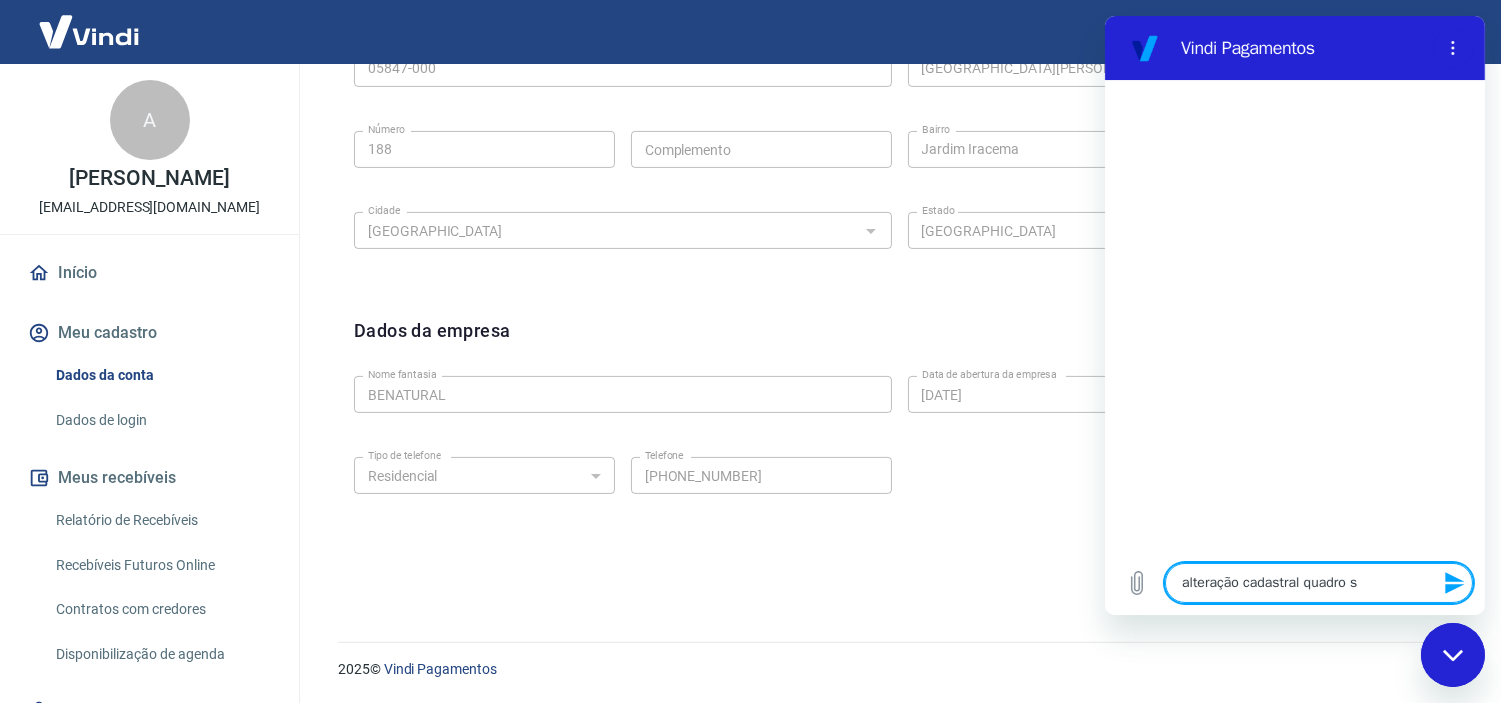 type on "alteração cadastral quadro so" 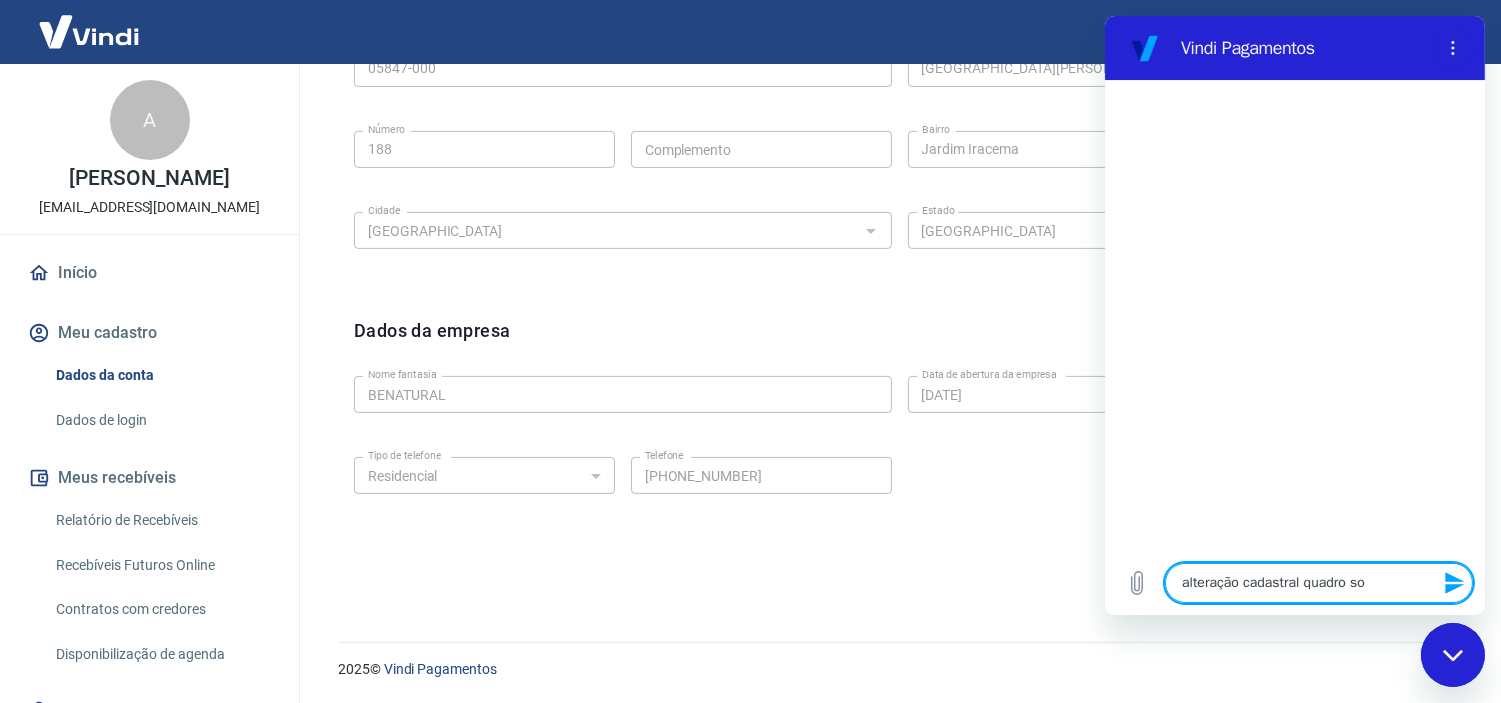 type on "x" 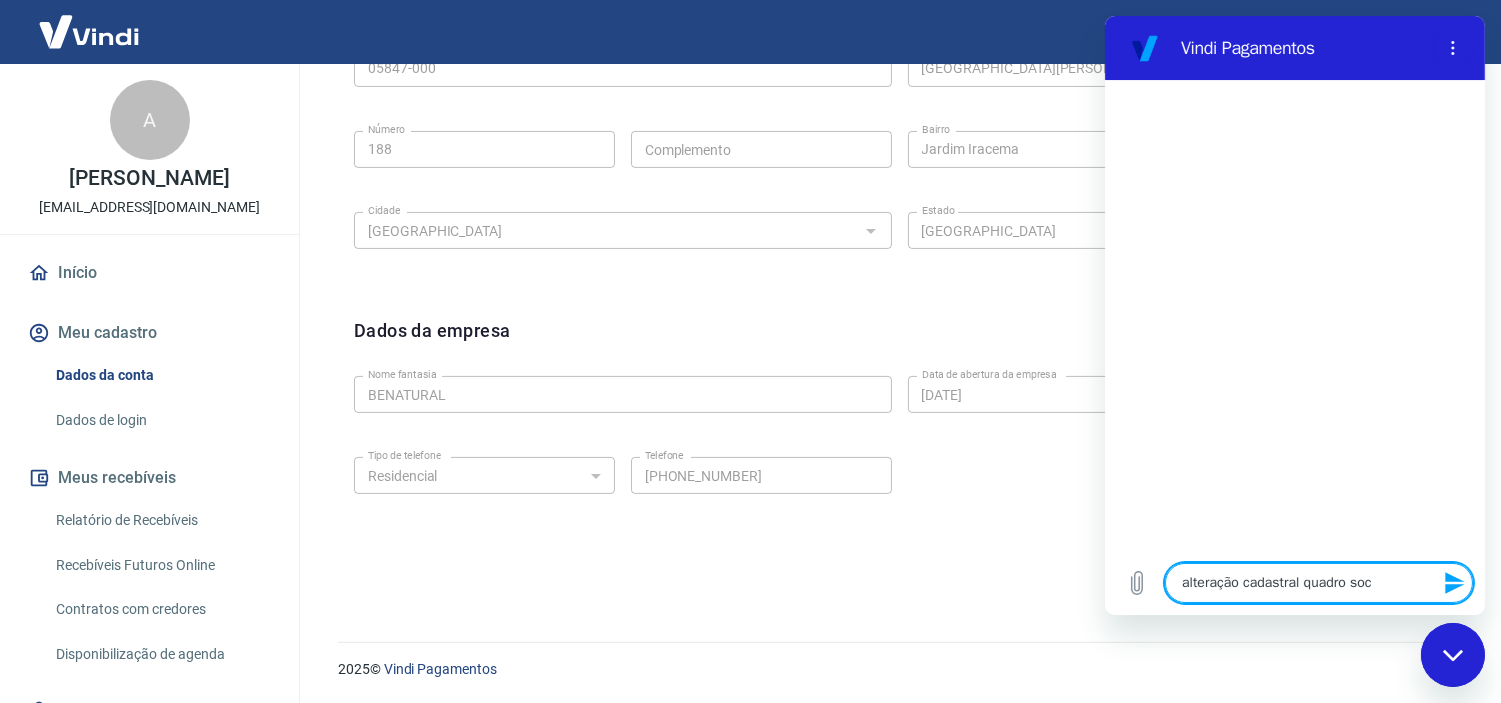 type on "alteração cadastral quadro soci" 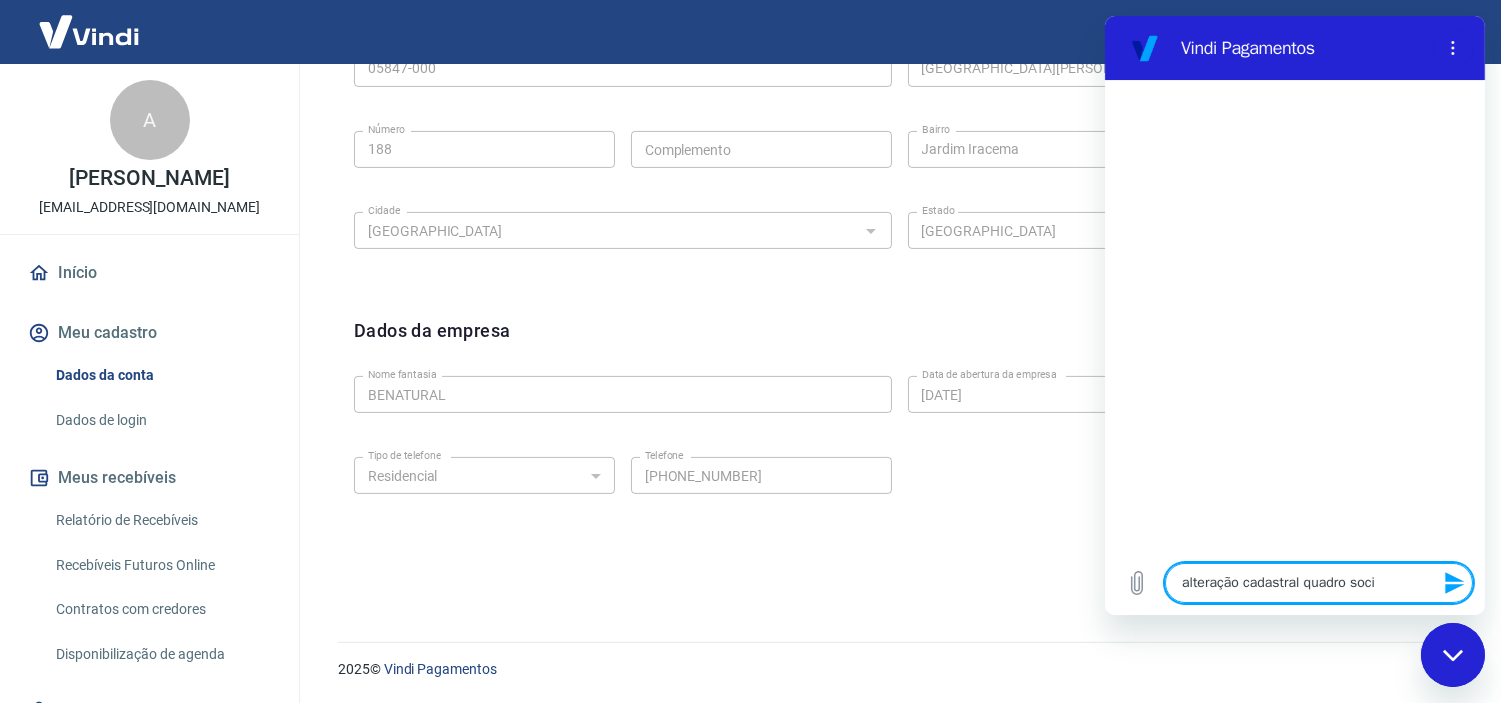 type on "alteração cadastral quadro socie" 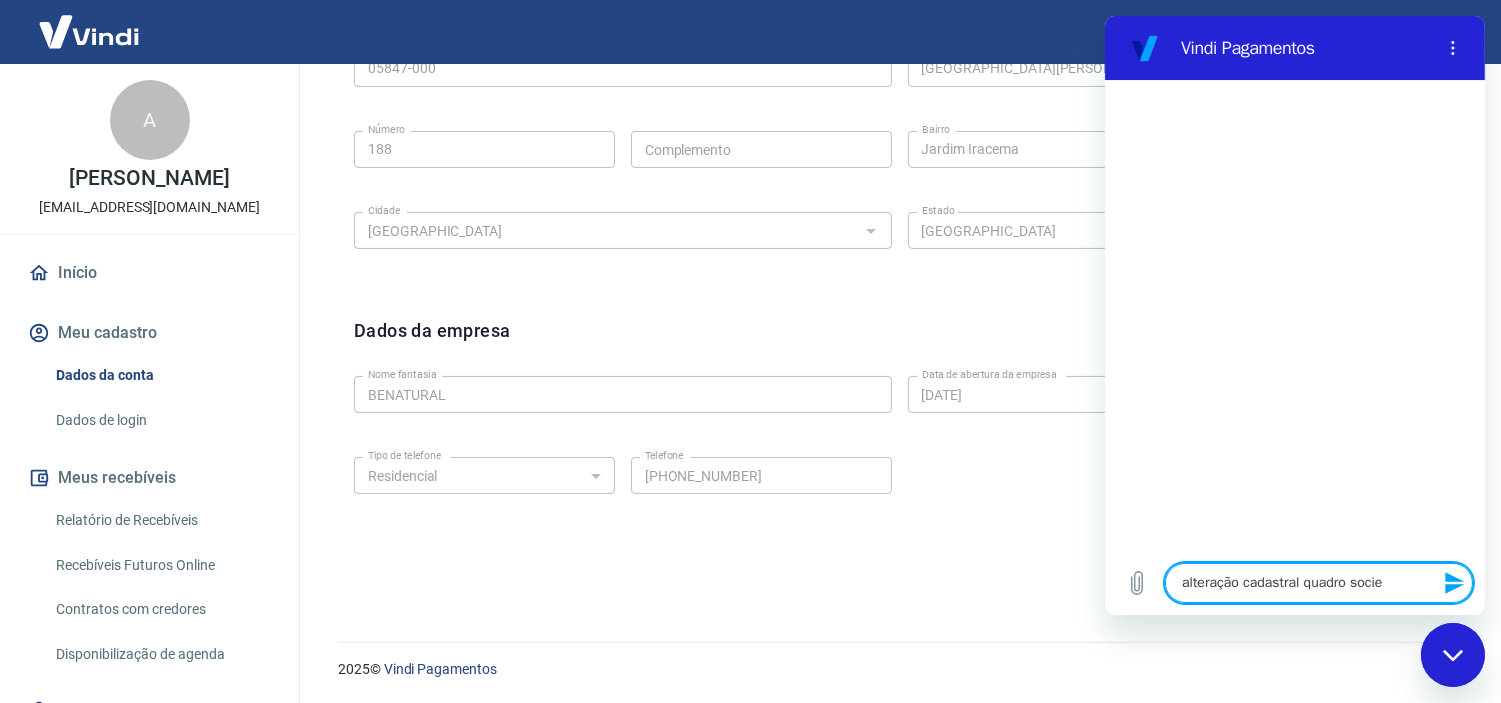 type on "alteração cadastral quadro societ" 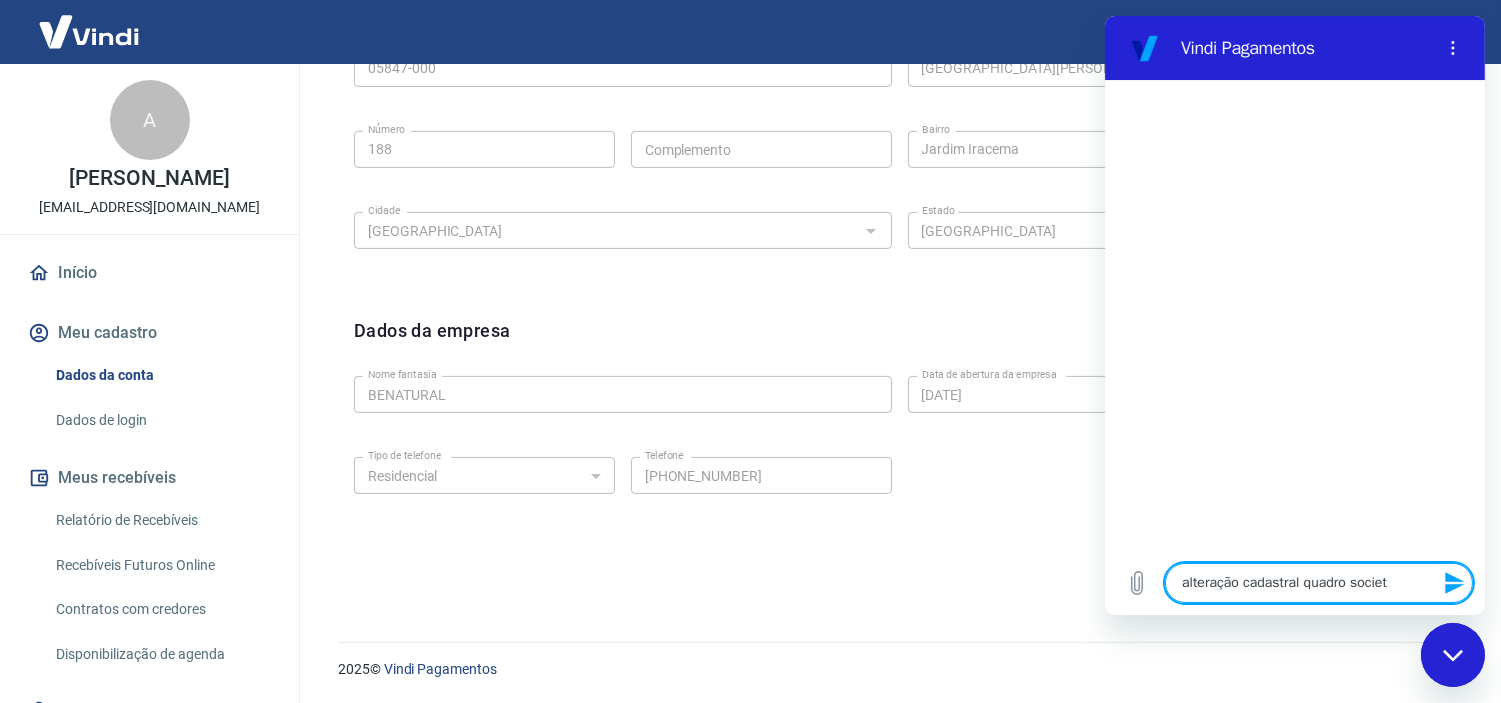 type on "alteração cadastral quadro societá" 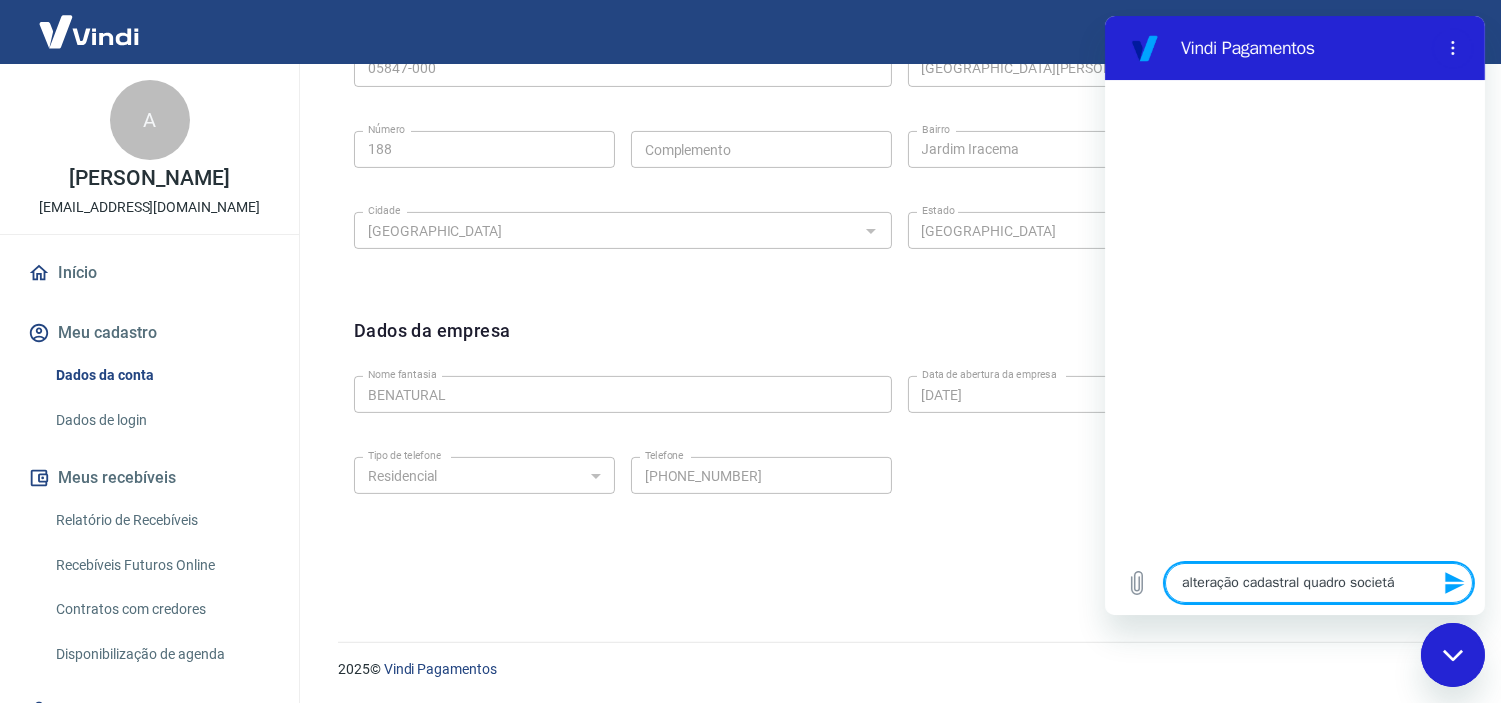 type on "alteração cadastral quadro societár" 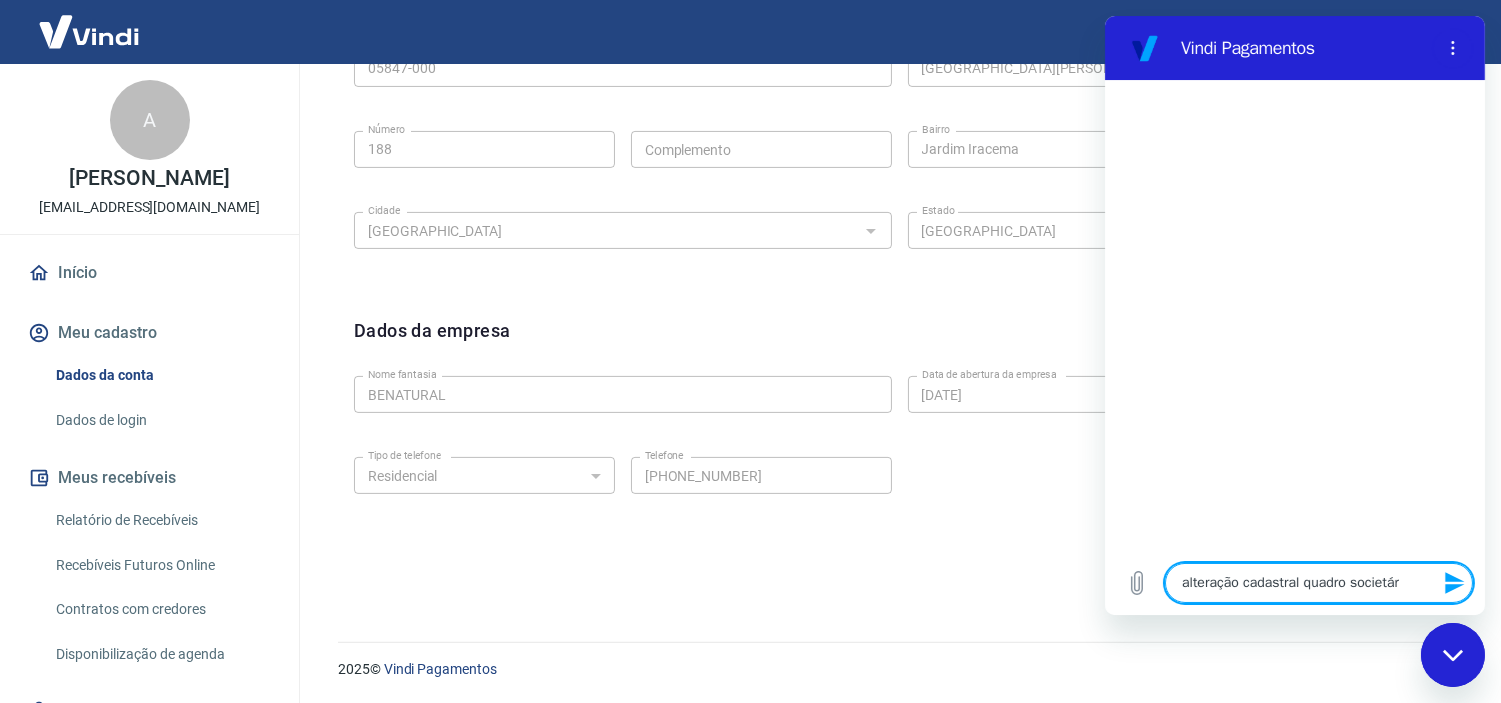 type on "alteração cadastral quadro societári" 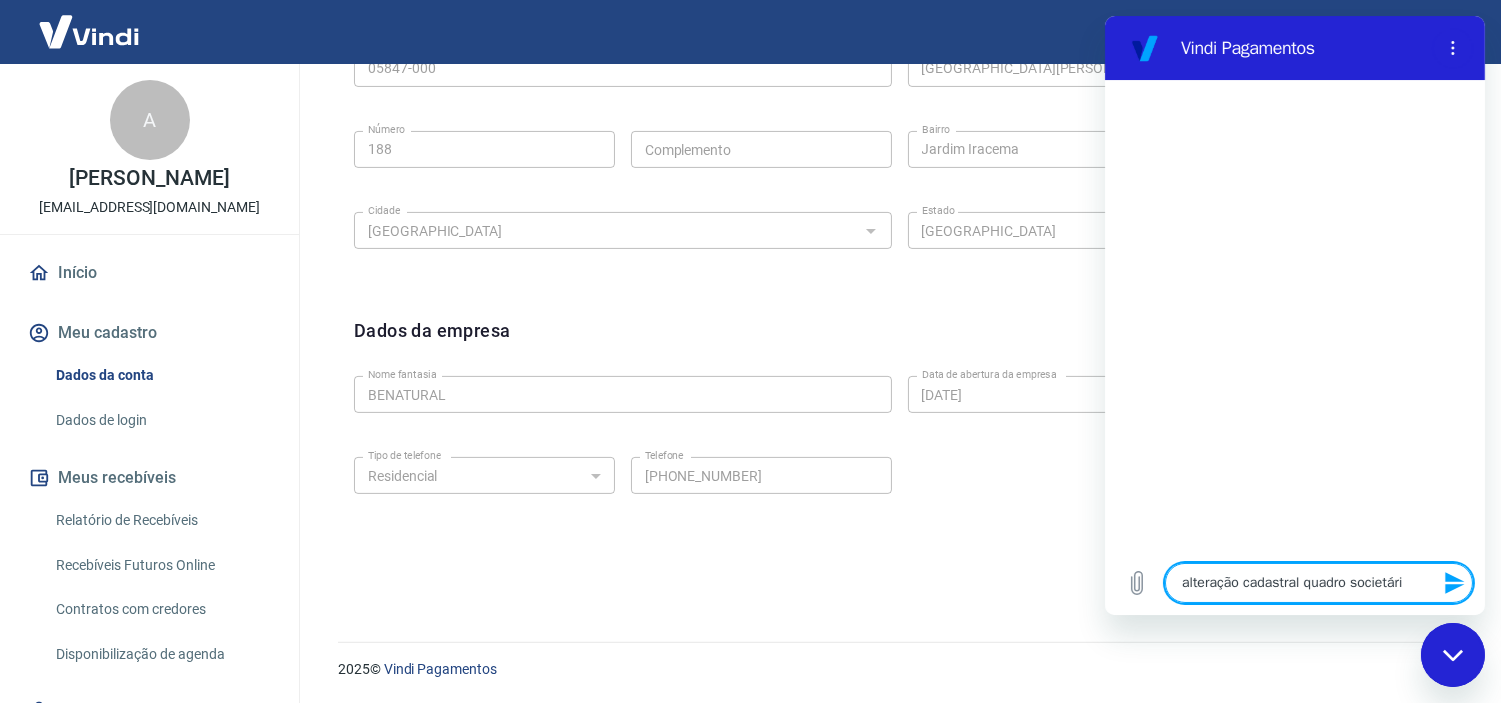 type on "alteração cadastral quadro societário" 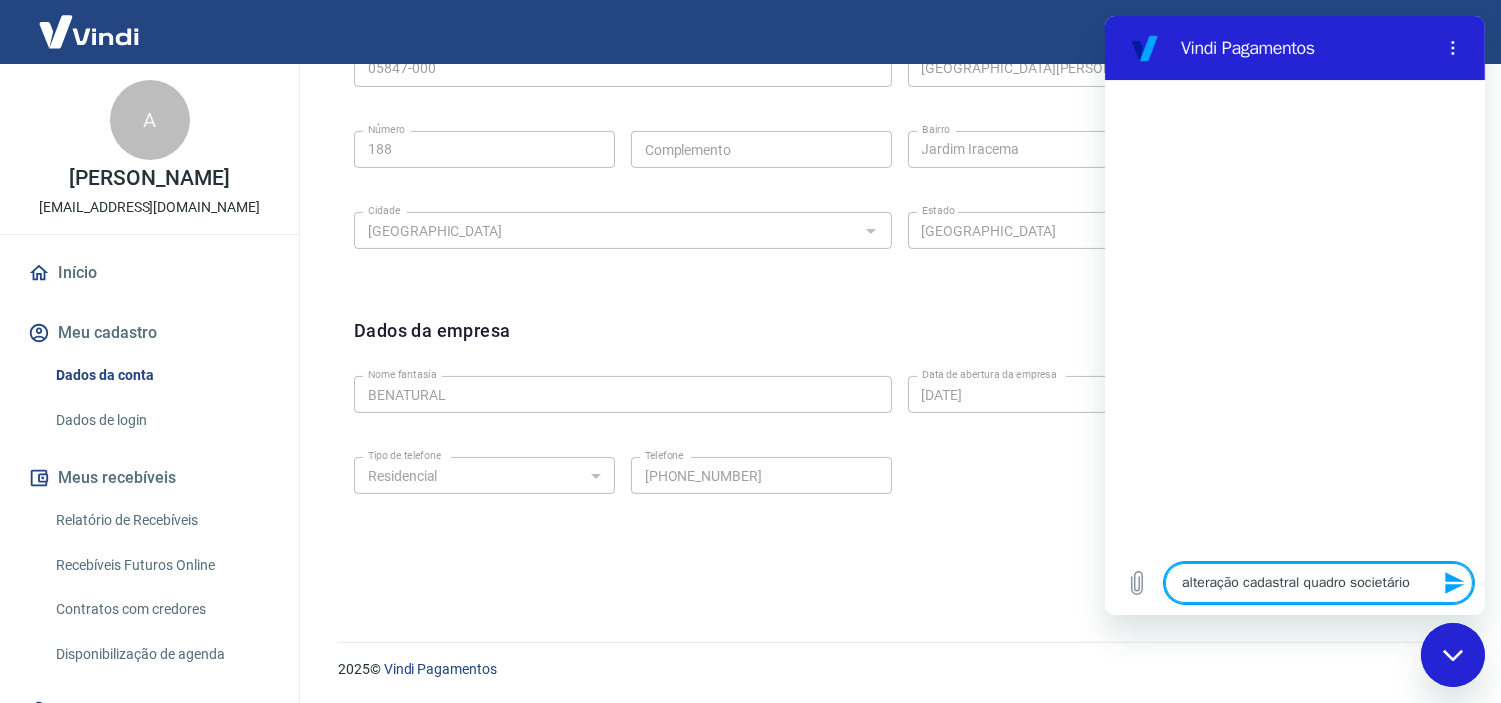 type on "x" 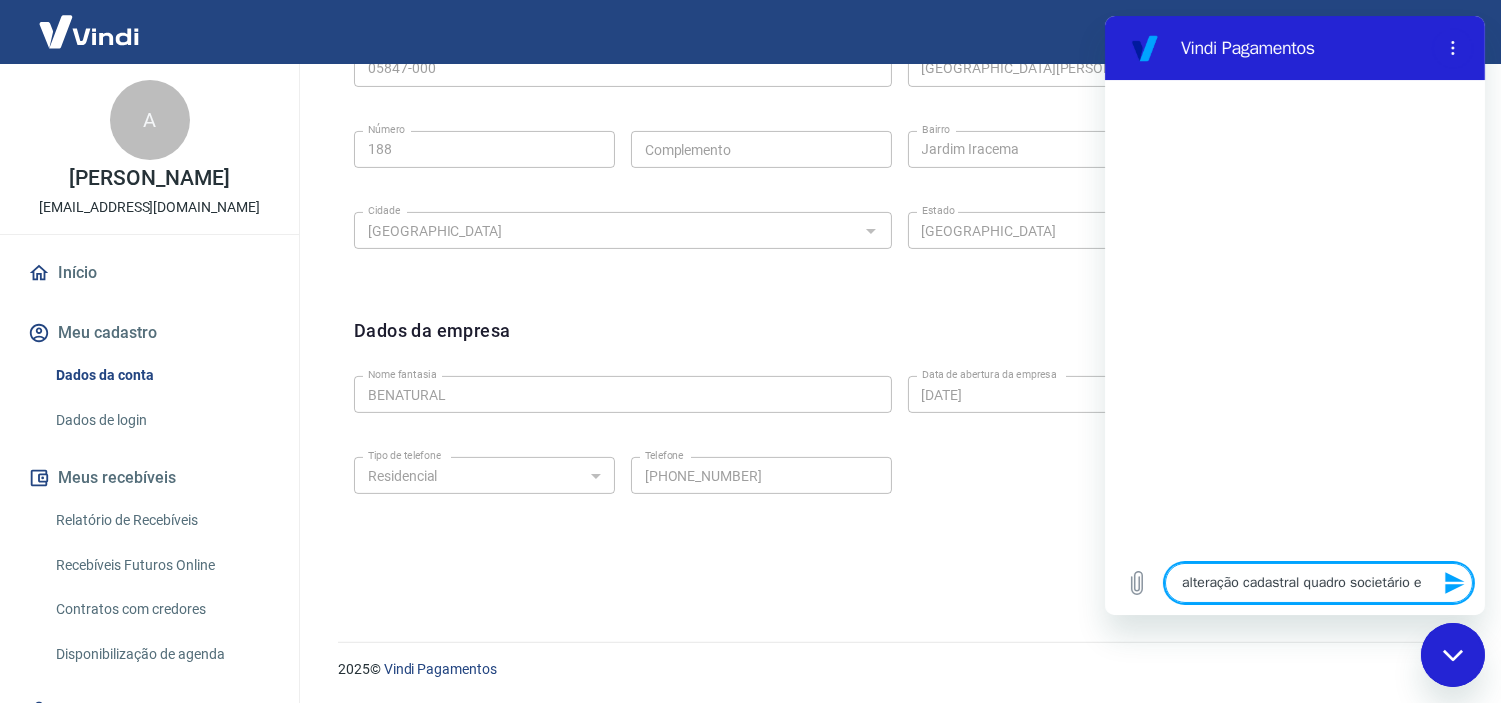 type on "x" 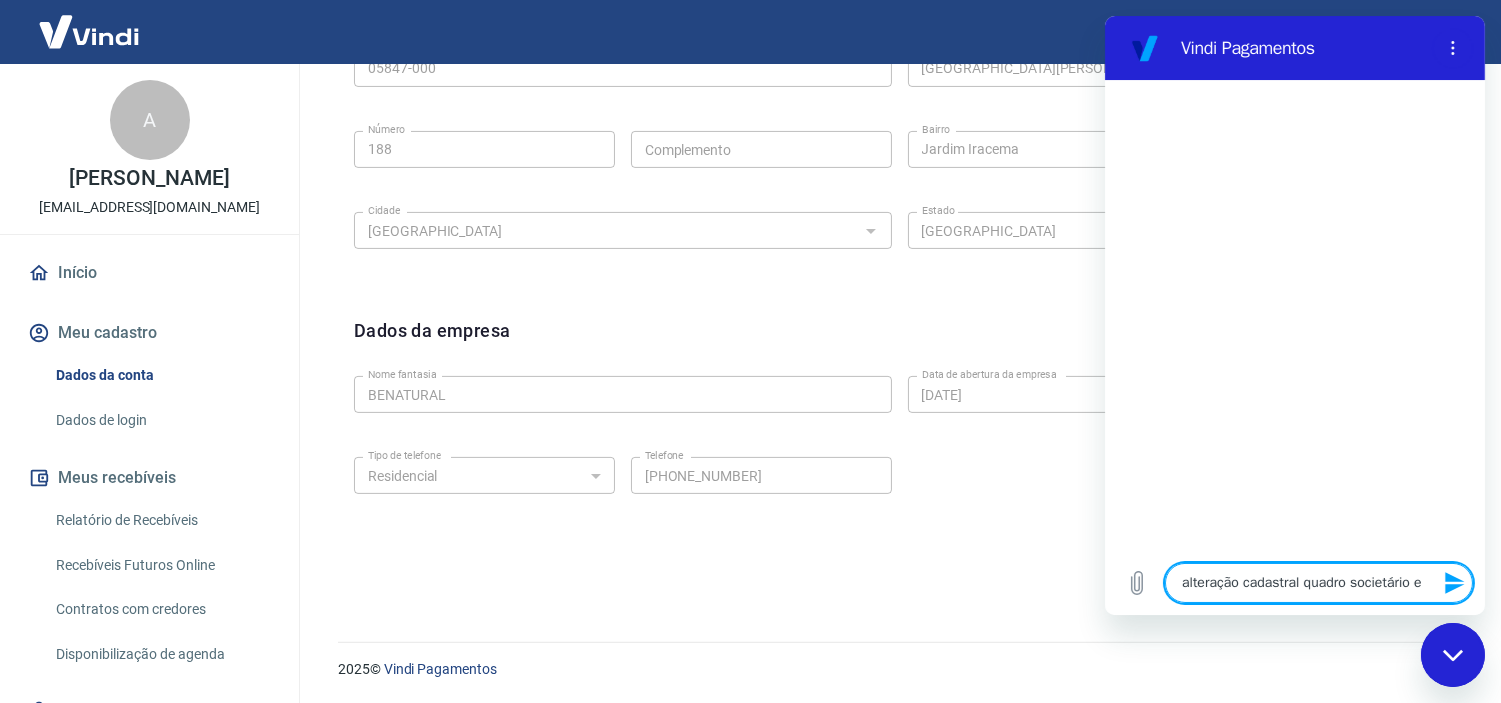 type on "alteração cadastral quadro societário e r" 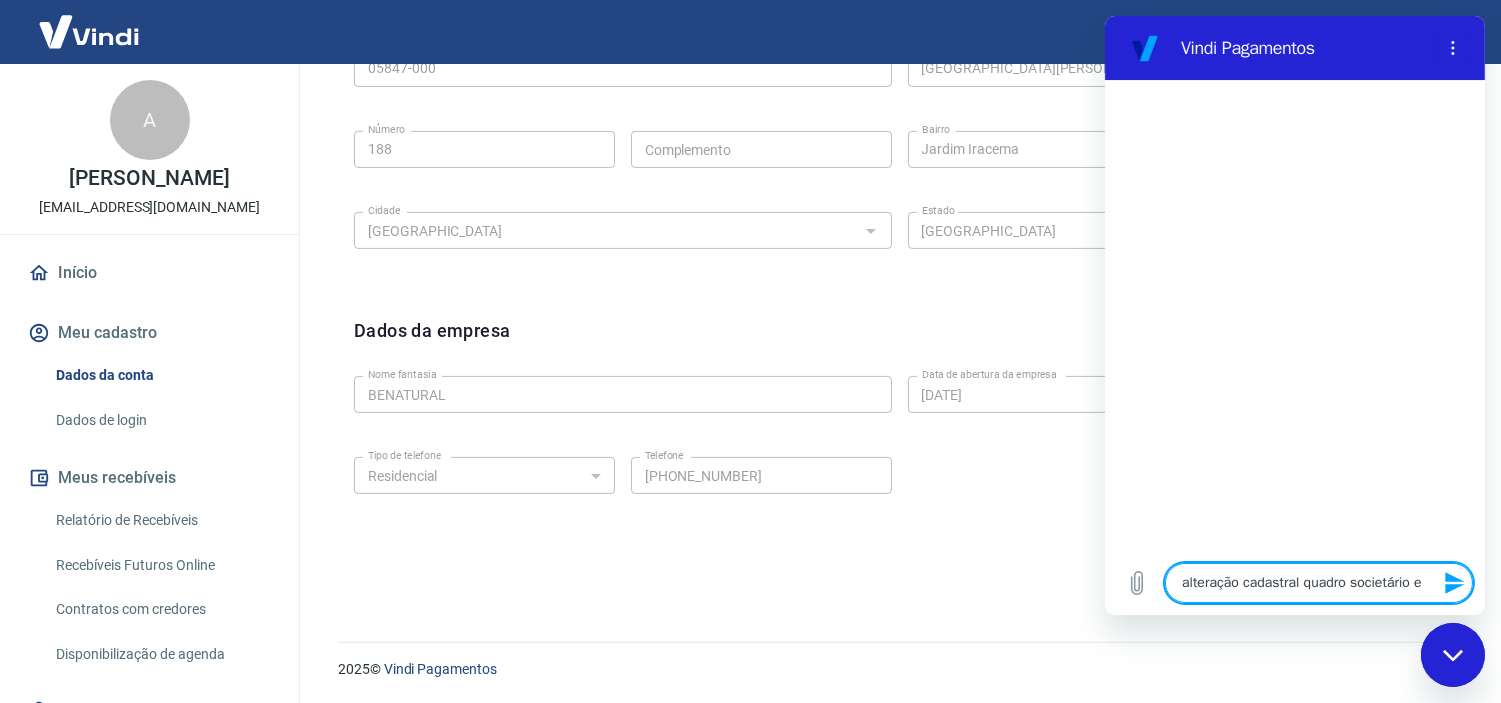 type on "x" 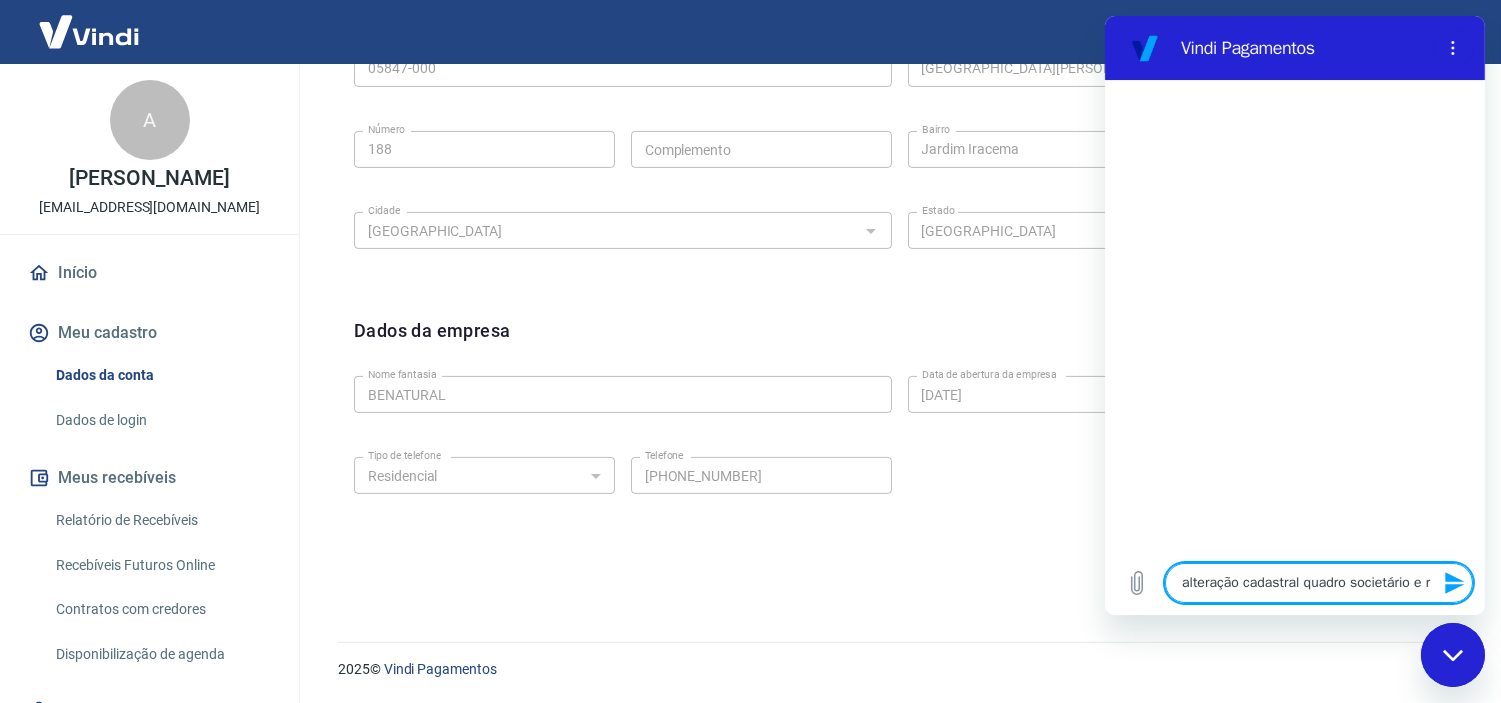 type on "alteração cadastral quadro societário e ra" 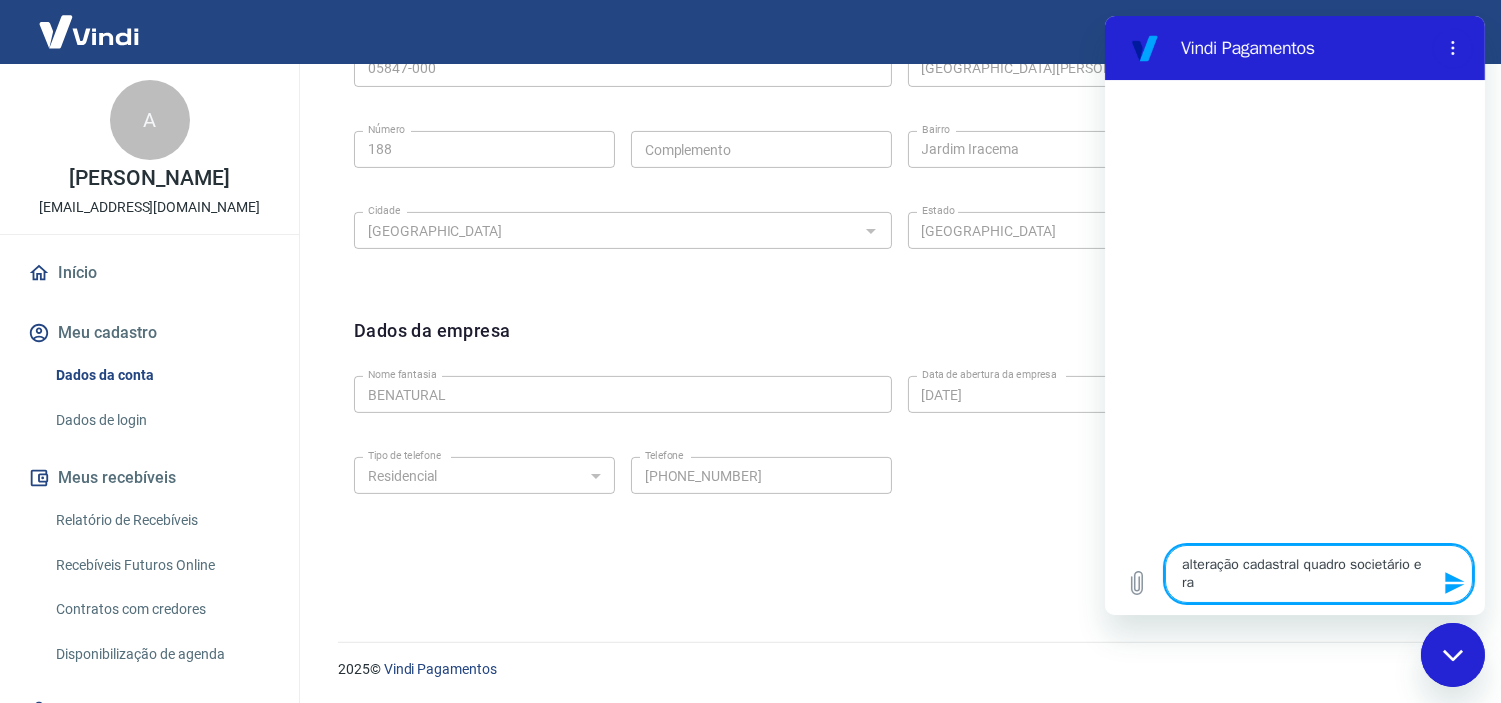 type on "alteração cadastral quadro societário e raz" 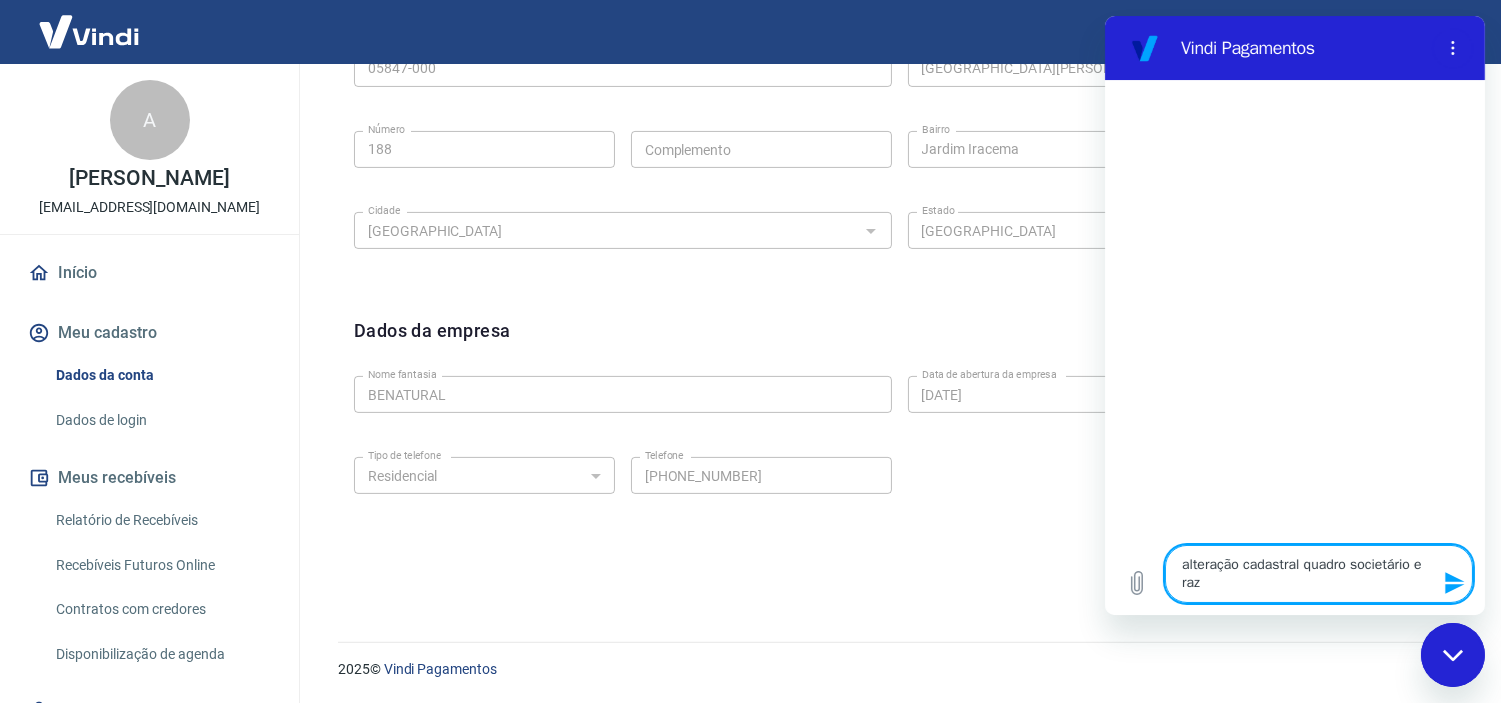 type on "alteração cadastral quadro societário e razã" 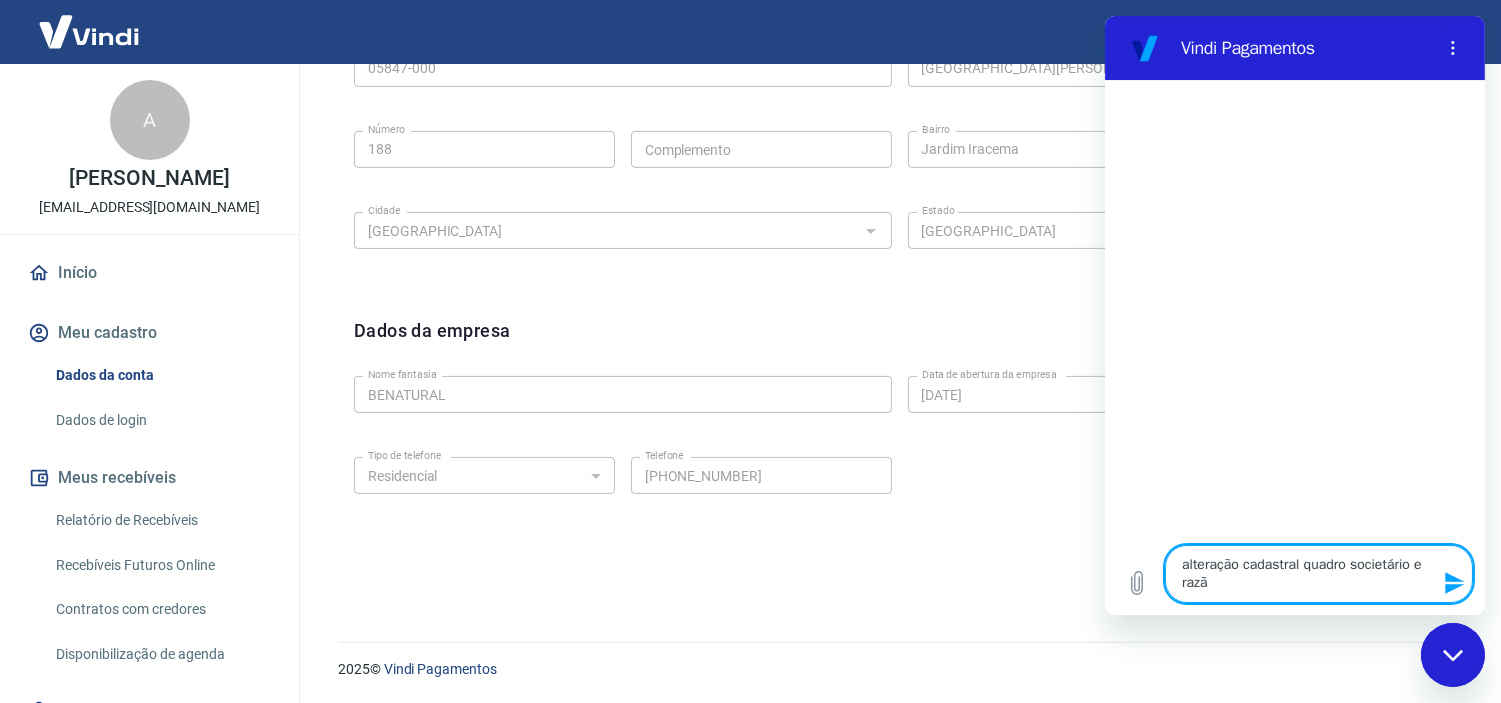 type on "alteração cadastral quadro societário e razão" 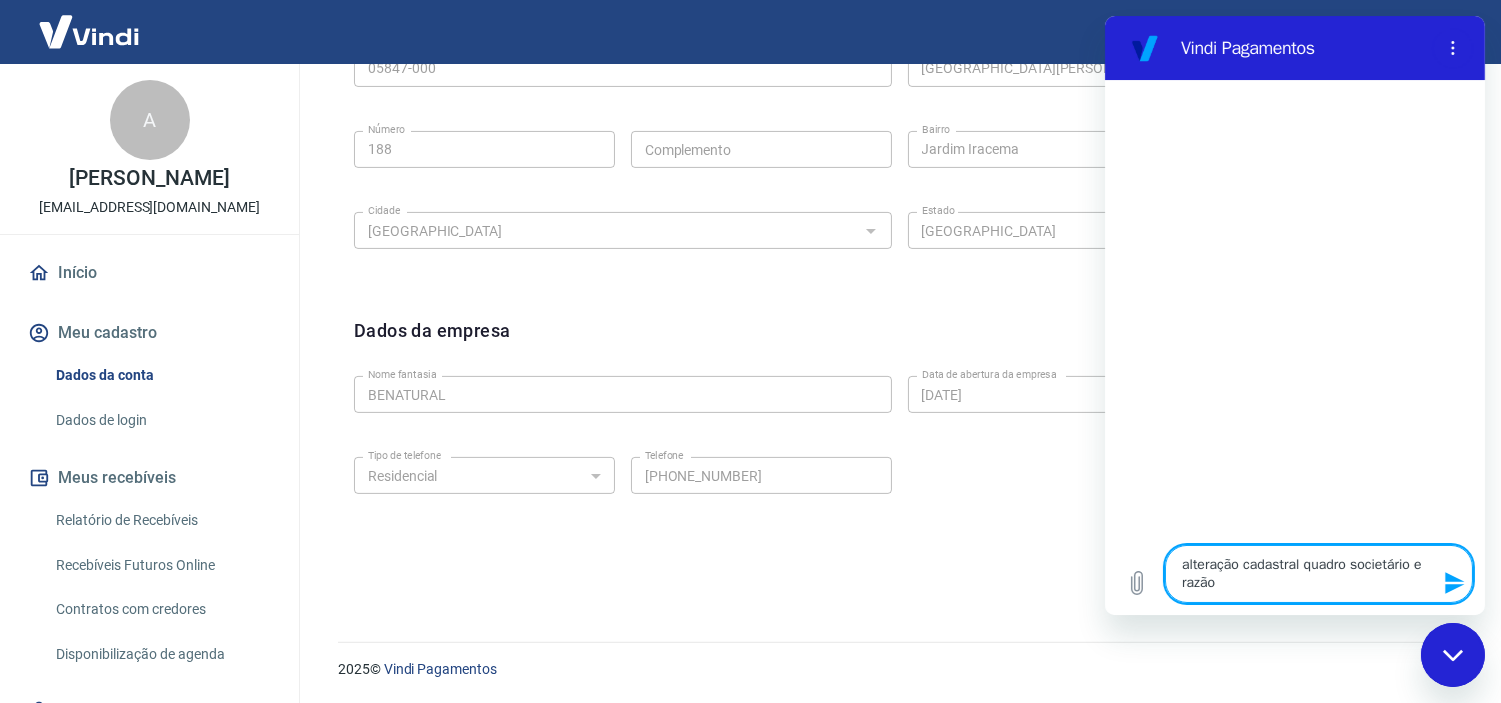 type on "alteração cadastral quadro societário e razão" 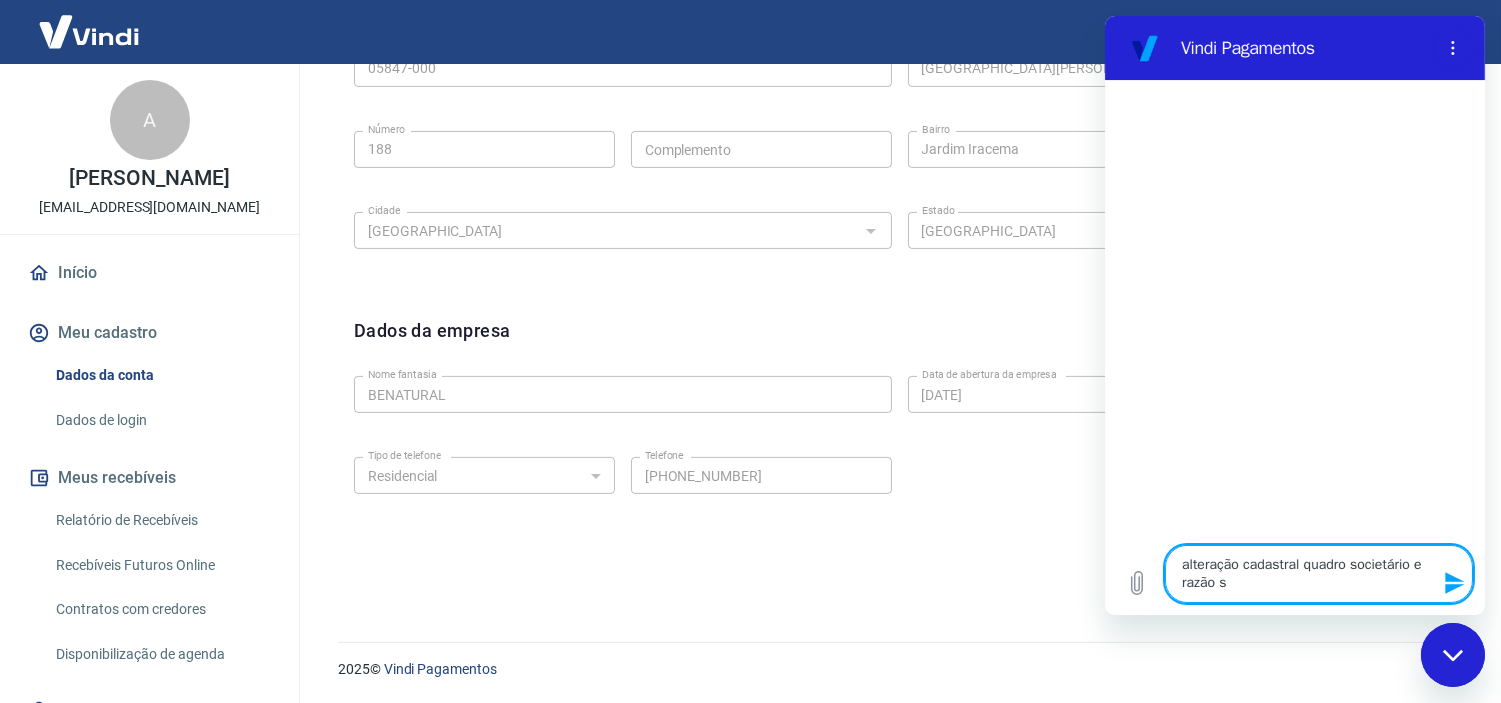 type on "alteração cadastral quadro societário e razão so" 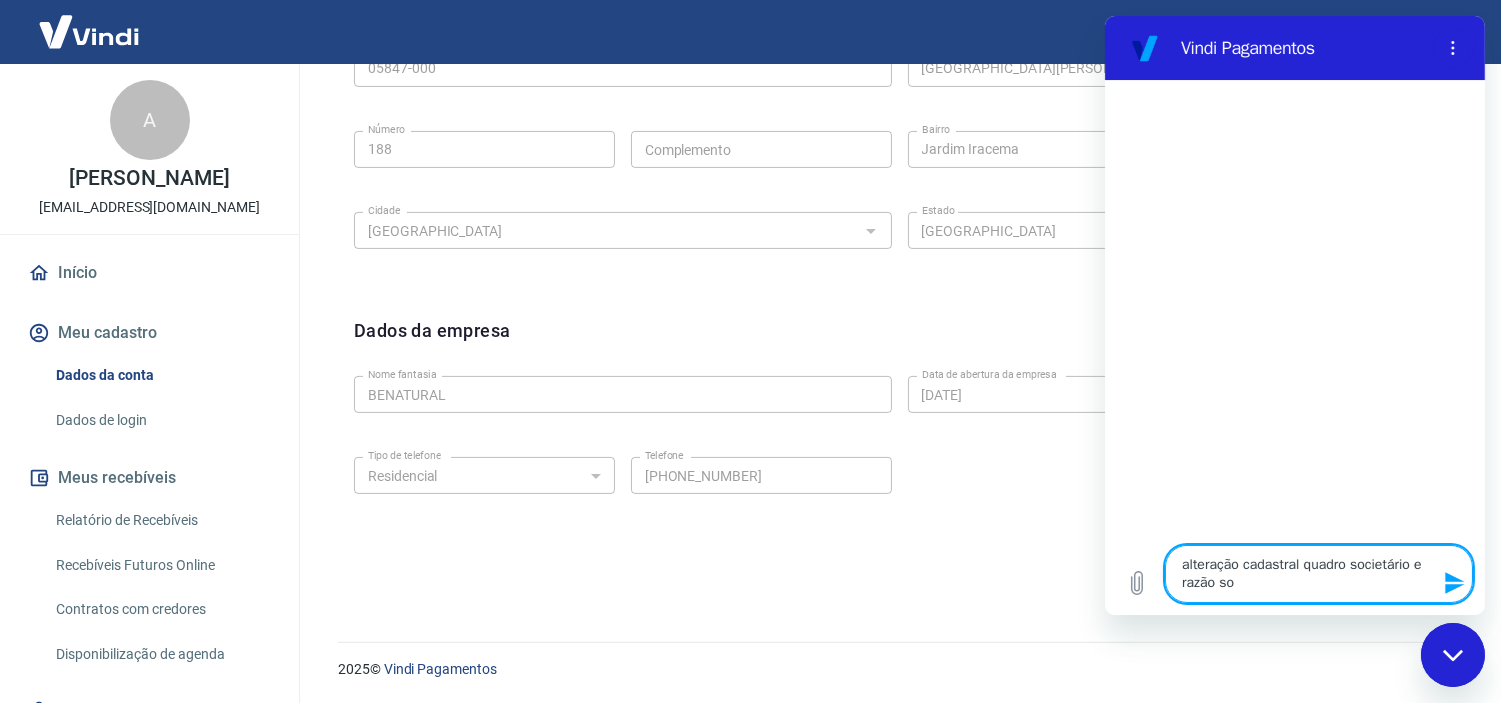 type on "alteração cadastral quadro societário e razão soc" 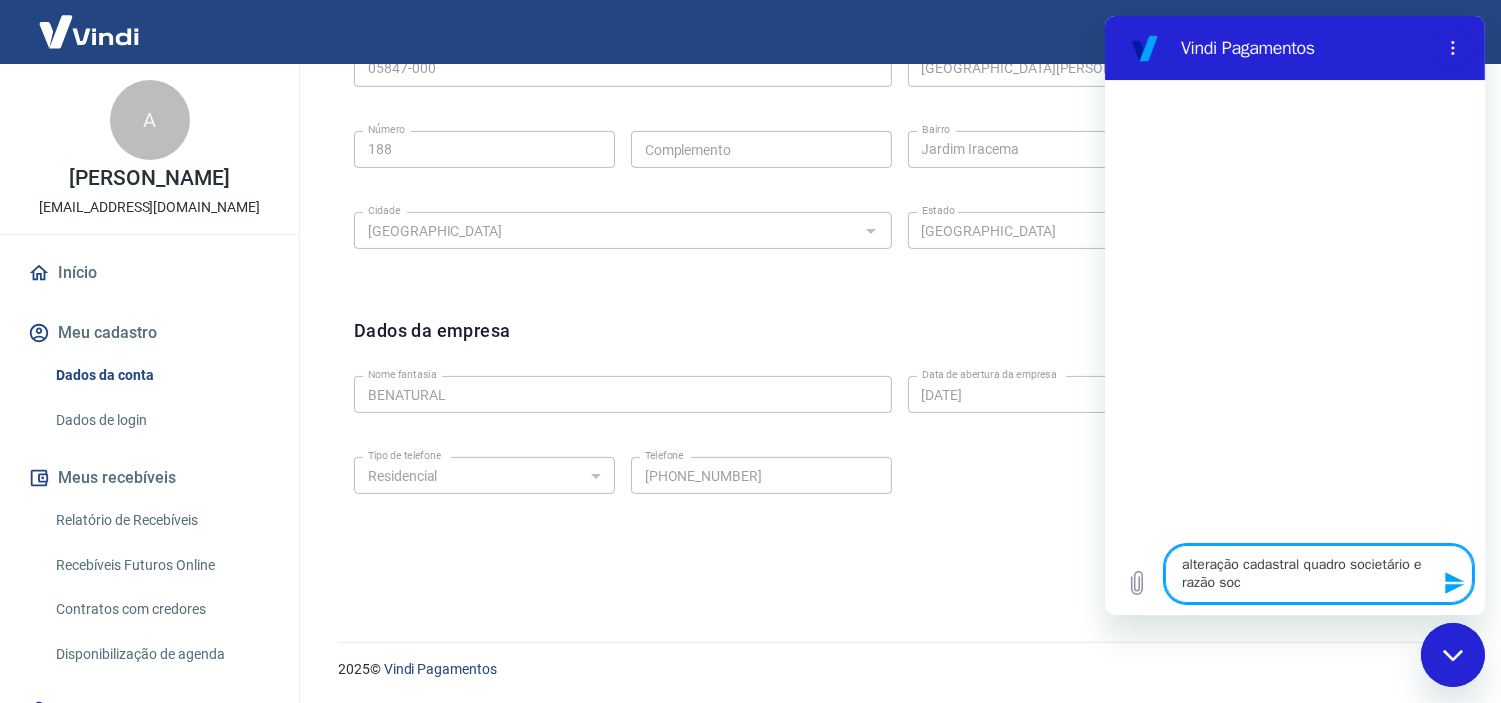 type on "alteração cadastral quadro societário e razão soci" 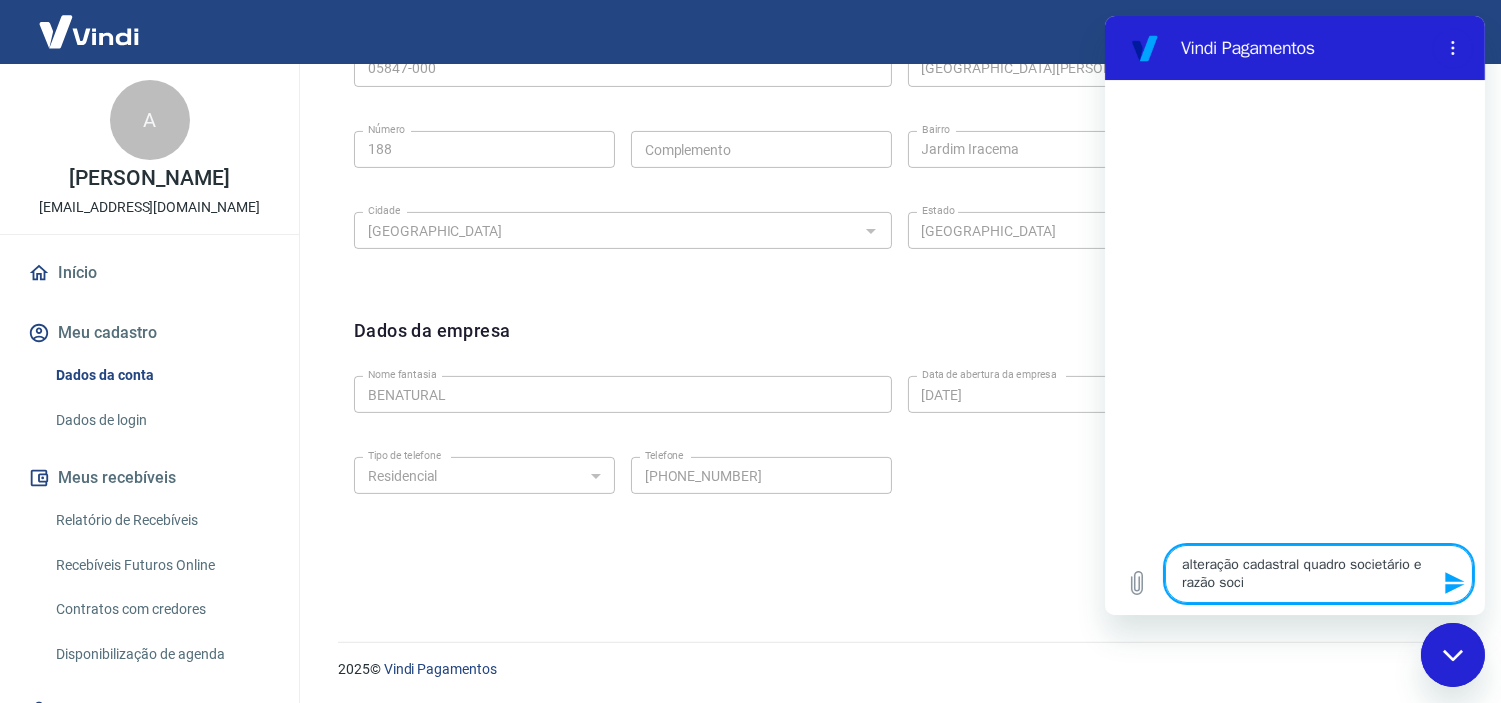 type on "alteração cadastral quadro societário e razão socia" 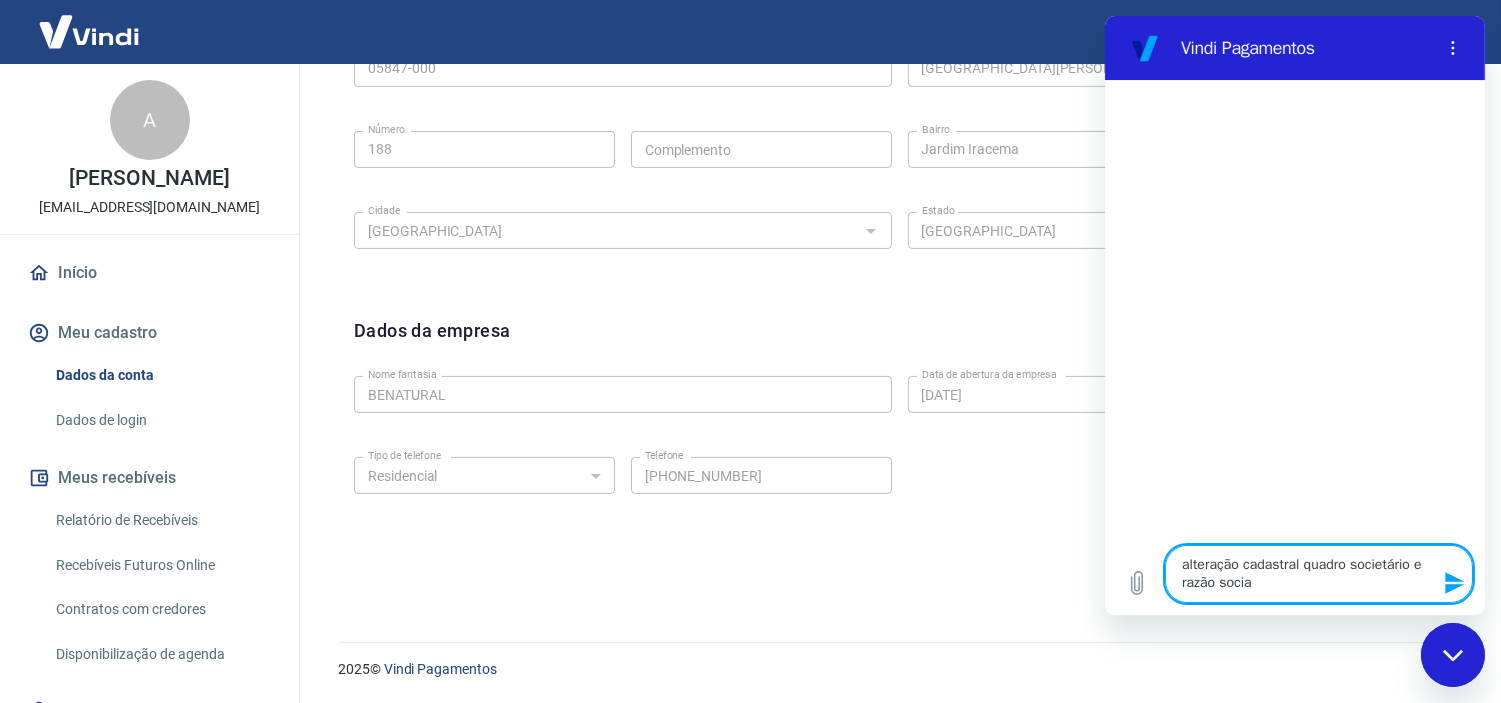 type on "alteração cadastral quadro societário e razão social" 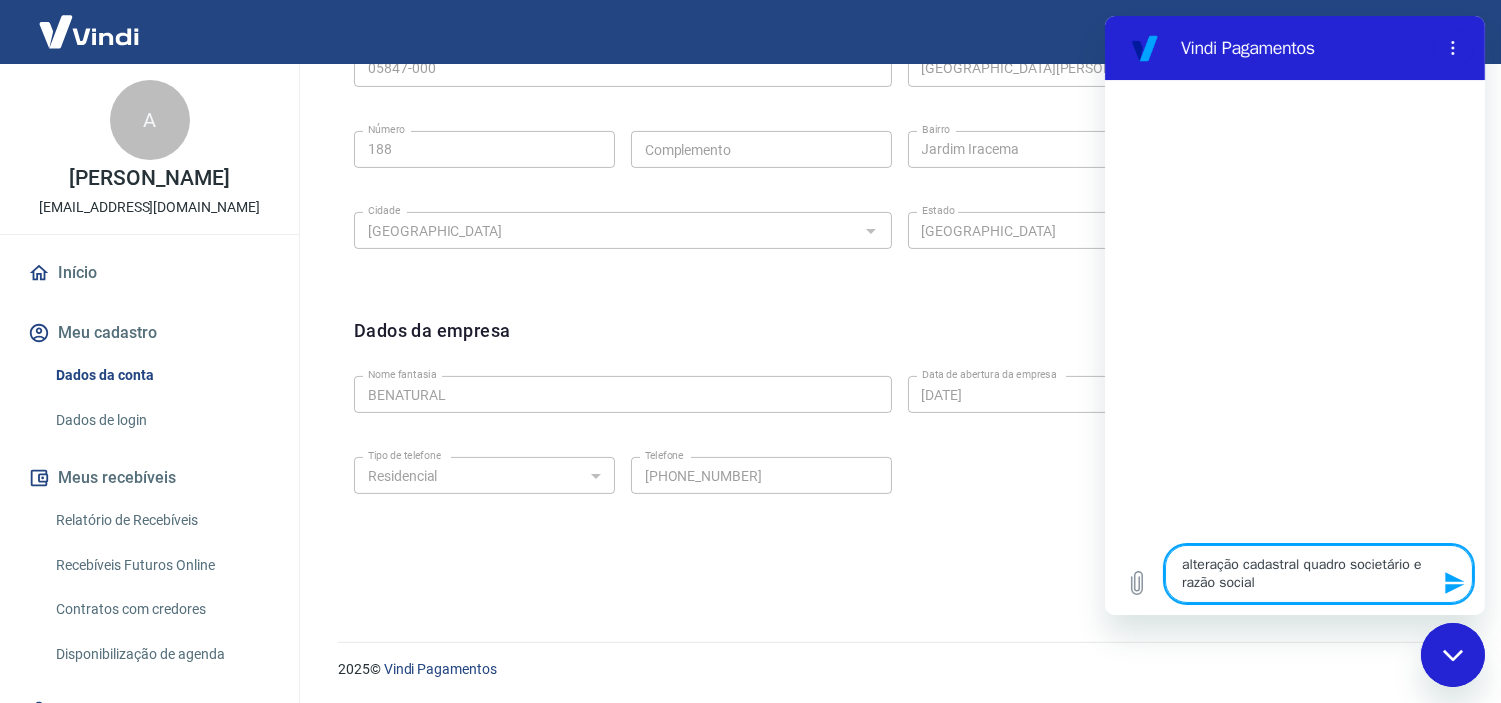 type on "x" 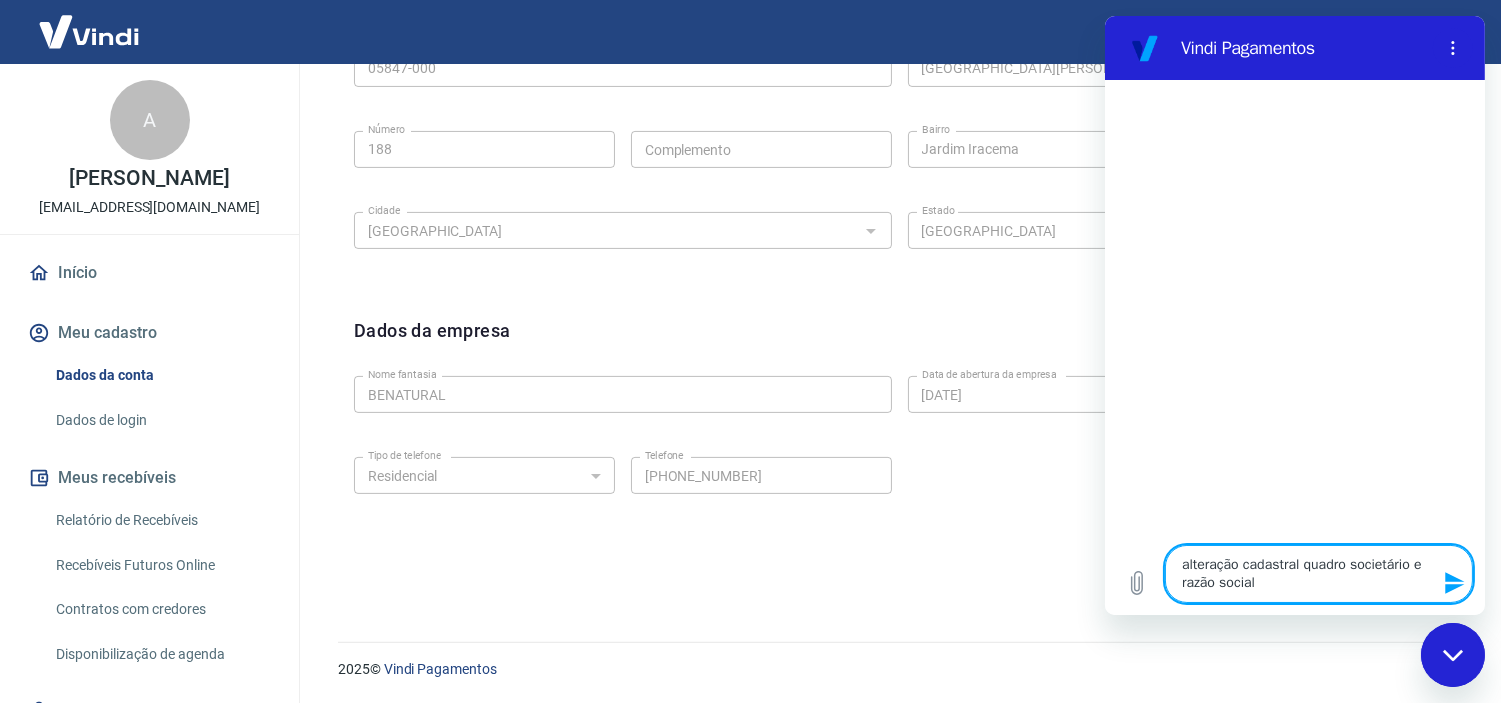 type 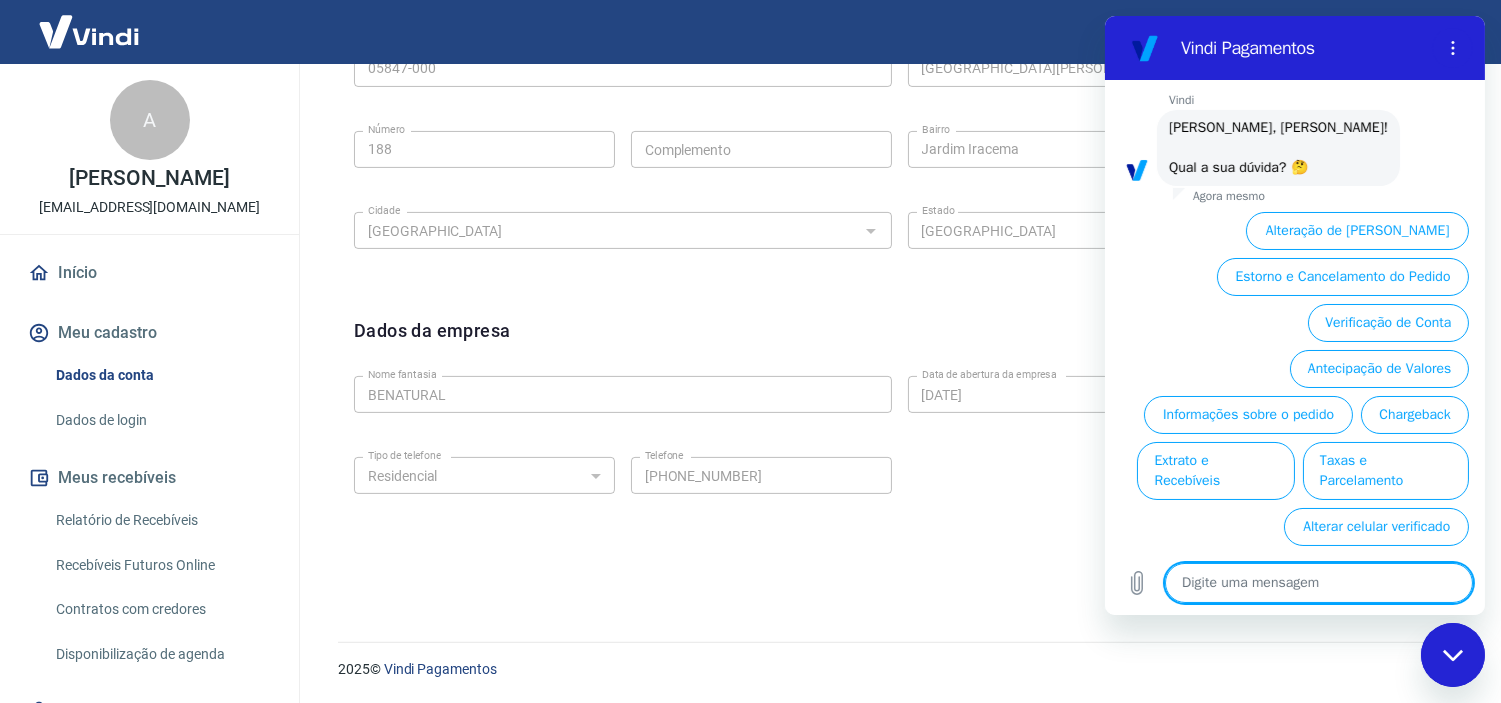 scroll, scrollTop: 143, scrollLeft: 0, axis: vertical 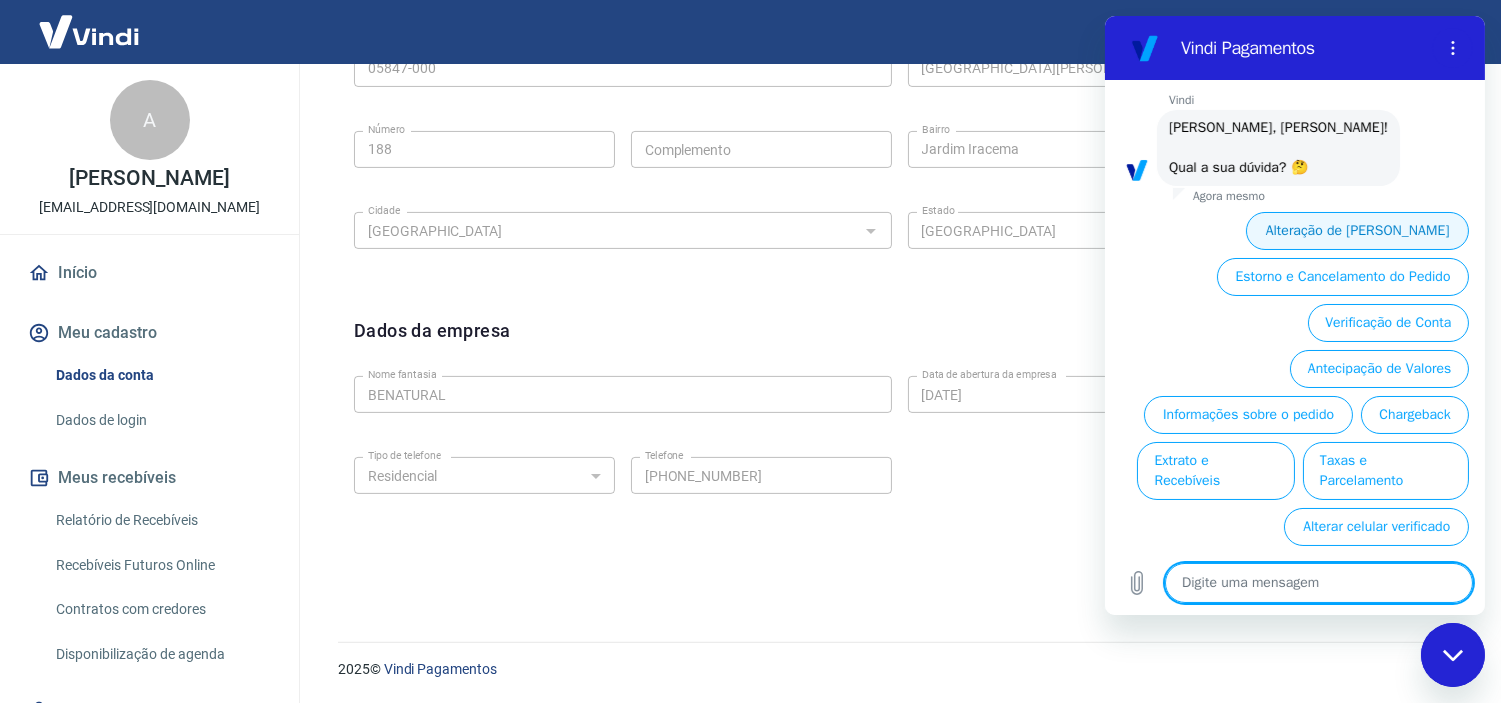 click on "Alteração de Dados Cadastrais" at bounding box center [1356, 231] 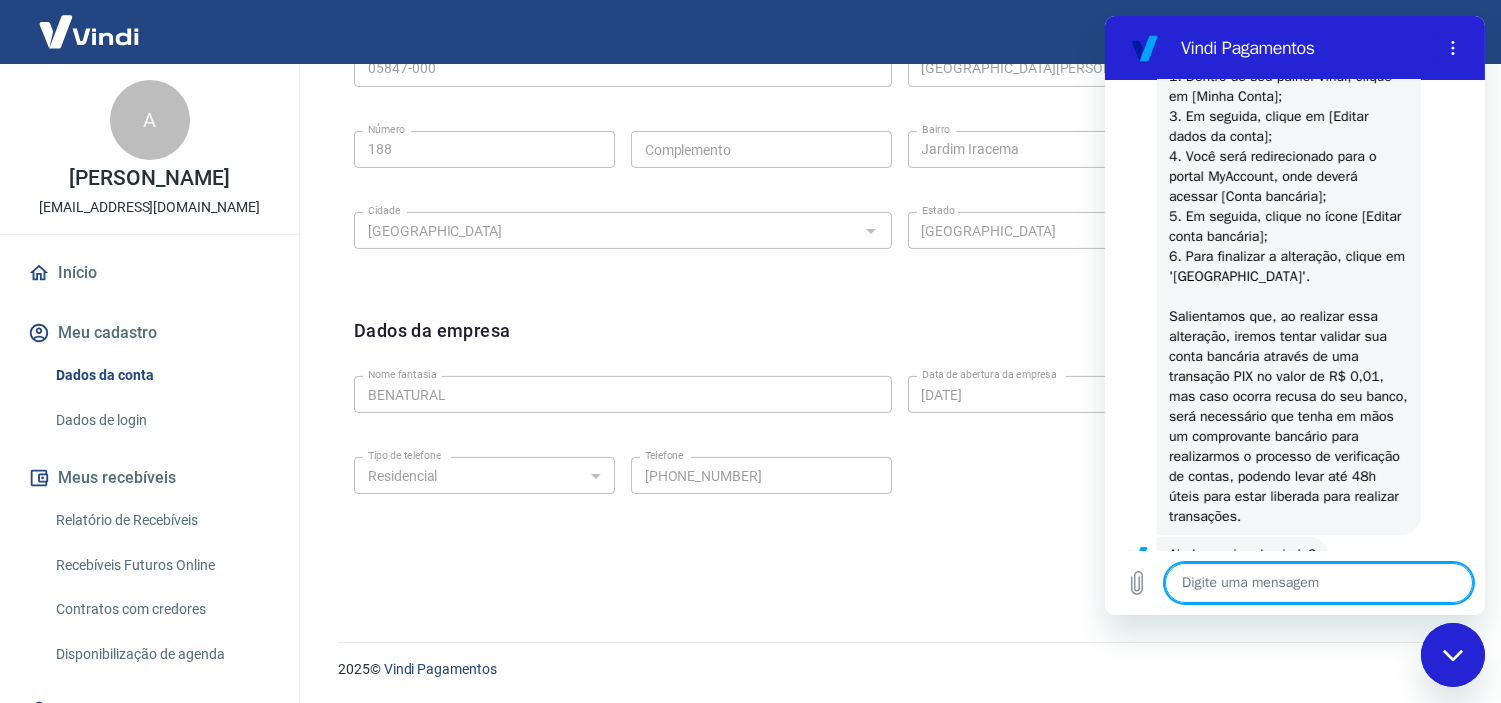 scroll, scrollTop: 512, scrollLeft: 0, axis: vertical 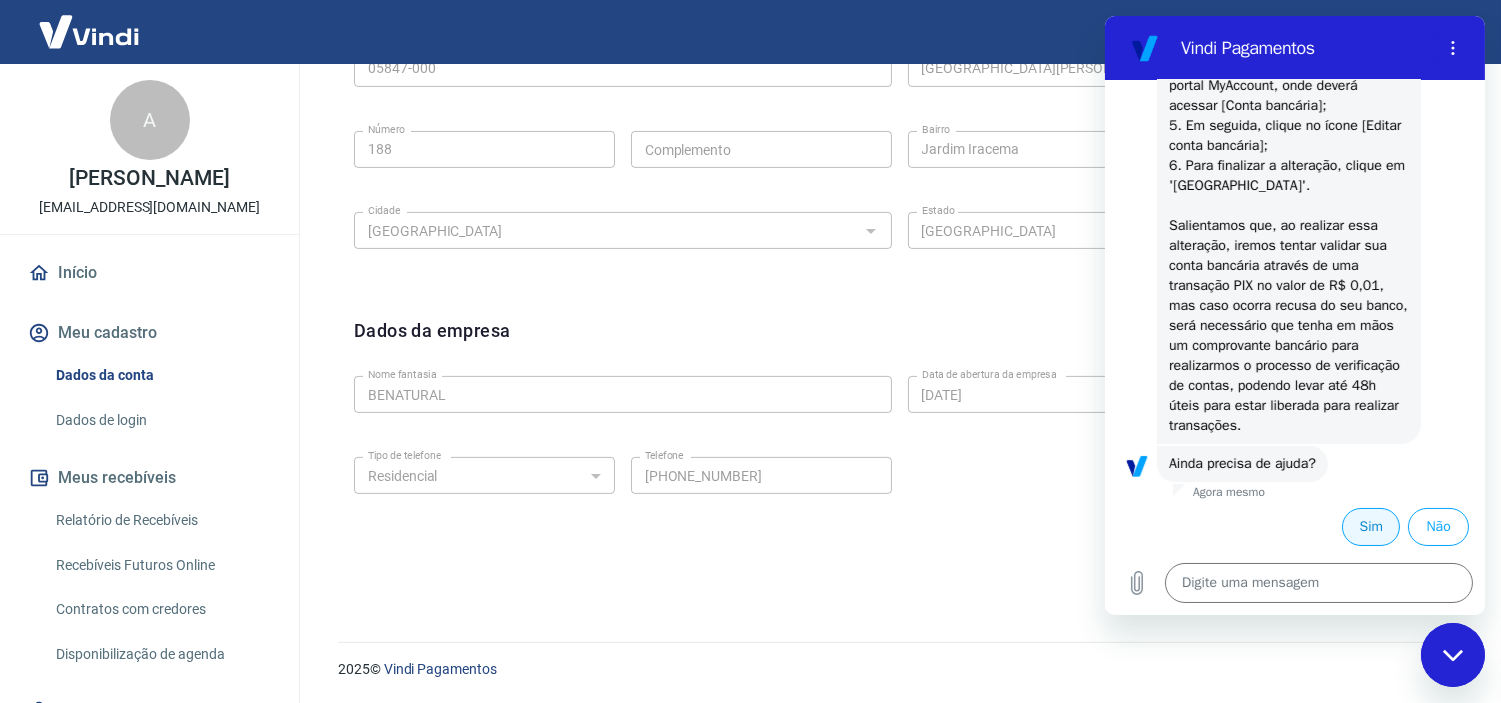 click on "Sim" at bounding box center (1370, 527) 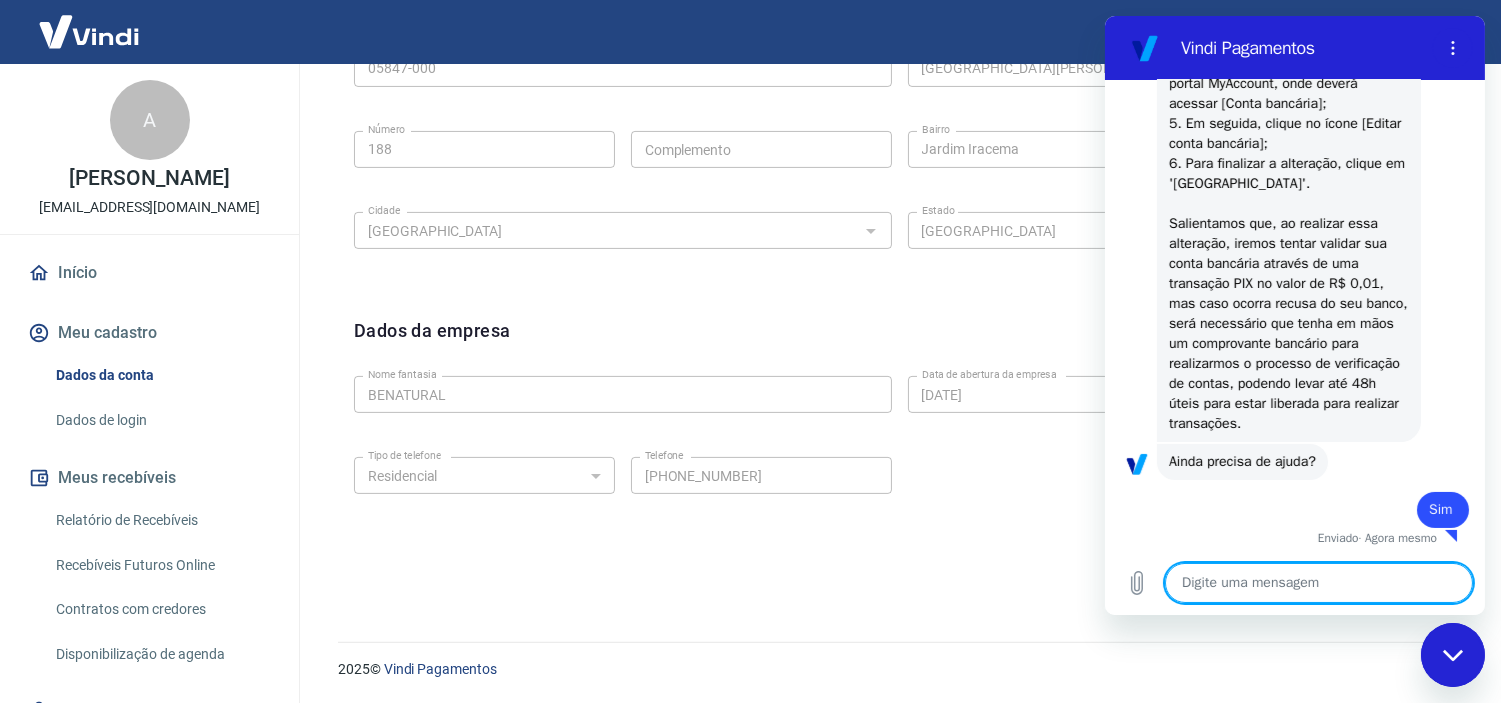 type on "x" 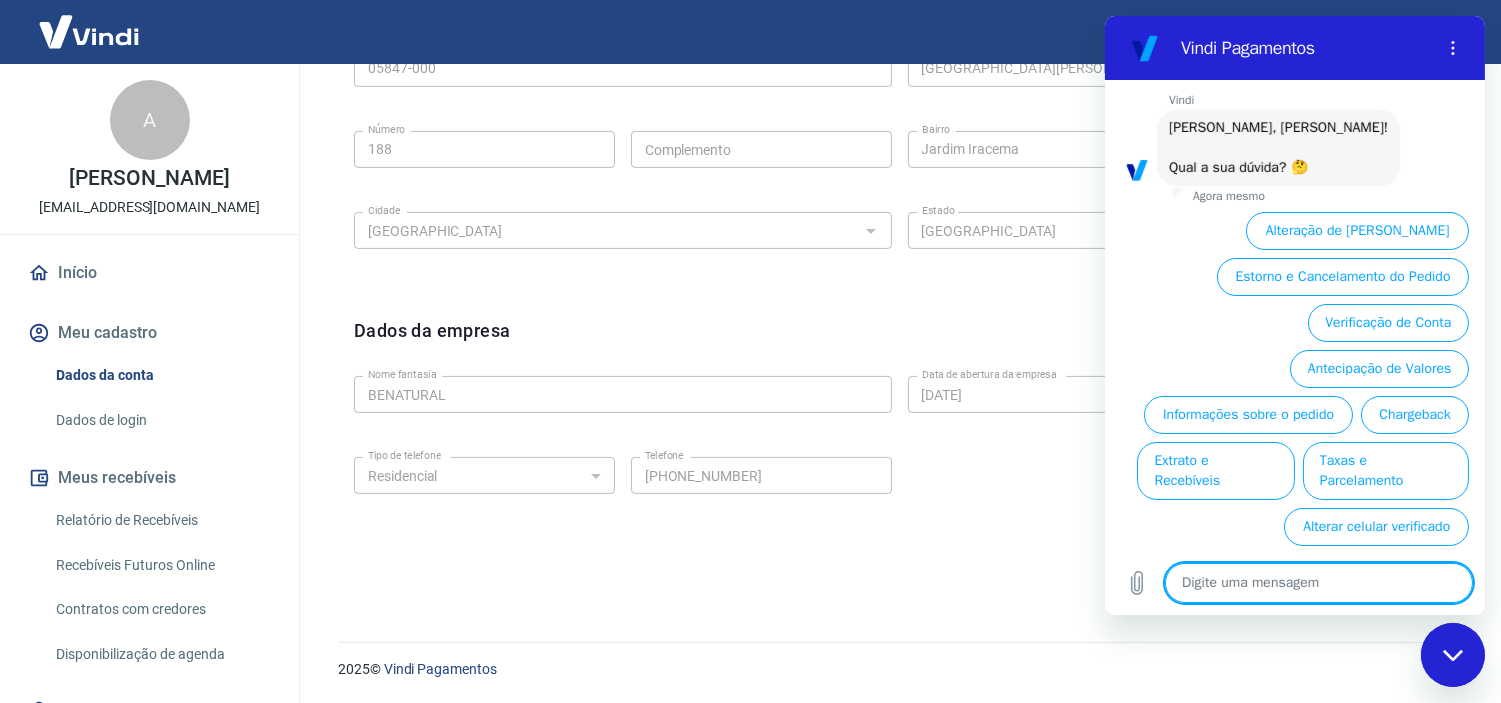 scroll, scrollTop: 1008, scrollLeft: 0, axis: vertical 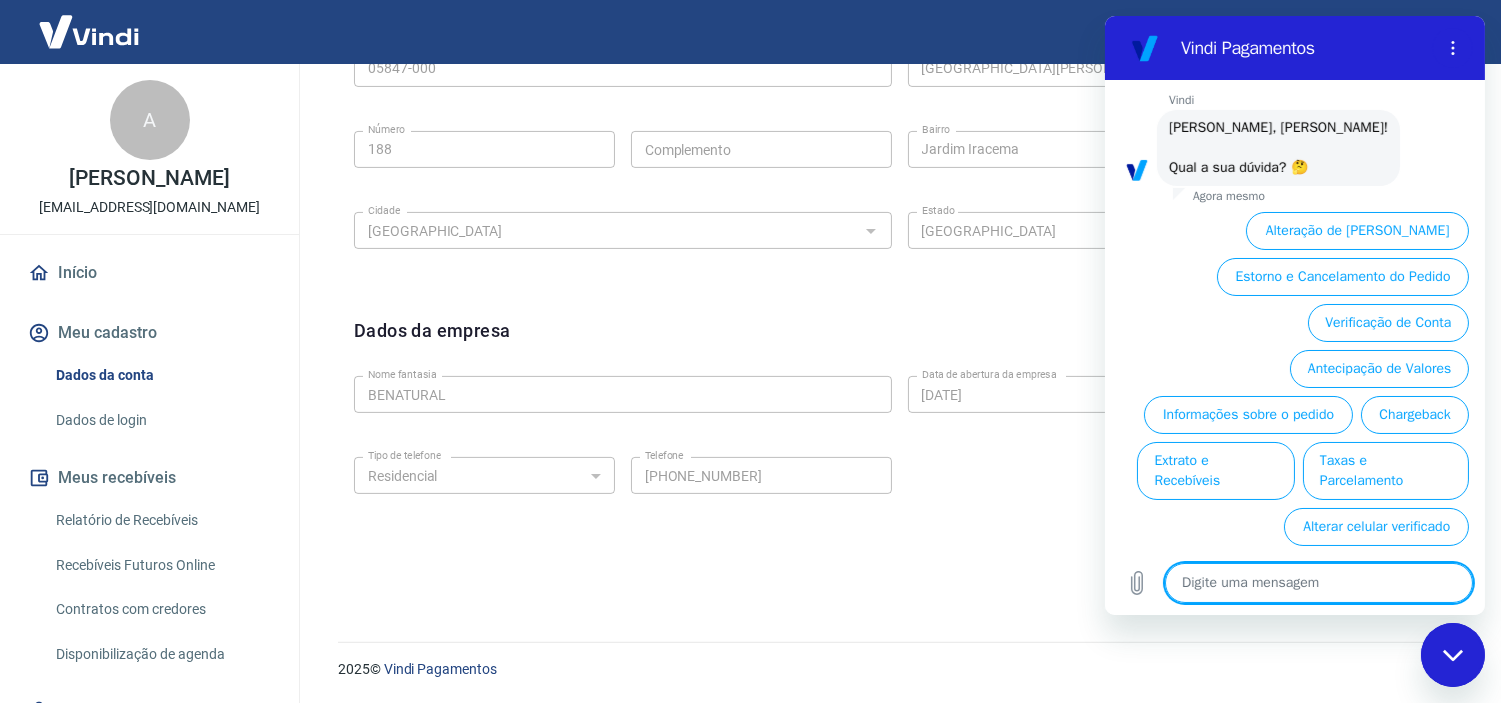 type on "c" 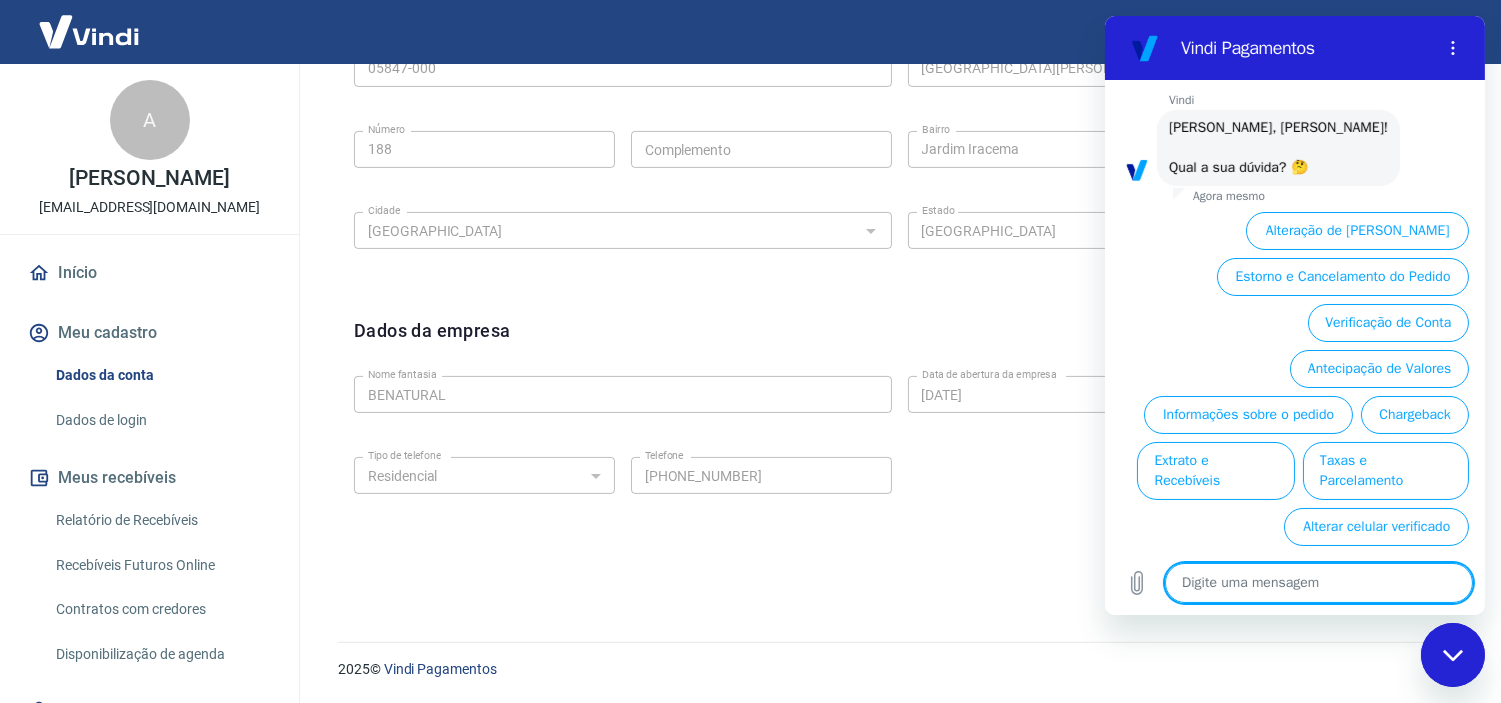 type on "x" 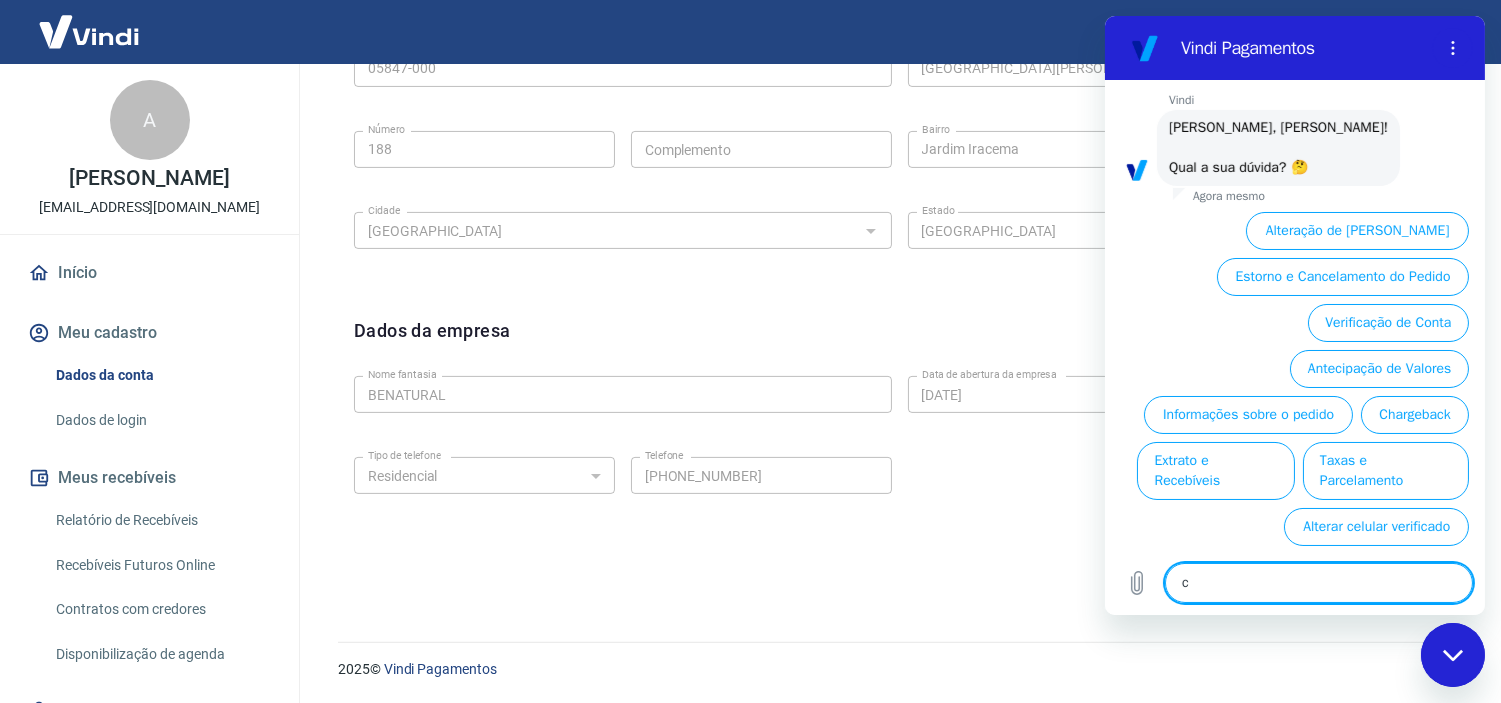 type on "co" 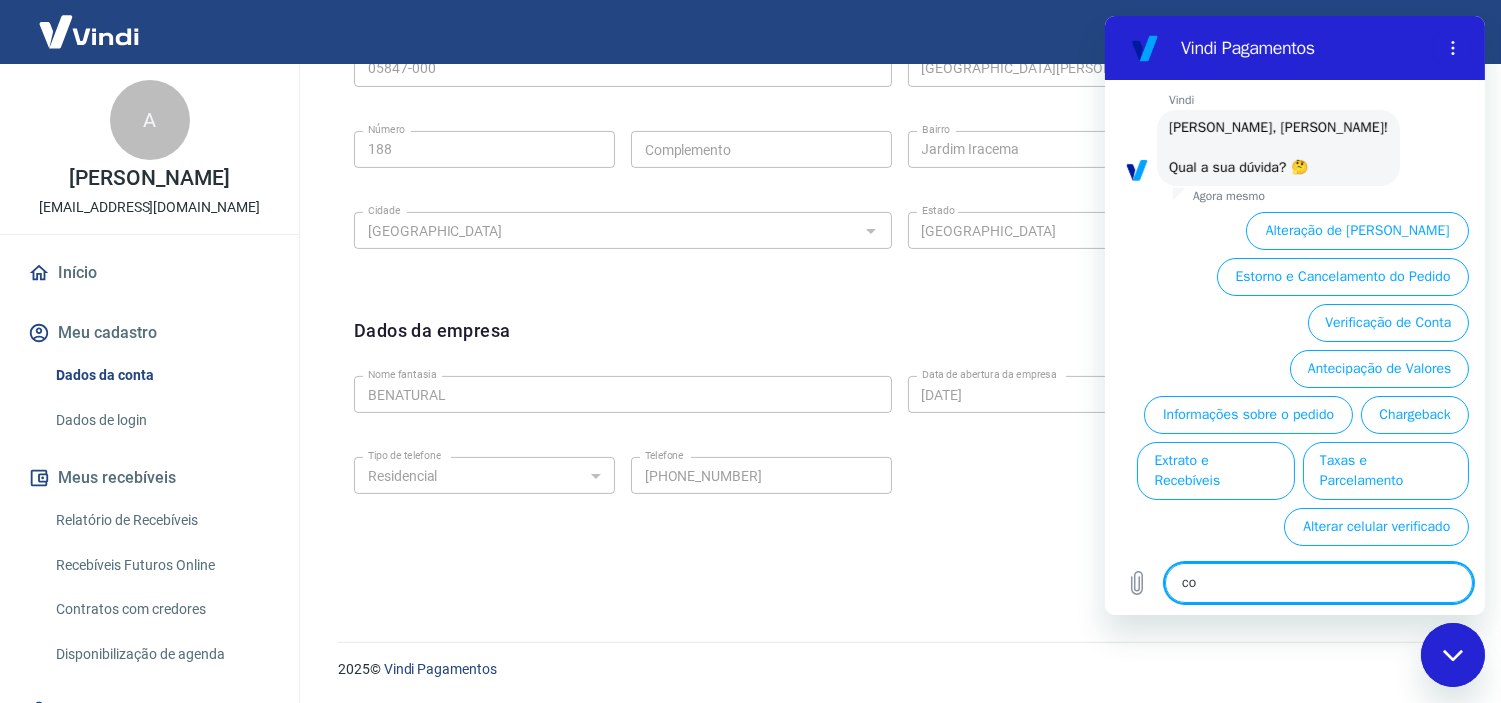 type on "x" 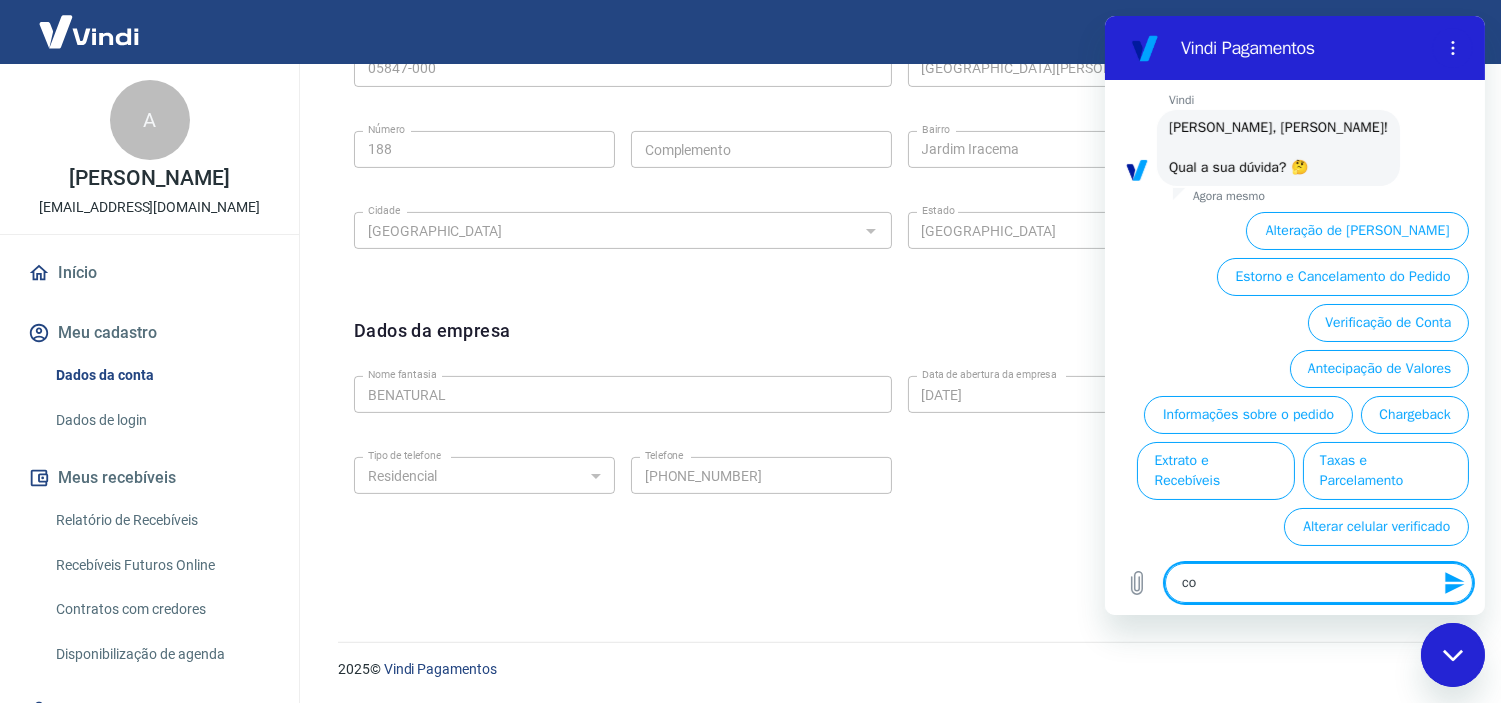 type on "con" 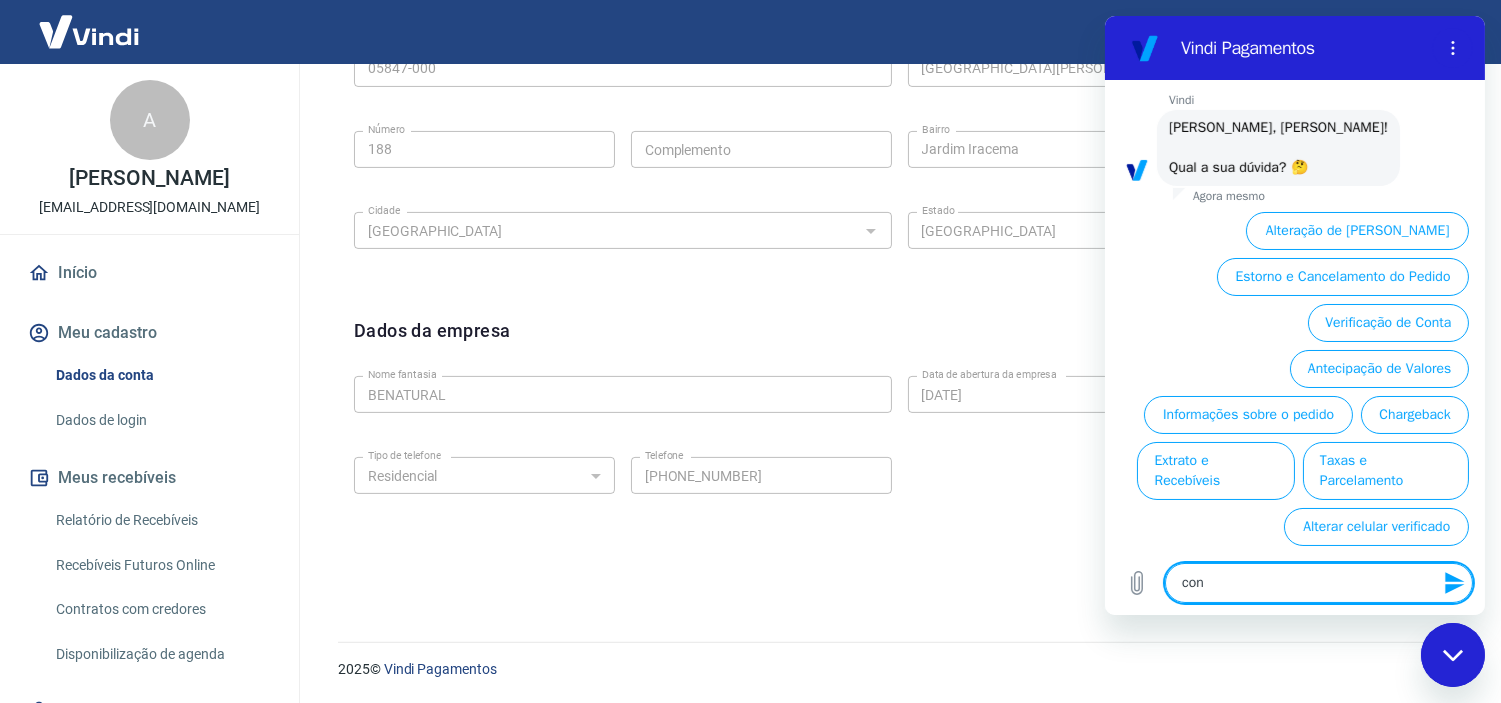 type on "cont" 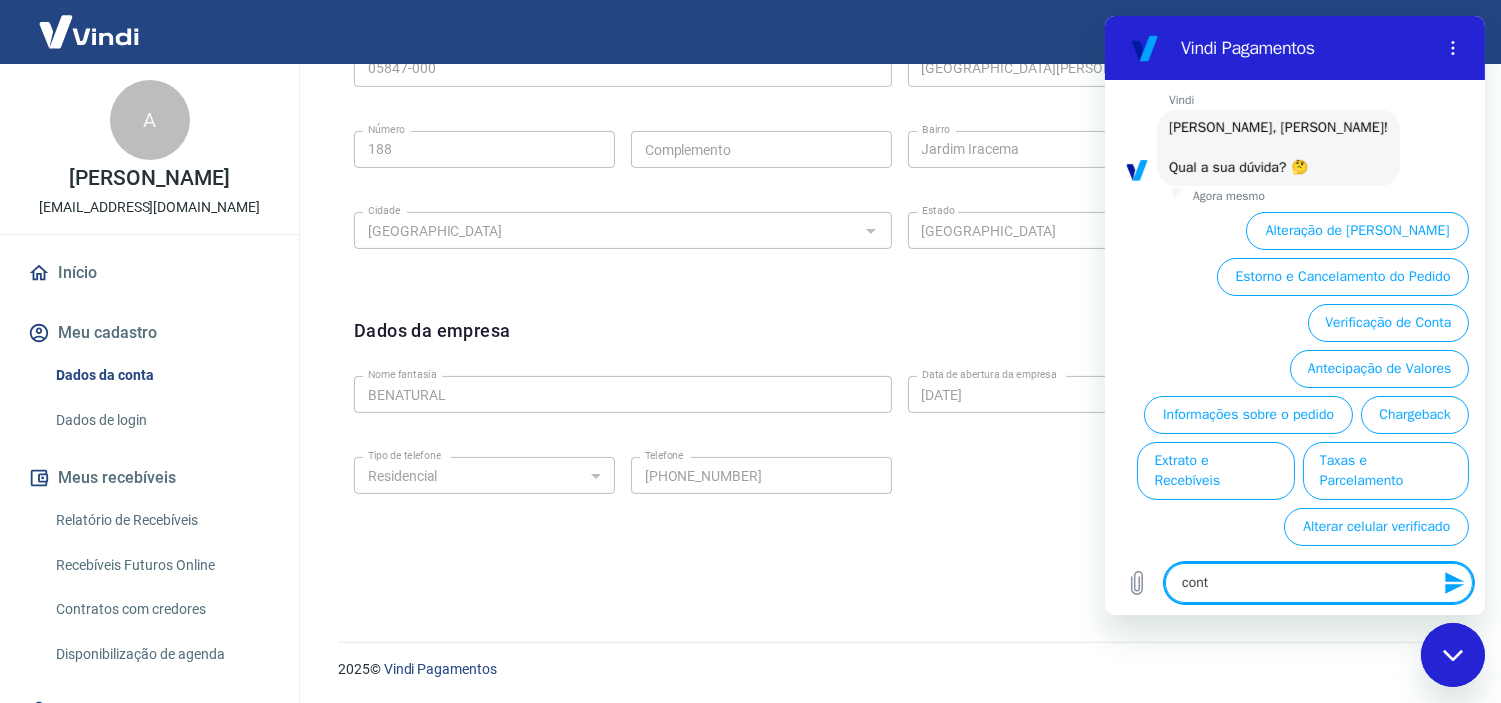 type on "conta" 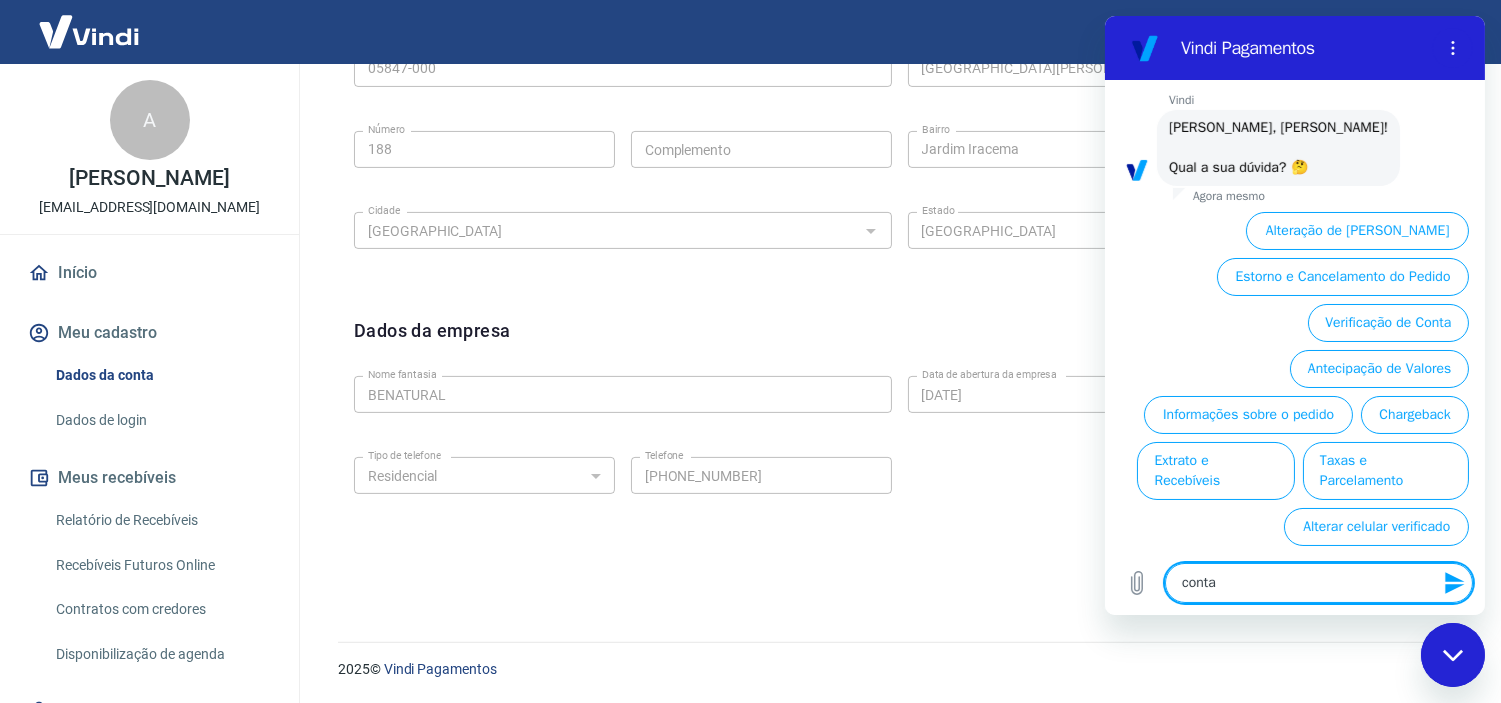 type on "contat" 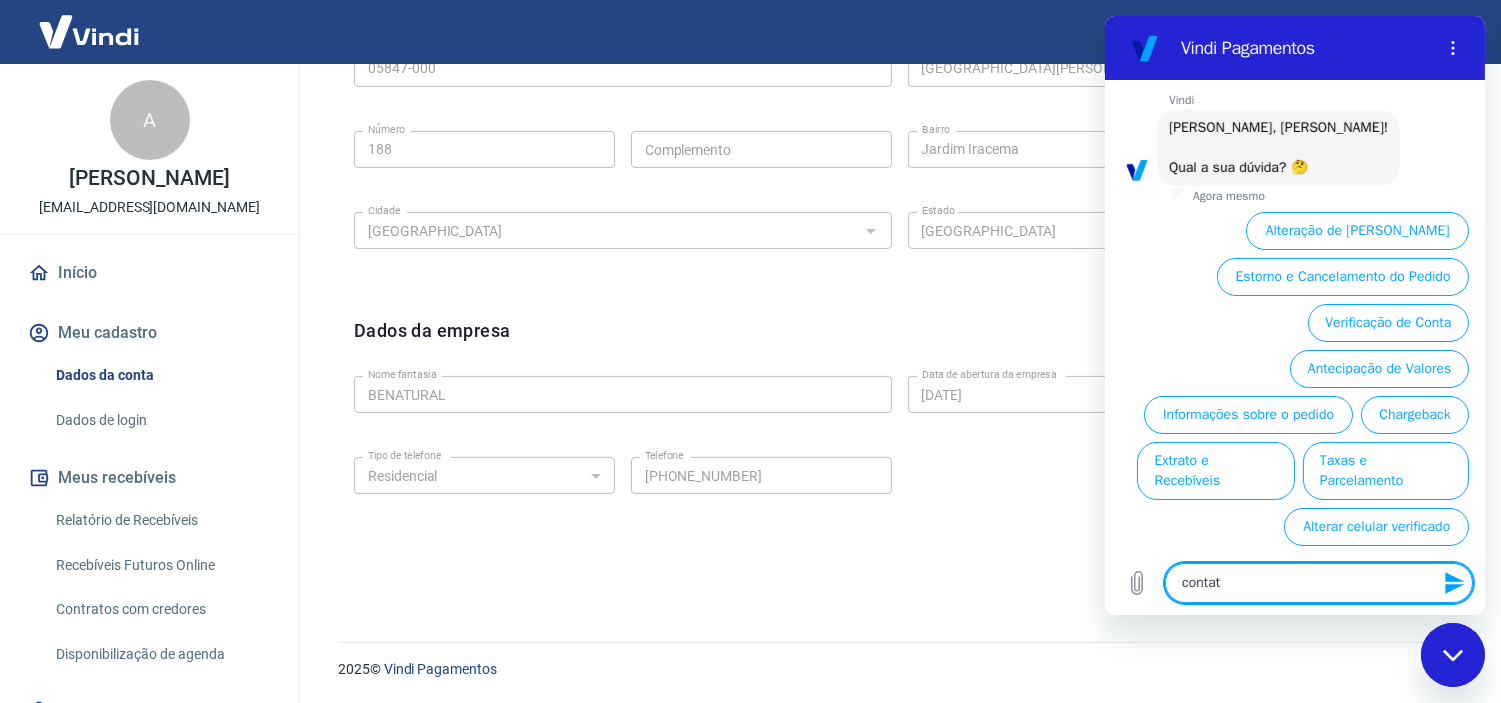 type on "contato" 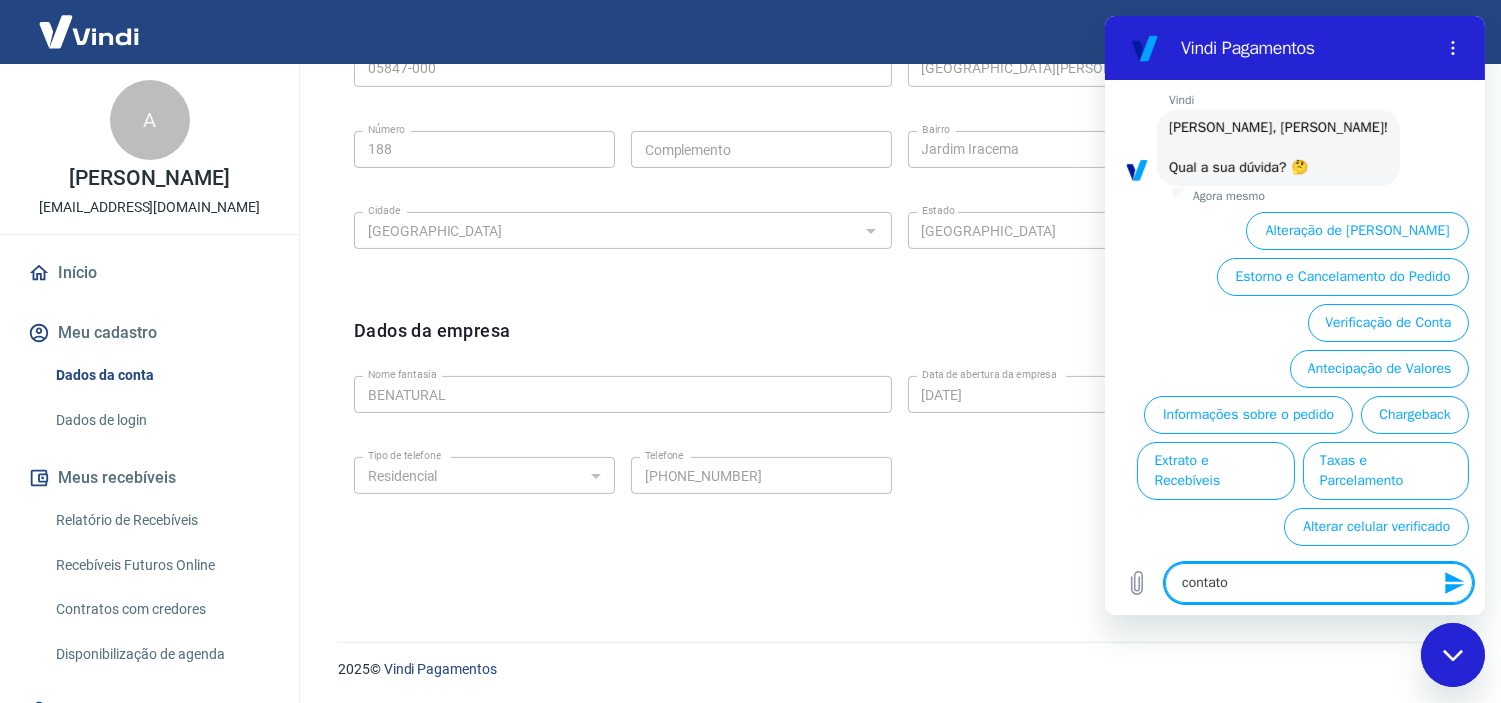 type on "contat" 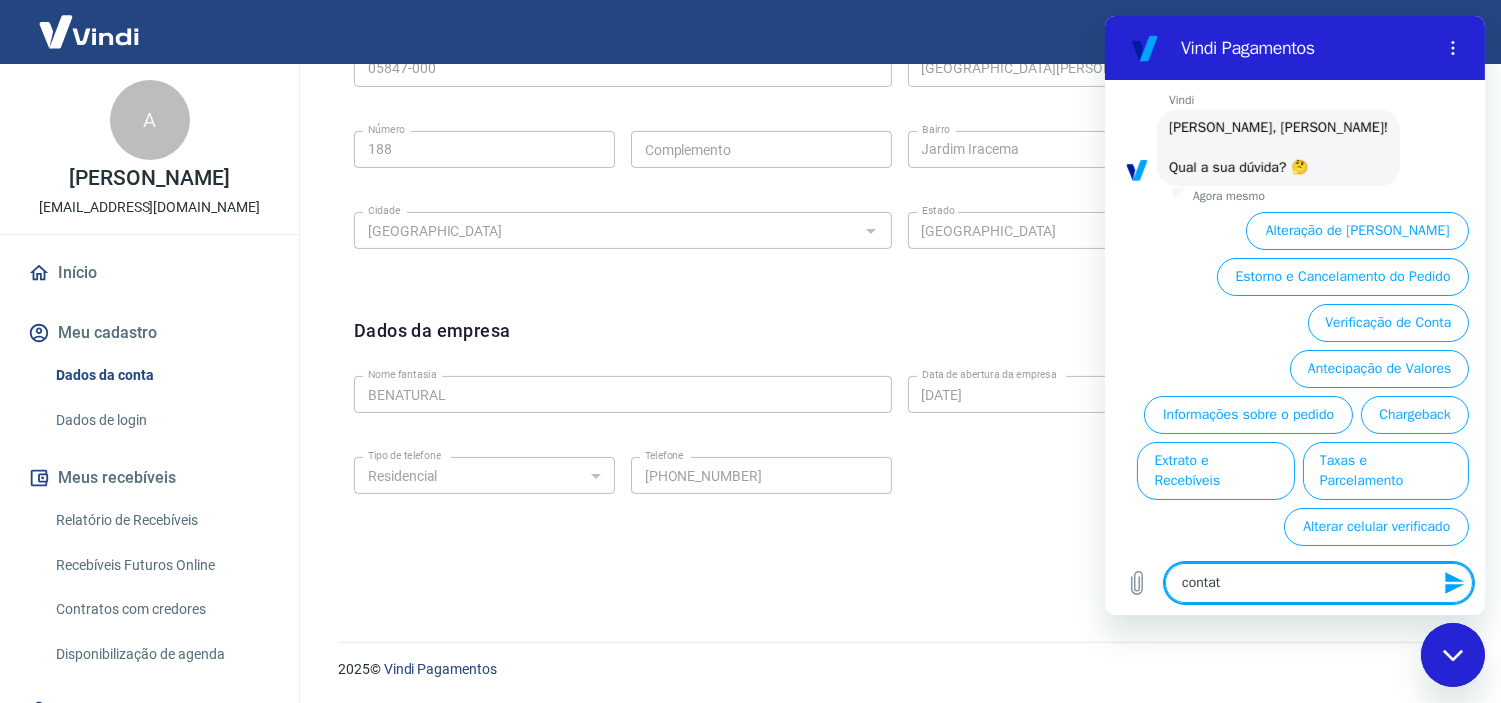 type on "conta" 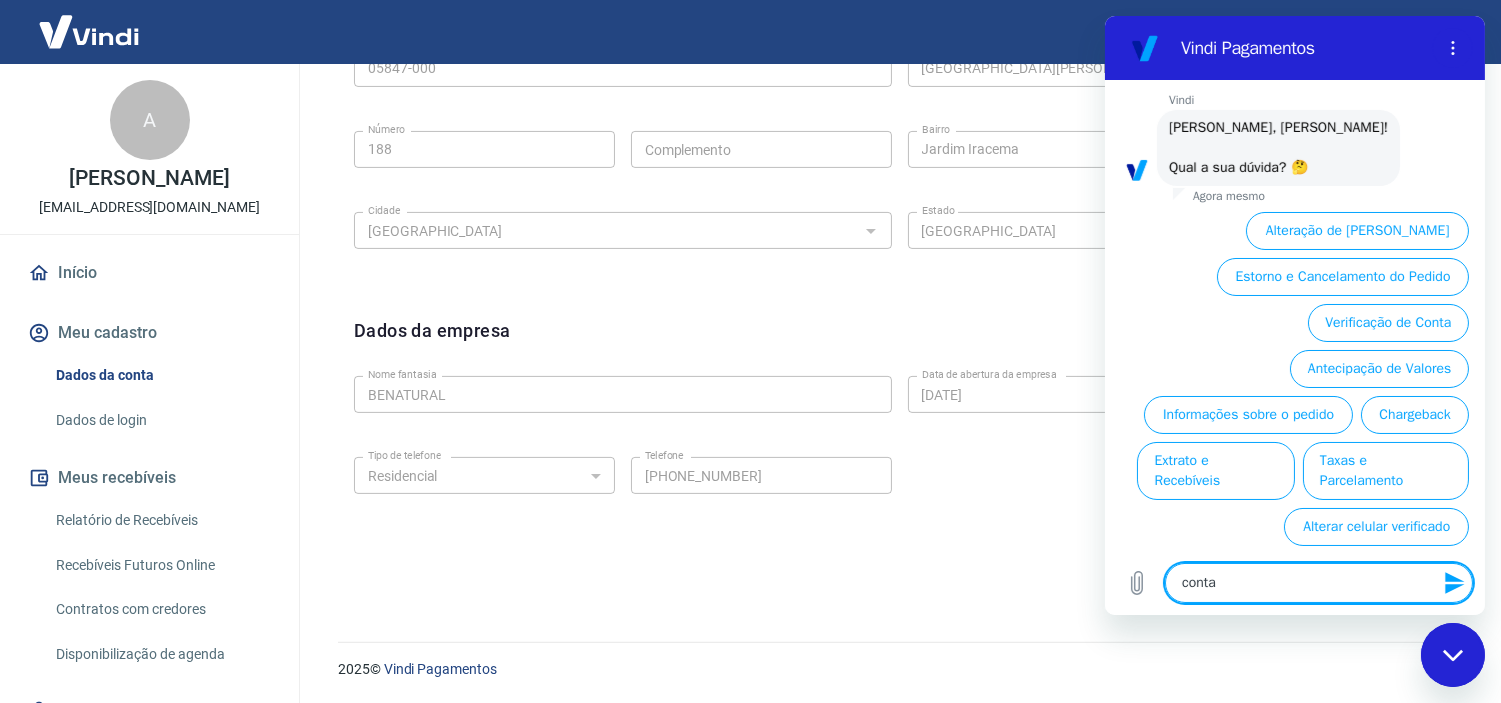 type on "x" 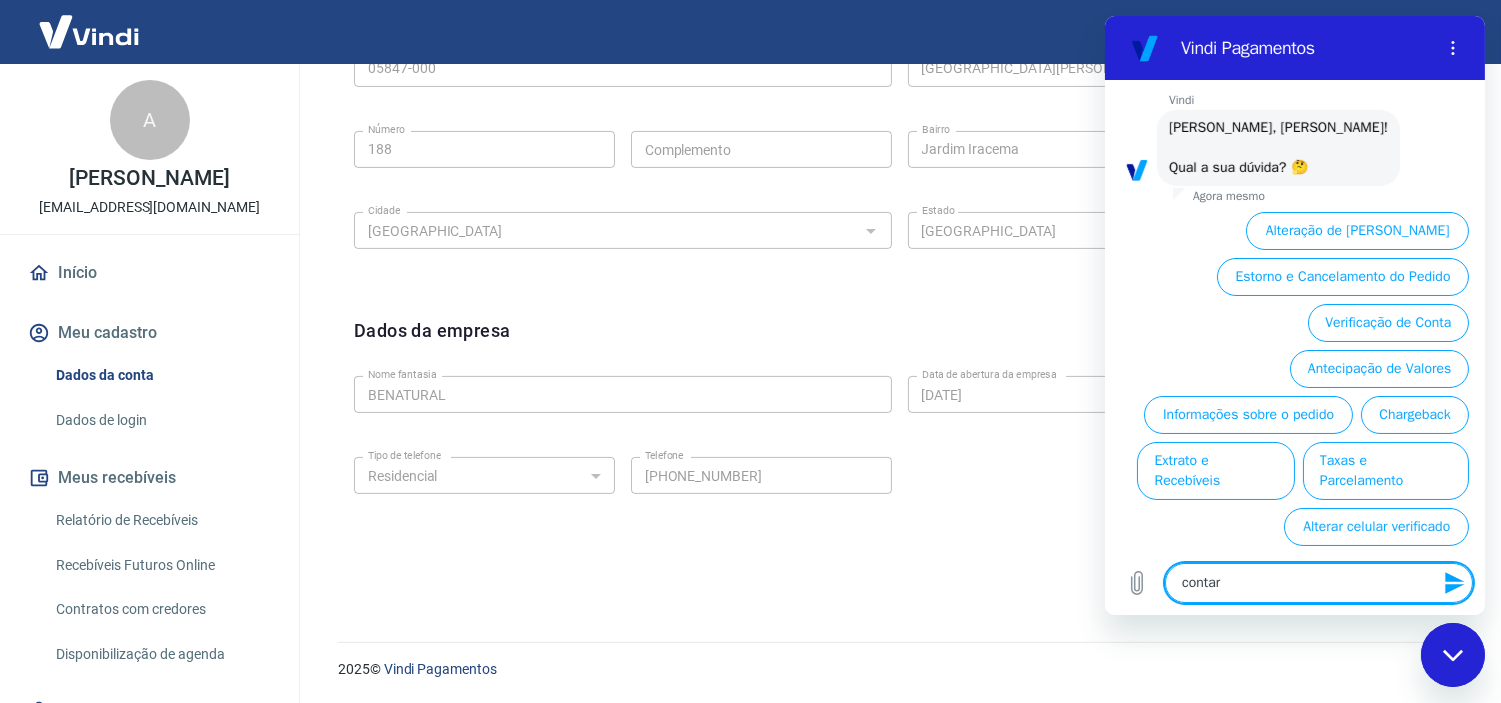type on "conta" 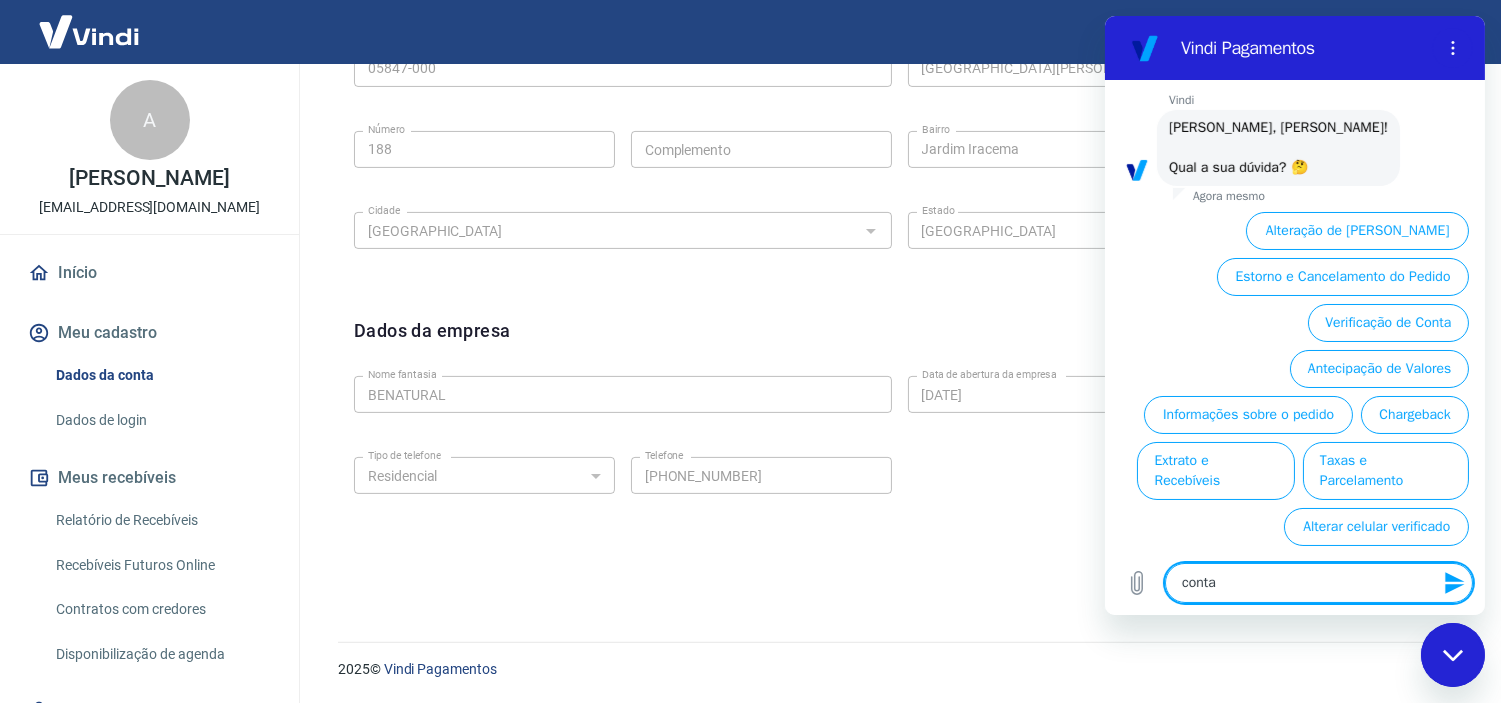 type on "cont" 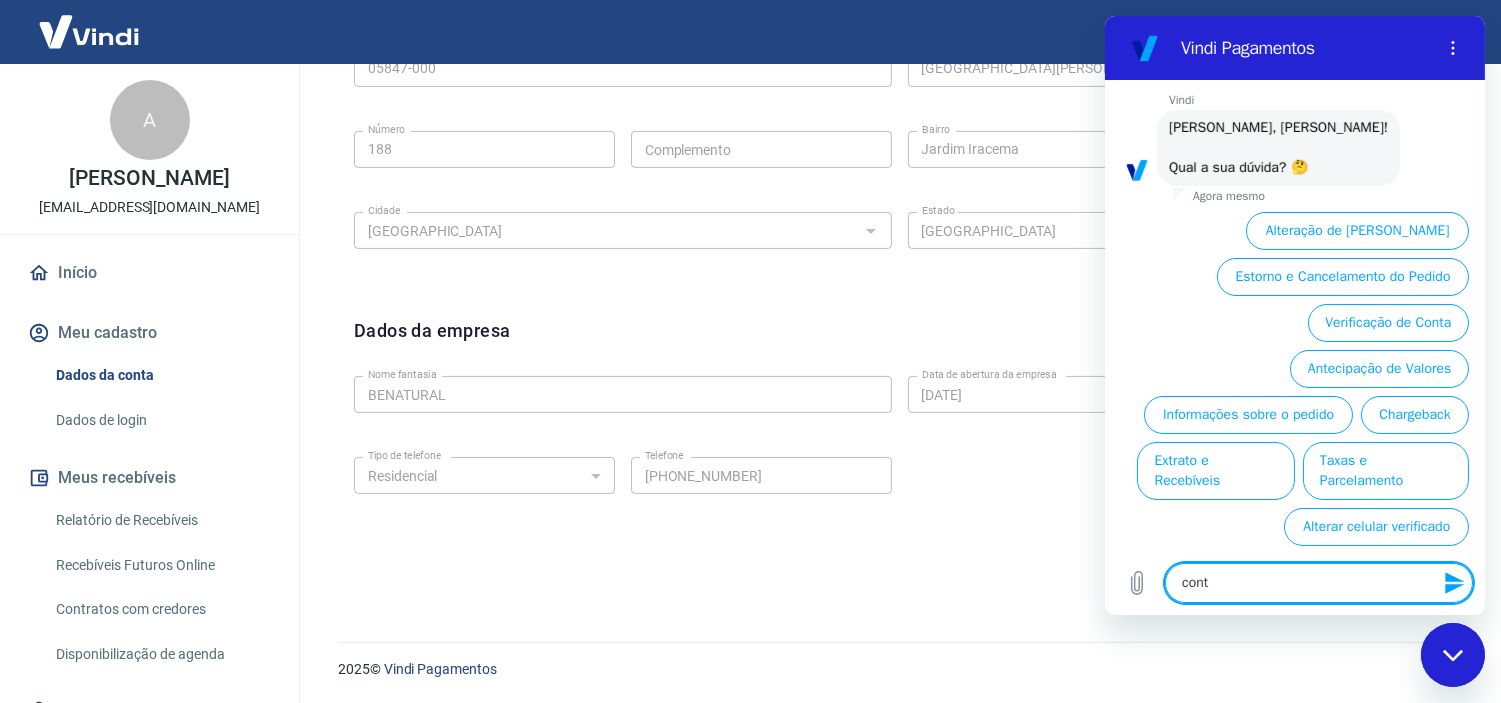 type on "contr" 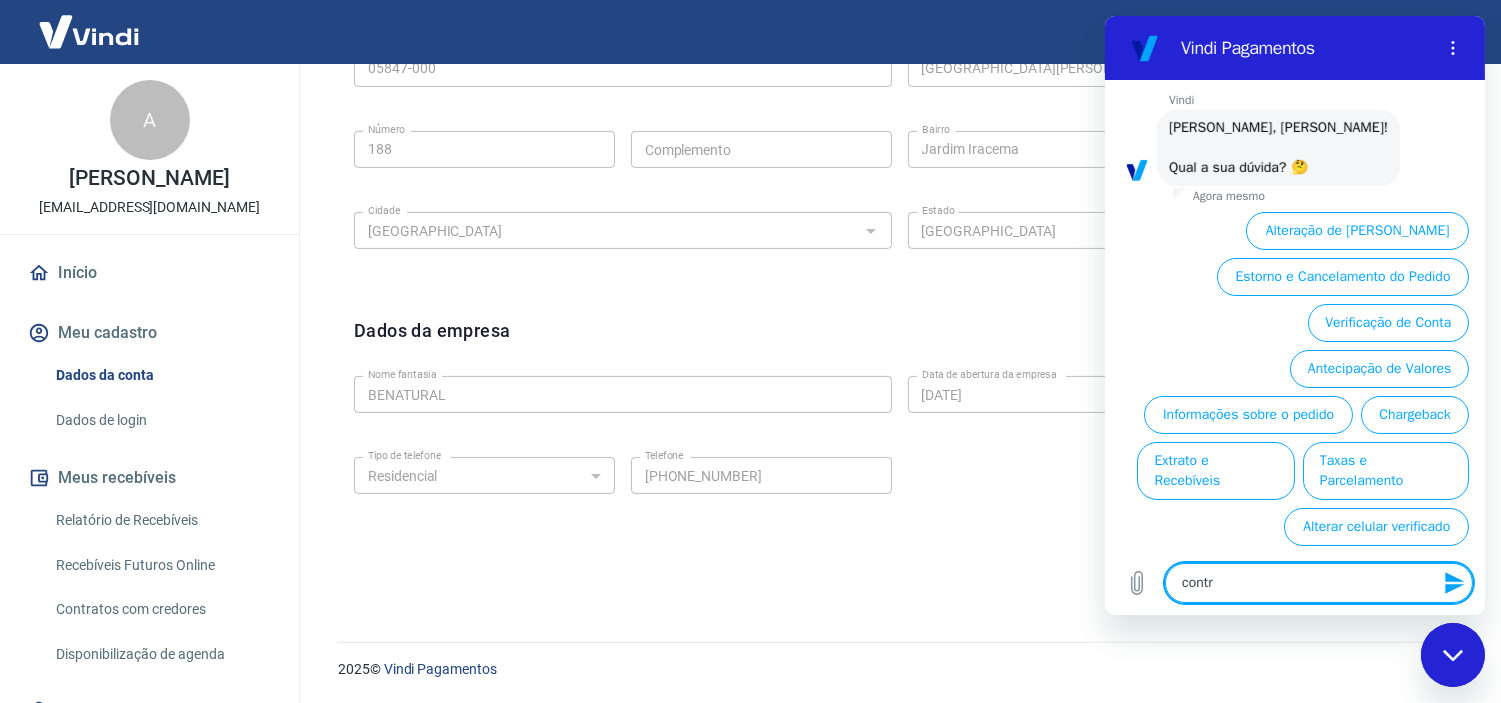 type on "contra" 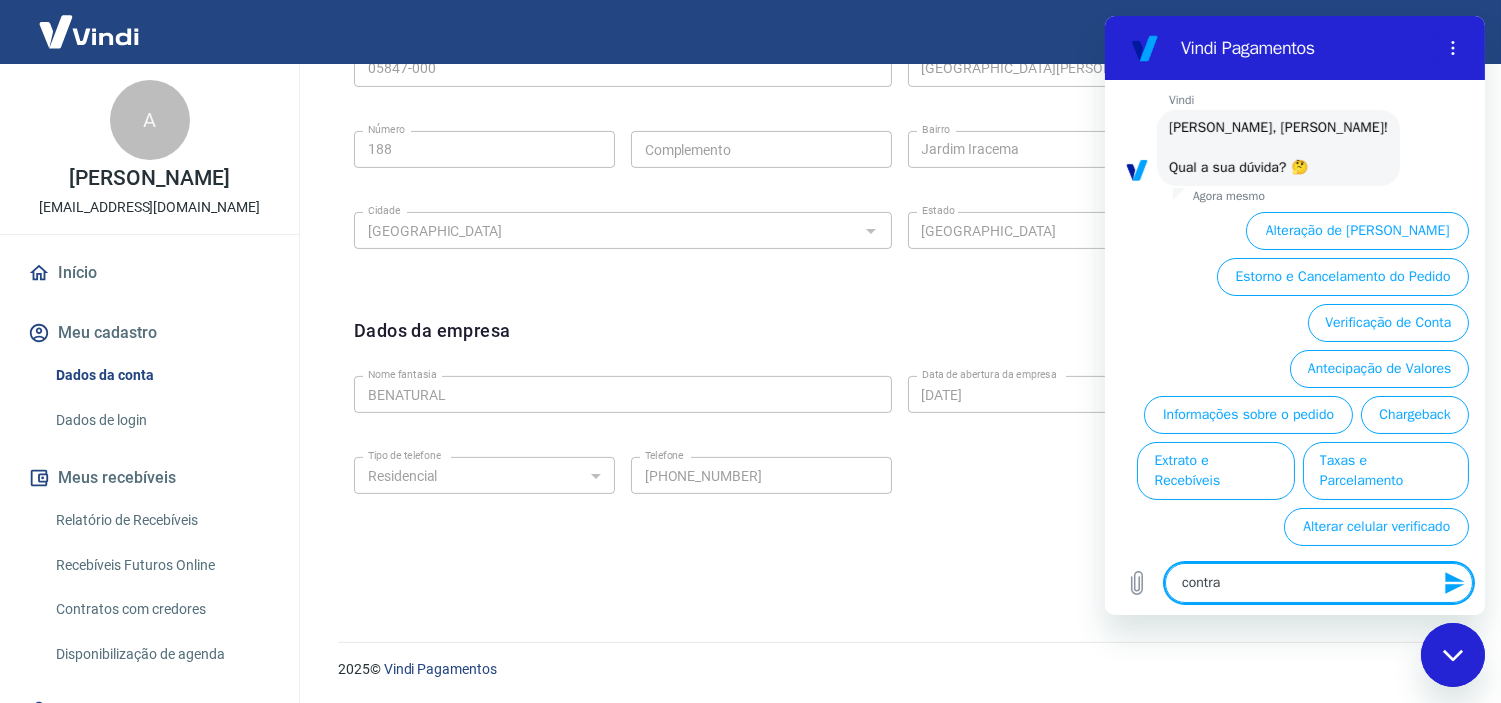 type on "contrat" 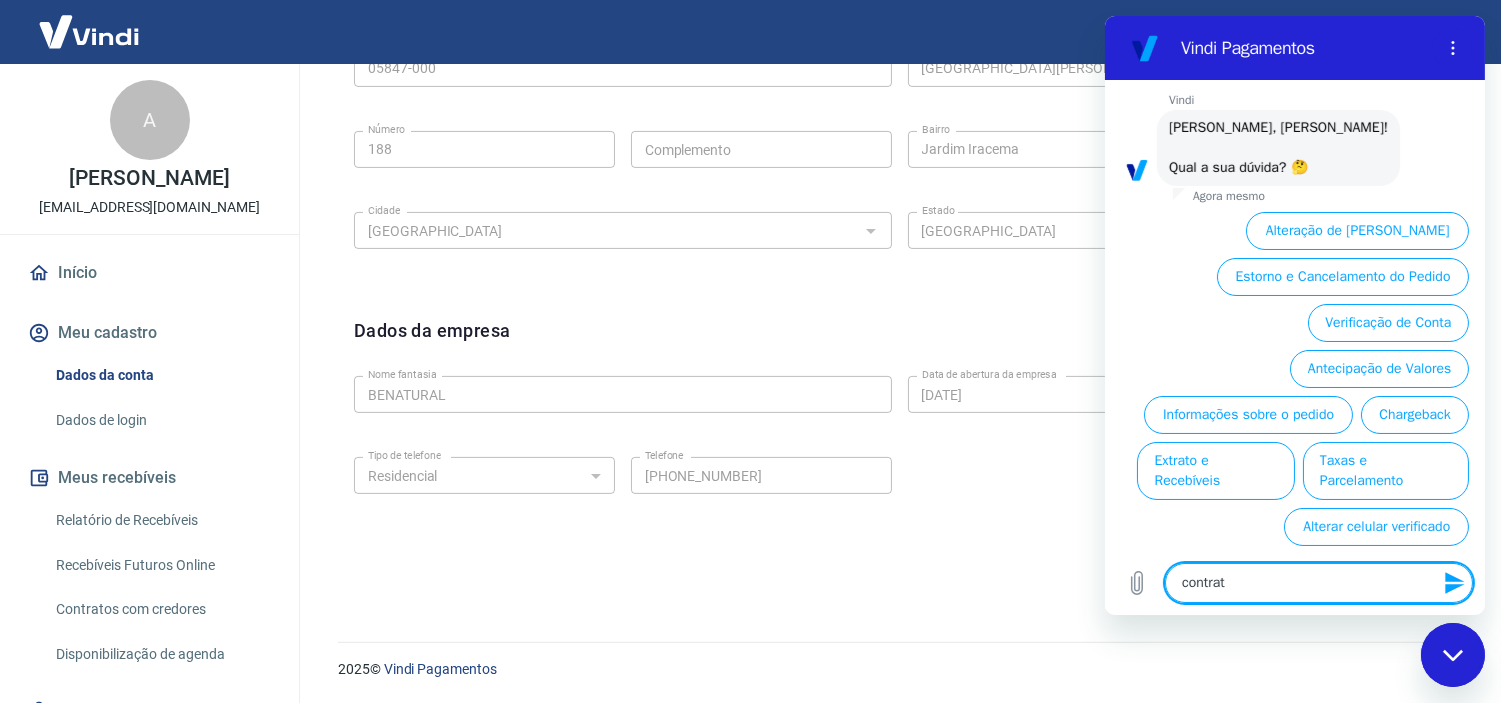 type on "contrato" 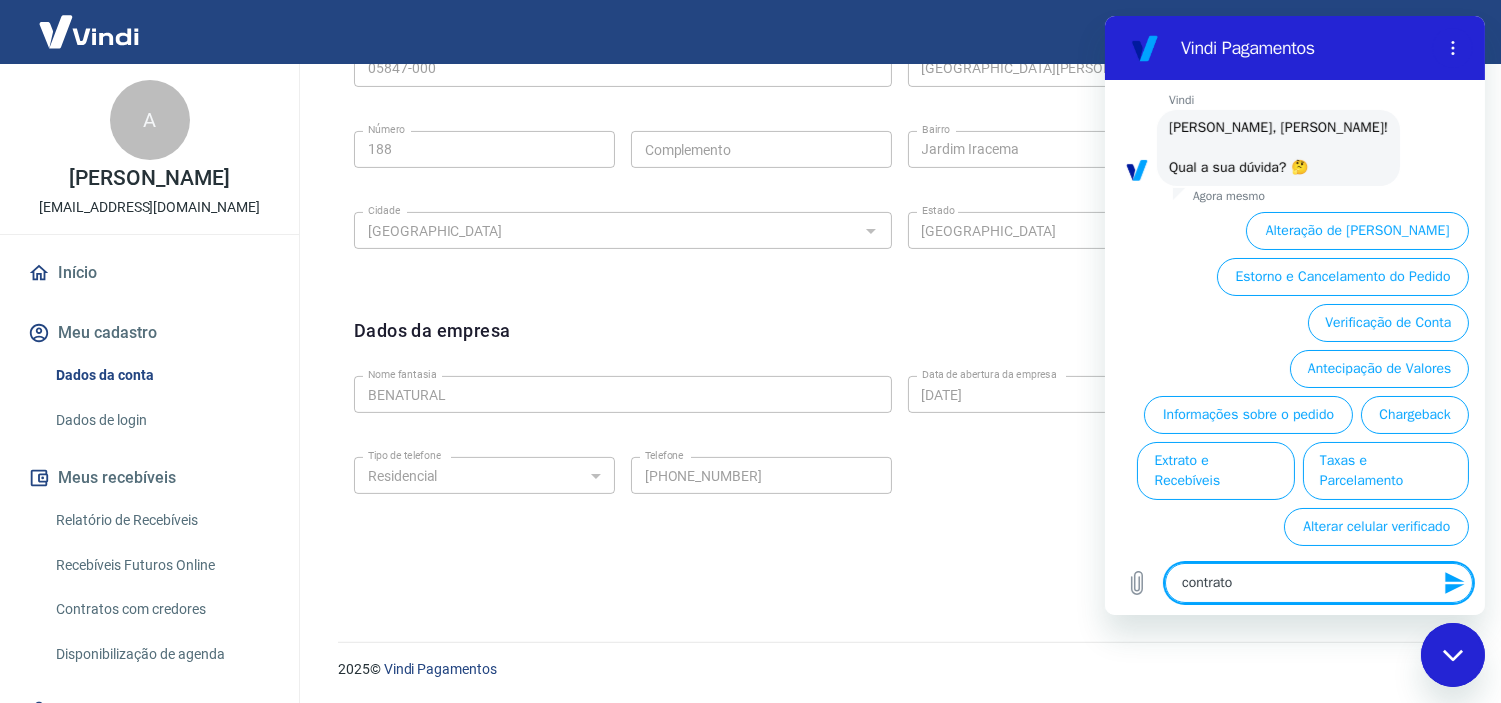 type on "x" 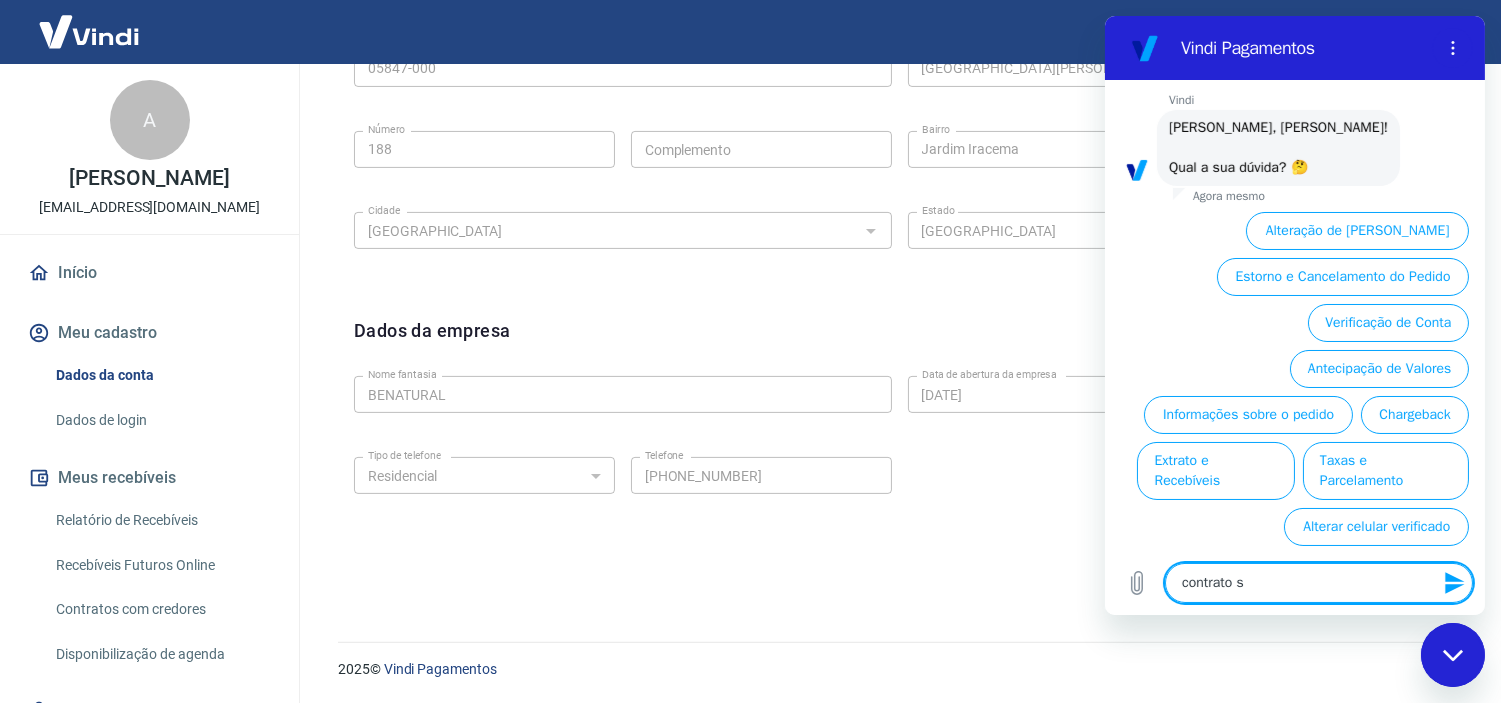 type on "contrato so" 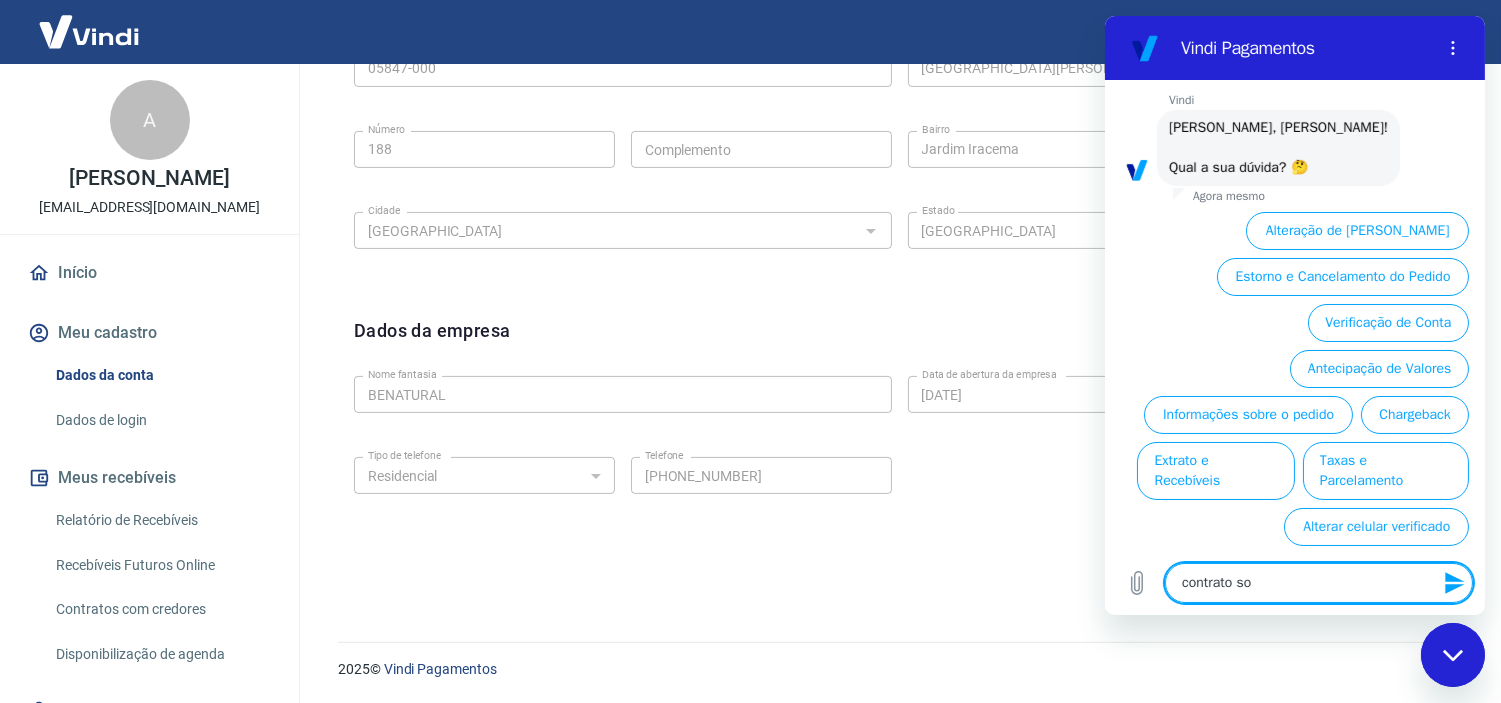 type on "contrato soc" 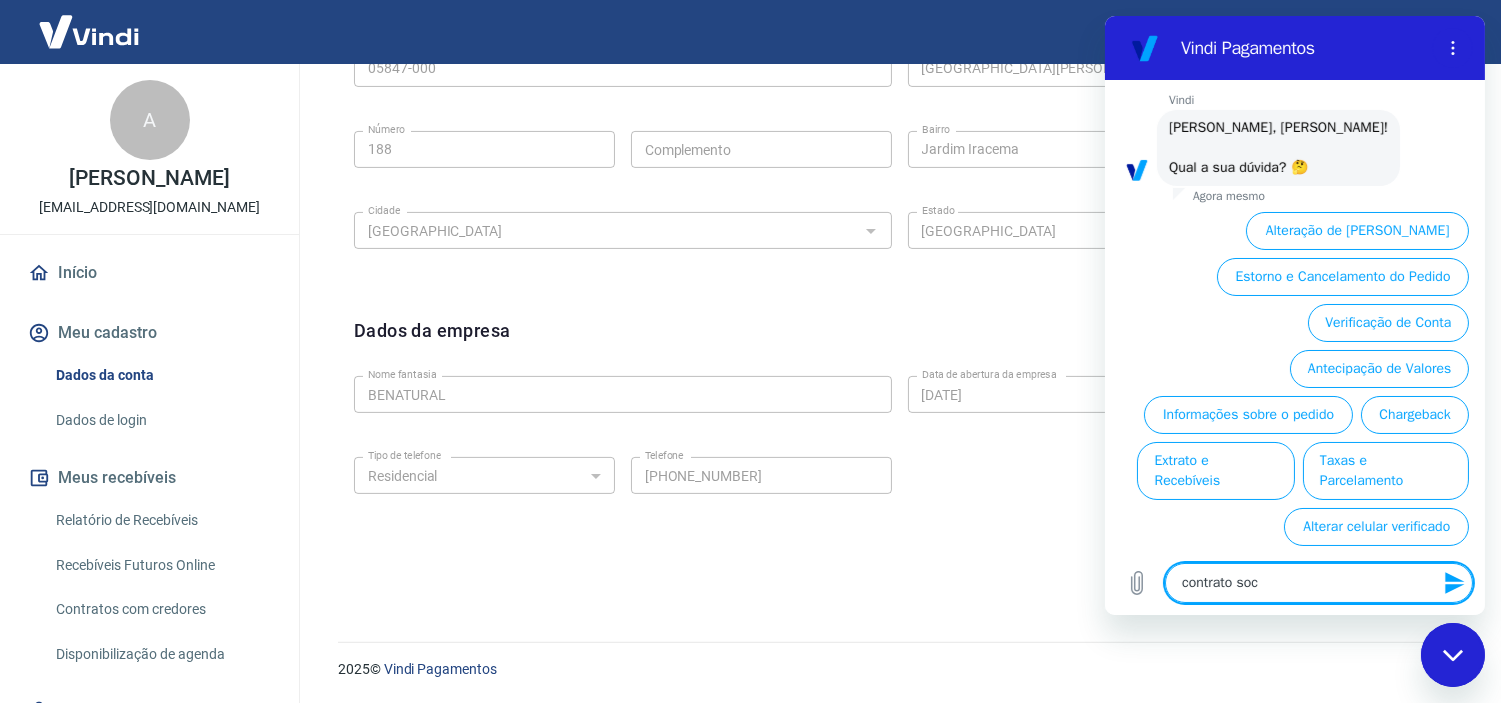 type on "x" 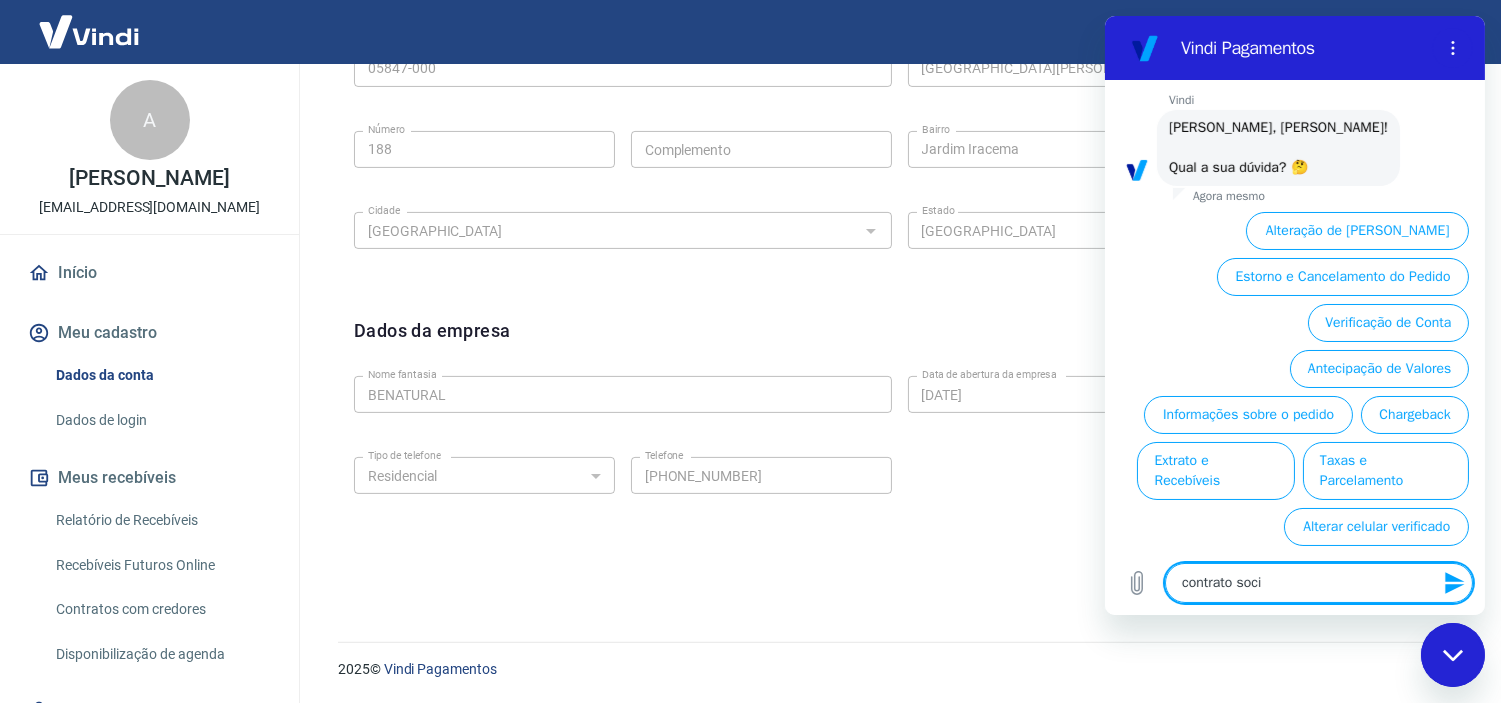 type on "contrato socia" 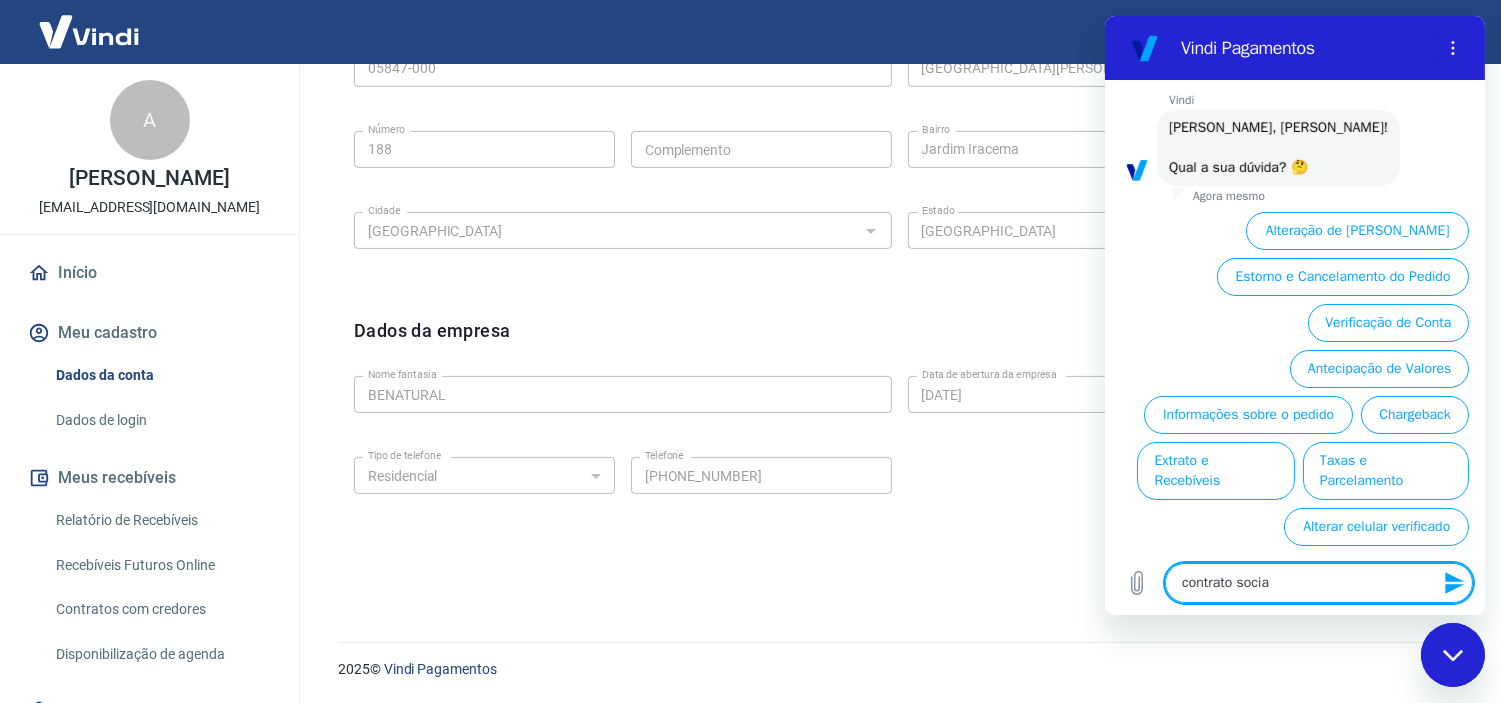 type on "contrato social" 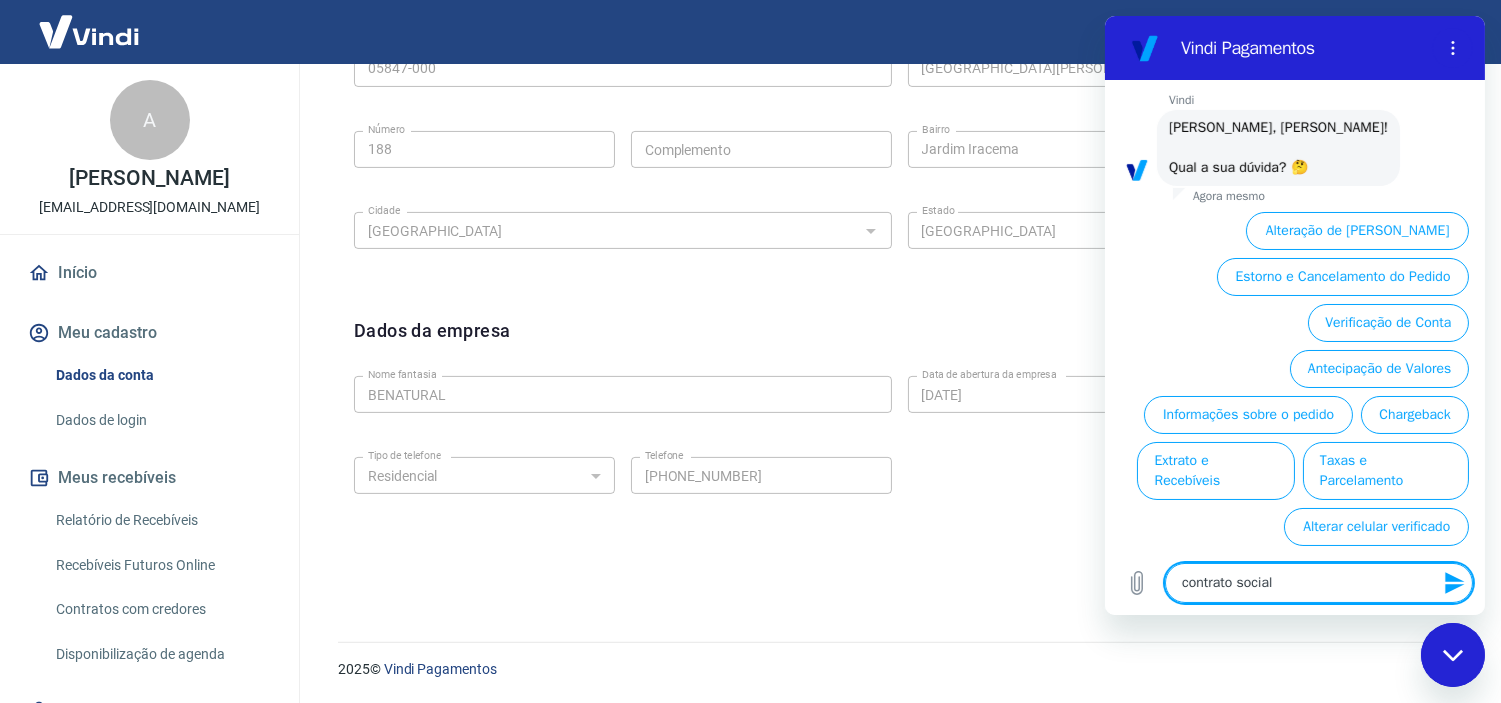 type 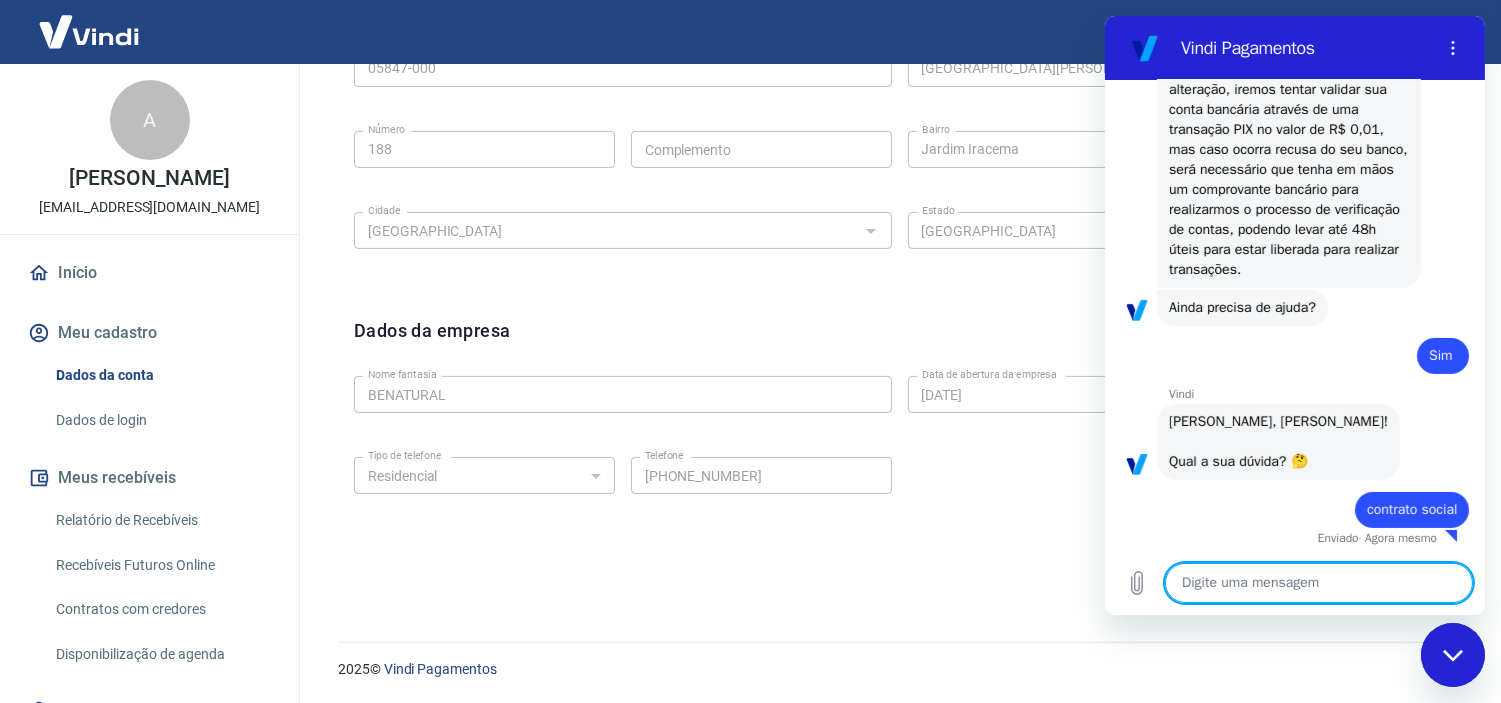 type on "x" 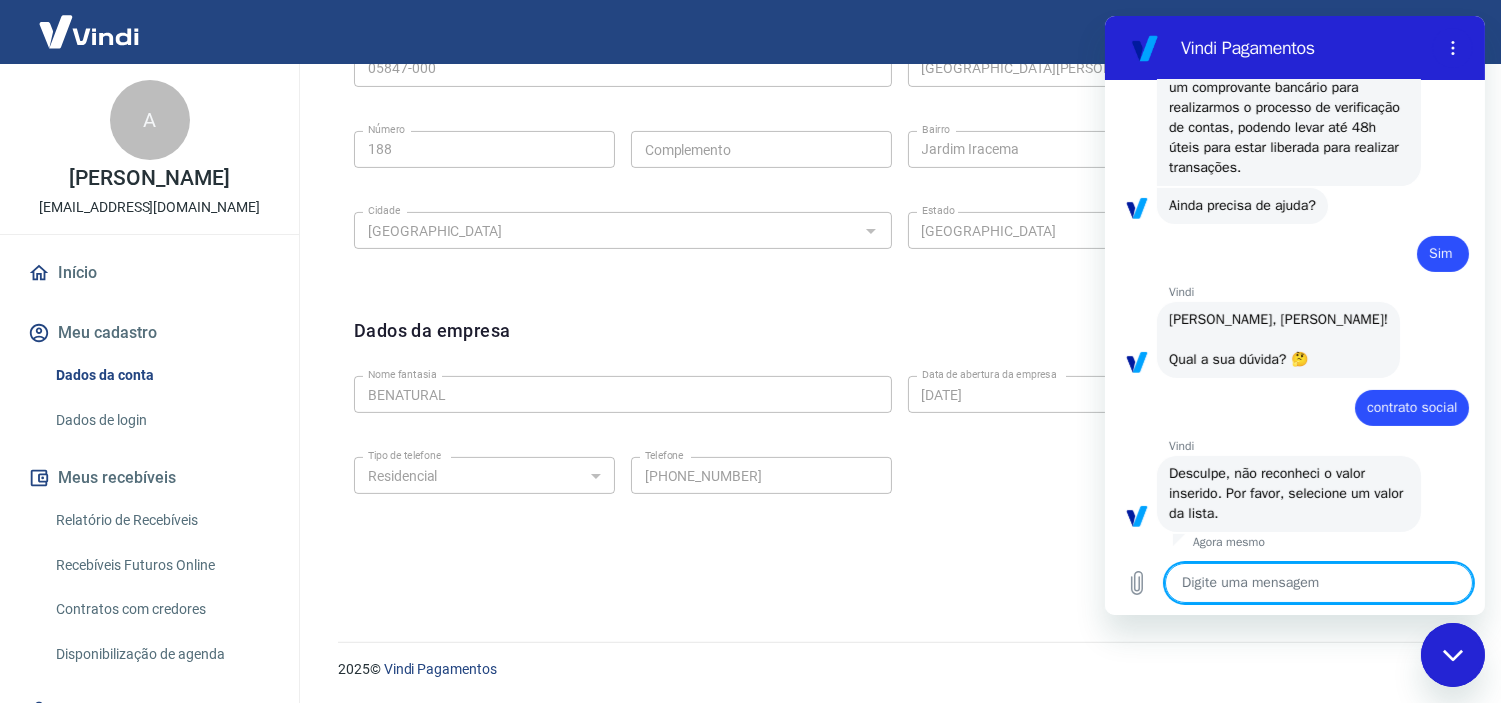 scroll, scrollTop: 793, scrollLeft: 0, axis: vertical 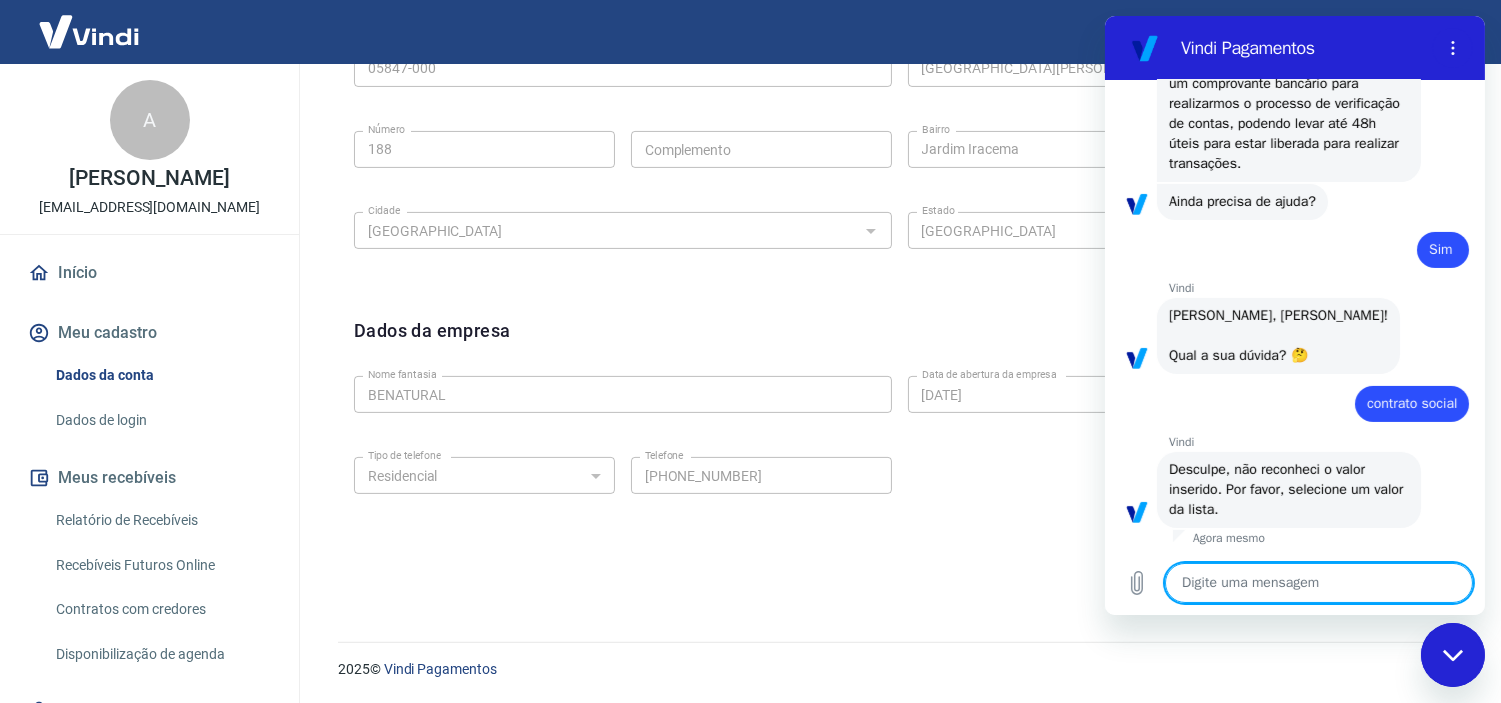 type on "a" 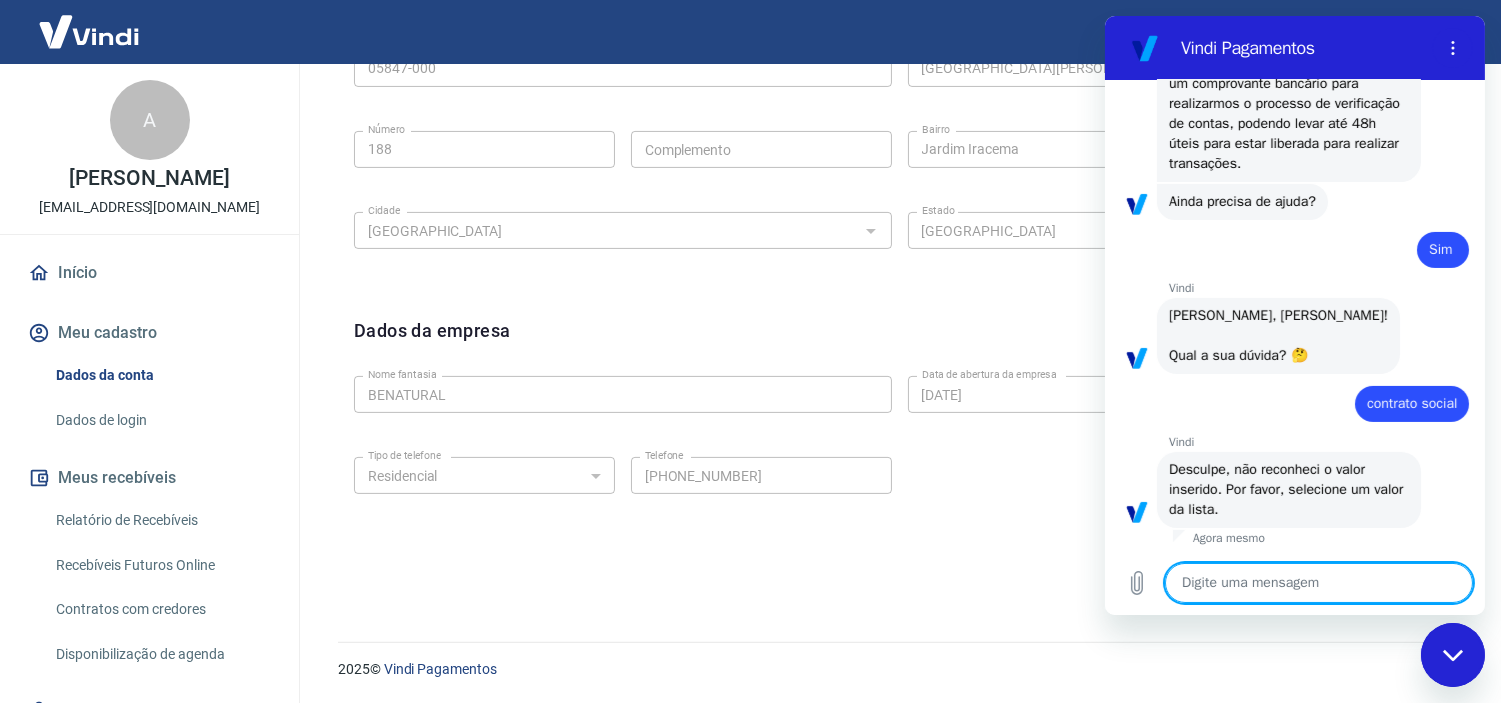 type on "x" 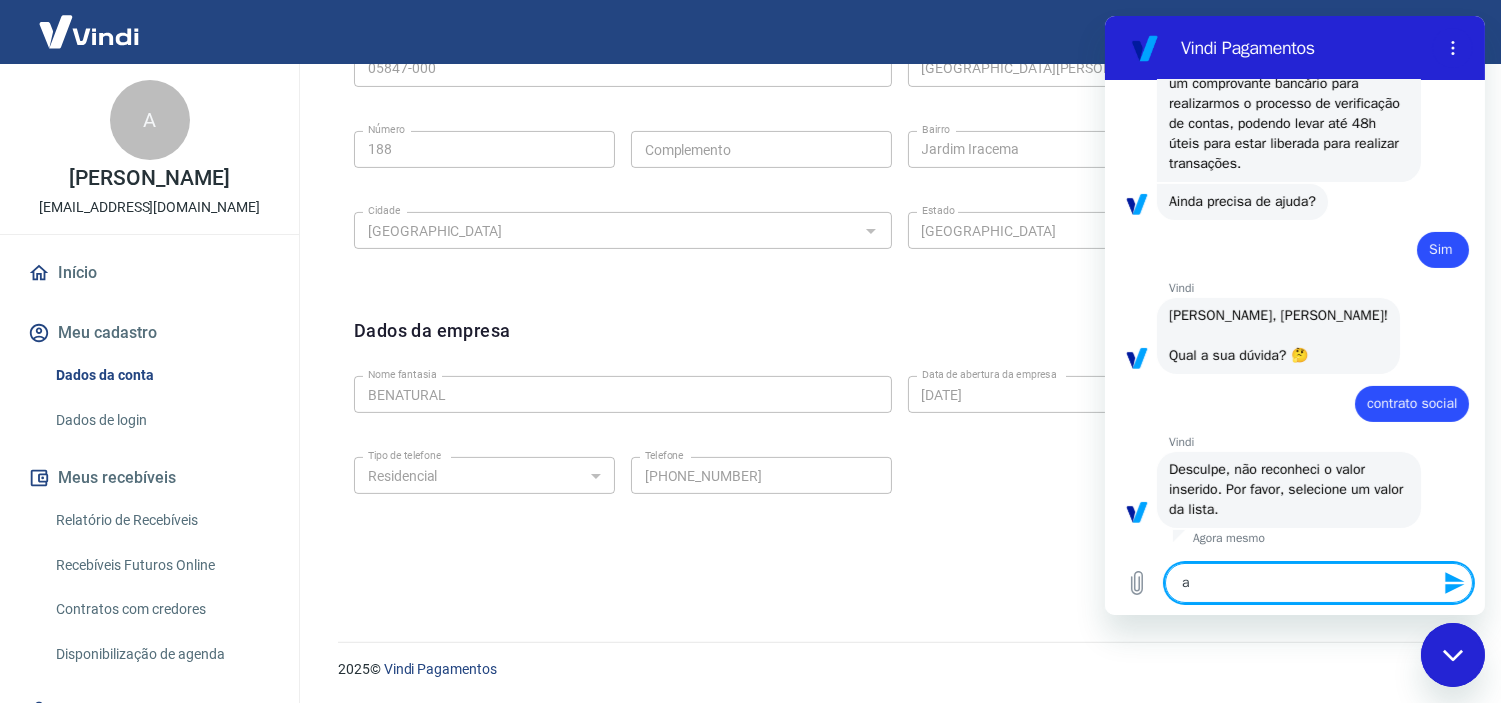 type on "ai" 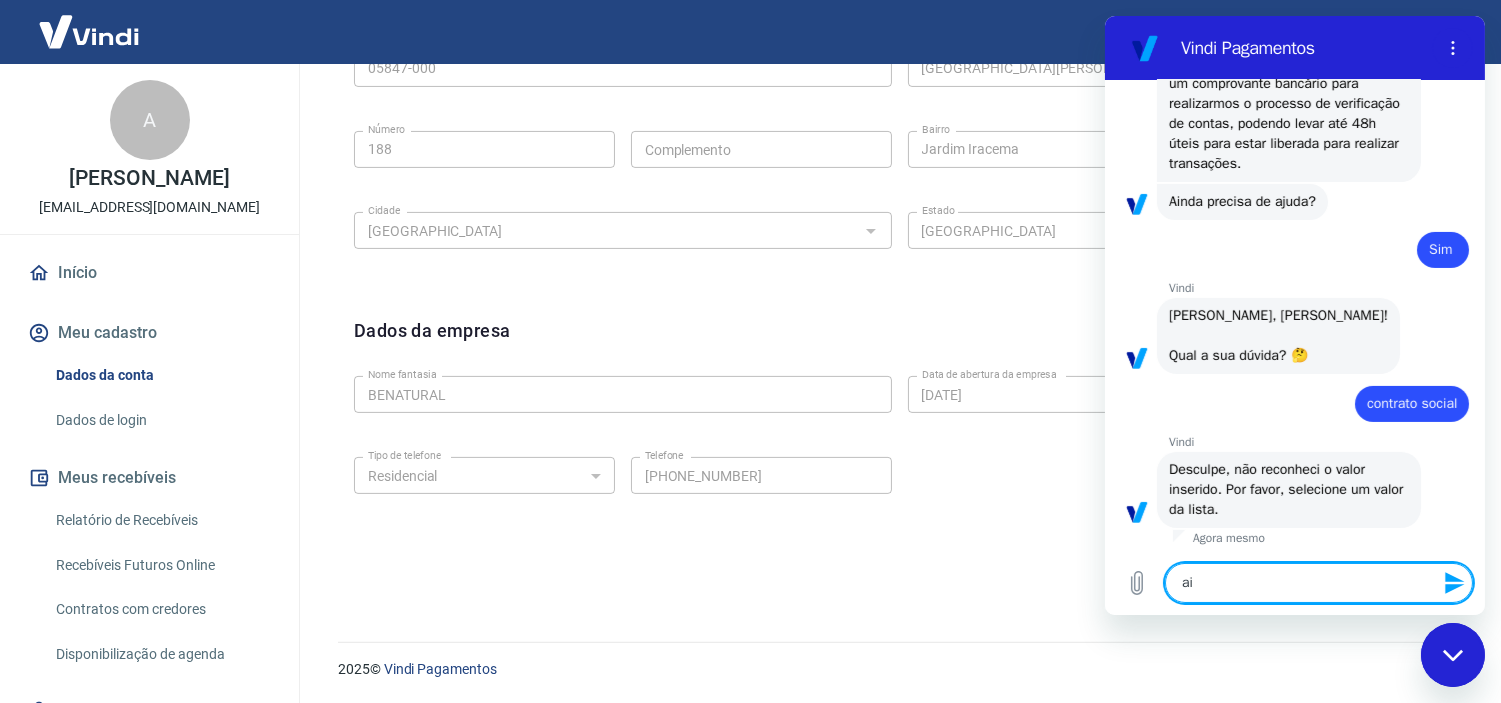 type on "ain" 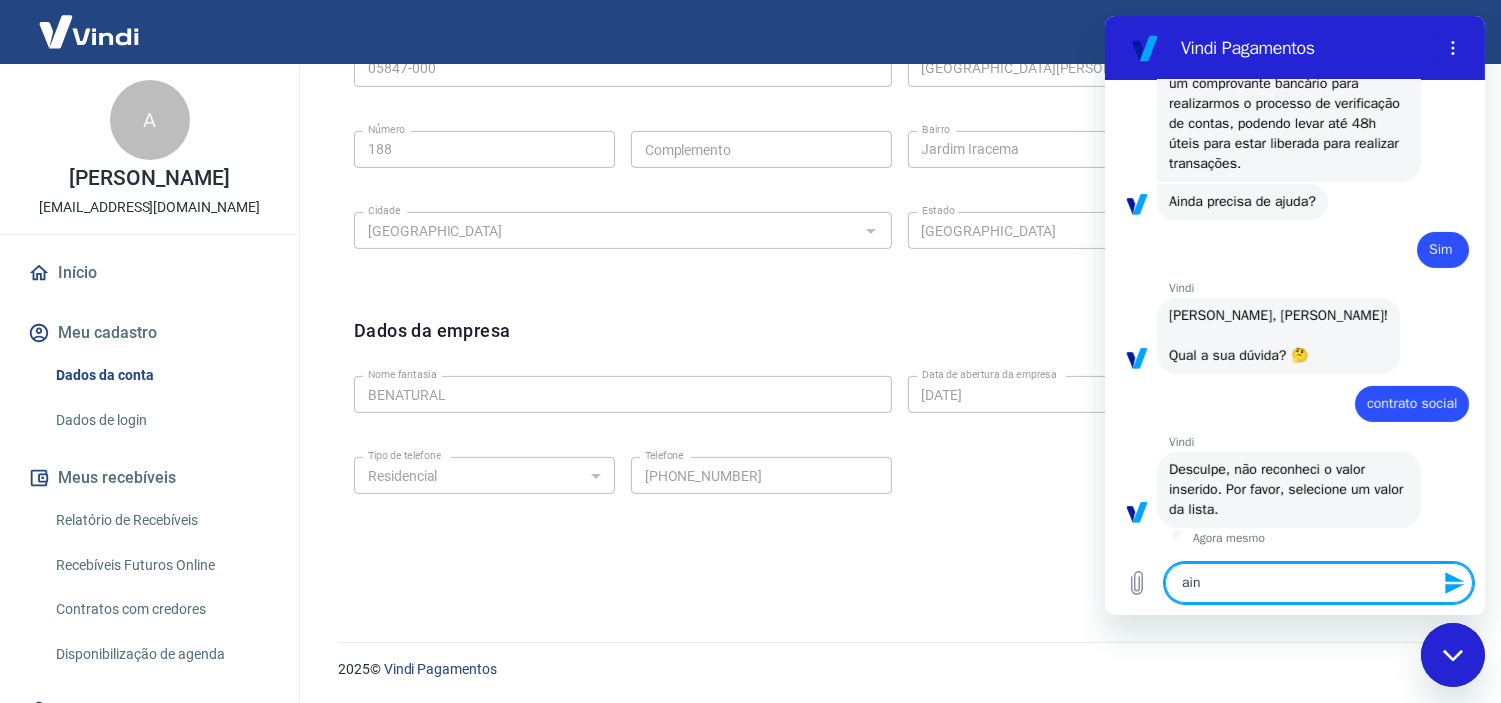 type on "aind" 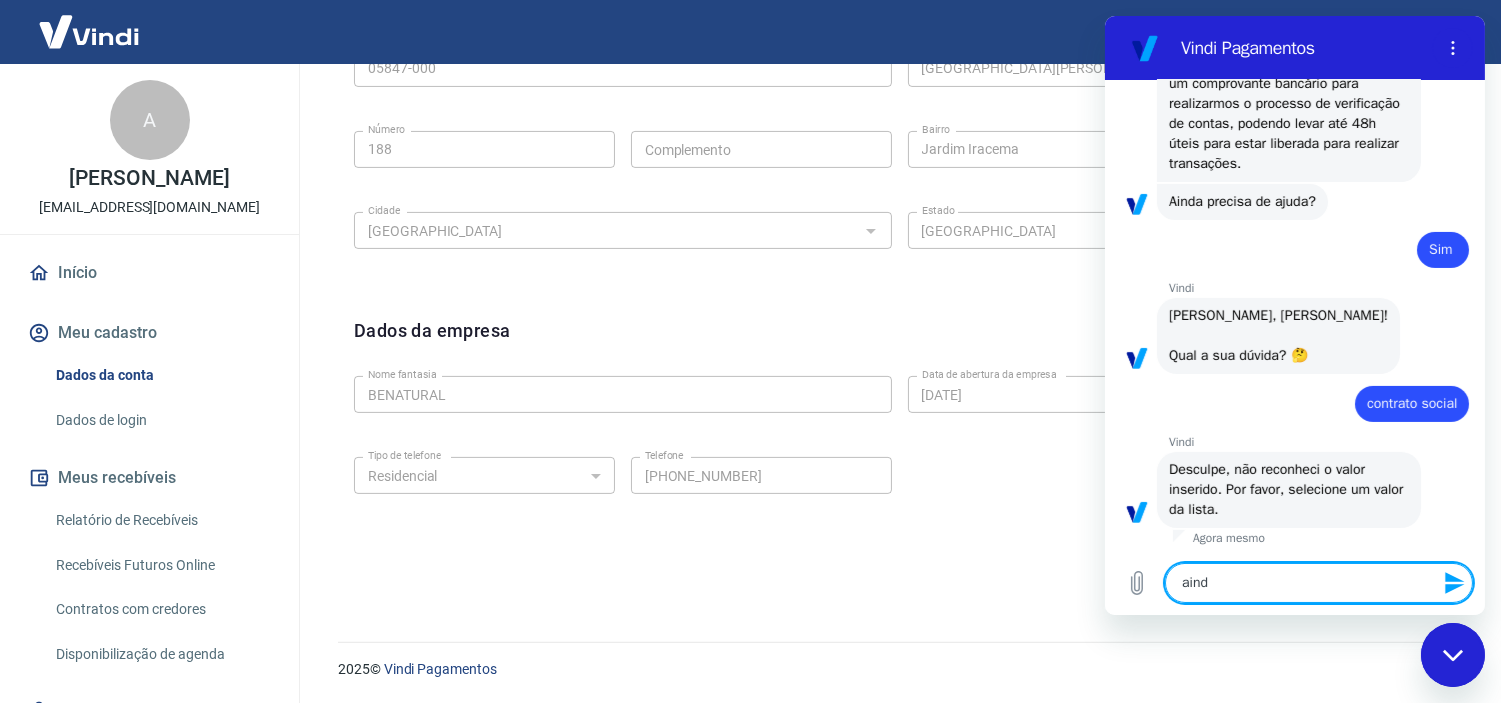 type on "ainda" 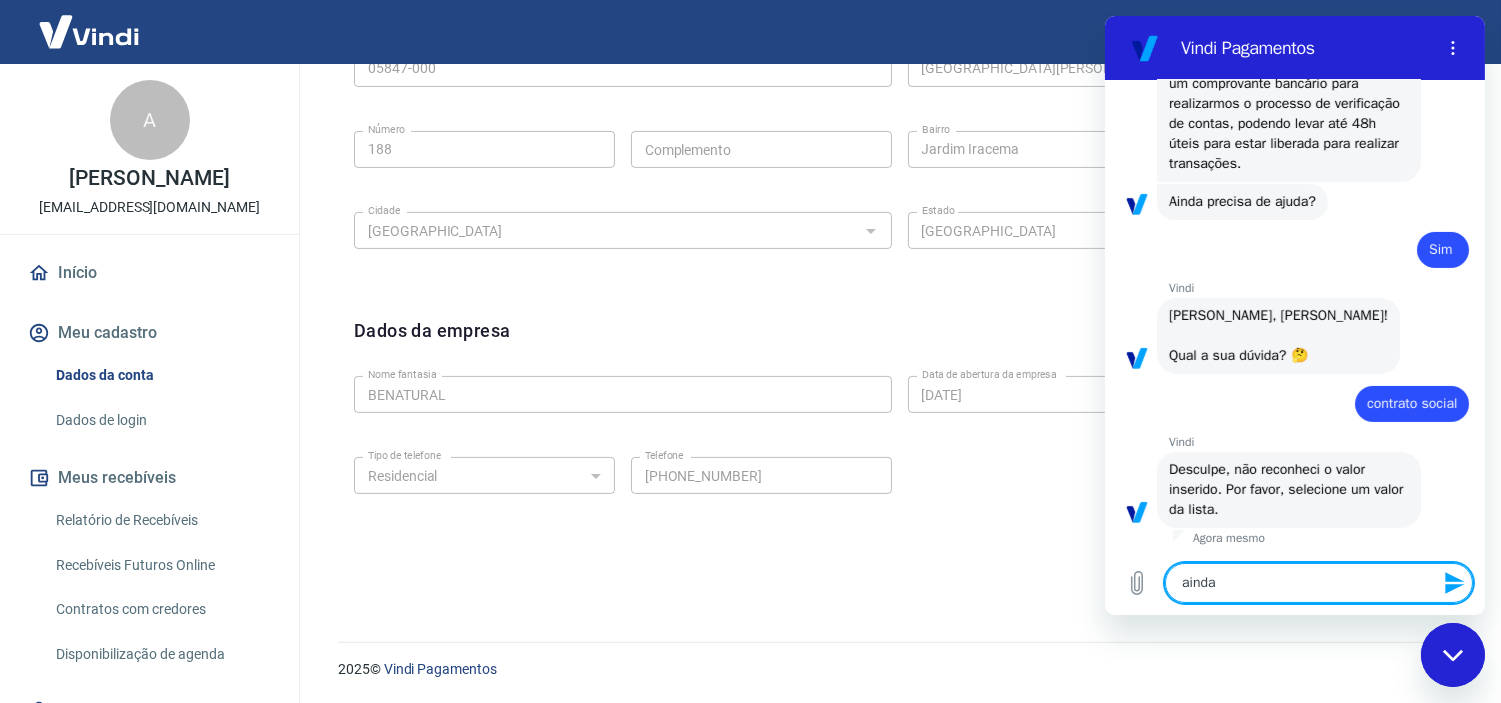 type on "ainda" 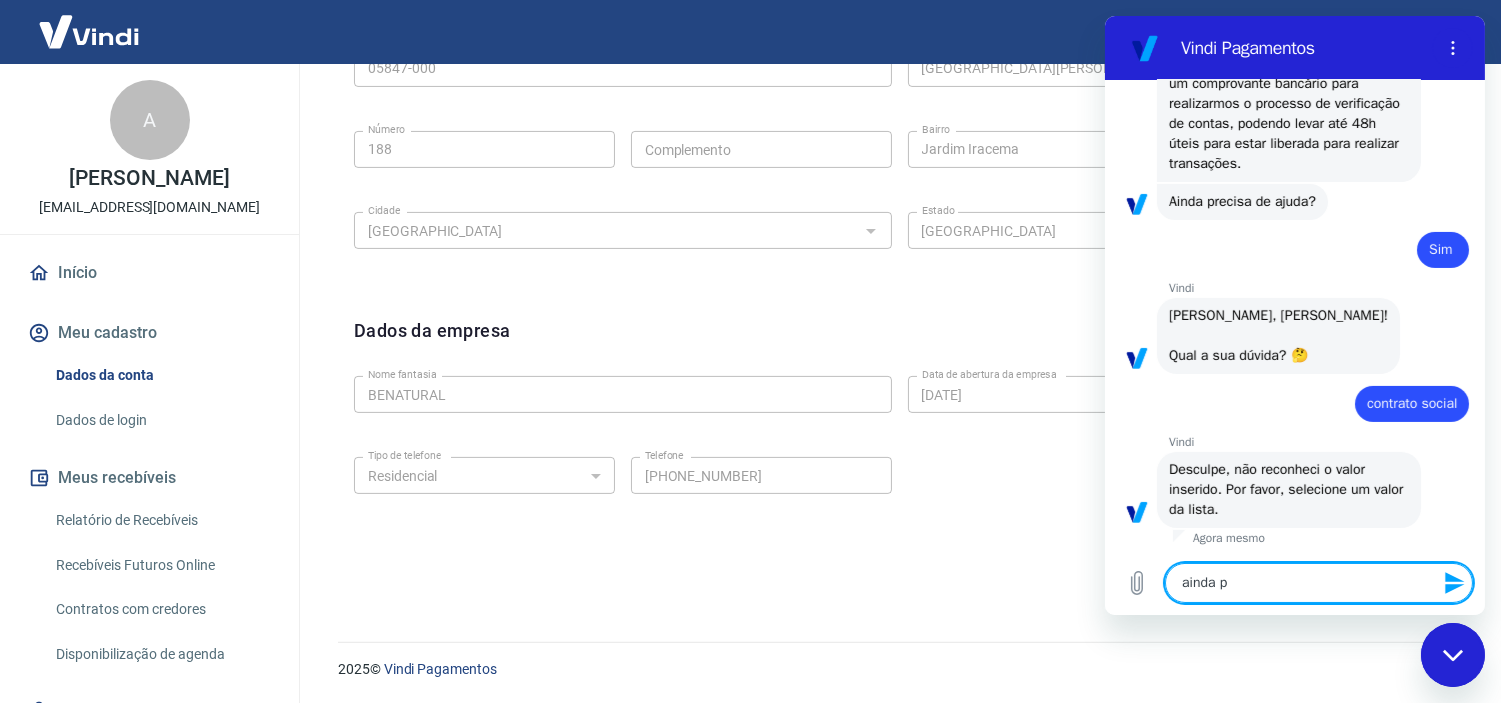 type on "ainda pr" 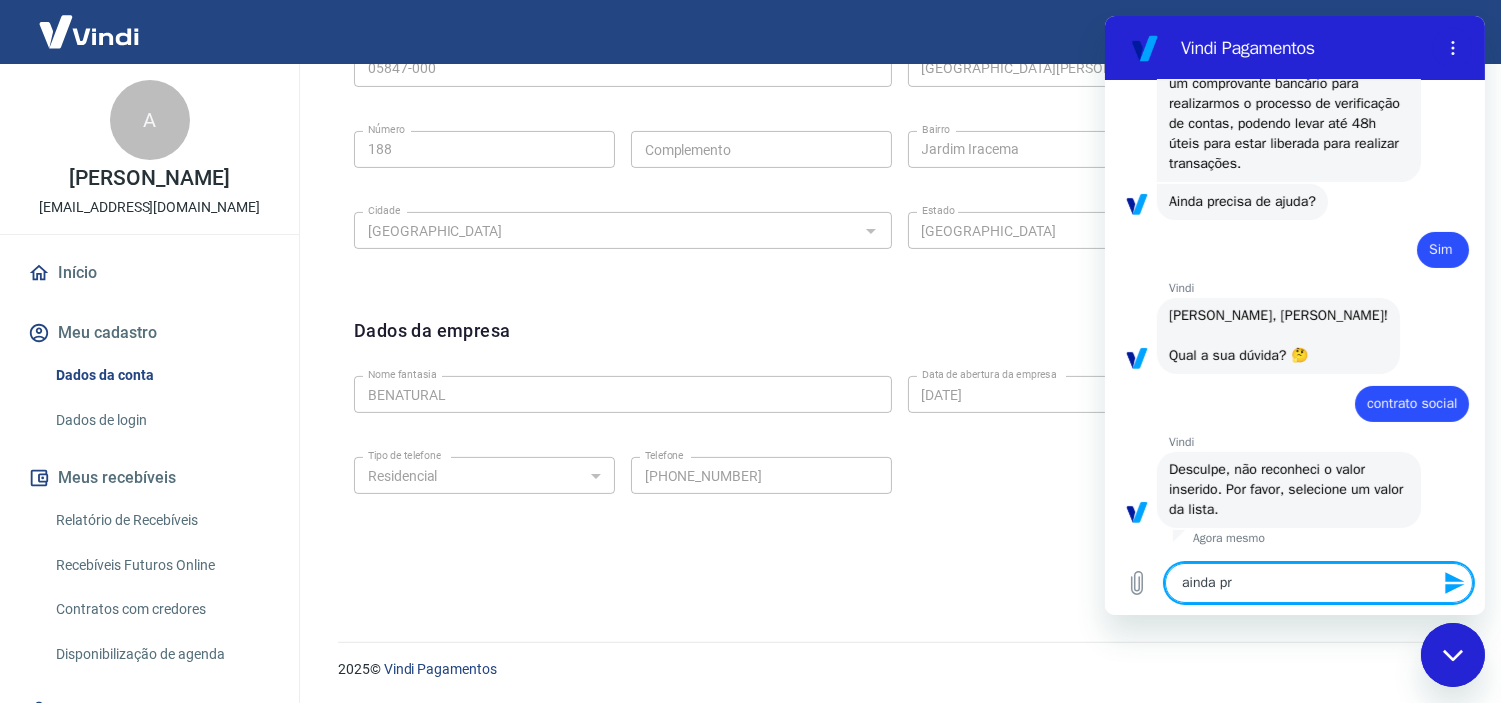type on "ainda pre" 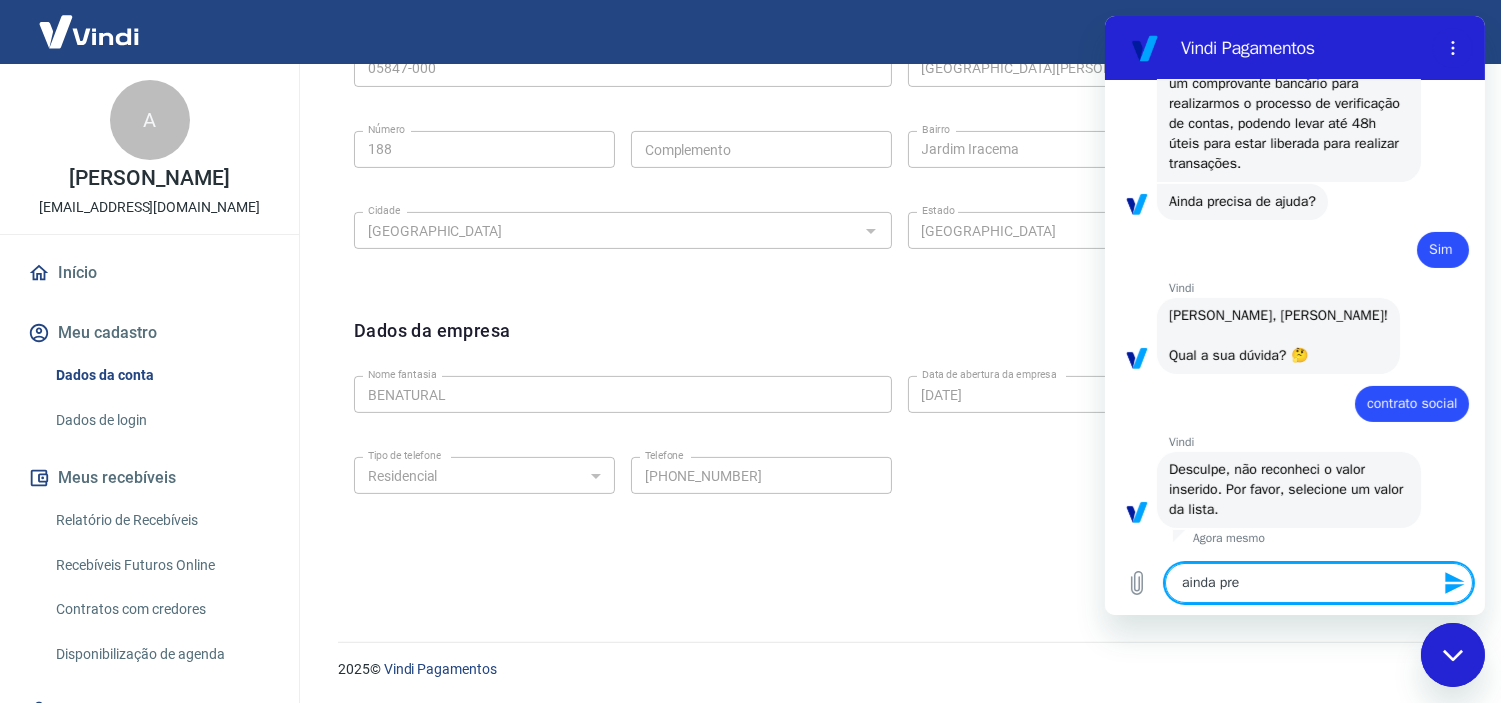 type on "x" 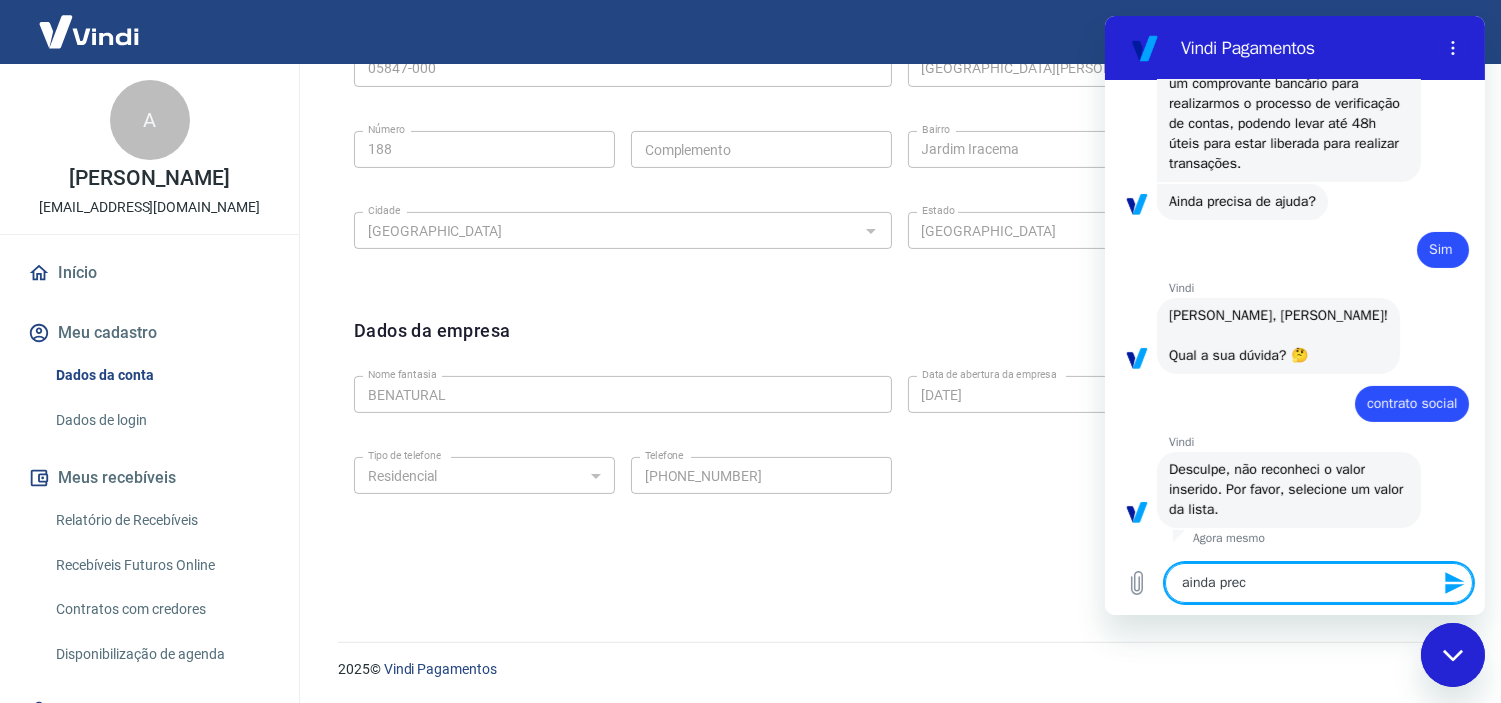 type on "ainda preci" 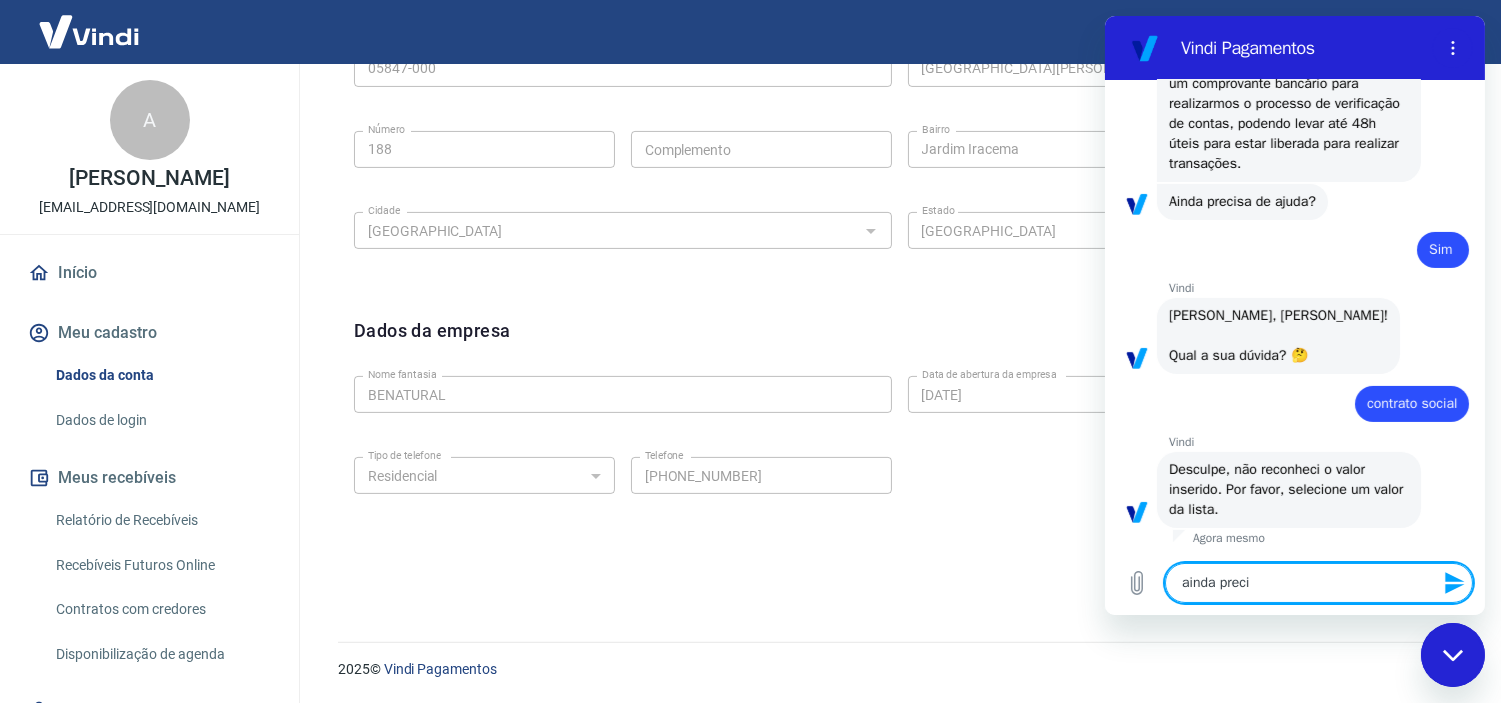 type on "ainda precis" 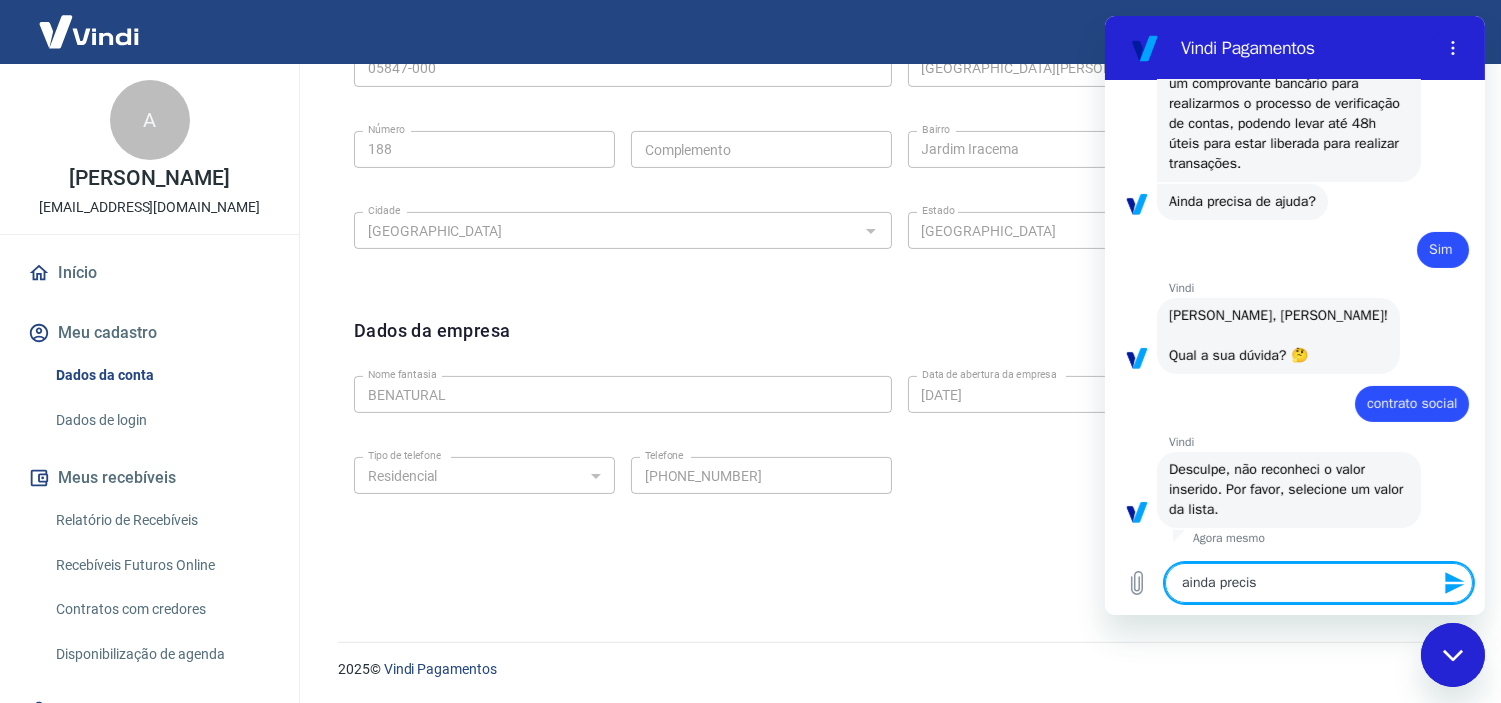 type 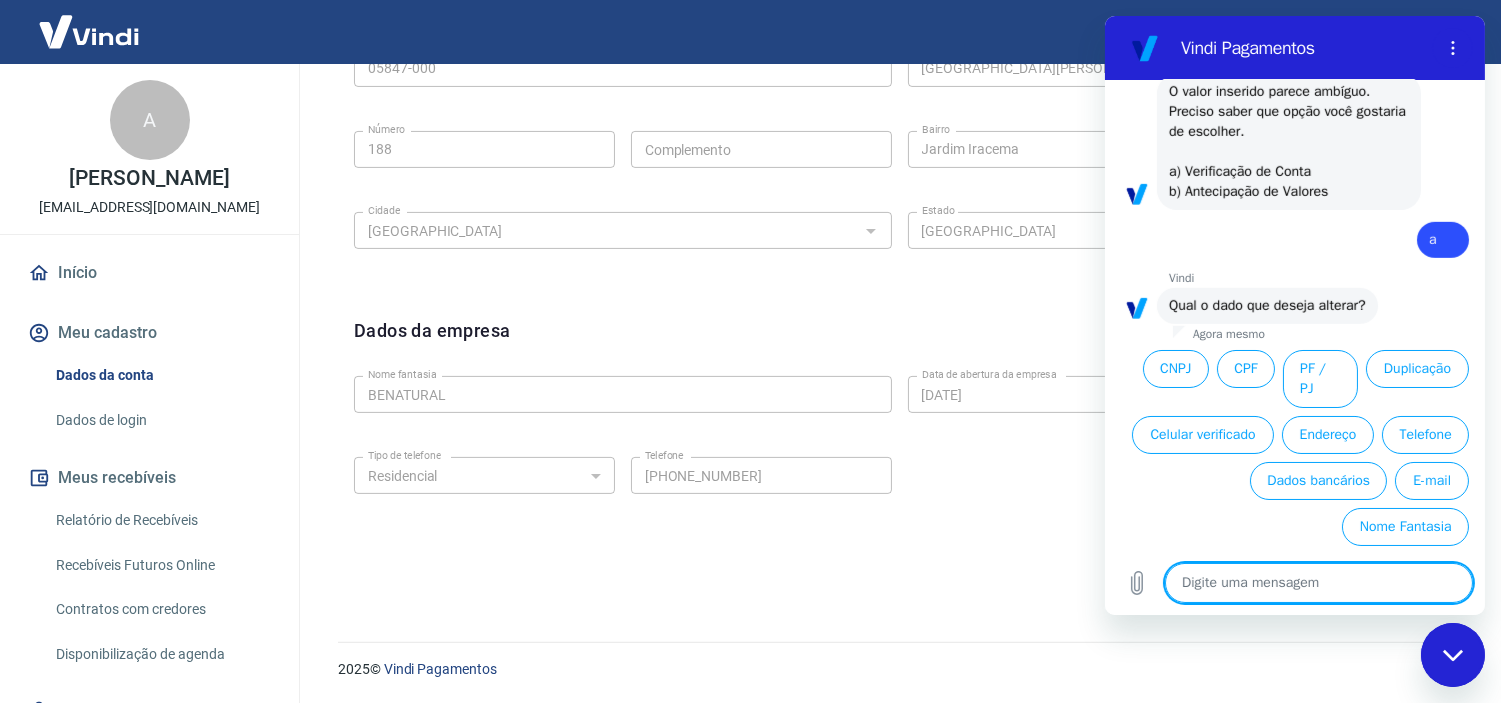 scroll, scrollTop: 2087, scrollLeft: 0, axis: vertical 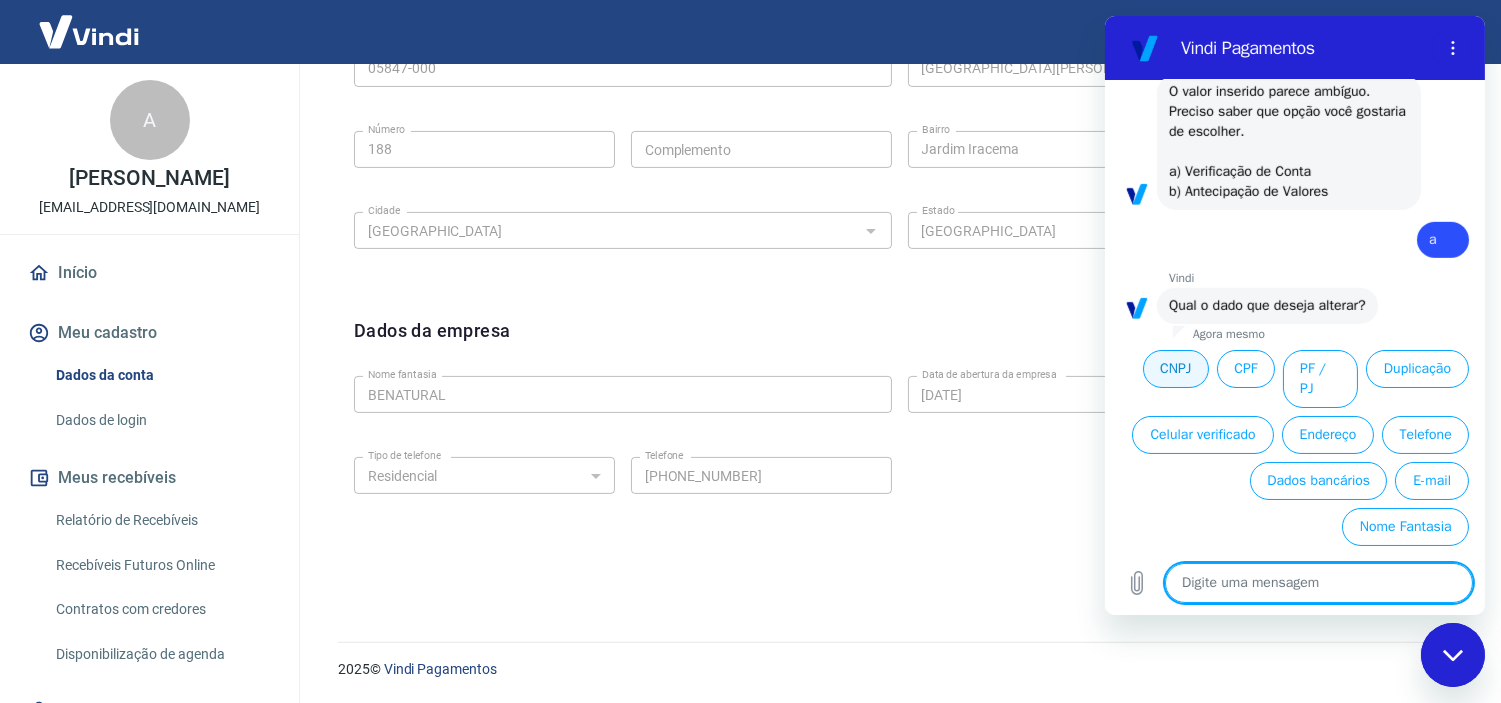 click on "CNPJ" at bounding box center (1175, 369) 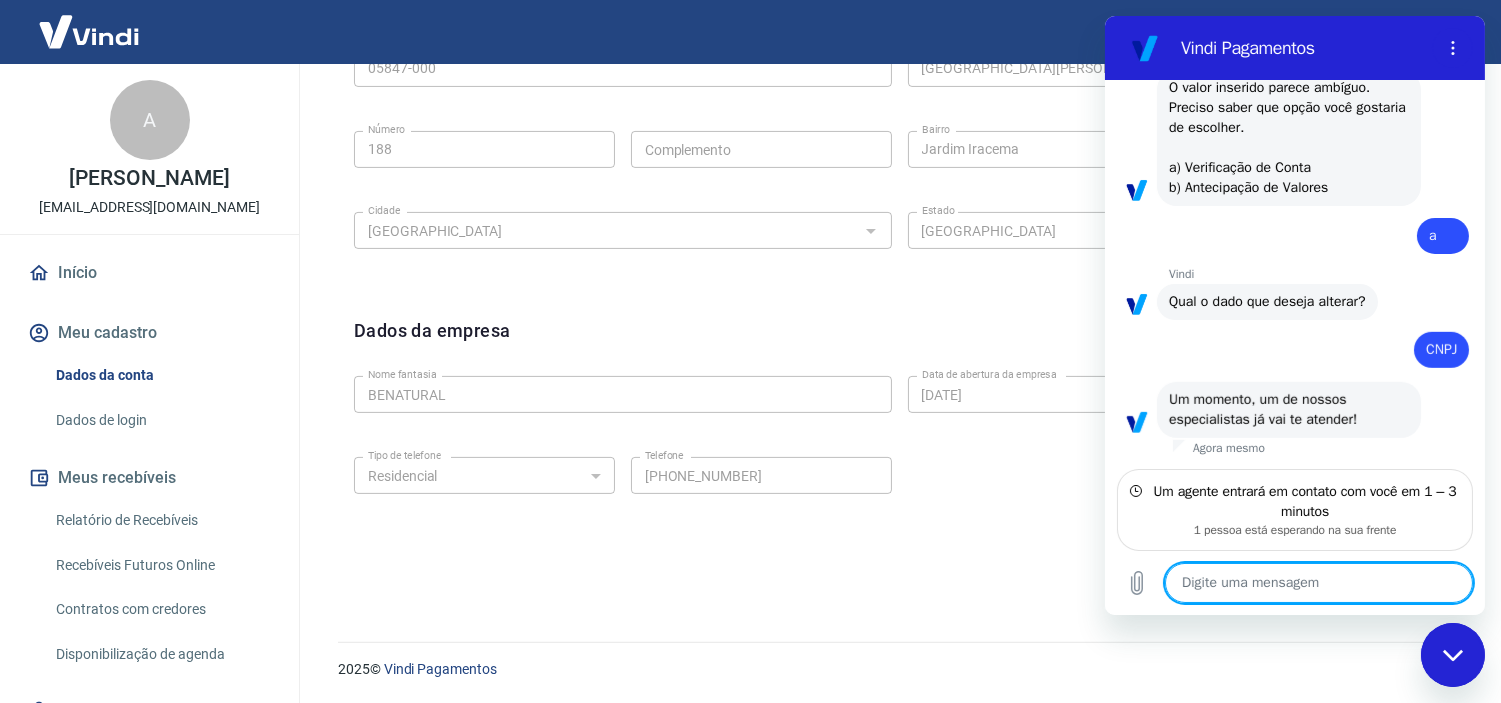 scroll, scrollTop: 2045, scrollLeft: 0, axis: vertical 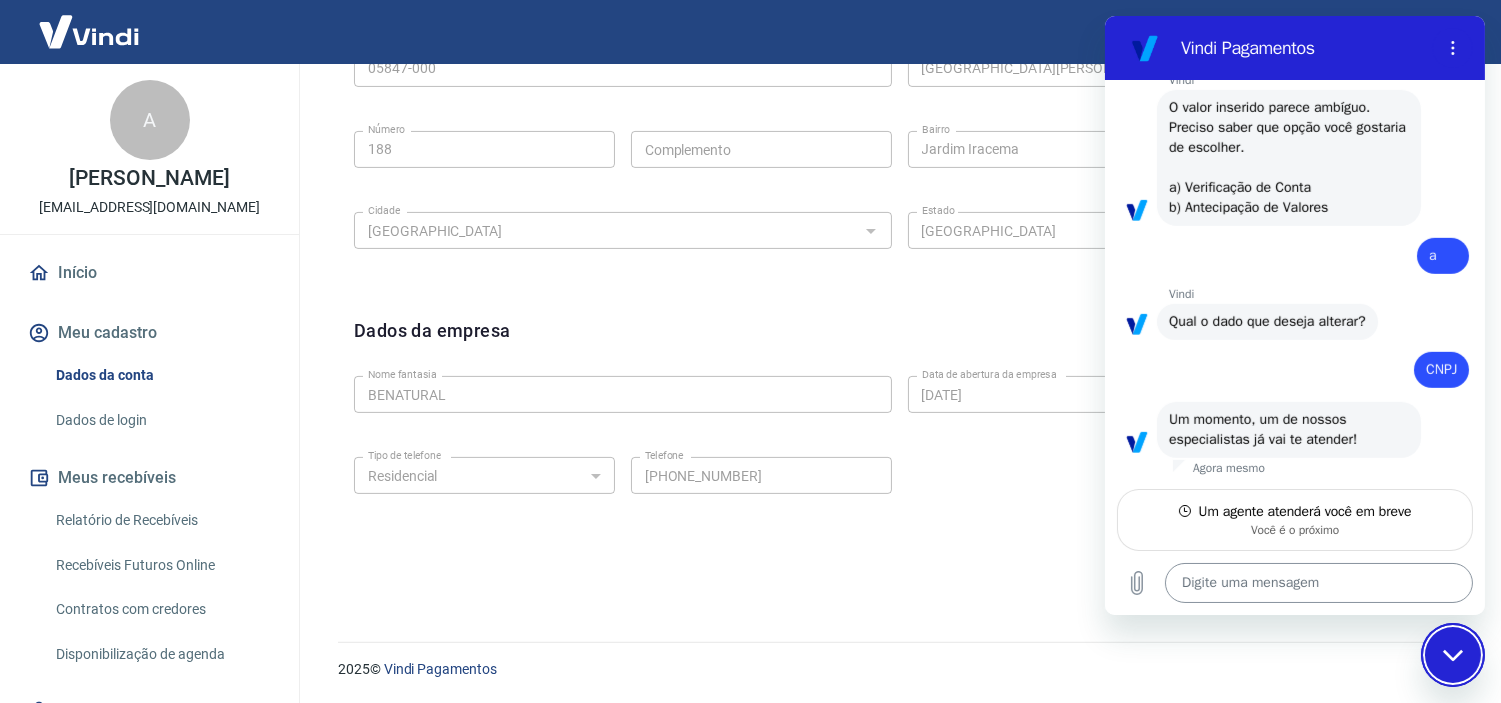 click at bounding box center (1318, 583) 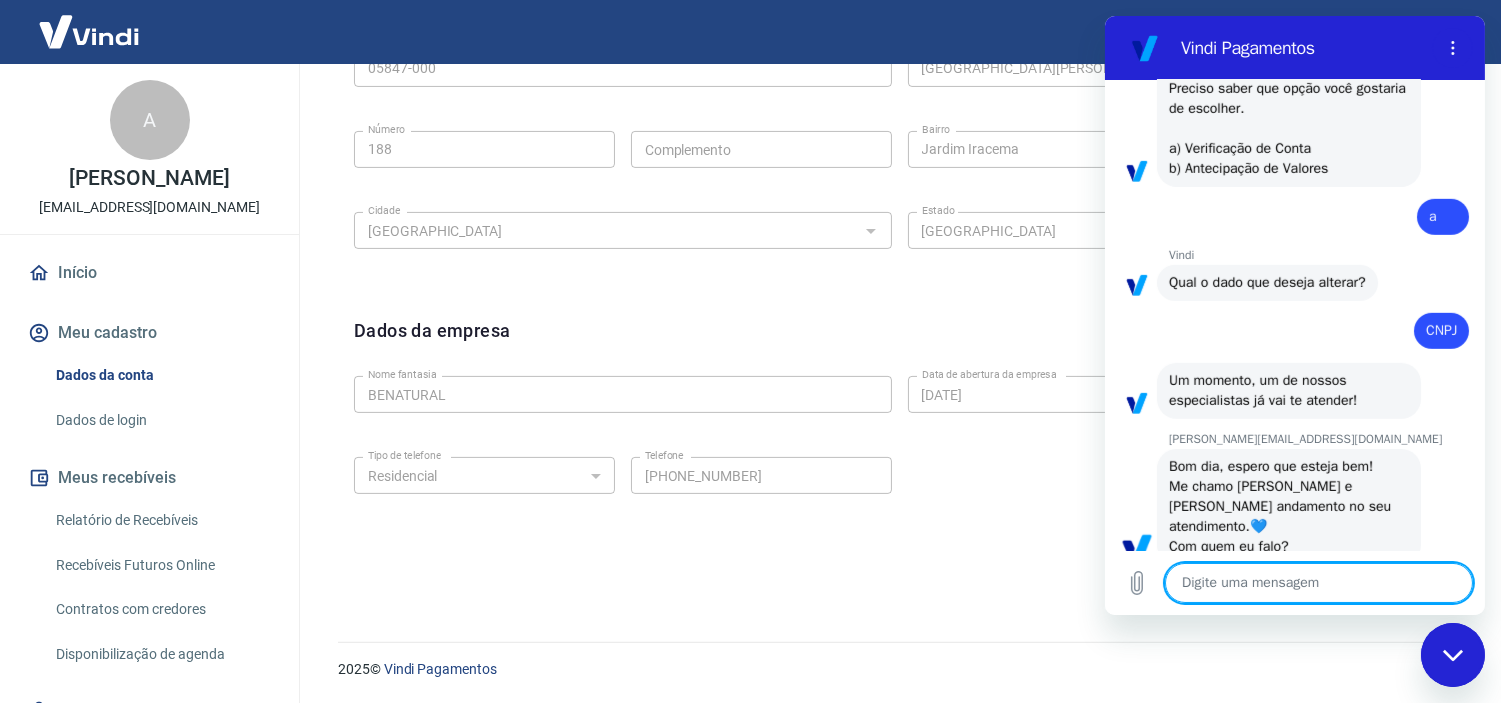 scroll, scrollTop: 2121, scrollLeft: 0, axis: vertical 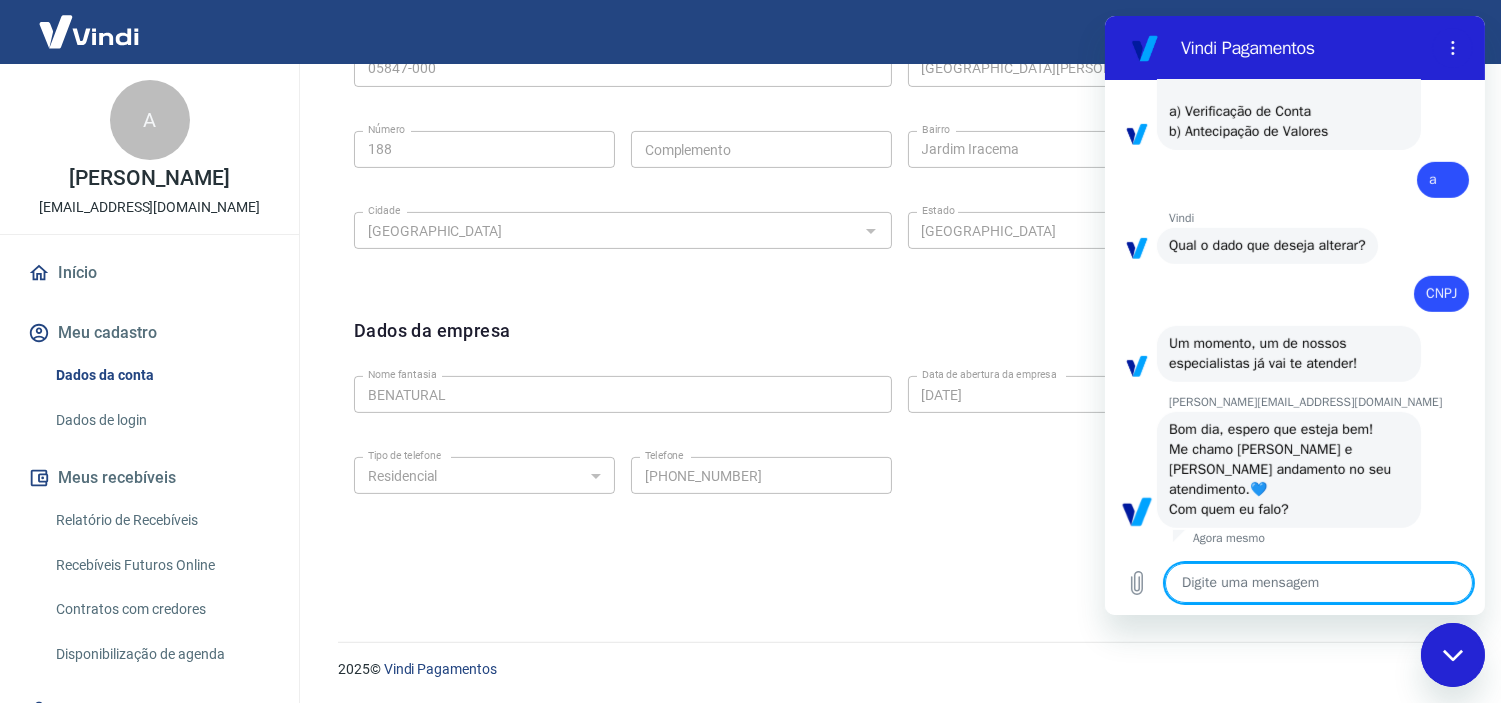click at bounding box center (1318, 583) 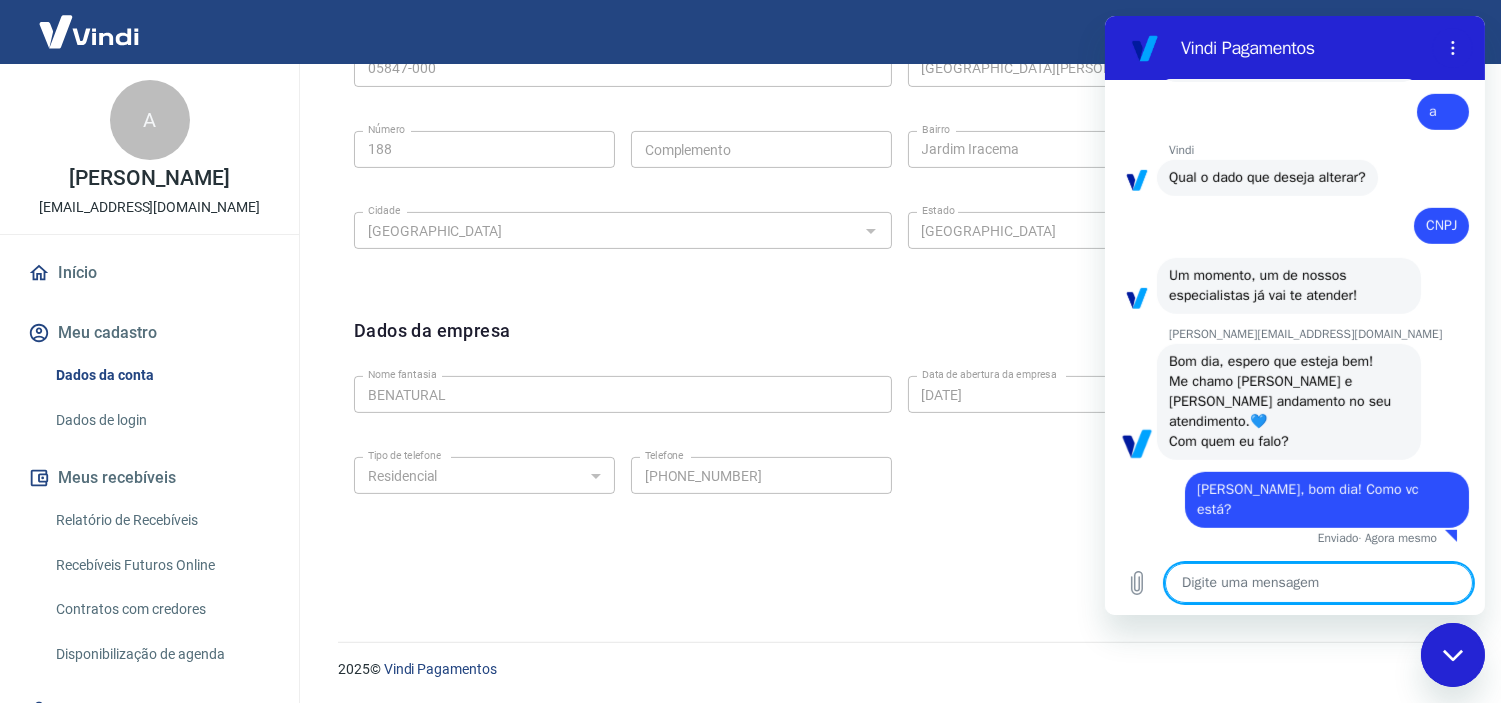scroll, scrollTop: 2168, scrollLeft: 0, axis: vertical 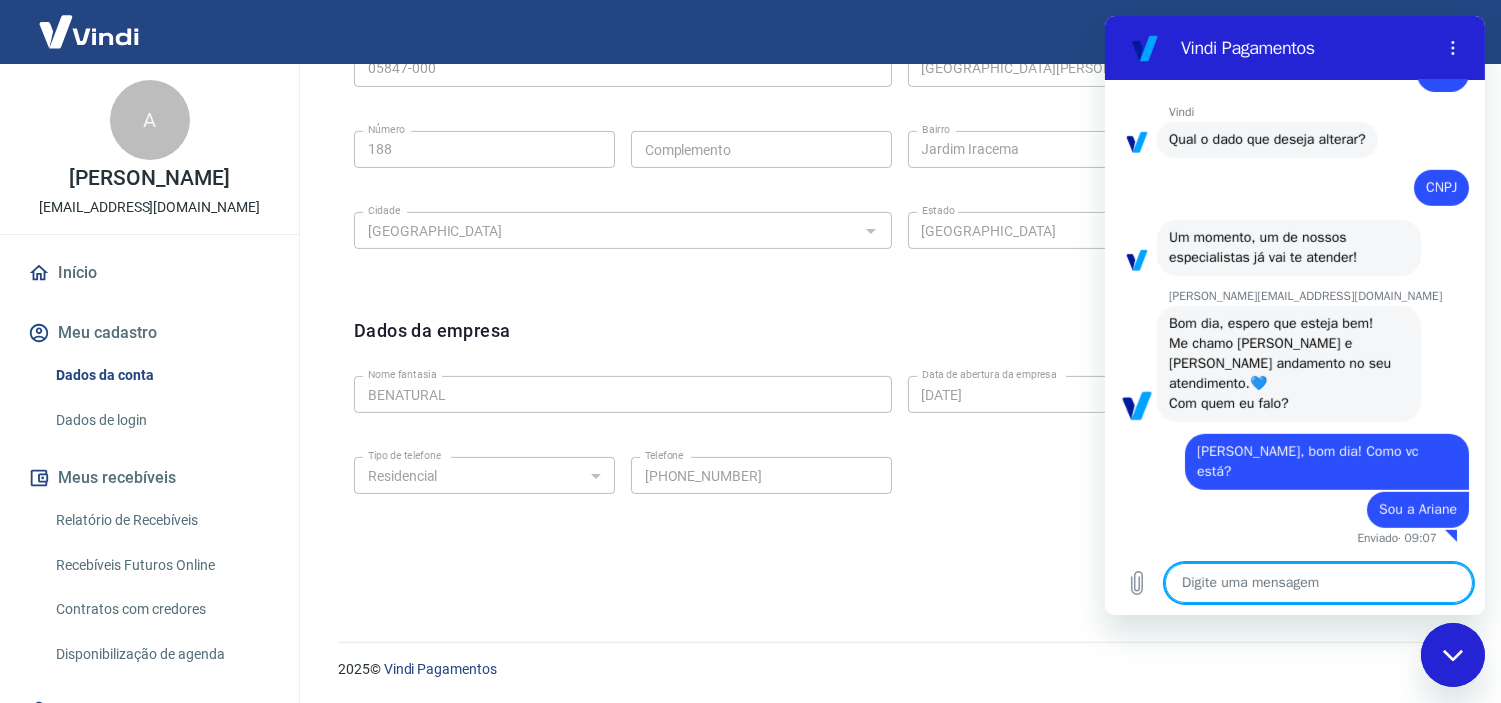 click at bounding box center [1318, 583] 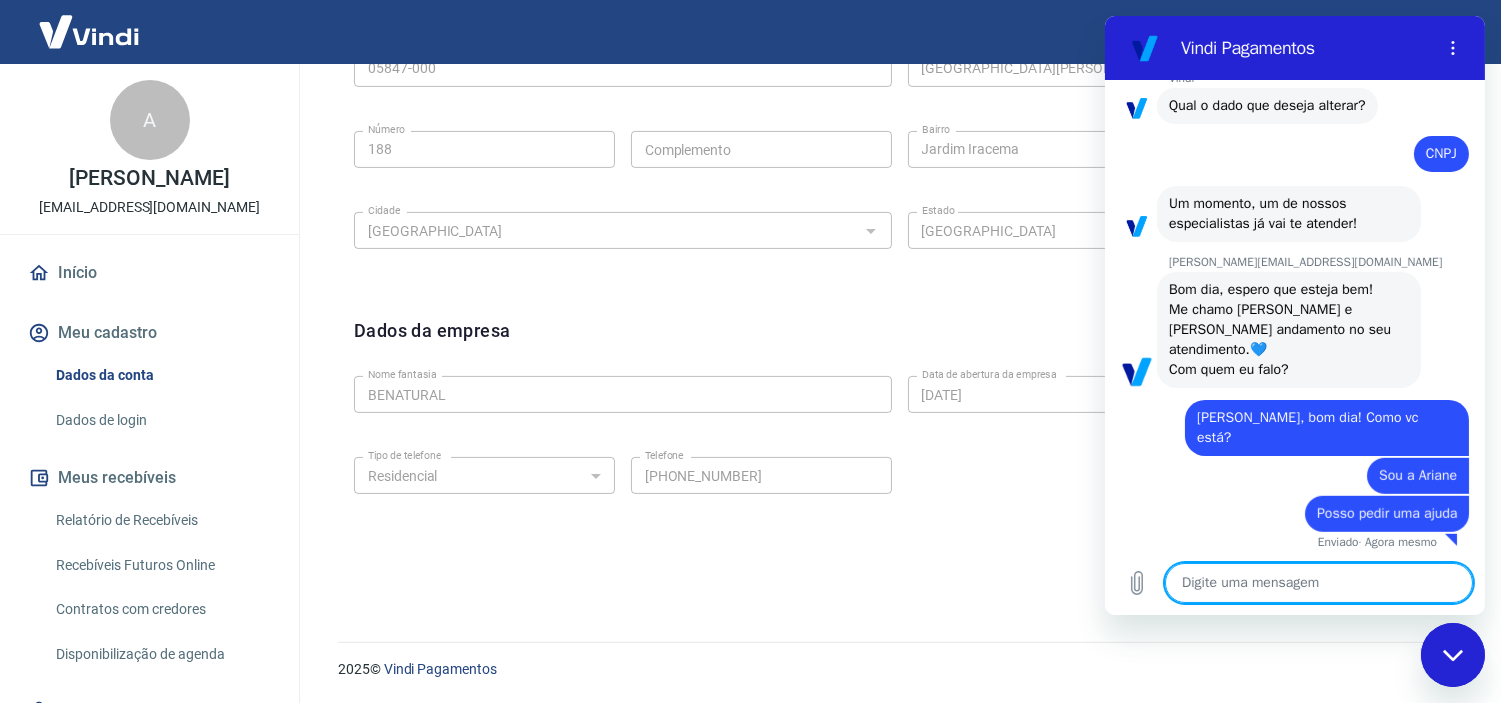 scroll, scrollTop: 2245, scrollLeft: 0, axis: vertical 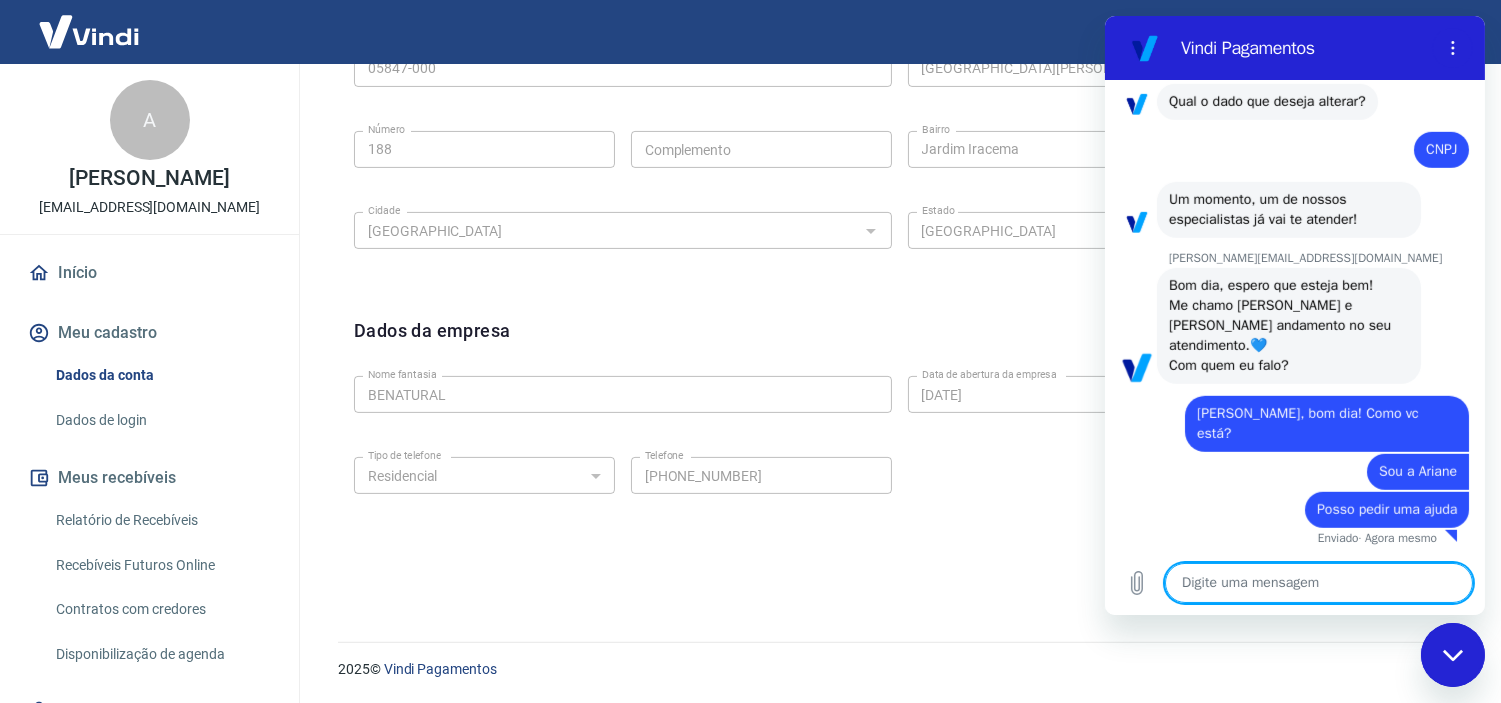 click at bounding box center [1318, 583] 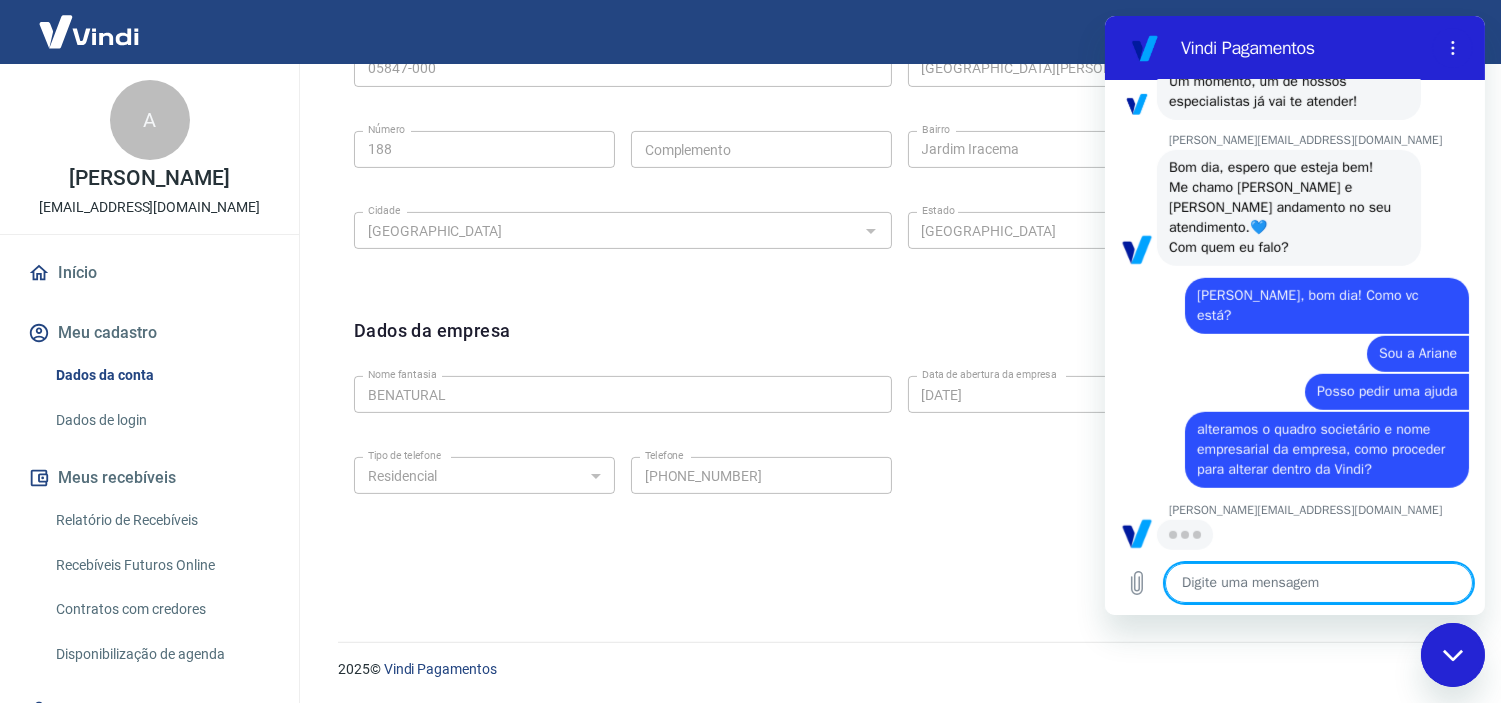 scroll, scrollTop: 2361, scrollLeft: 0, axis: vertical 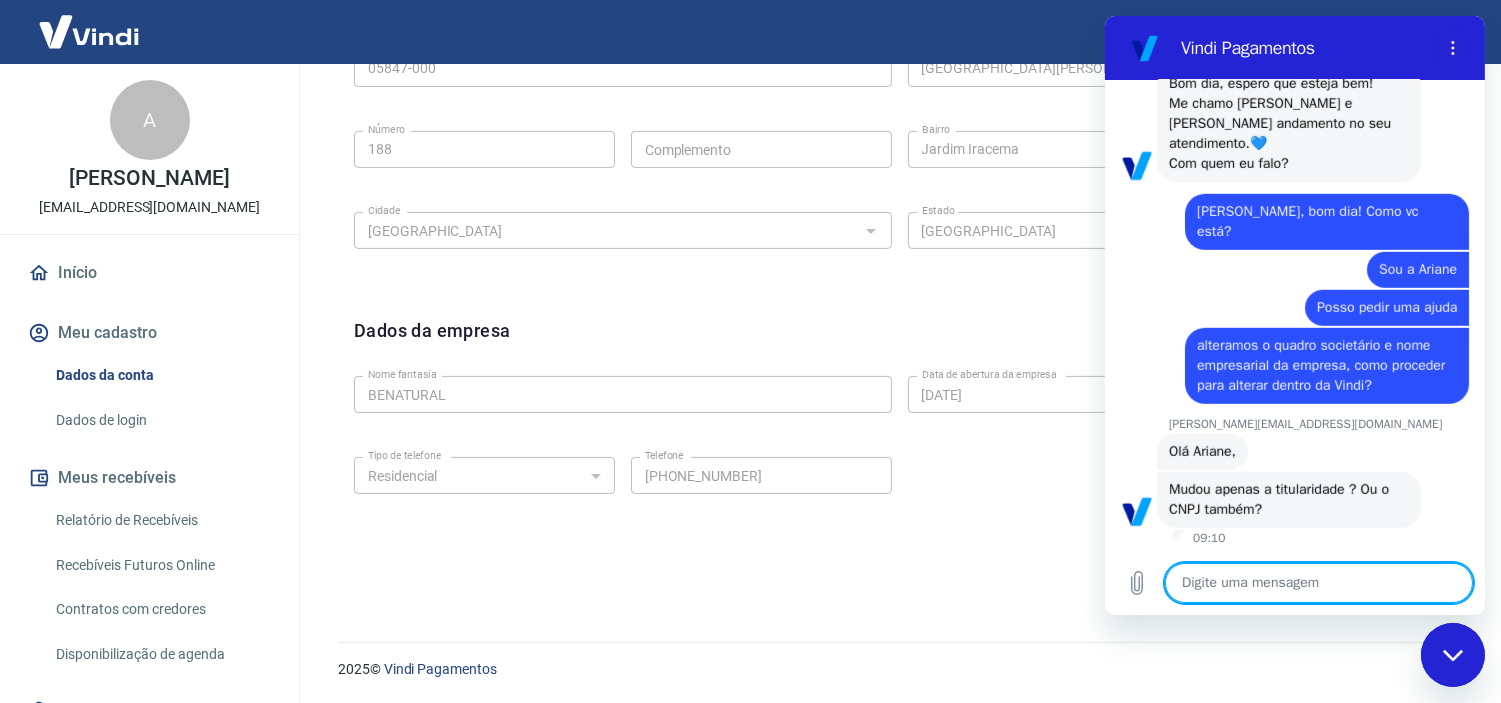 click at bounding box center [1318, 583] 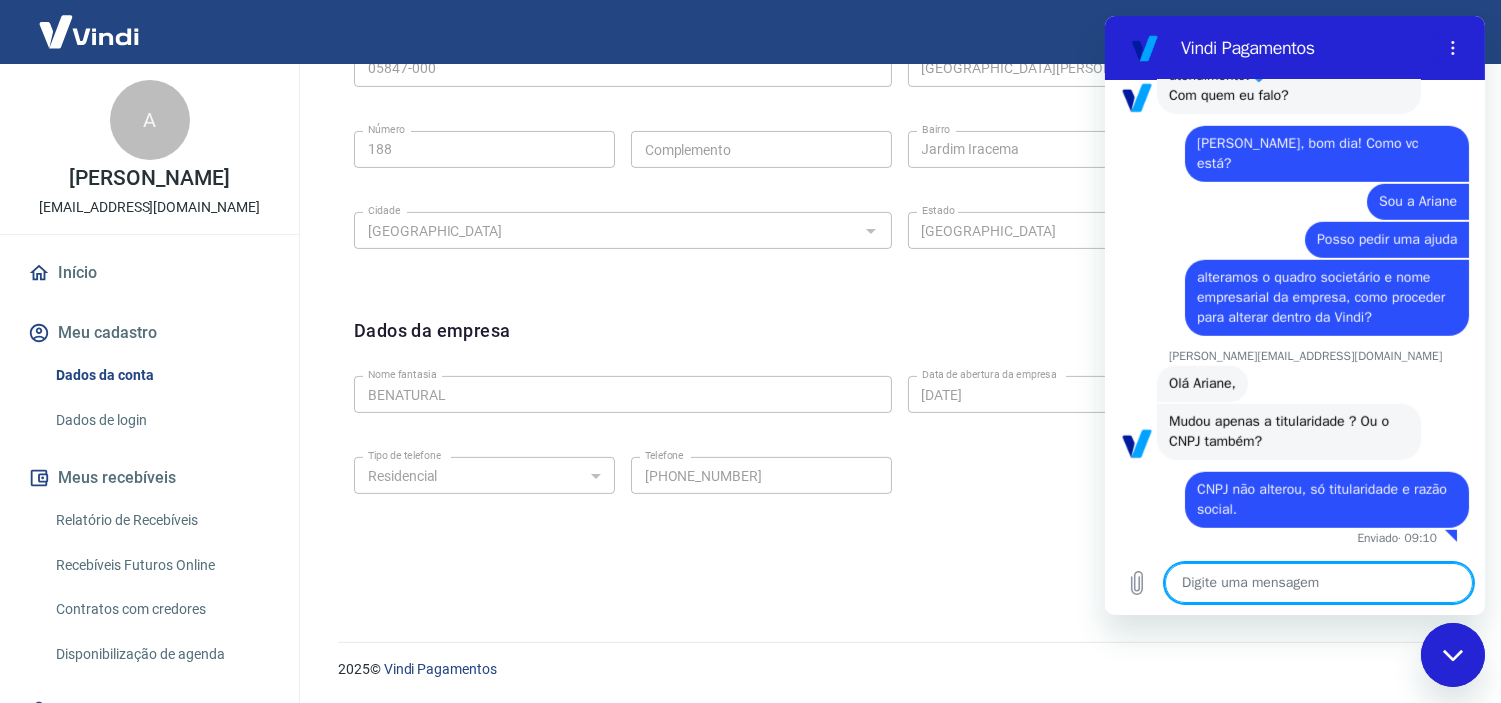 scroll, scrollTop: 2514, scrollLeft: 0, axis: vertical 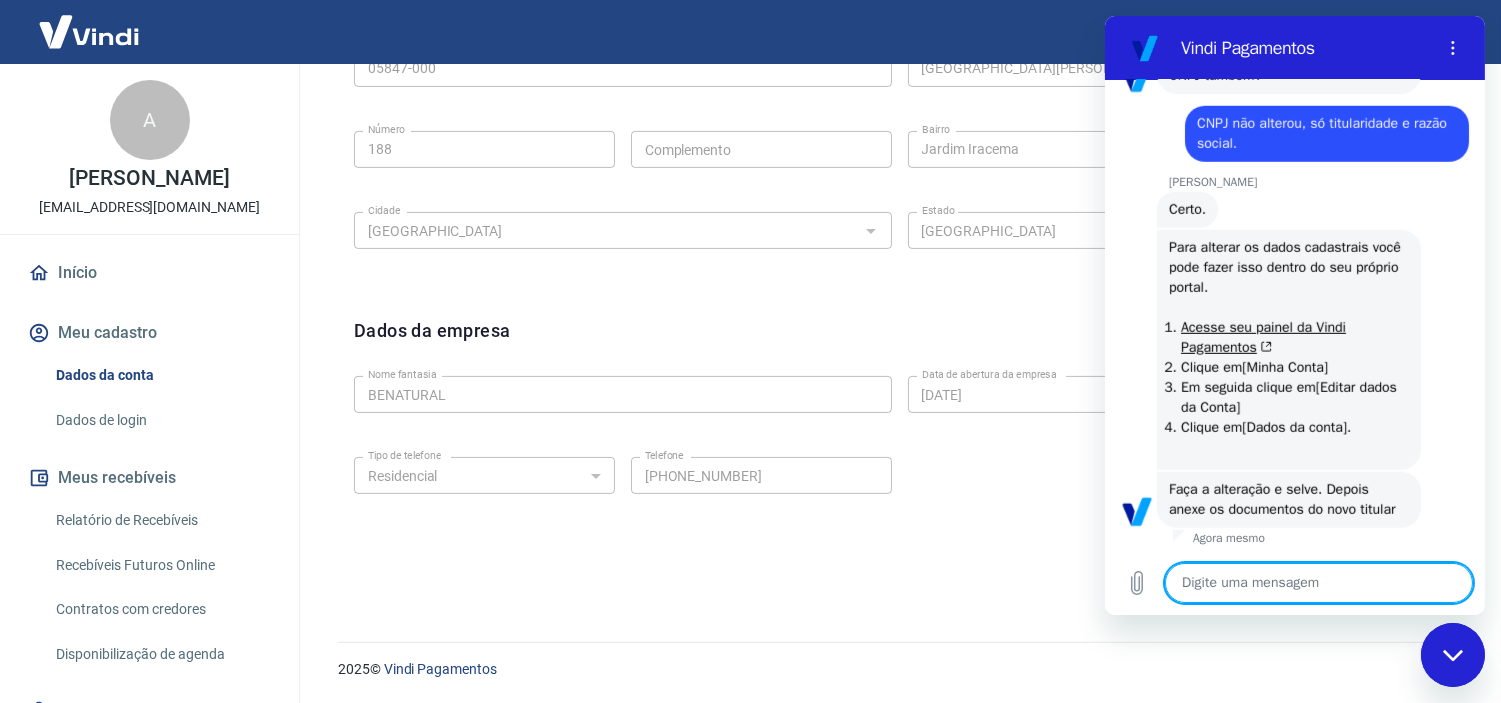 click at bounding box center [1318, 583] 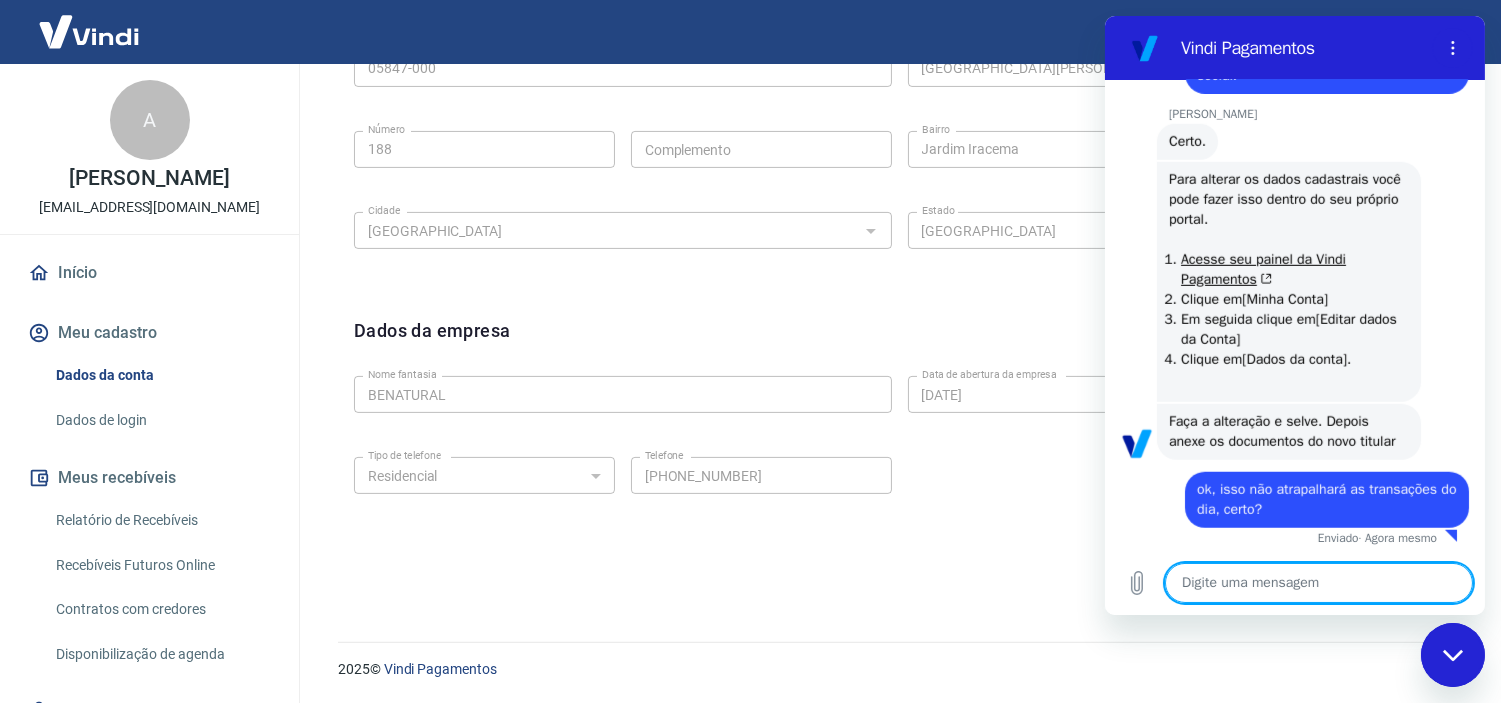 scroll, scrollTop: 2968, scrollLeft: 0, axis: vertical 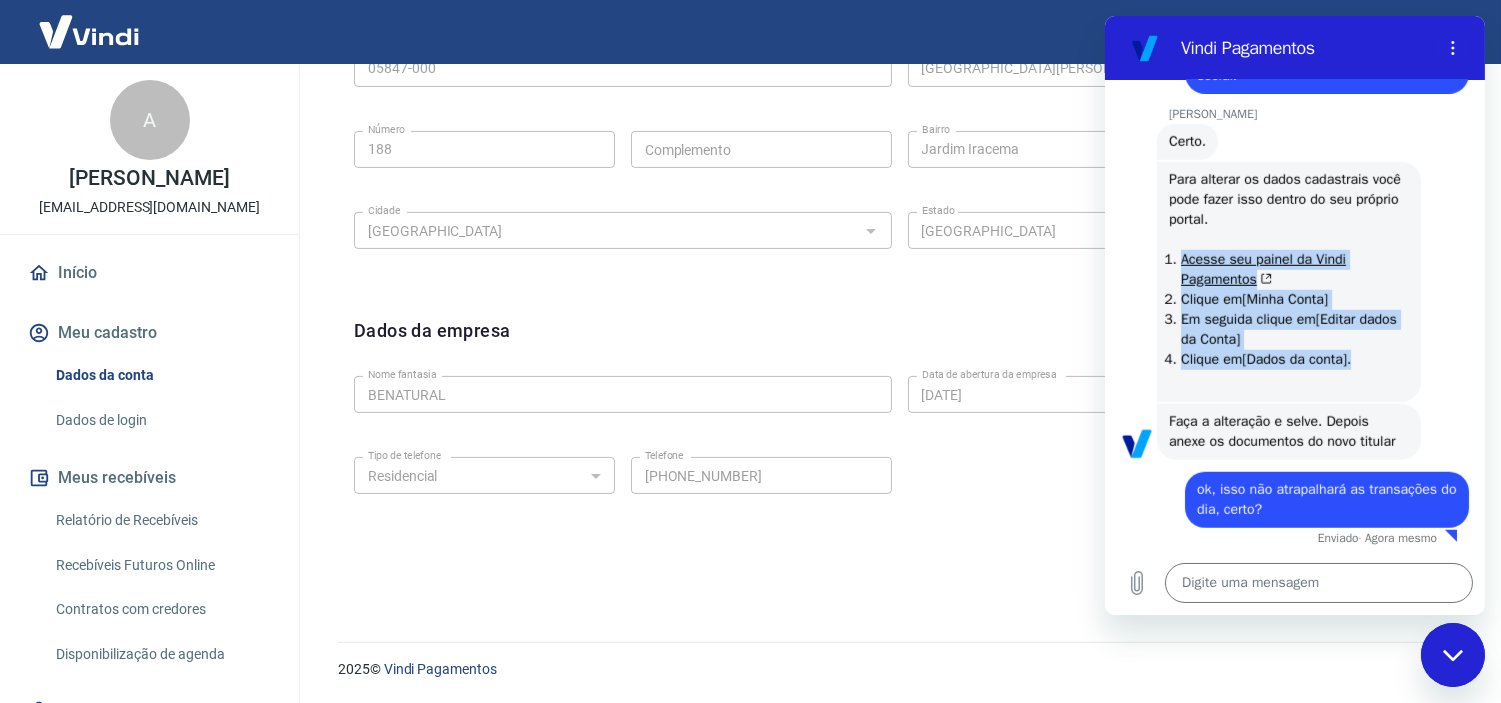 drag, startPoint x: 1178, startPoint y: 233, endPoint x: 1367, endPoint y: 335, distance: 214.76732 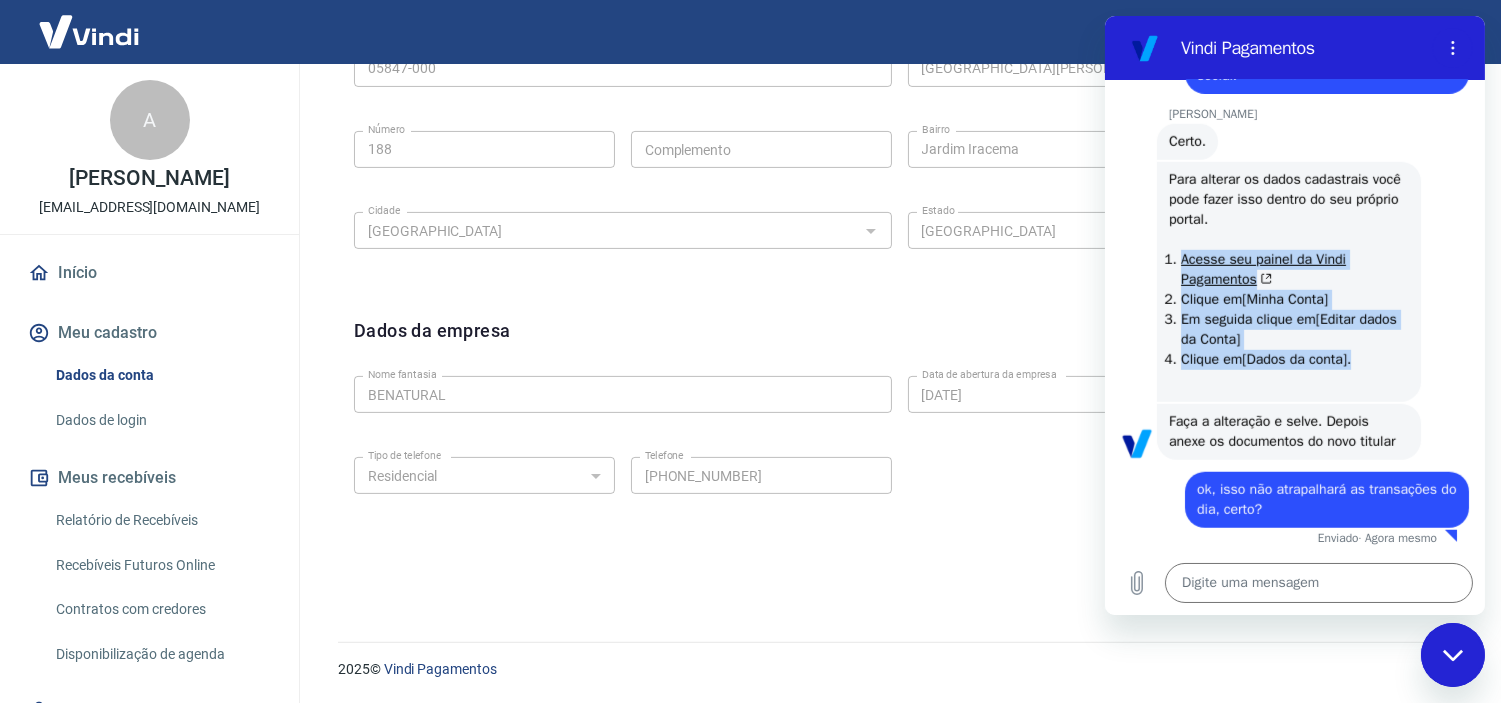 click on "Acesse seu painel da Vindi Pagamentos Clique em  [Minha Conta] Em seguida clique em  [Editar dados da Conta] Clique em  [Dados da conta]." at bounding box center [1288, 310] 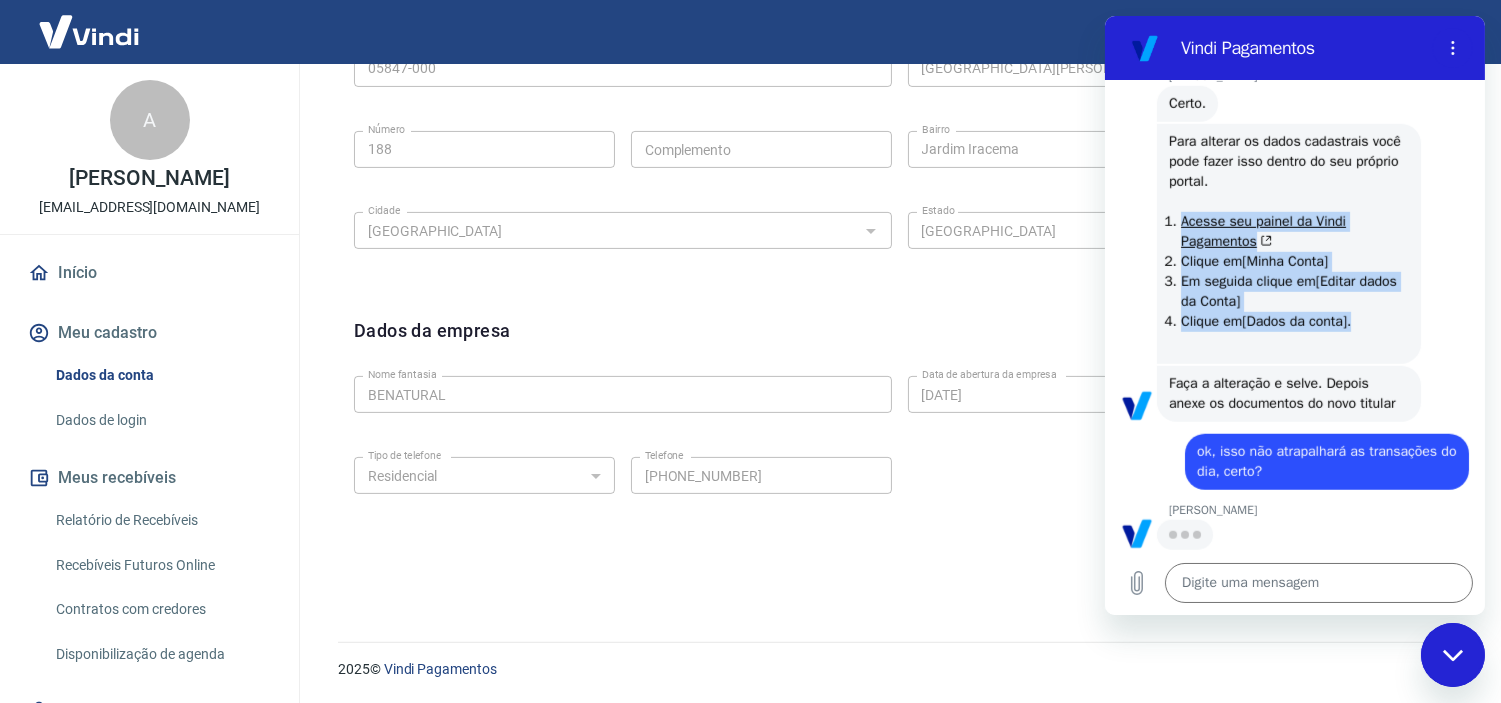 scroll, scrollTop: 3006, scrollLeft: 0, axis: vertical 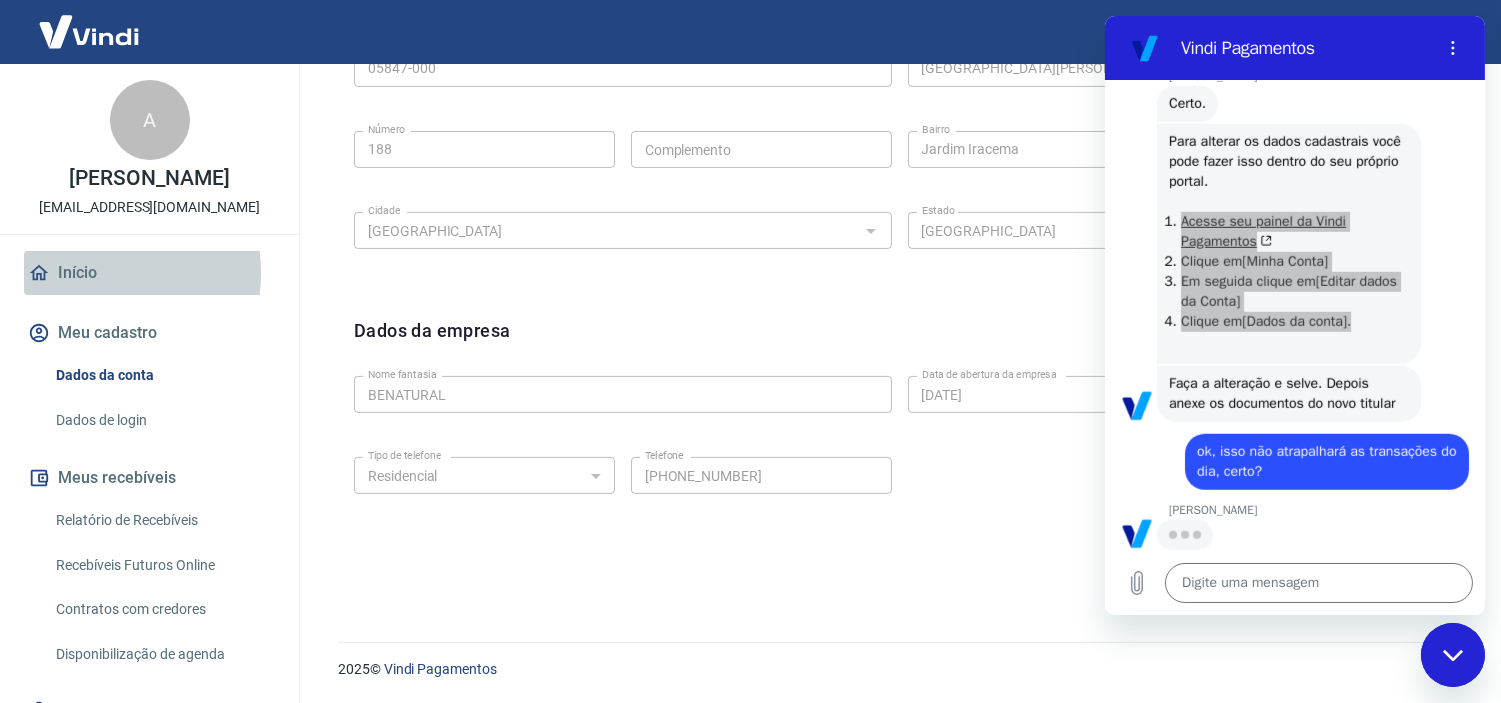 click on "Início" at bounding box center [149, 273] 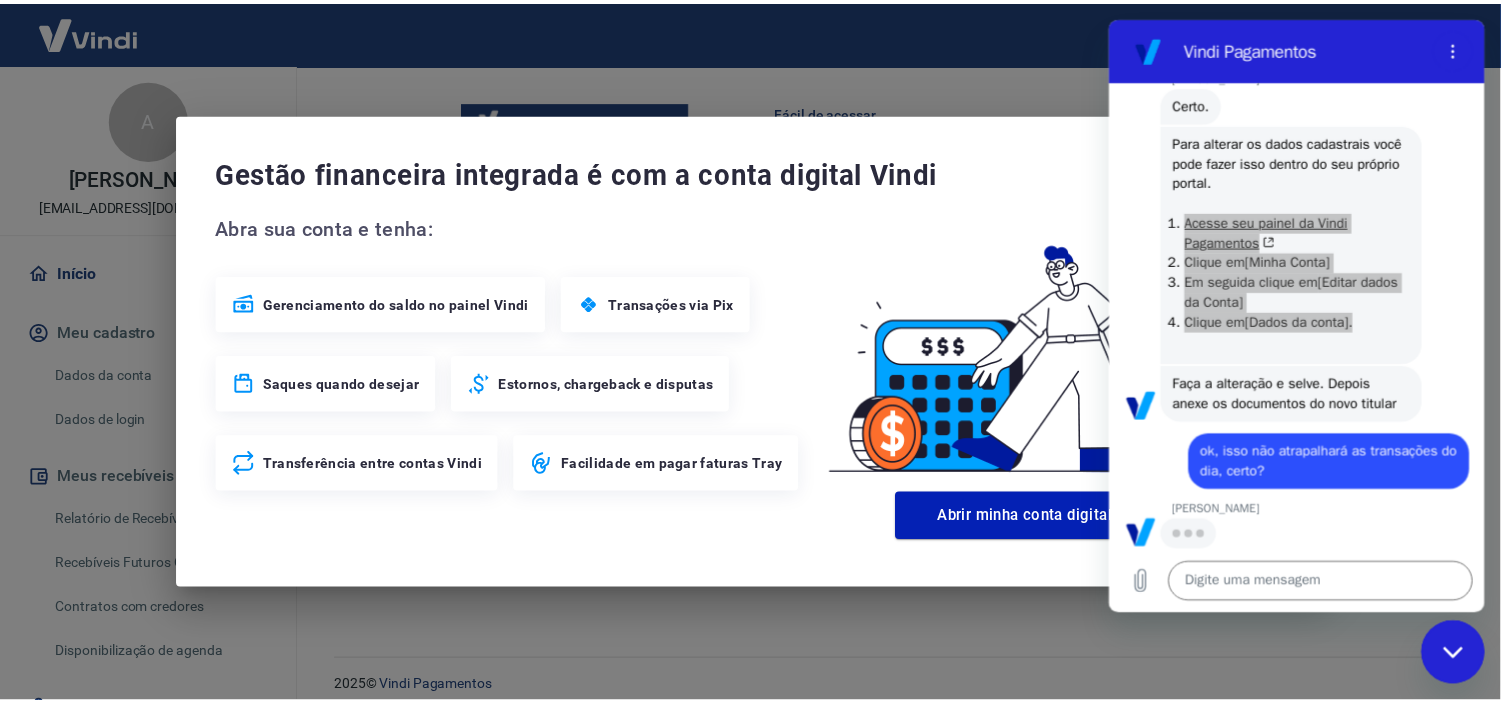 scroll, scrollTop: 1083, scrollLeft: 0, axis: vertical 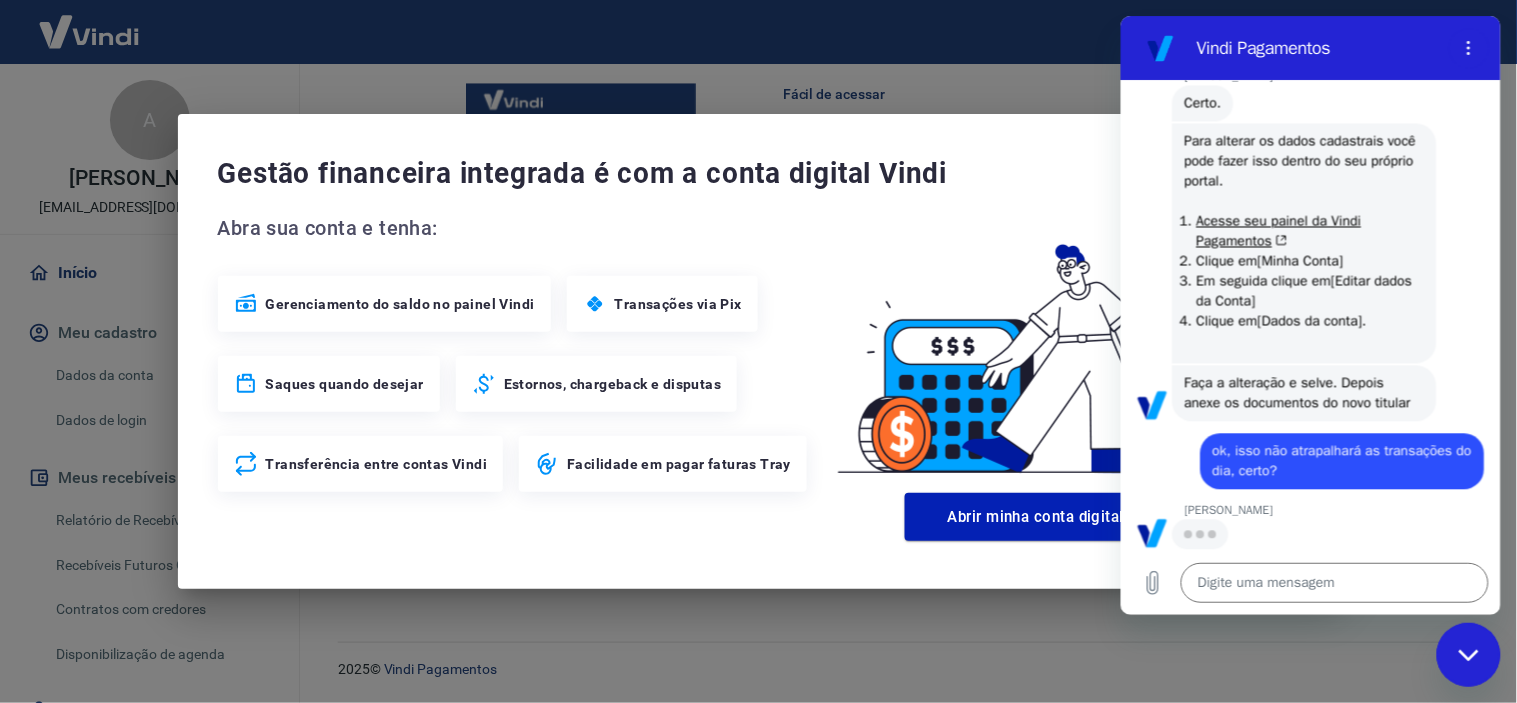 click on "Vindi Pagamentos" at bounding box center [1318, 47] 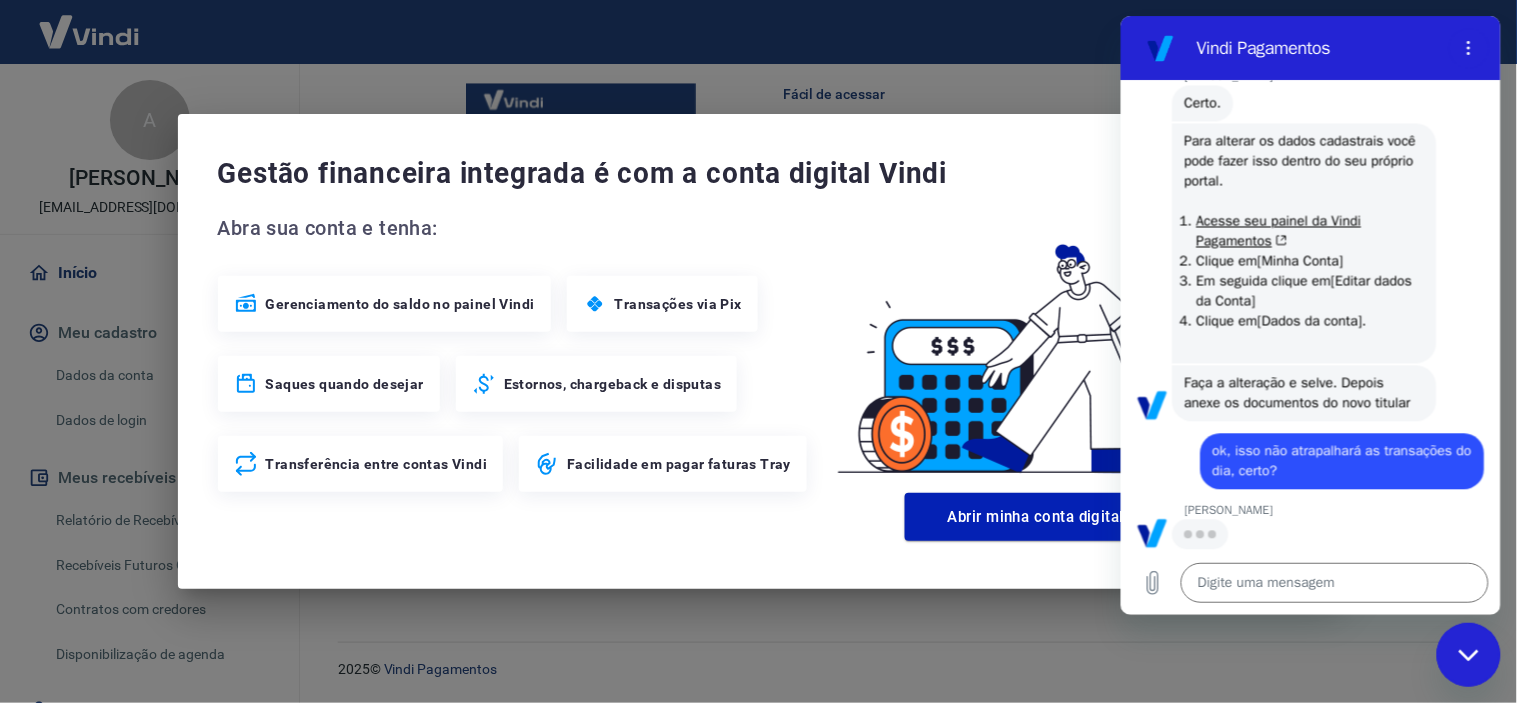 click 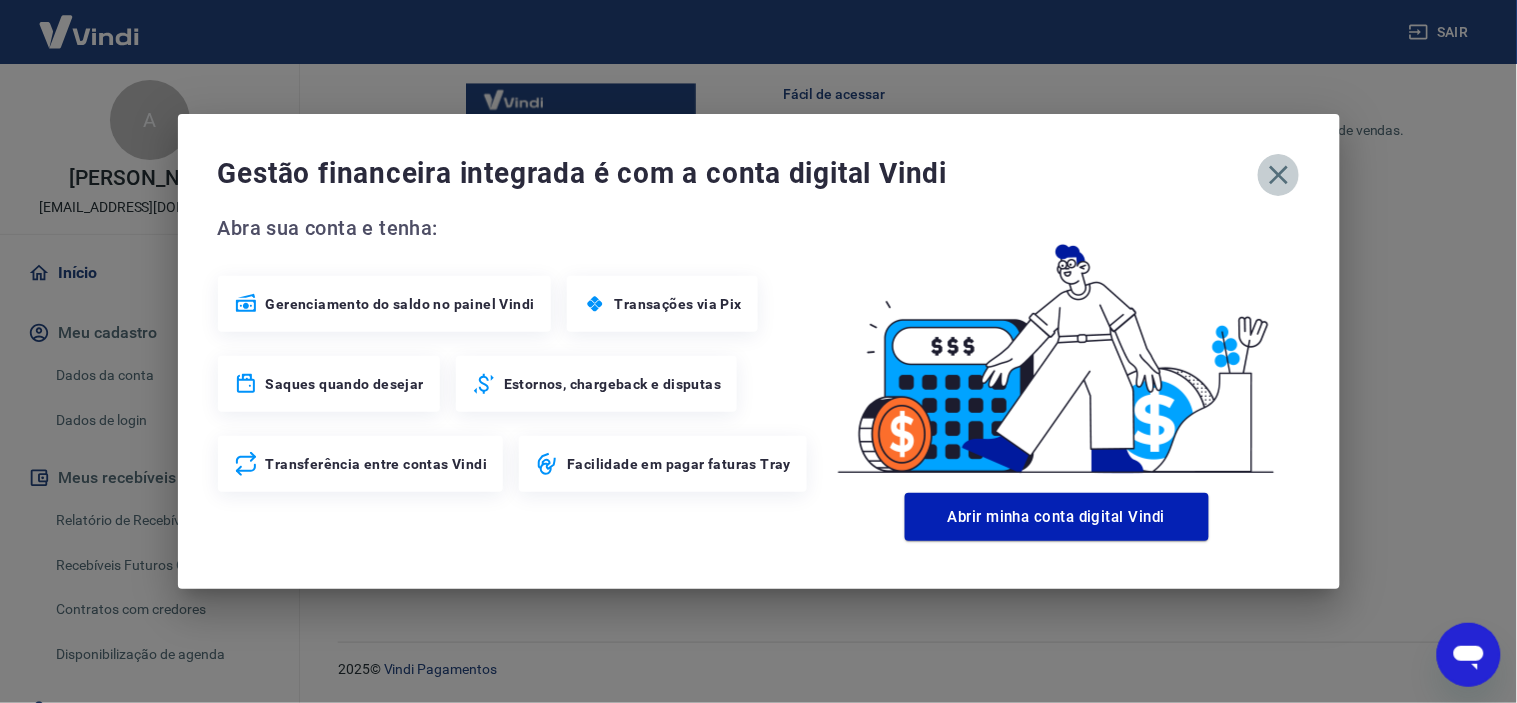 click 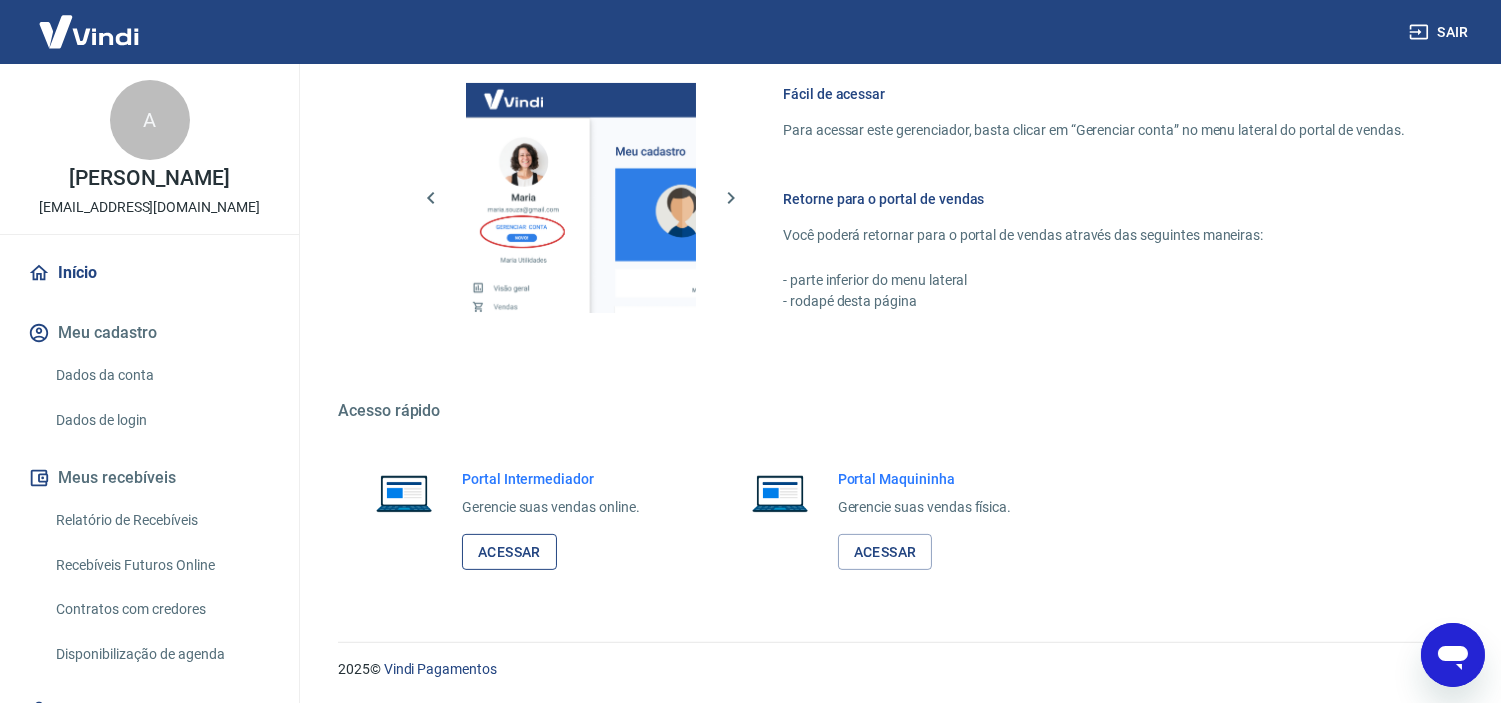 click on "Acessar" at bounding box center (509, 552) 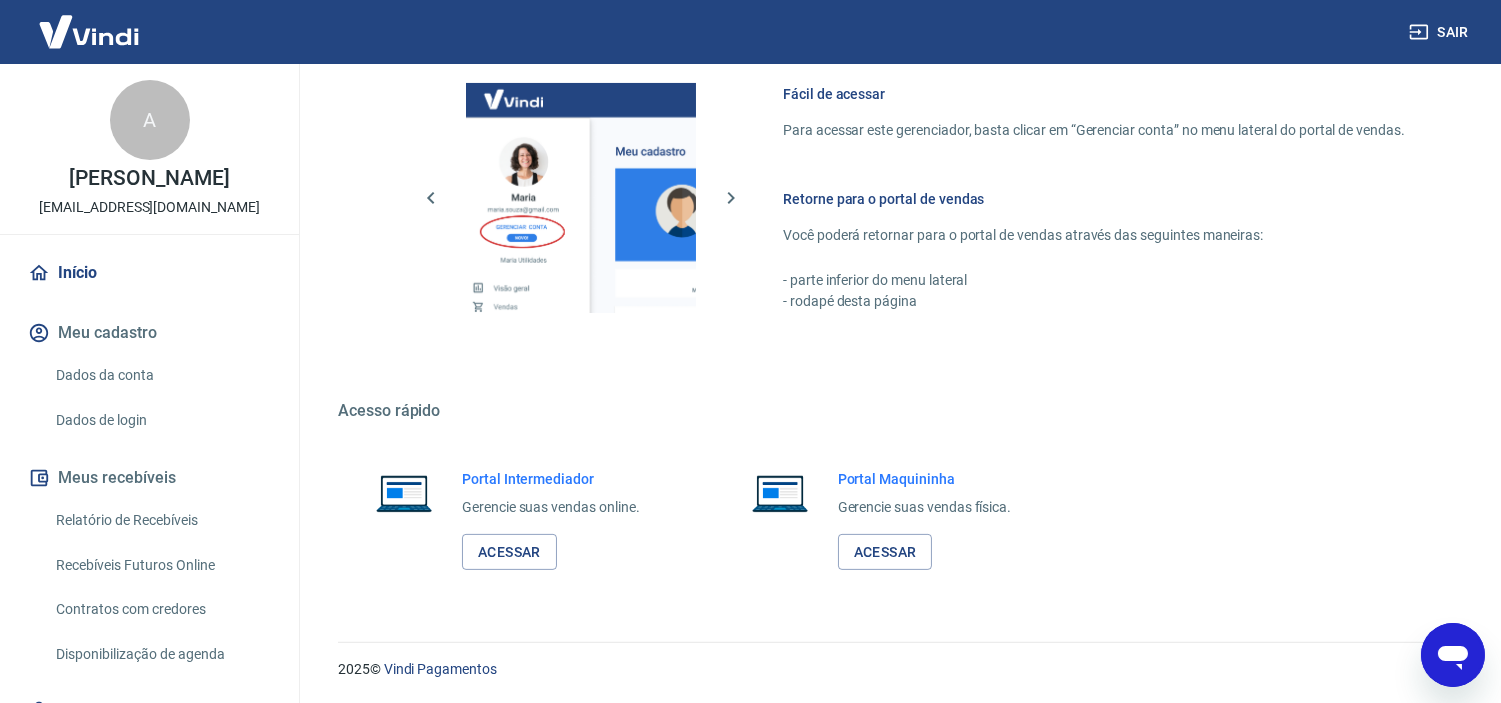 click 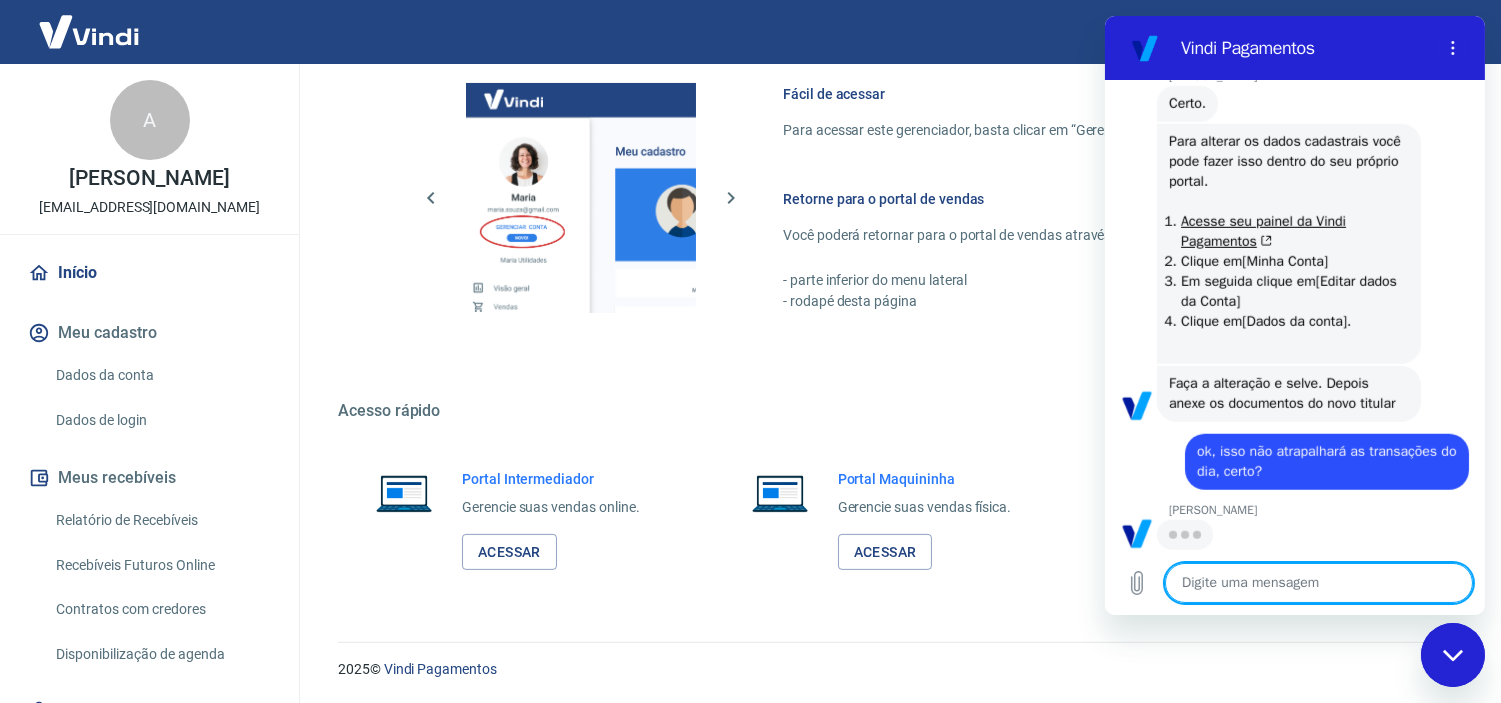 scroll, scrollTop: 0, scrollLeft: 0, axis: both 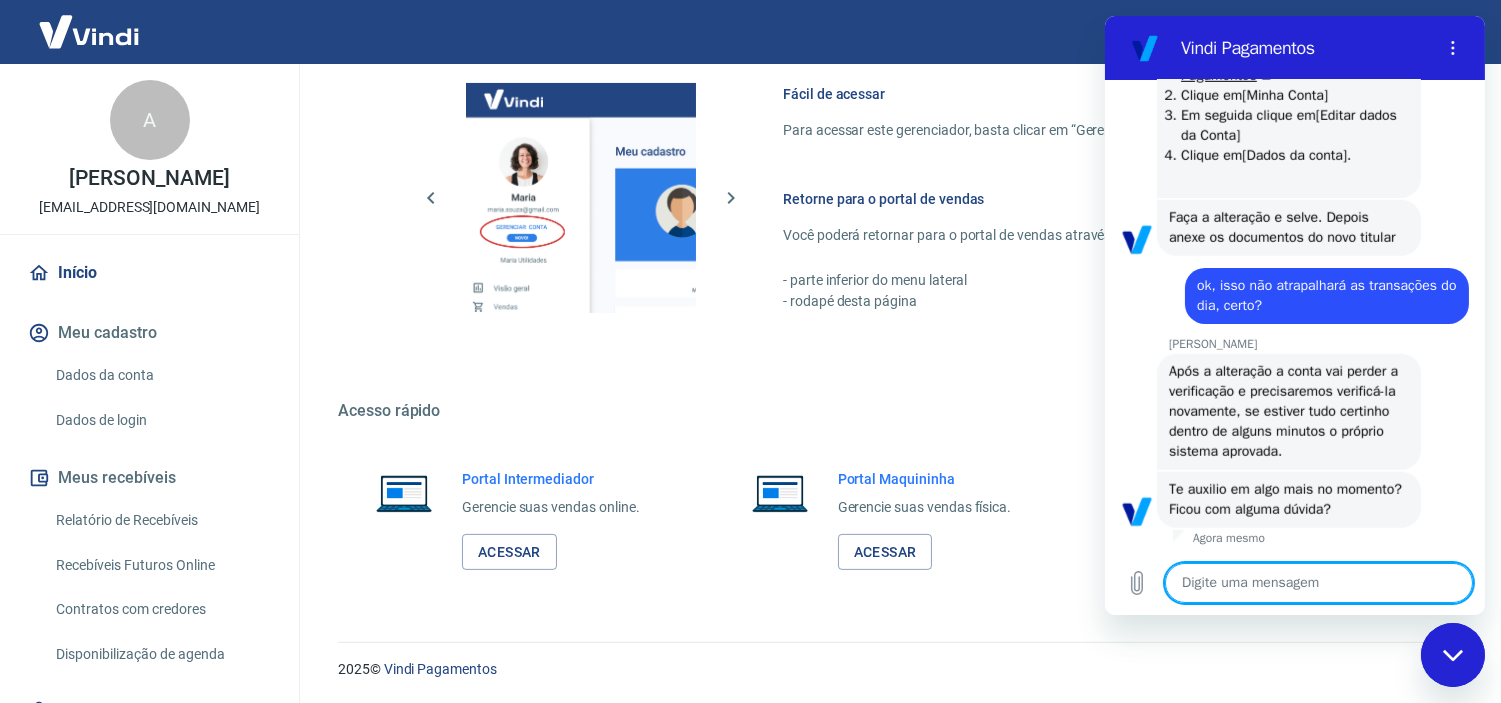 click at bounding box center [1318, 583] 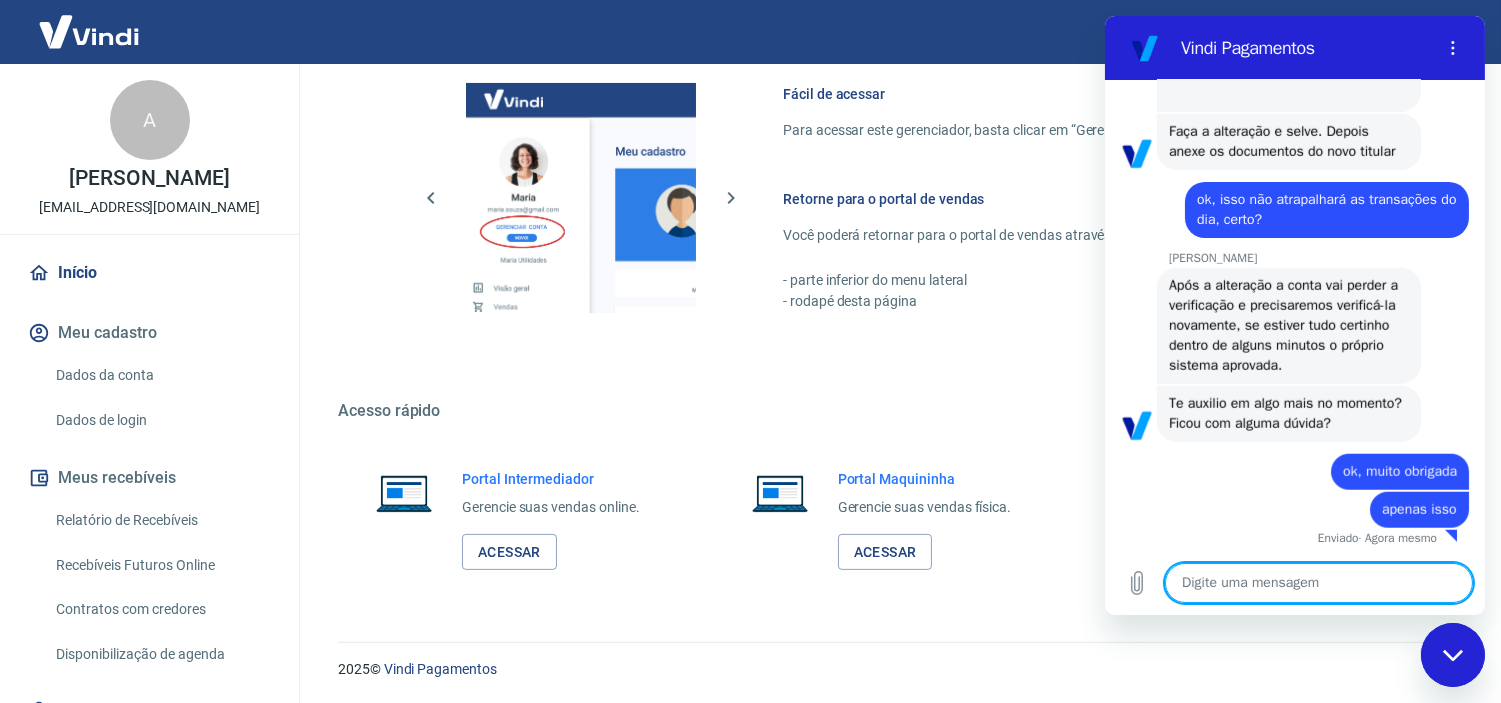 scroll, scrollTop: 3298, scrollLeft: 0, axis: vertical 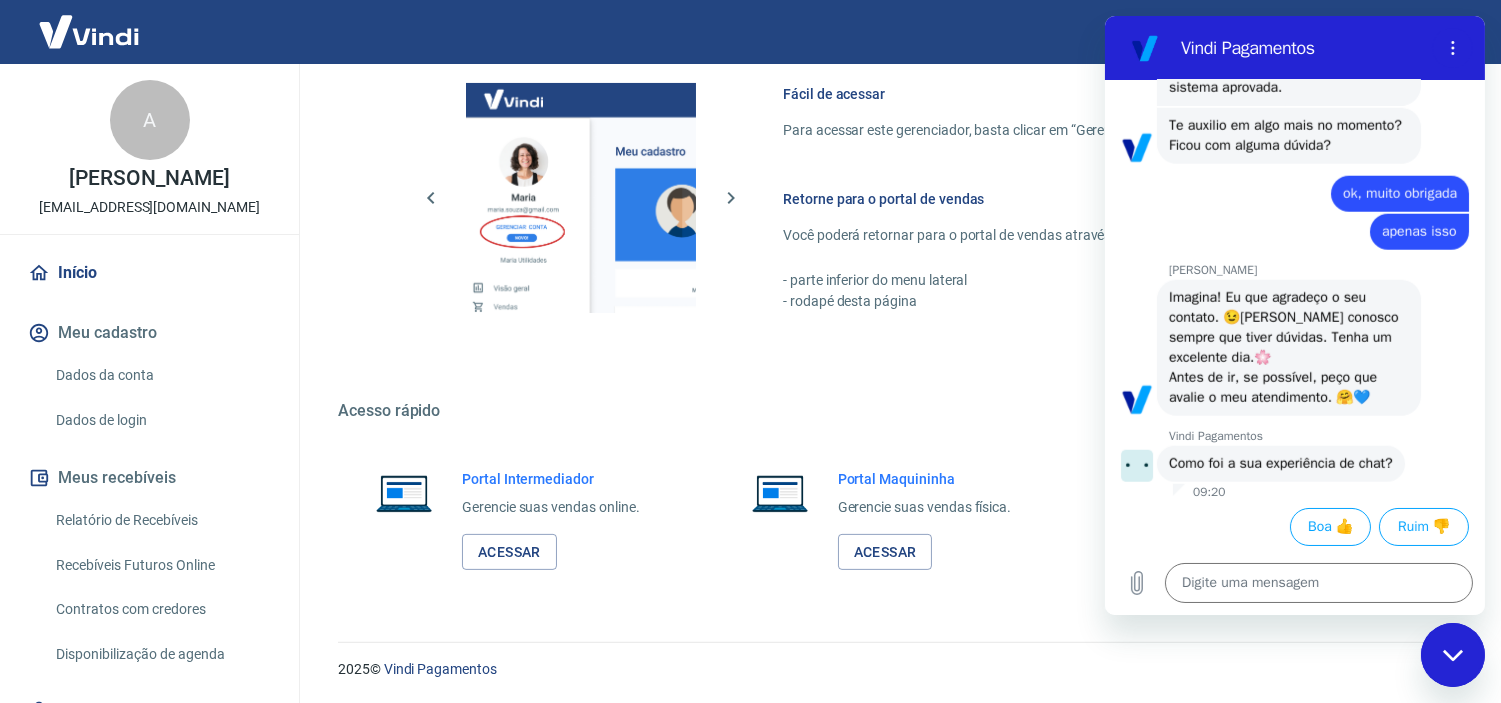 click on "Meu cadastro" at bounding box center [149, 333] 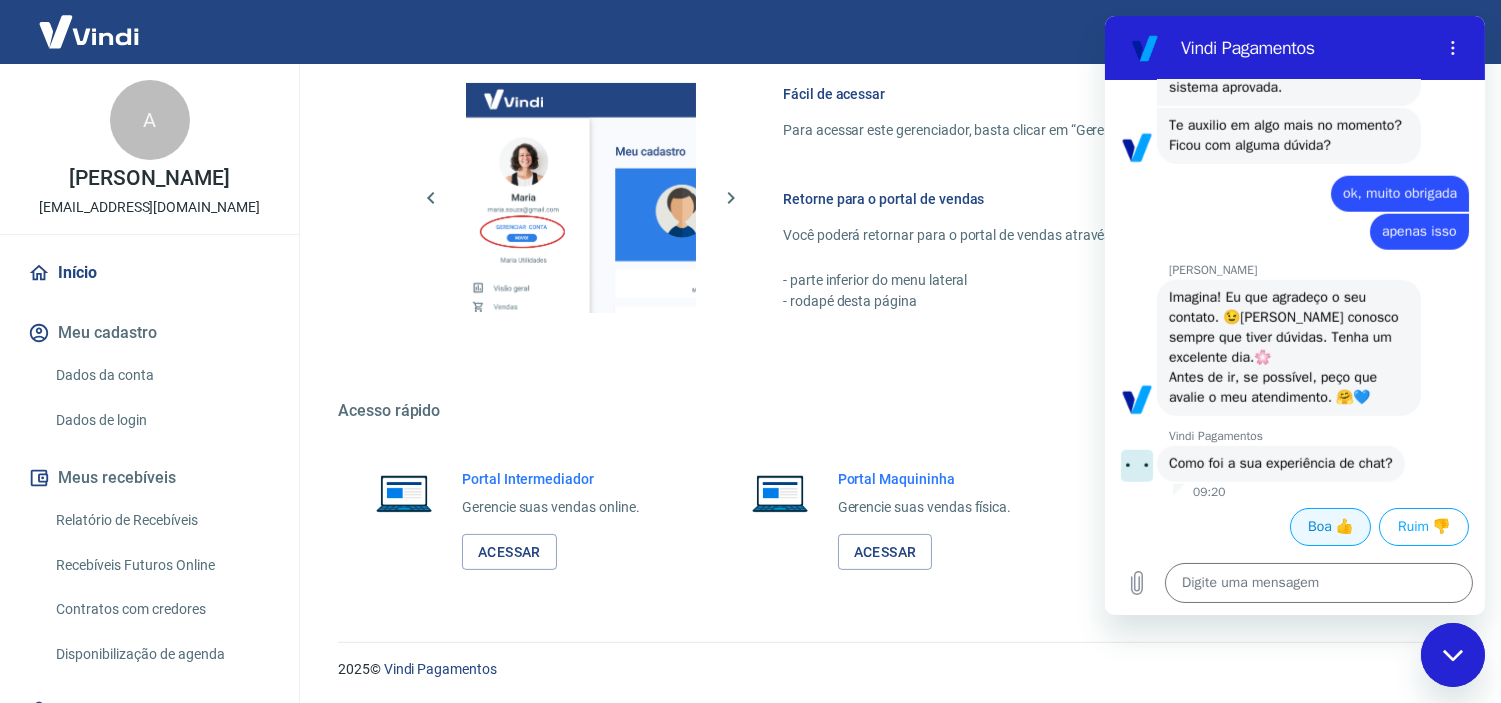 click on "Boa 👍" at bounding box center (1329, 527) 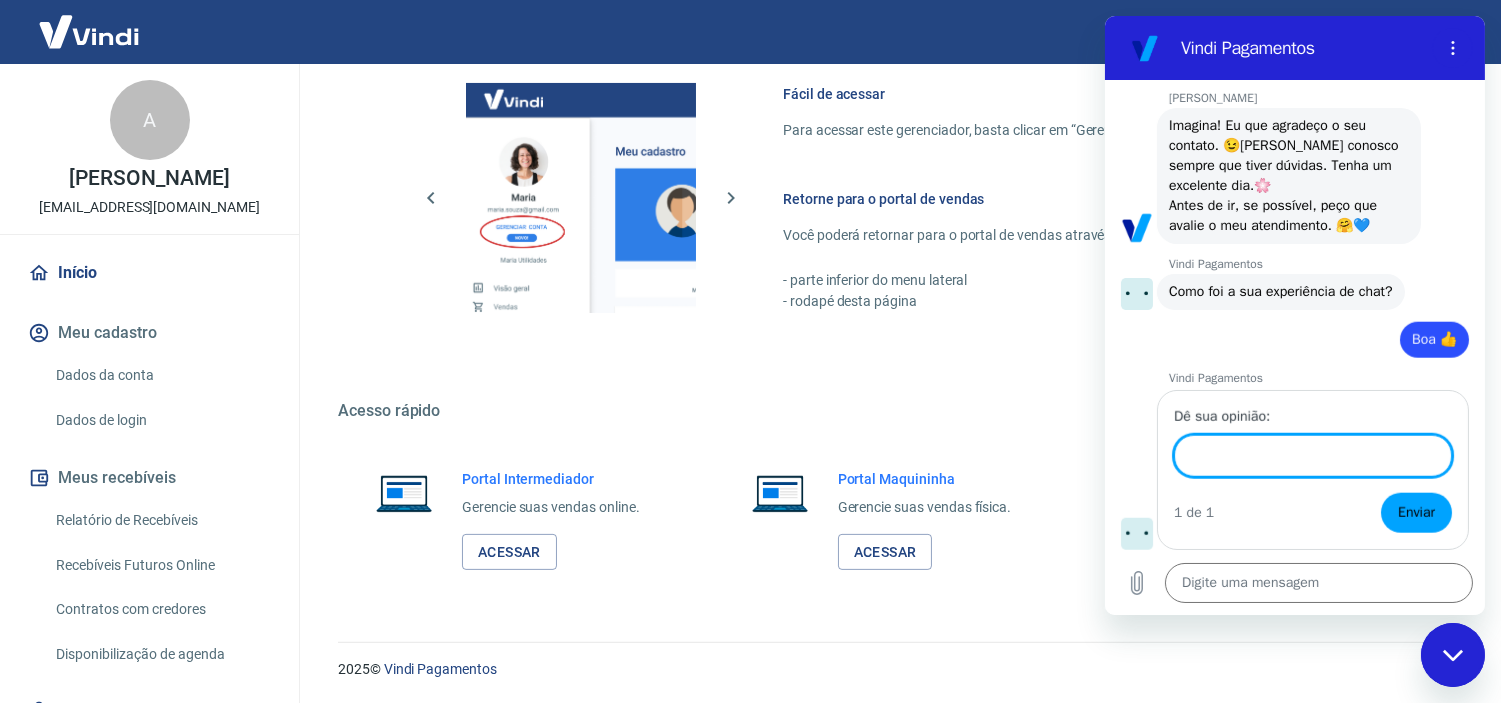 scroll, scrollTop: 3748, scrollLeft: 0, axis: vertical 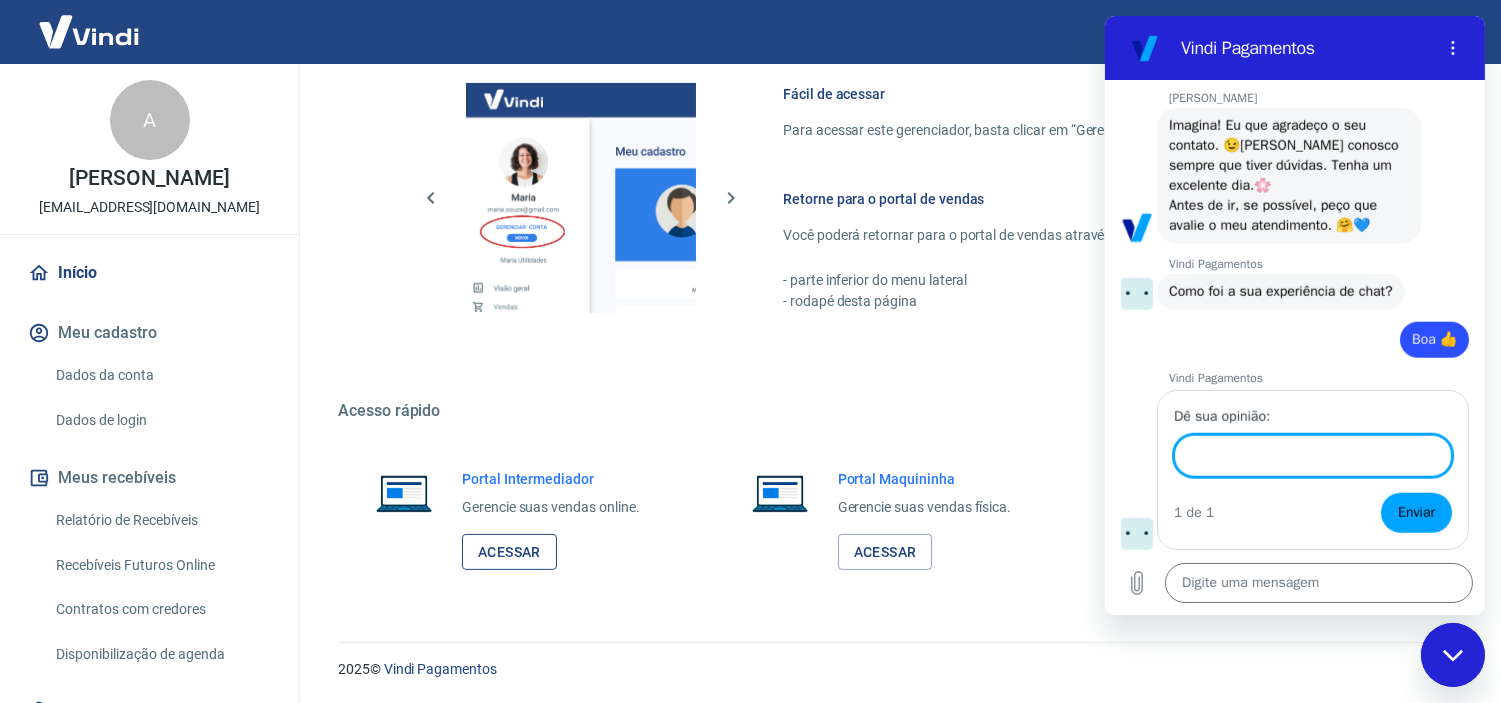 click on "Acessar" at bounding box center (509, 552) 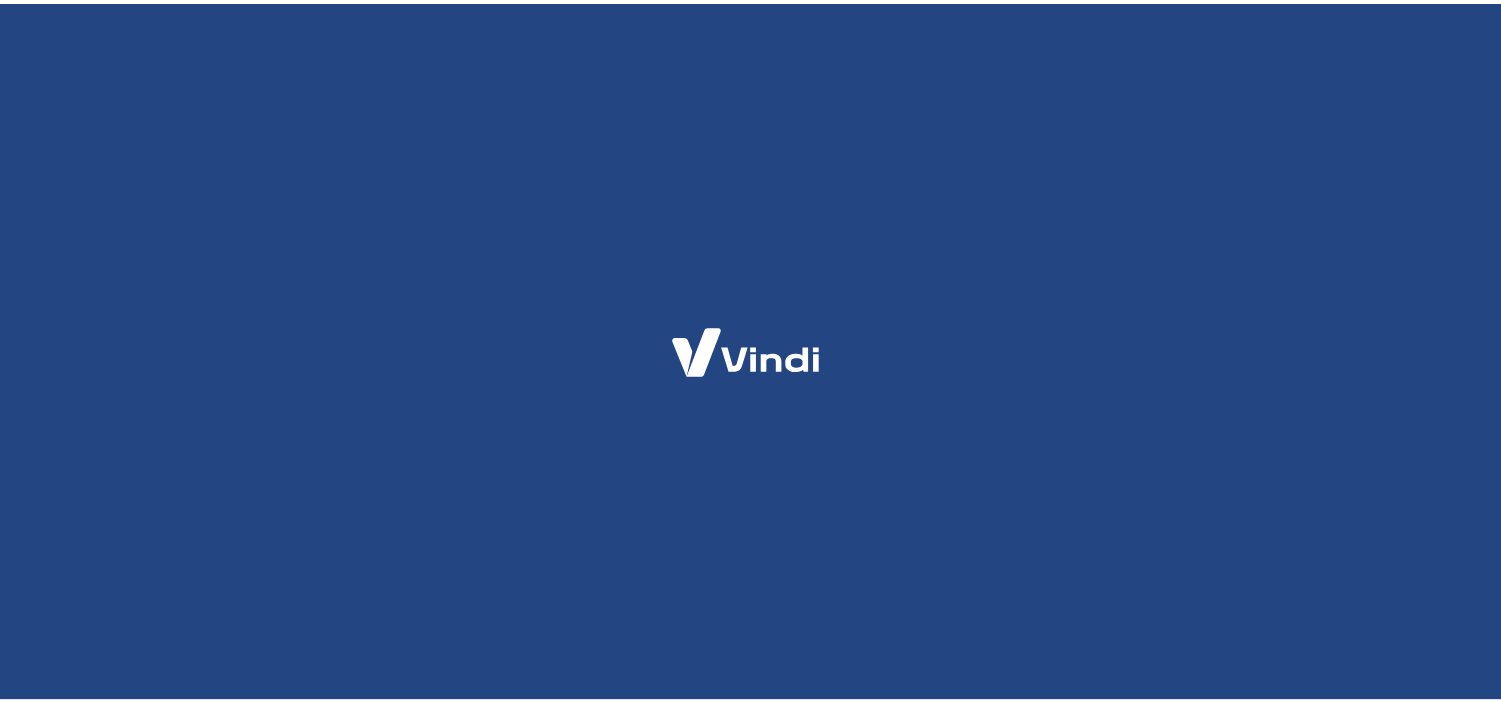 scroll, scrollTop: 0, scrollLeft: 0, axis: both 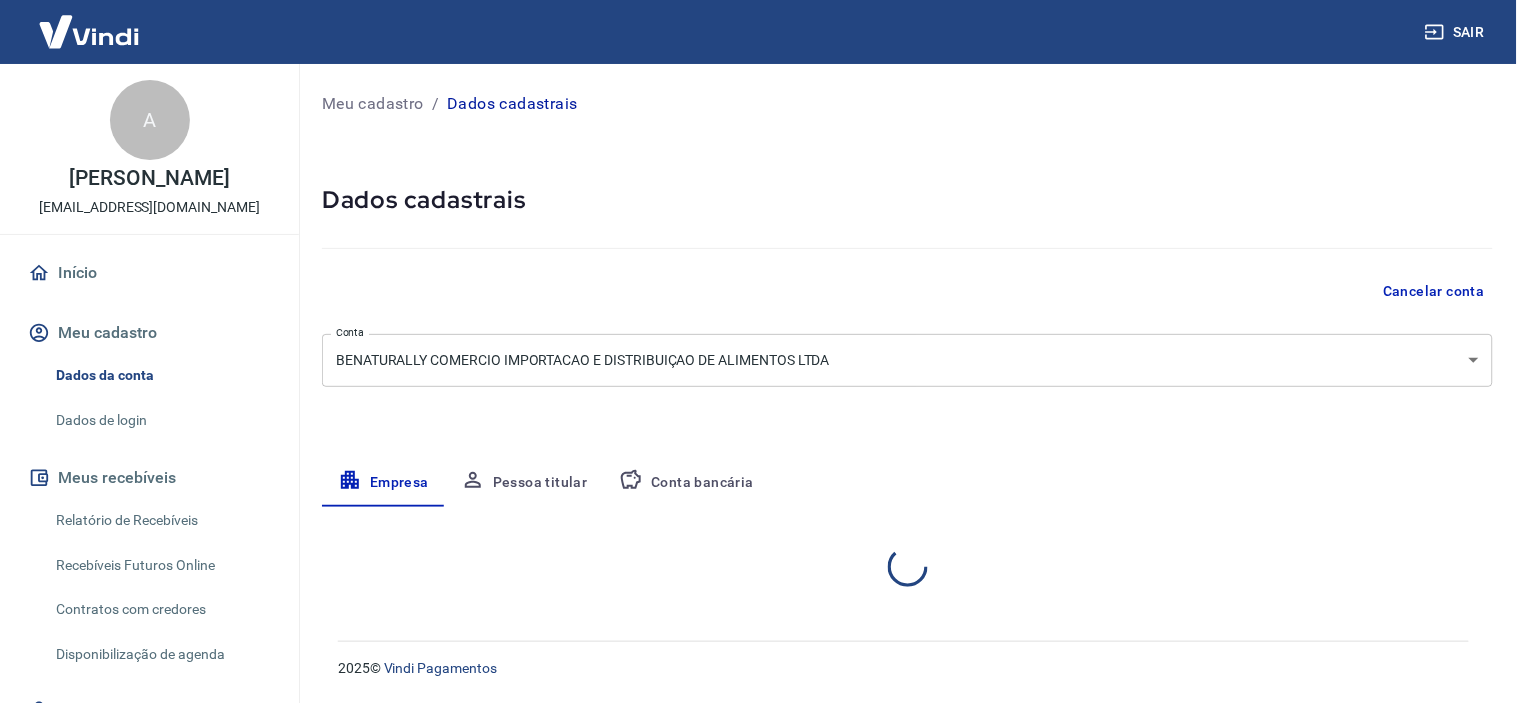 select on "SP" 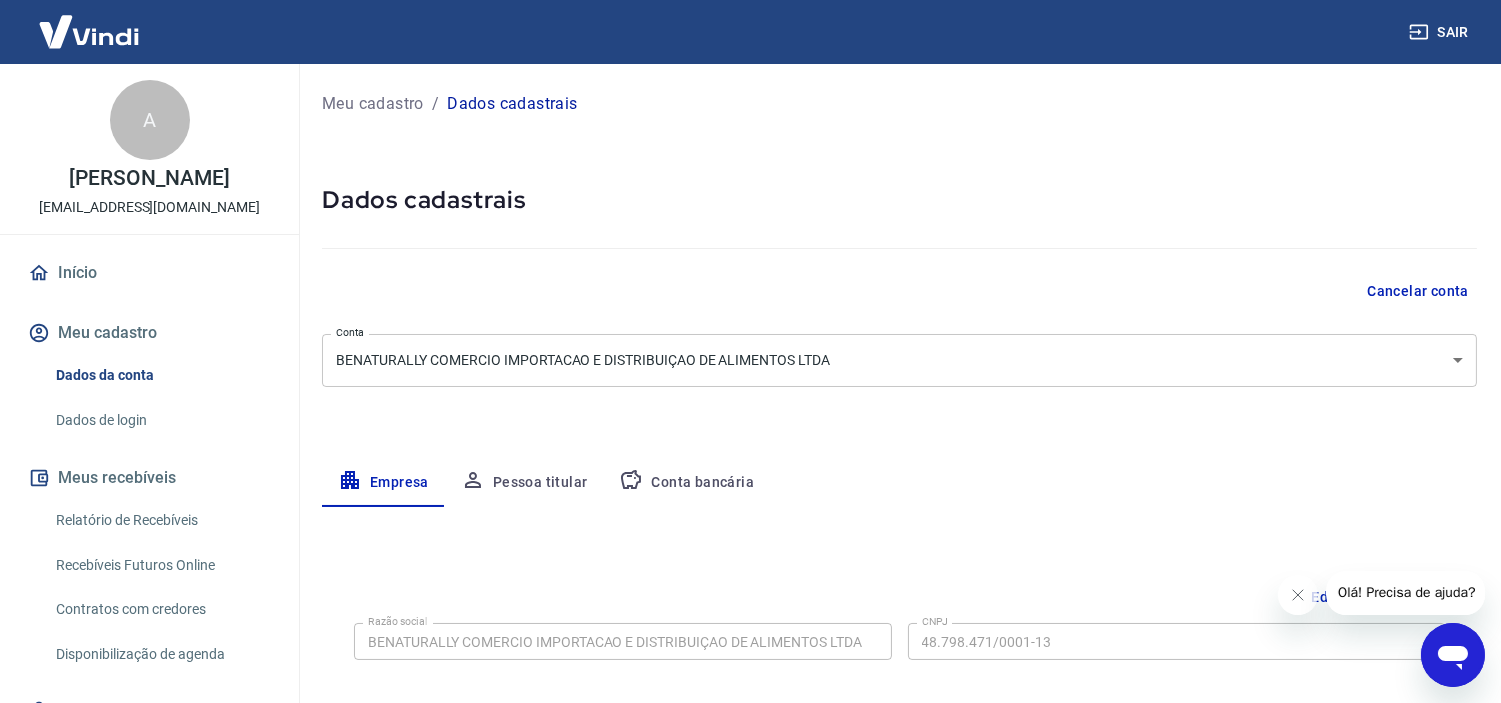 scroll, scrollTop: 0, scrollLeft: 0, axis: both 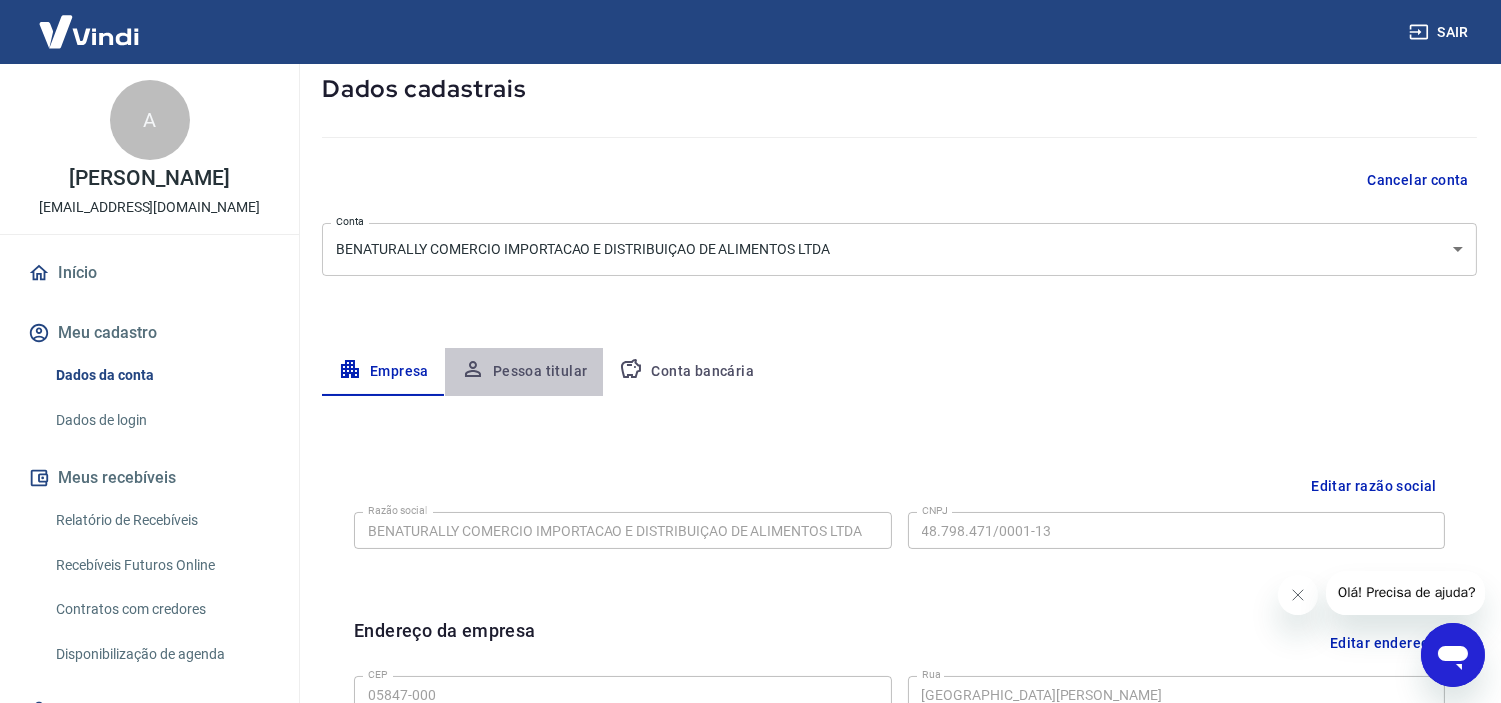 click on "Pessoa titular" at bounding box center [524, 372] 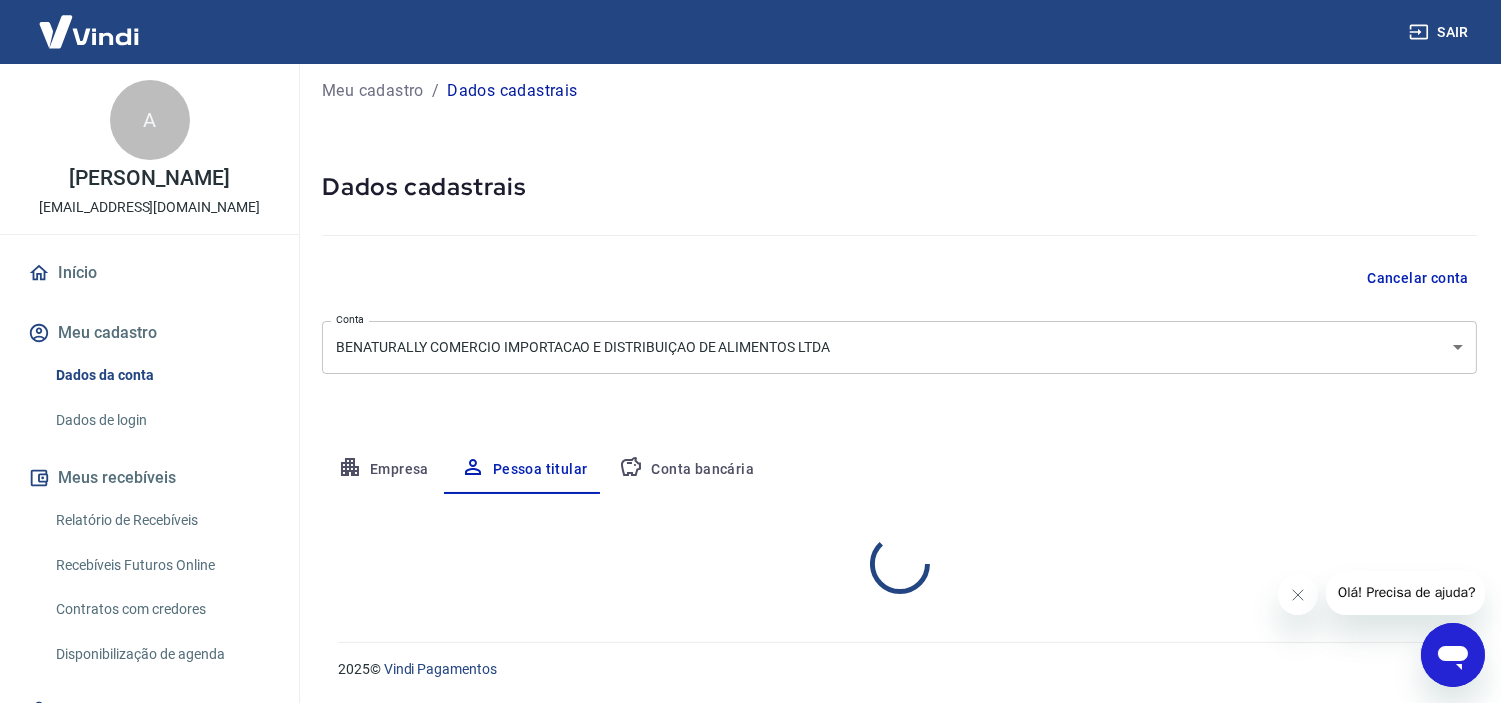 scroll, scrollTop: 96, scrollLeft: 0, axis: vertical 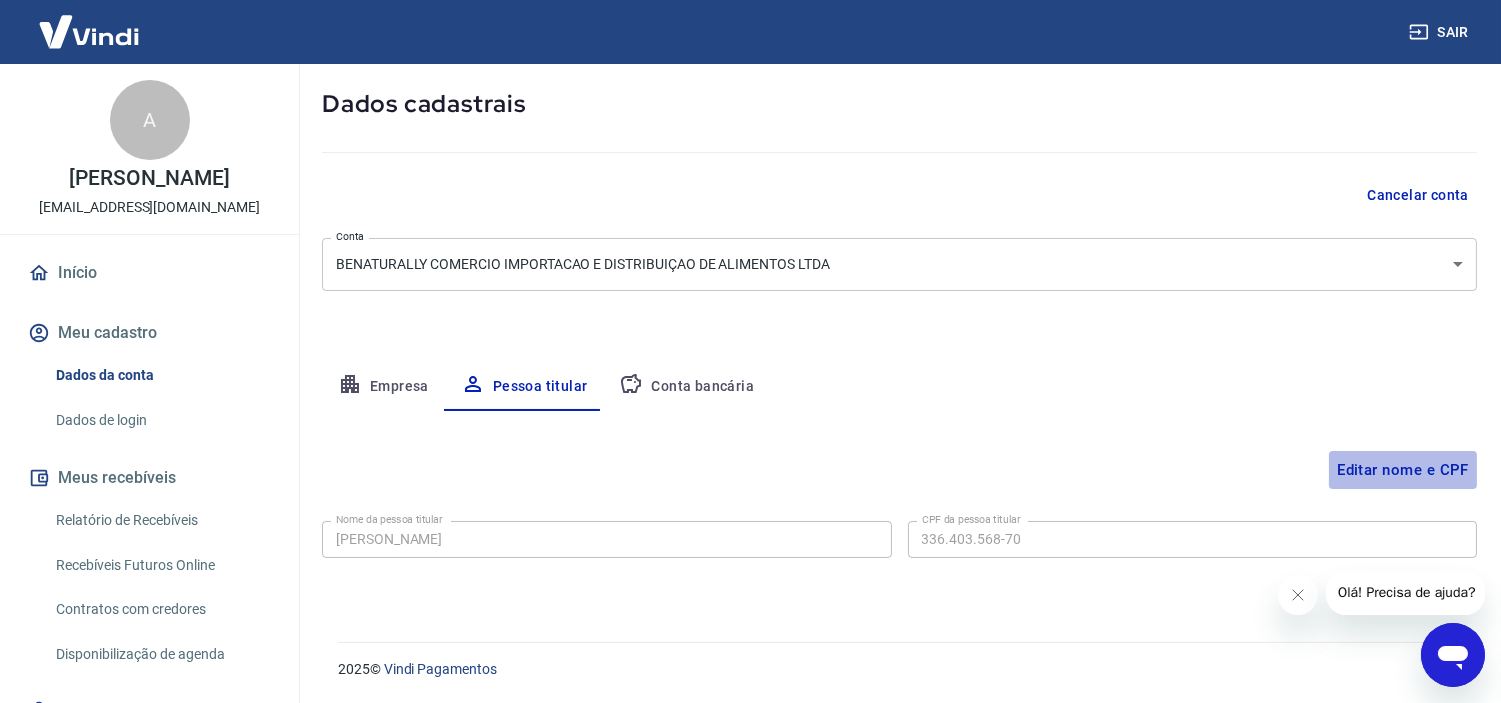 click on "Editar nome e CPF" at bounding box center [1403, 470] 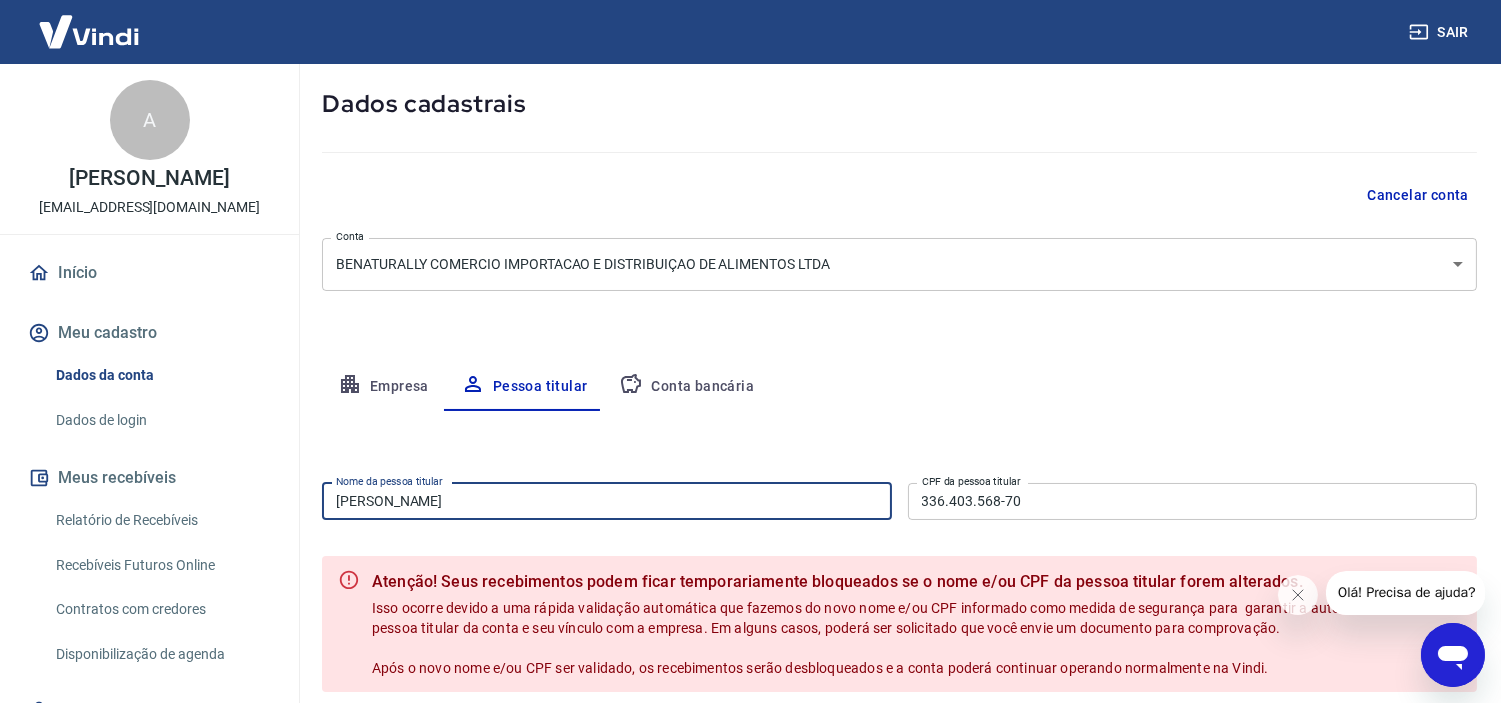 drag, startPoint x: 596, startPoint y: 501, endPoint x: 125, endPoint y: 508, distance: 471.052 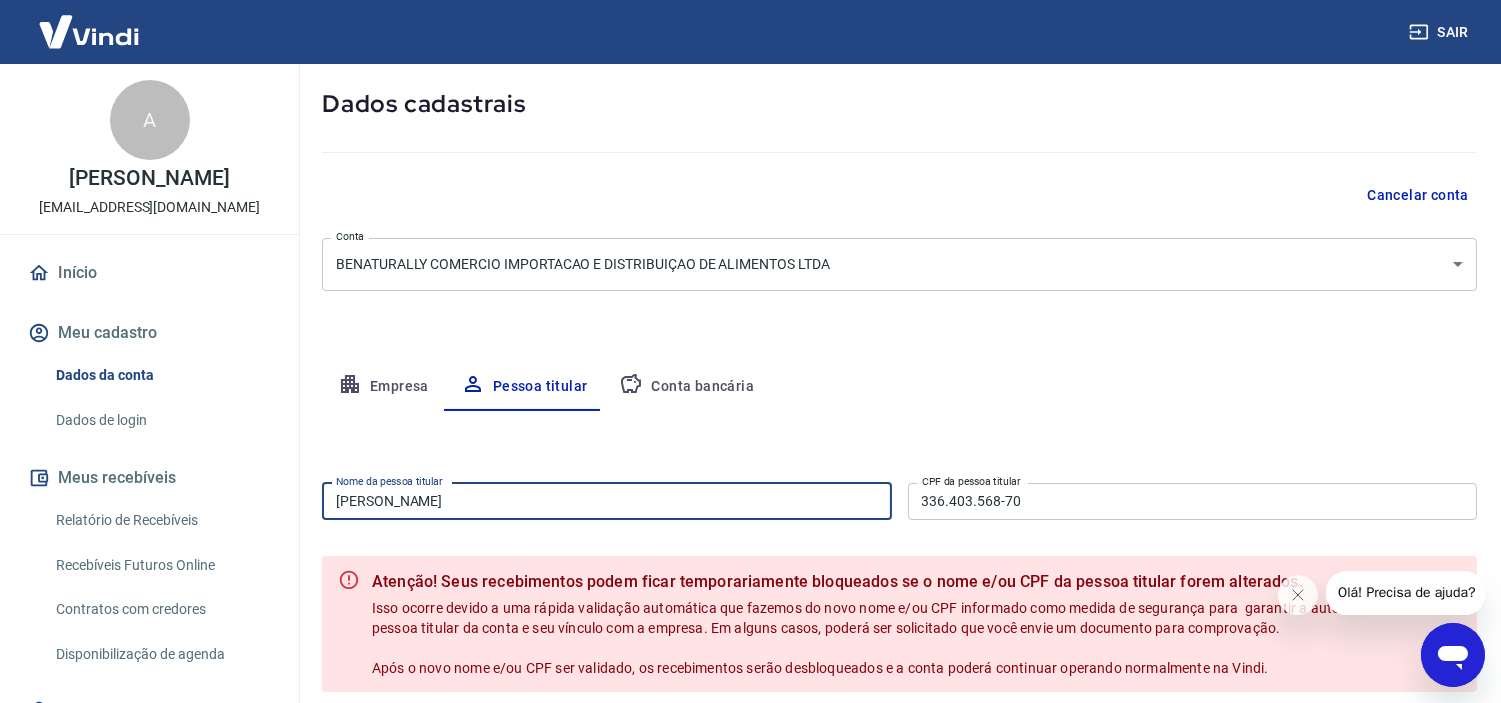 type on "[PERSON_NAME]" 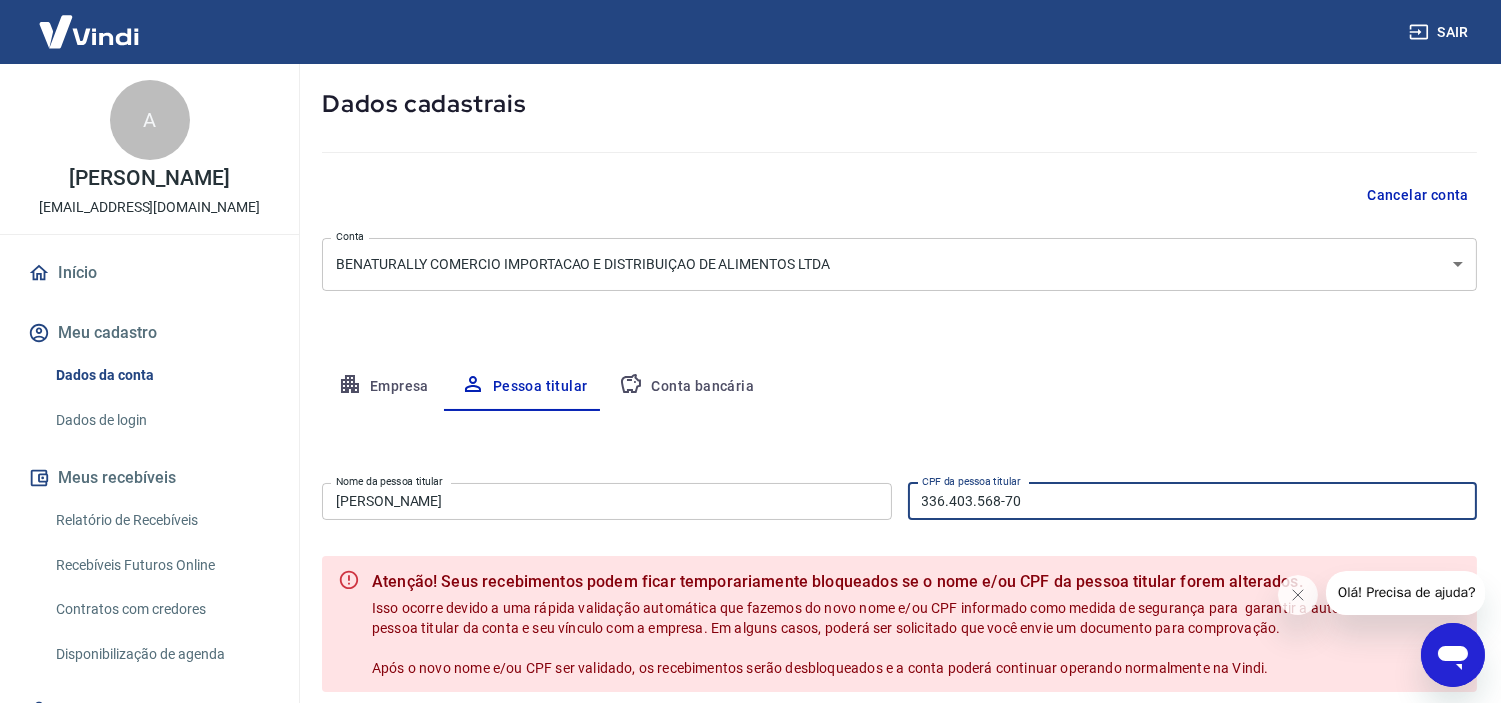drag, startPoint x: 1065, startPoint y: 498, endPoint x: 760, endPoint y: 477, distance: 305.7221 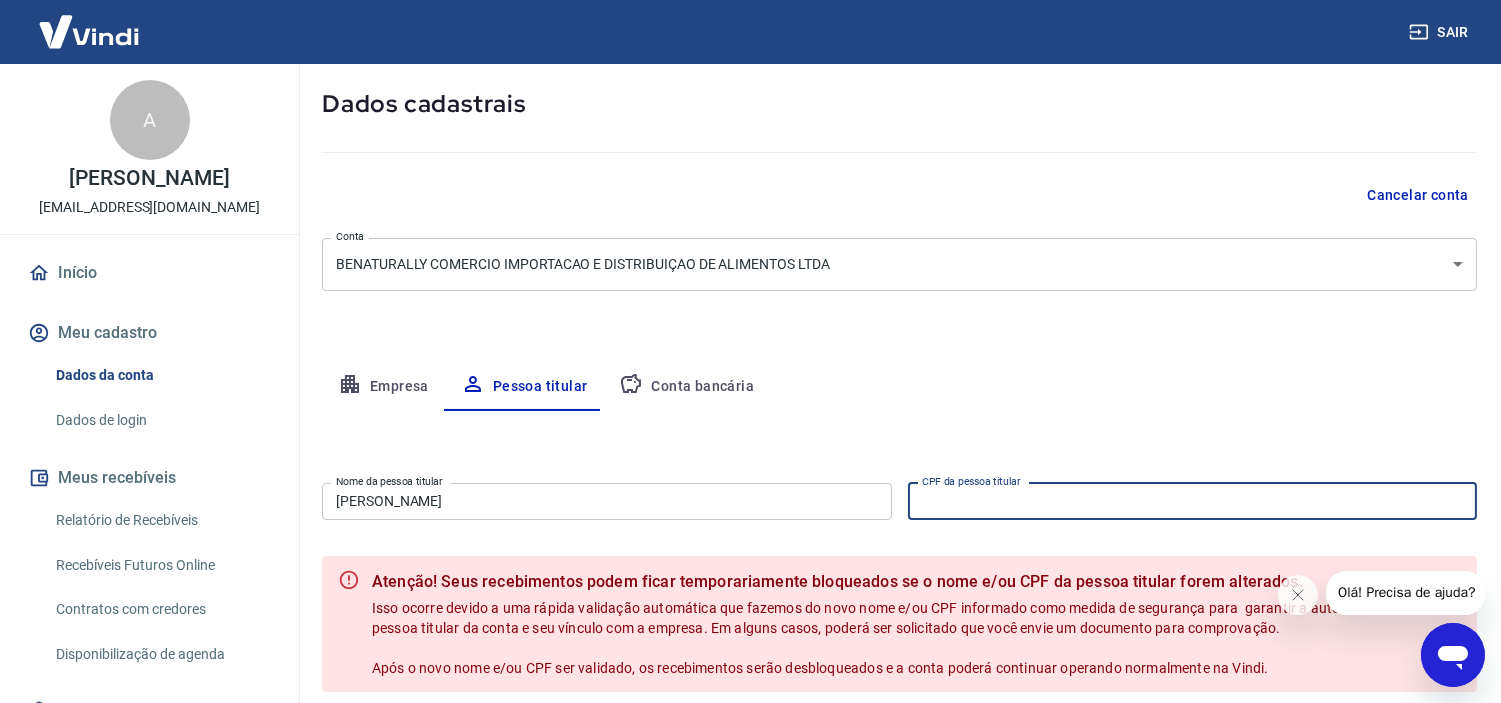 paste on "441.437.151" 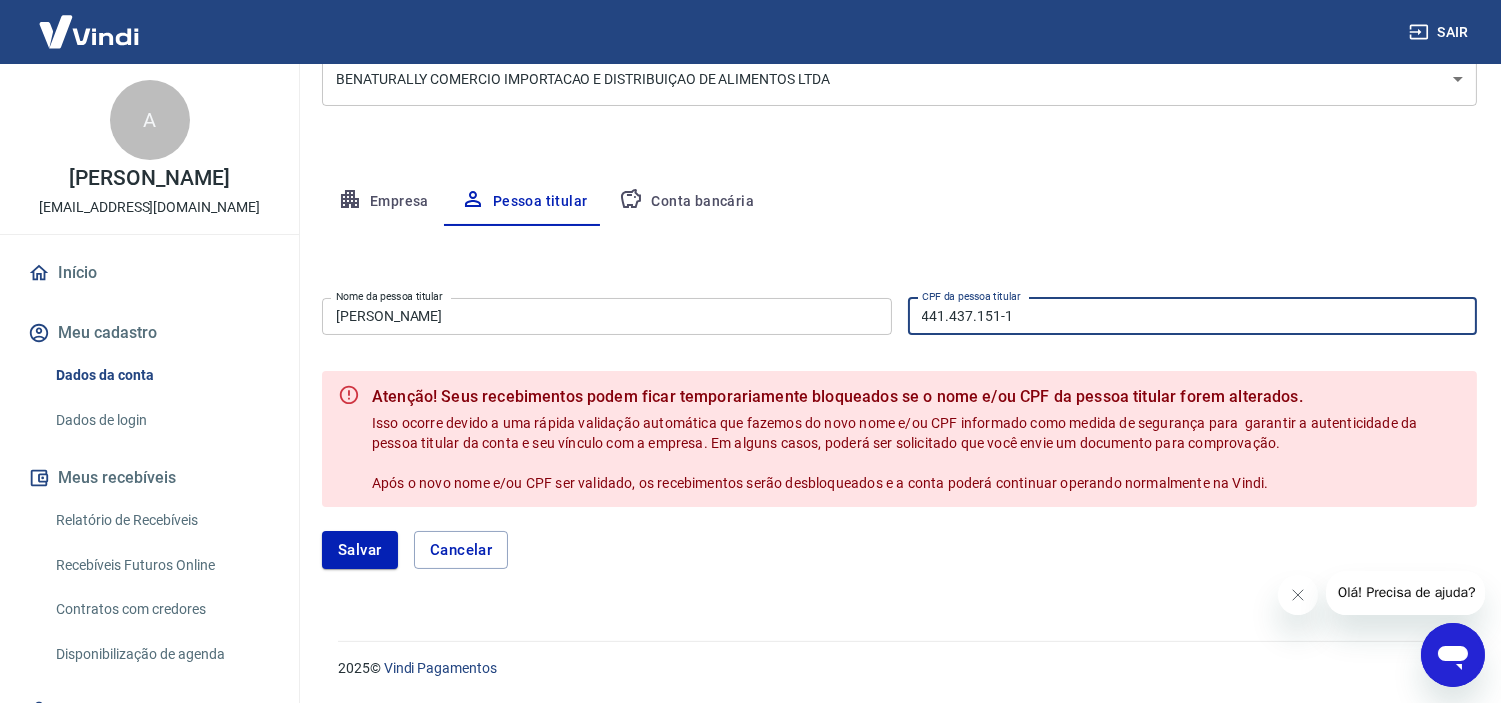 scroll, scrollTop: 0, scrollLeft: 0, axis: both 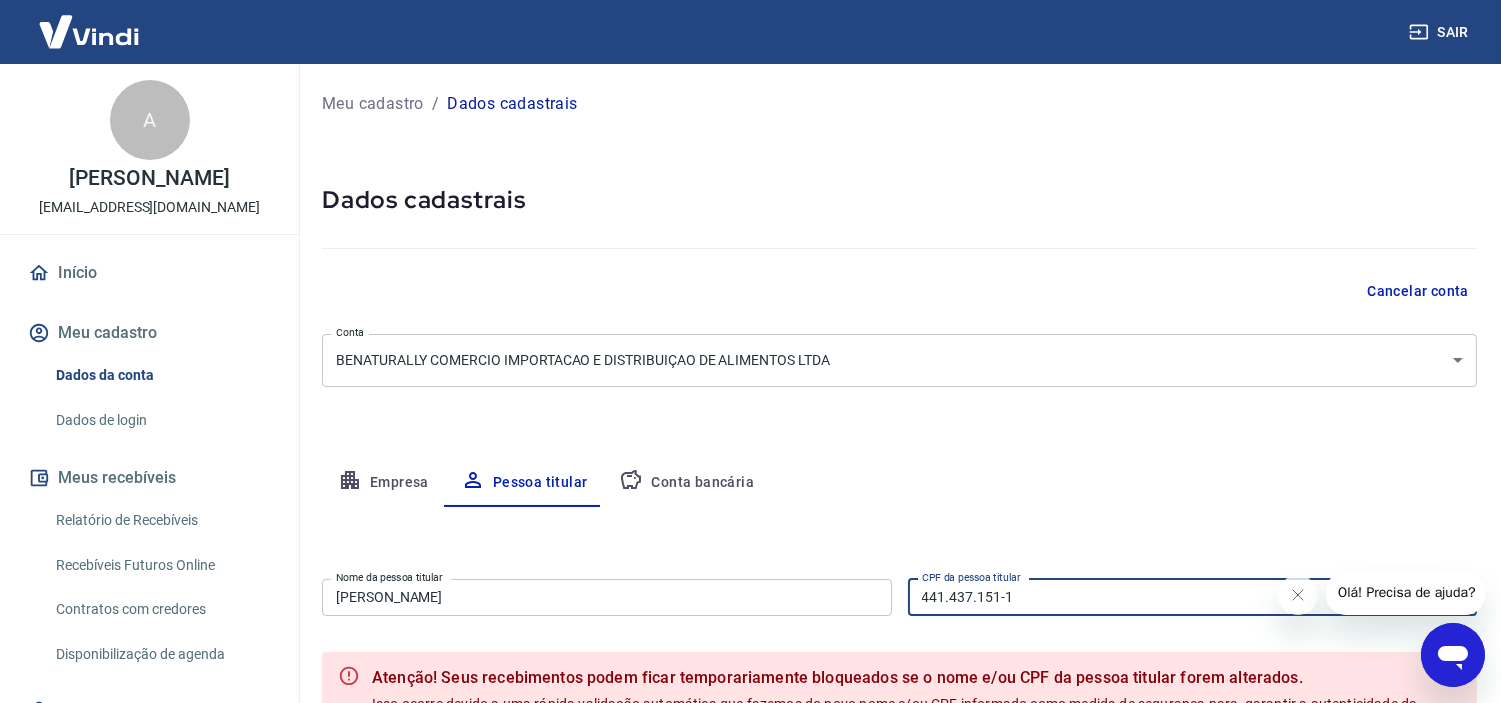 click on "Sair A Ariane Machado Pereira Mesquita financeiro@benaturally.com.br Início Meu cadastro Dados da conta Dados de login Meus recebíveis Relatório de Recebíveis Recebíveis Futuros Online Contratos com credores Disponibilização de agenda Segurança Fale conosco Volte para o portal de gerenciamento de vendas do Intermediador. Voltar para  Intermediador Meu cadastro / Dados cadastrais Dados cadastrais Cancelar conta Conta BENATURALLY COMERCIO IMPORTACAO E DISTRIBUIÇAO DE ALIMENTOS LTDA [object Object] Conta Empresa Pessoa titular Conta bancária Editar nome e CPF Nome da pessoa titular Glaucia Karine Rodrigues Nome da pessoa titular CPF da pessoa titular 441.437.151-1 CPF da pessoa titular Atenção! Seus recebimentos podem ficar temporariamente bloqueados se o nome e/ou CPF da pessoa titular forem alterados. Salvar Cancelar 2025  ©   Vindi Pagamentos" at bounding box center (750, 351) 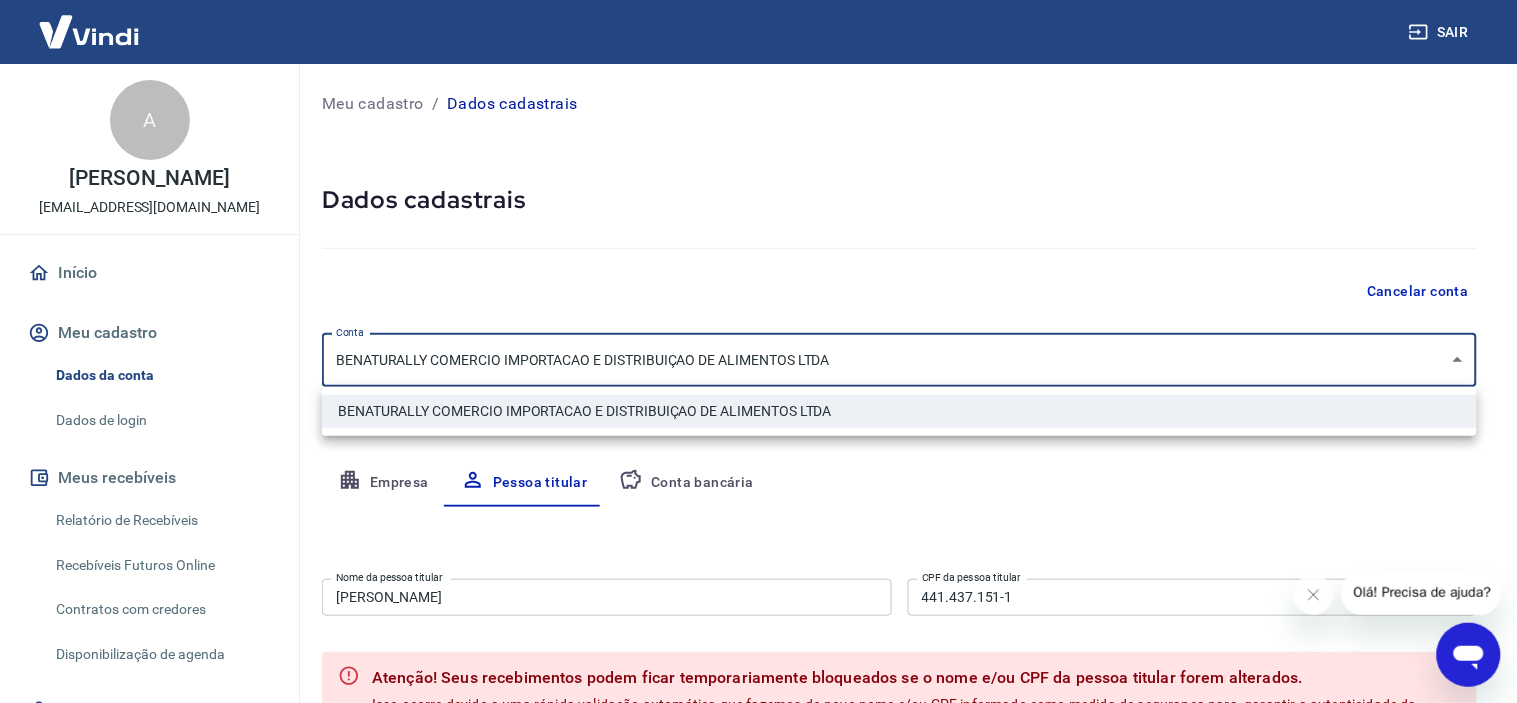 click at bounding box center [758, 351] 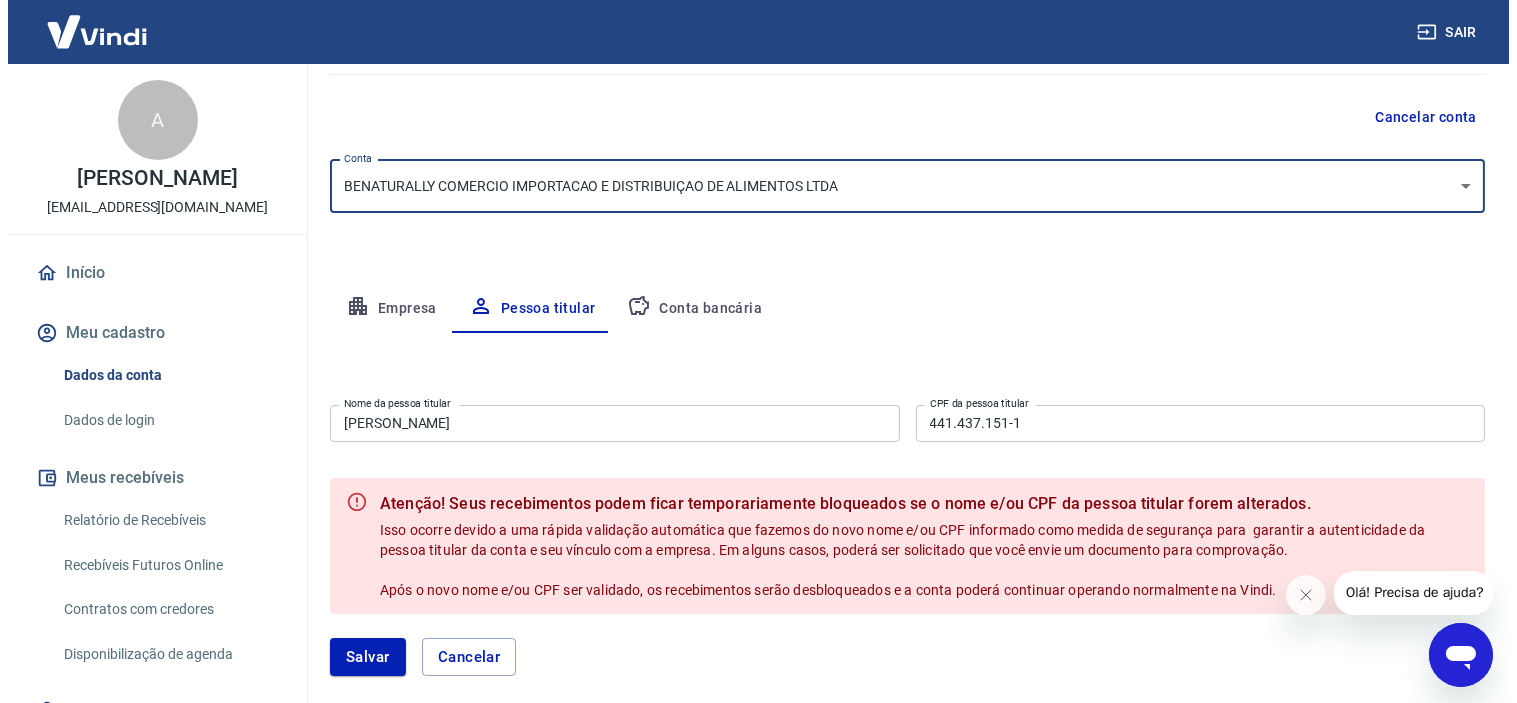 scroll, scrollTop: 281, scrollLeft: 0, axis: vertical 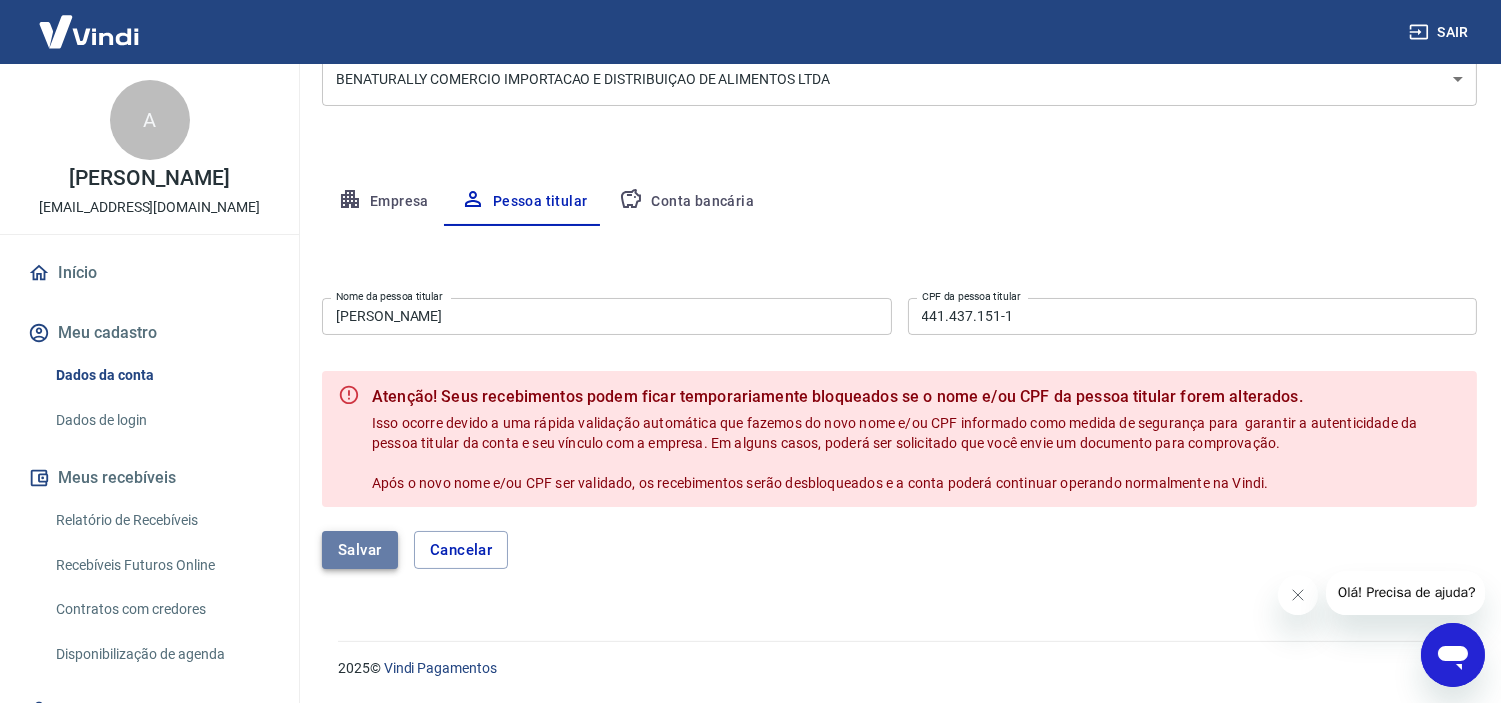 click on "Salvar" at bounding box center [360, 550] 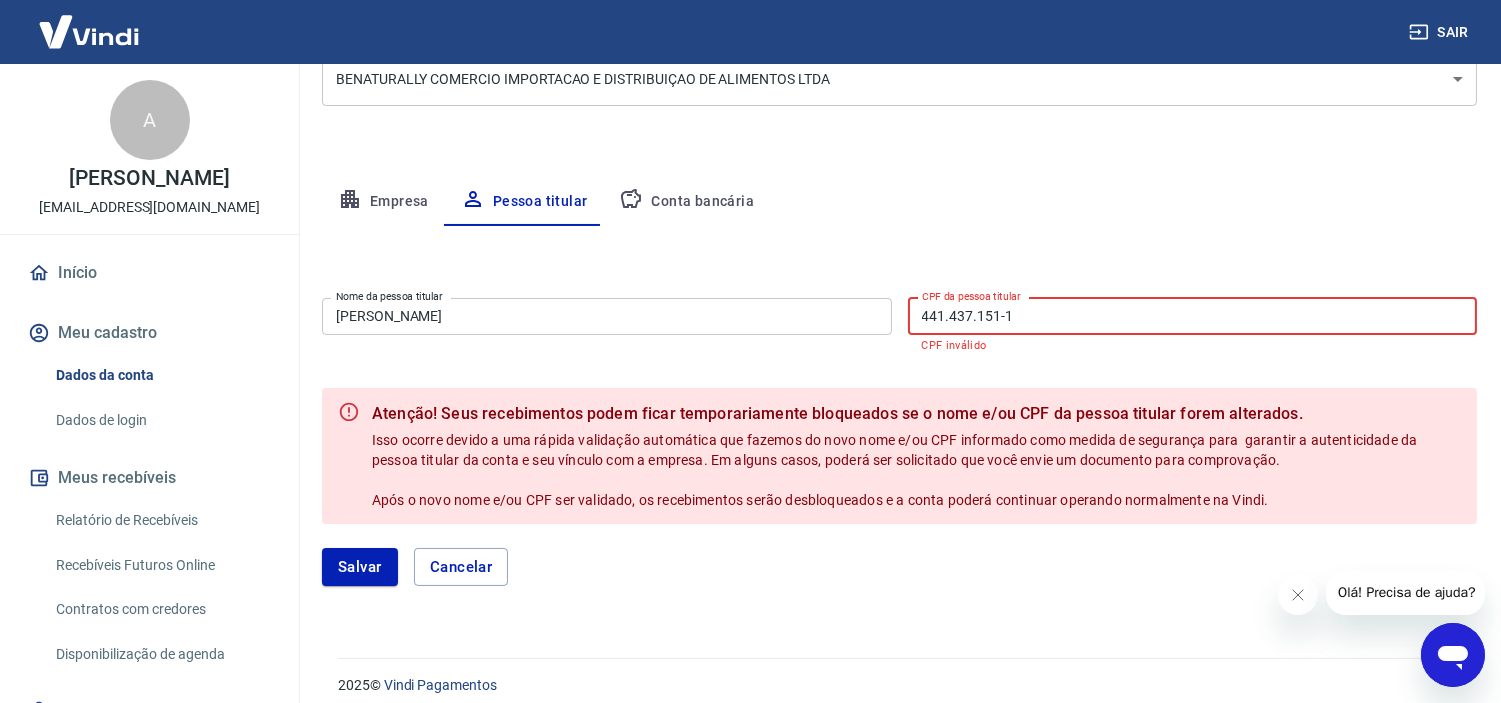 drag, startPoint x: 1073, startPoint y: 322, endPoint x: 613, endPoint y: 313, distance: 460.08804 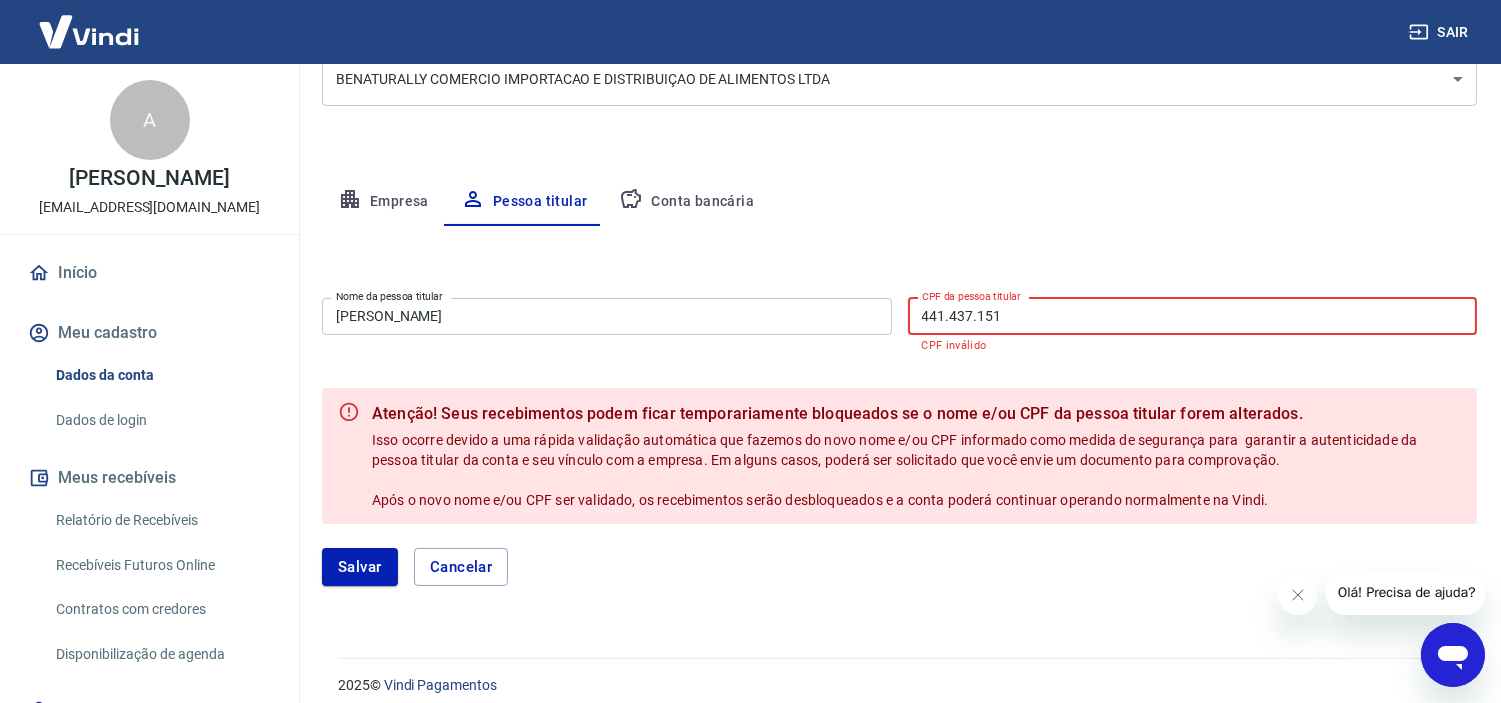 click on "441.437.151" at bounding box center [1193, 316] 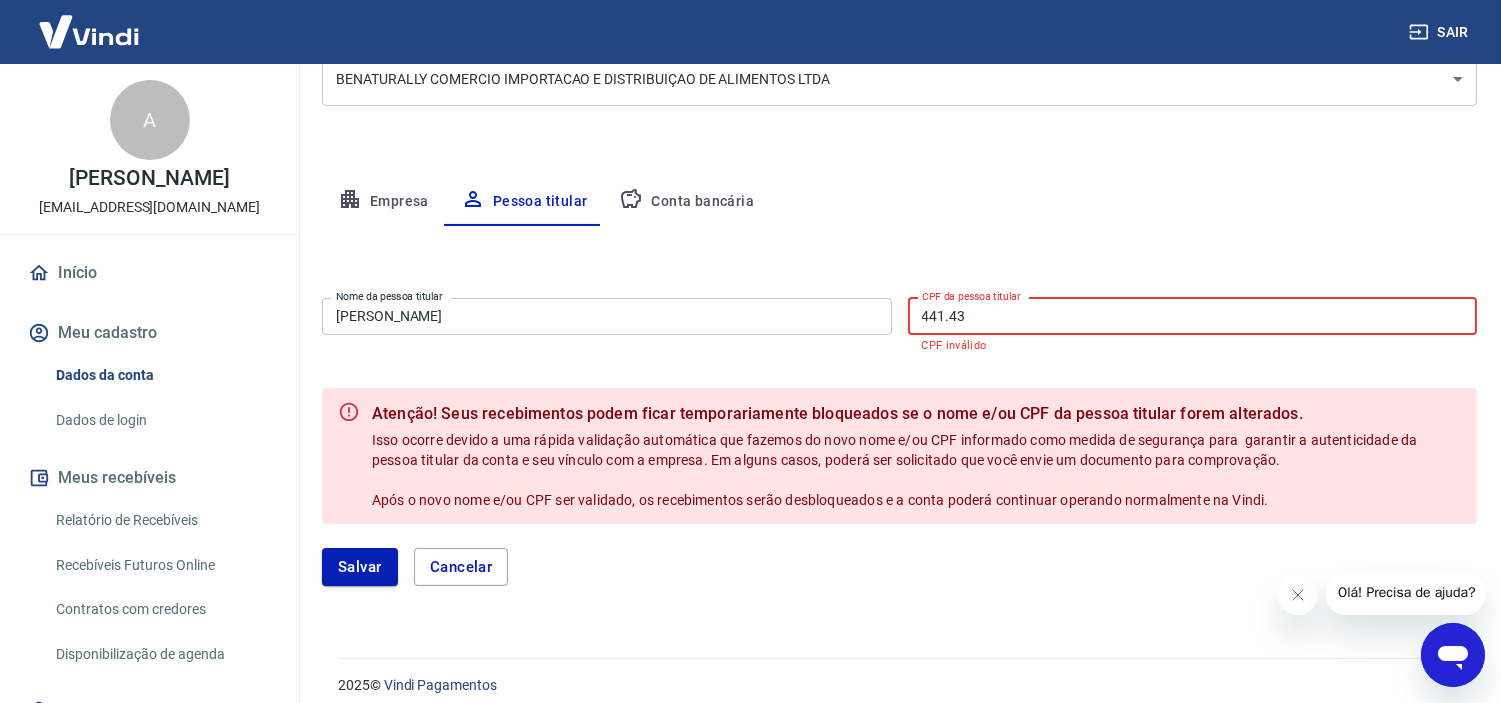 drag, startPoint x: 993, startPoint y: 317, endPoint x: 678, endPoint y: 317, distance: 315 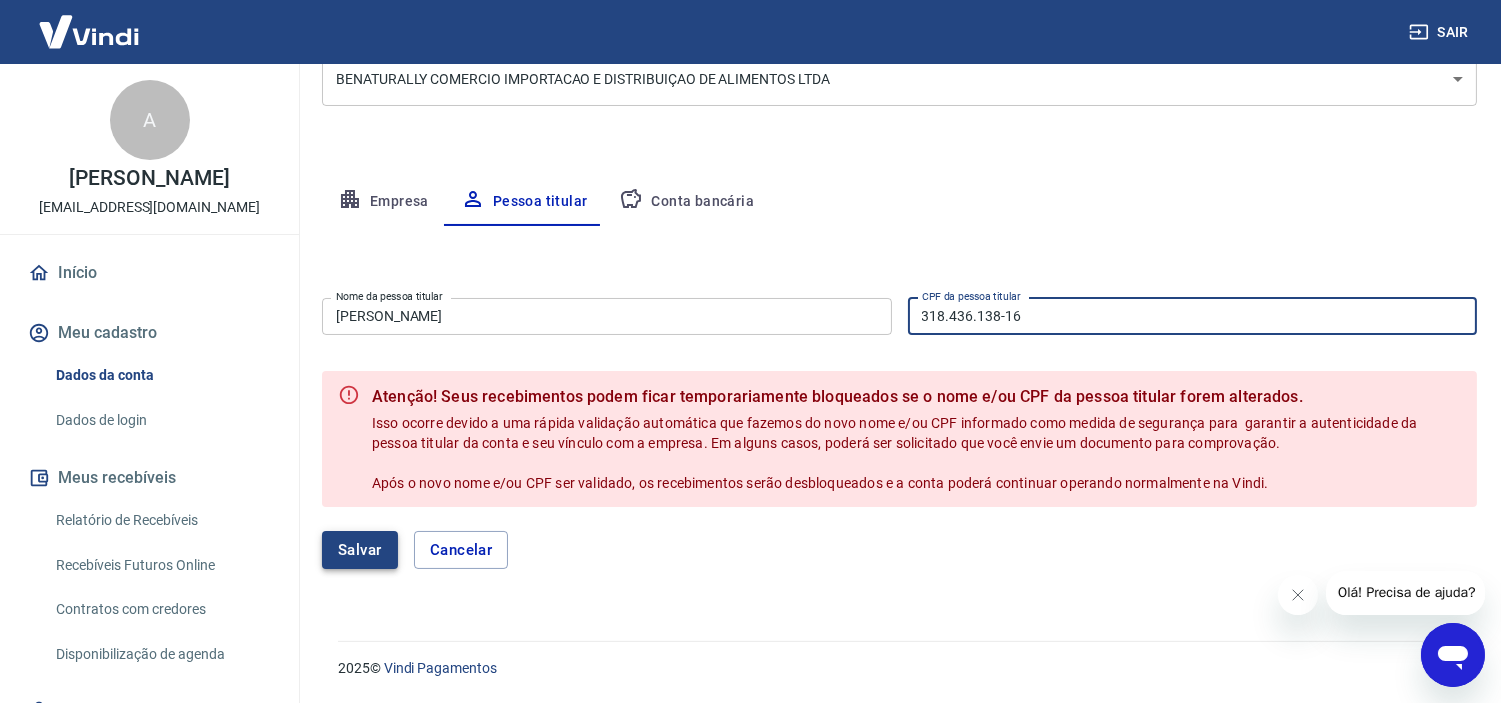 type on "318.436.138-16" 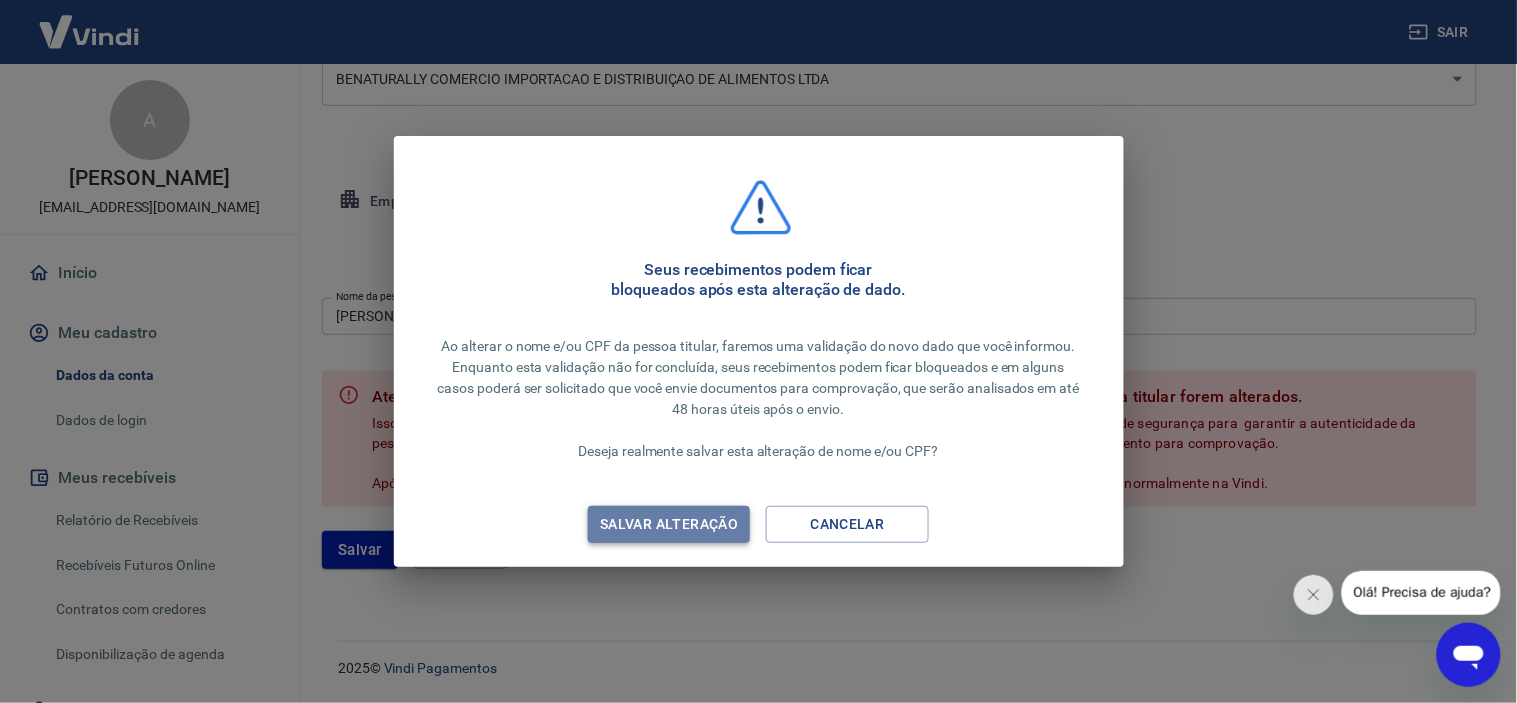 click on "Salvar alteração" at bounding box center (669, 524) 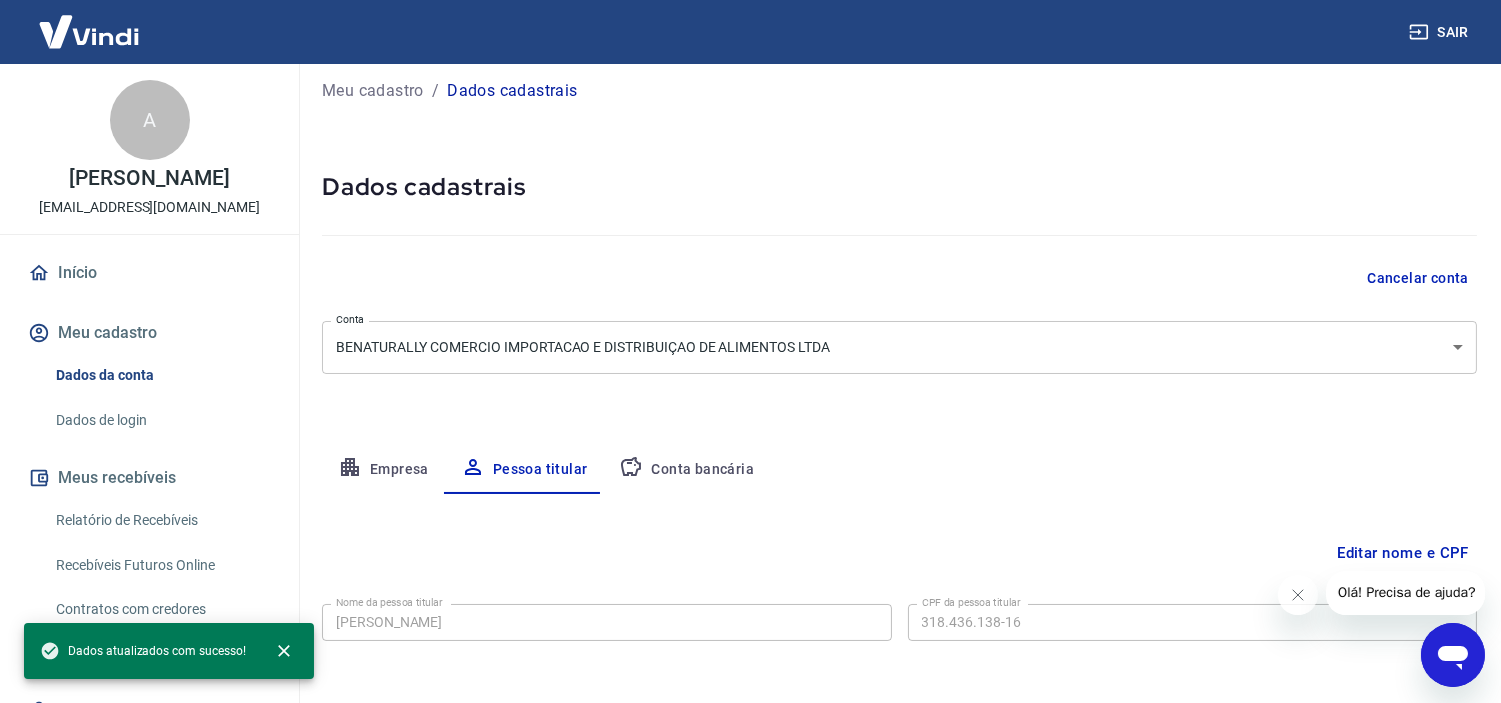 scroll, scrollTop: 96, scrollLeft: 0, axis: vertical 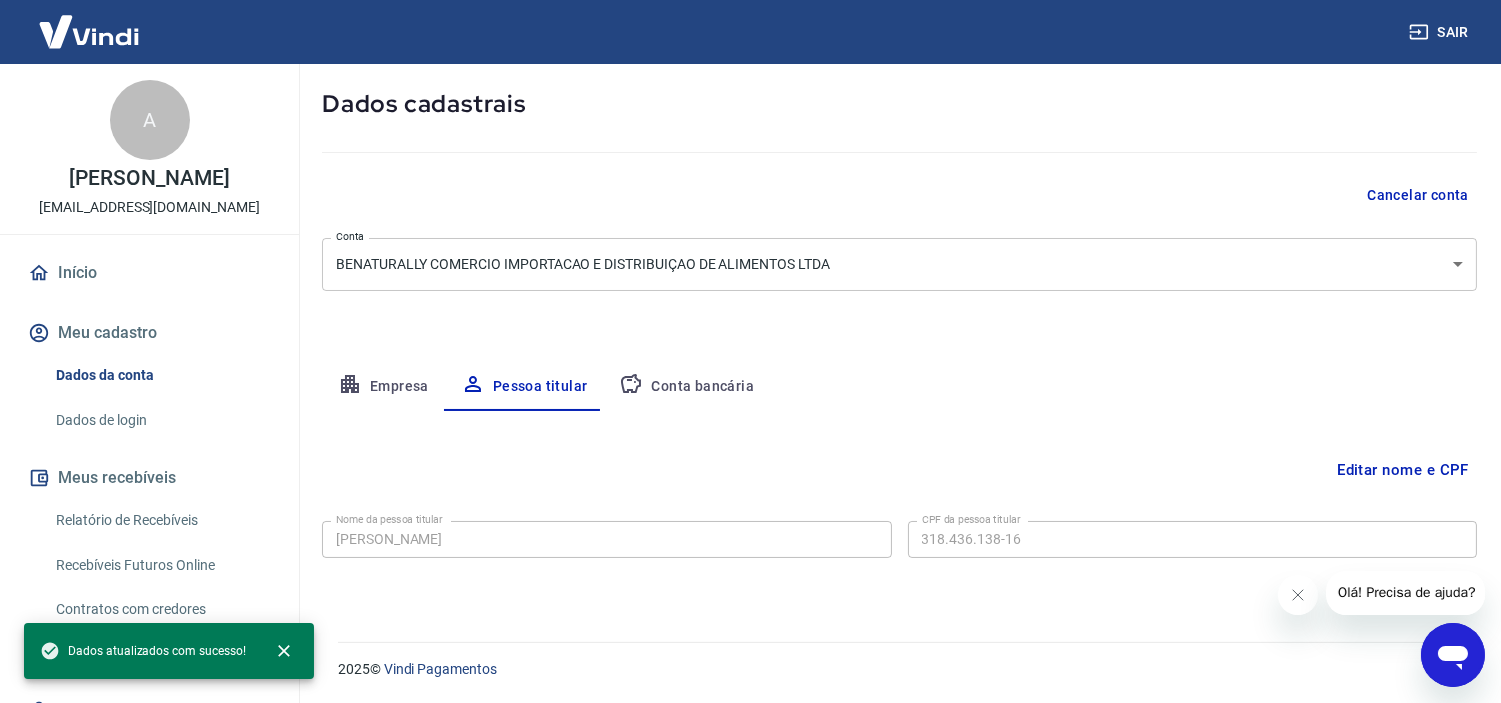 click on "Empresa" at bounding box center [383, 387] 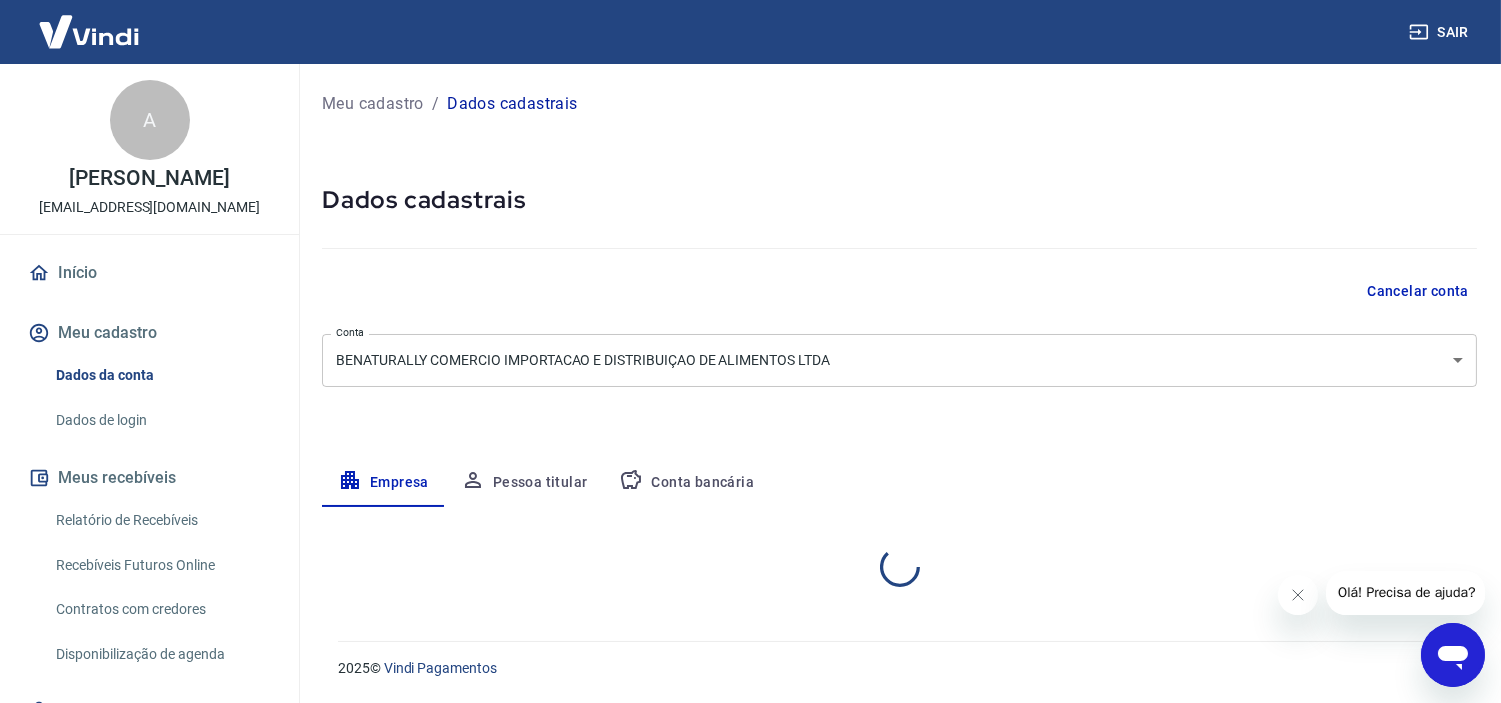 scroll, scrollTop: 0, scrollLeft: 0, axis: both 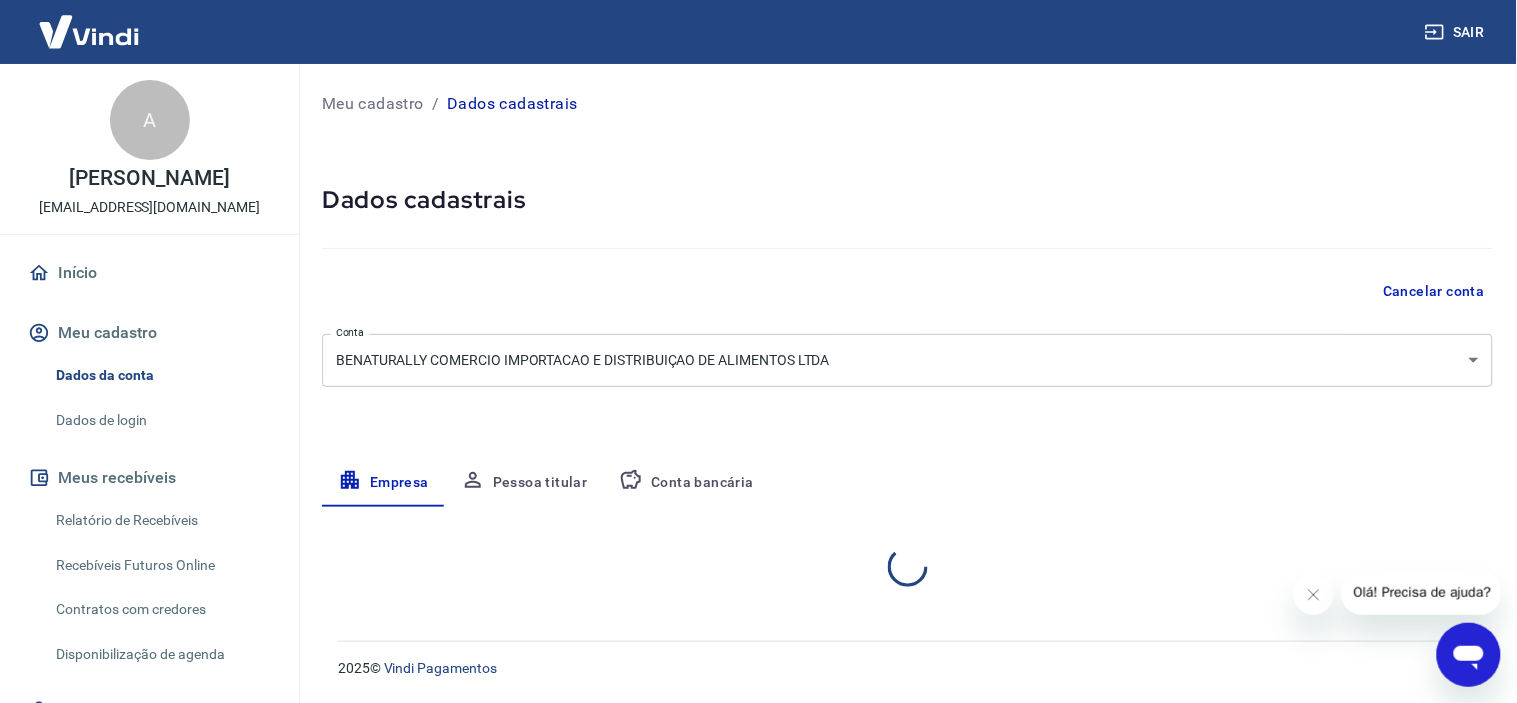select on "SP" 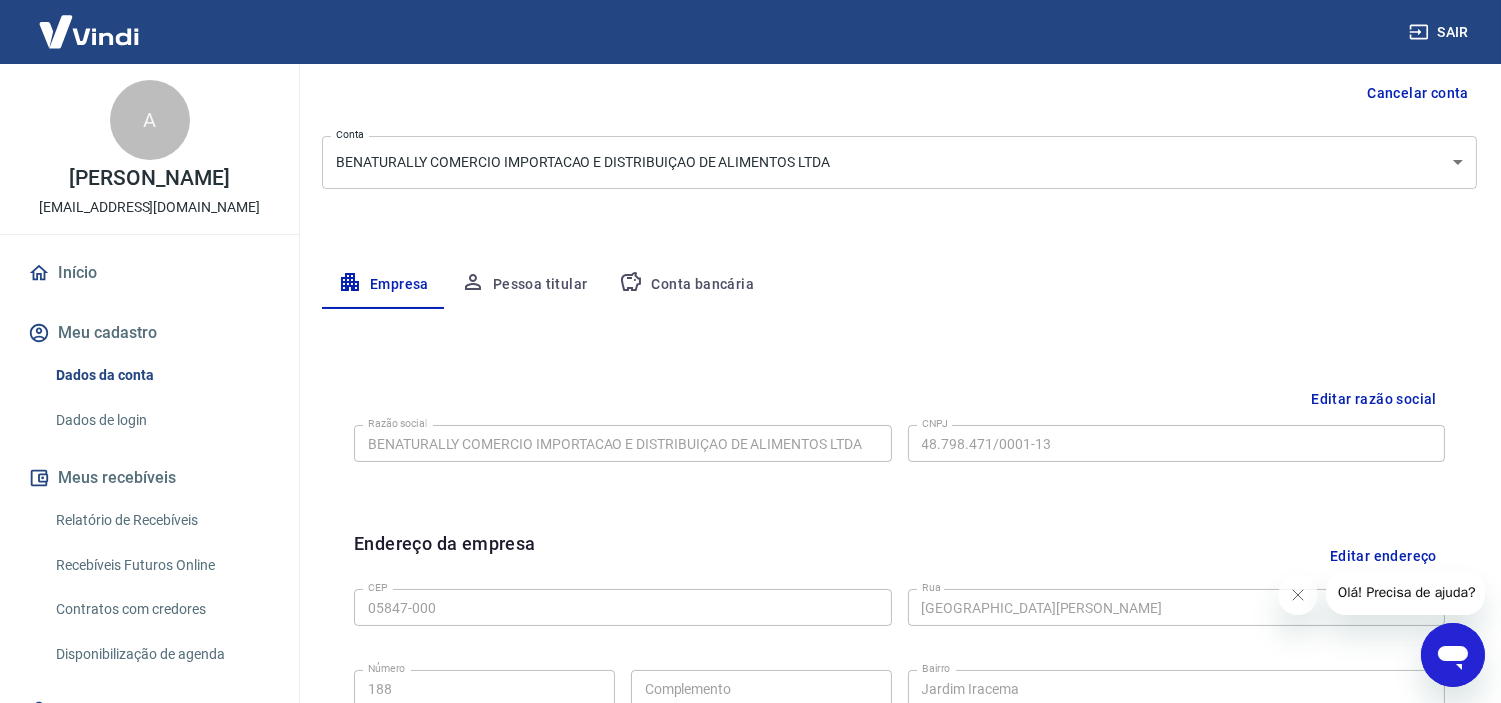 scroll, scrollTop: 222, scrollLeft: 0, axis: vertical 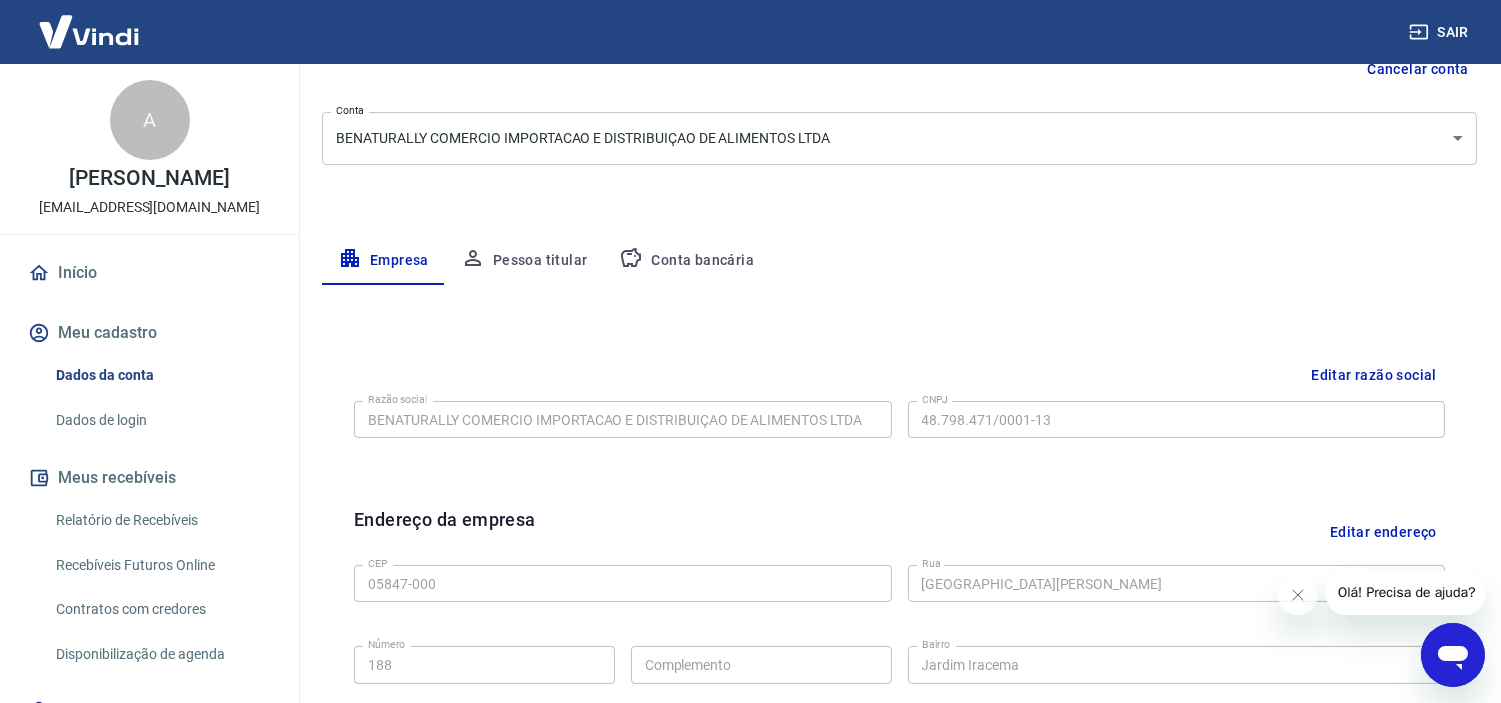 click on "Editar razão social" at bounding box center (1374, 375) 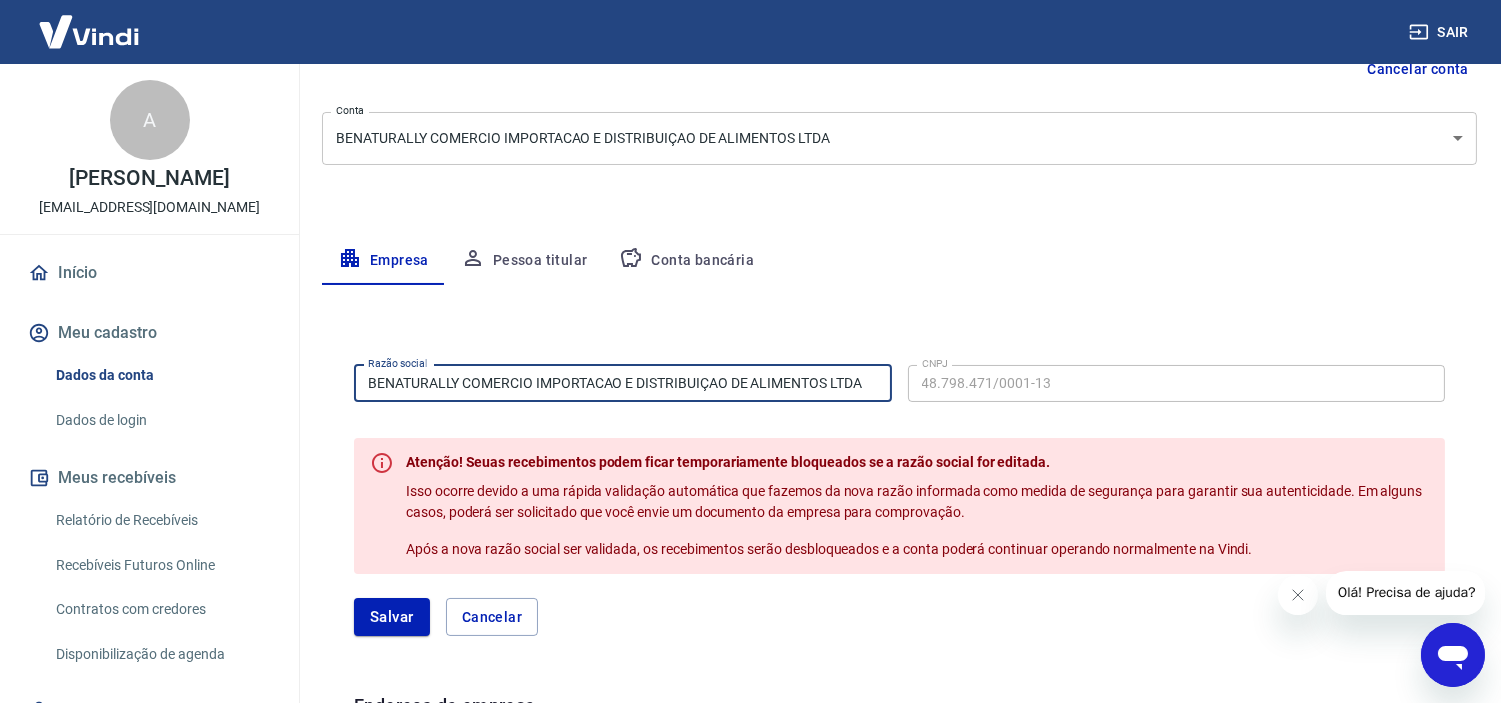 click on "BENATURALLY COMERCIO IMPORTACAO E DISTRIBUIÇAO DE ALIMENTOS LTDA" at bounding box center [623, 383] 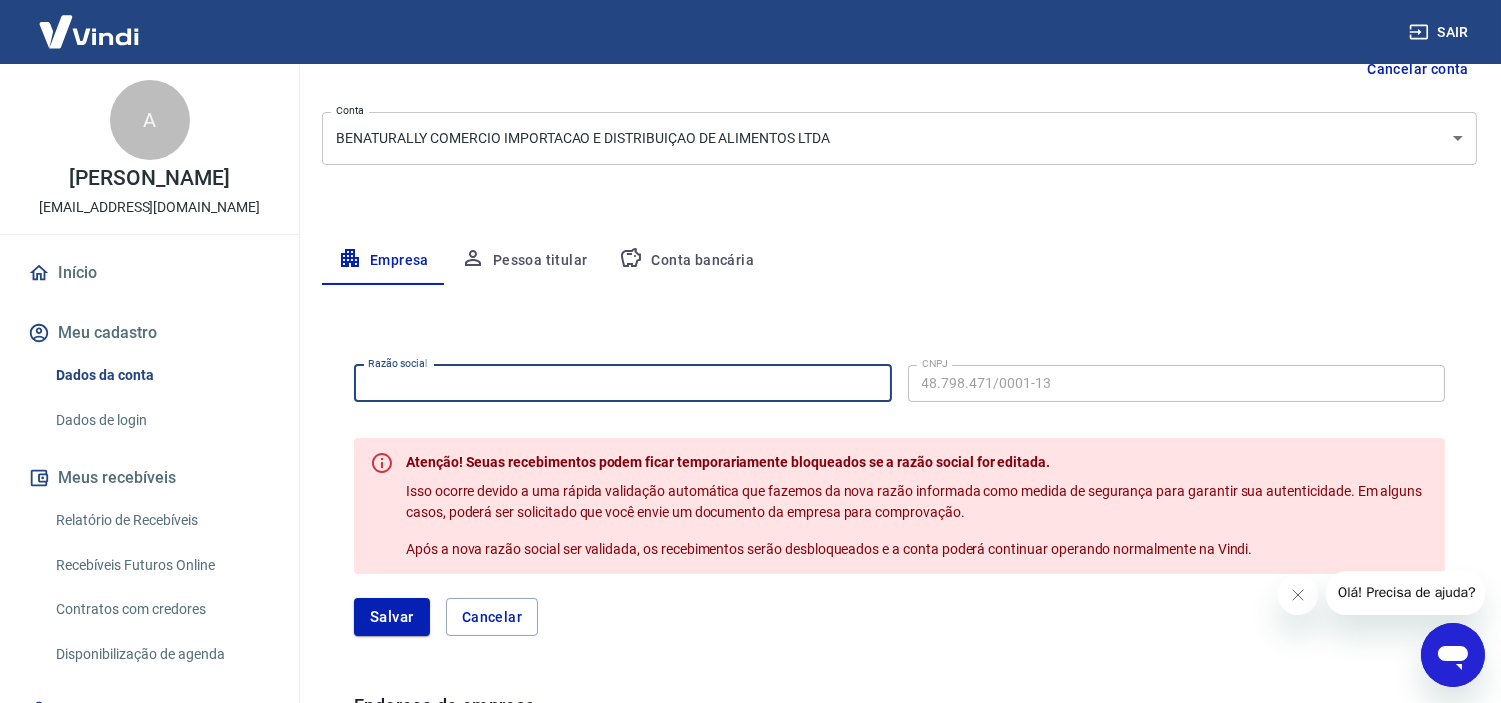 paste on "YBABRASILIS COMÉRCIO IMPORTAÇÃO E DISTRIBUIÇÃO DE ALIMENTOS LTDA" 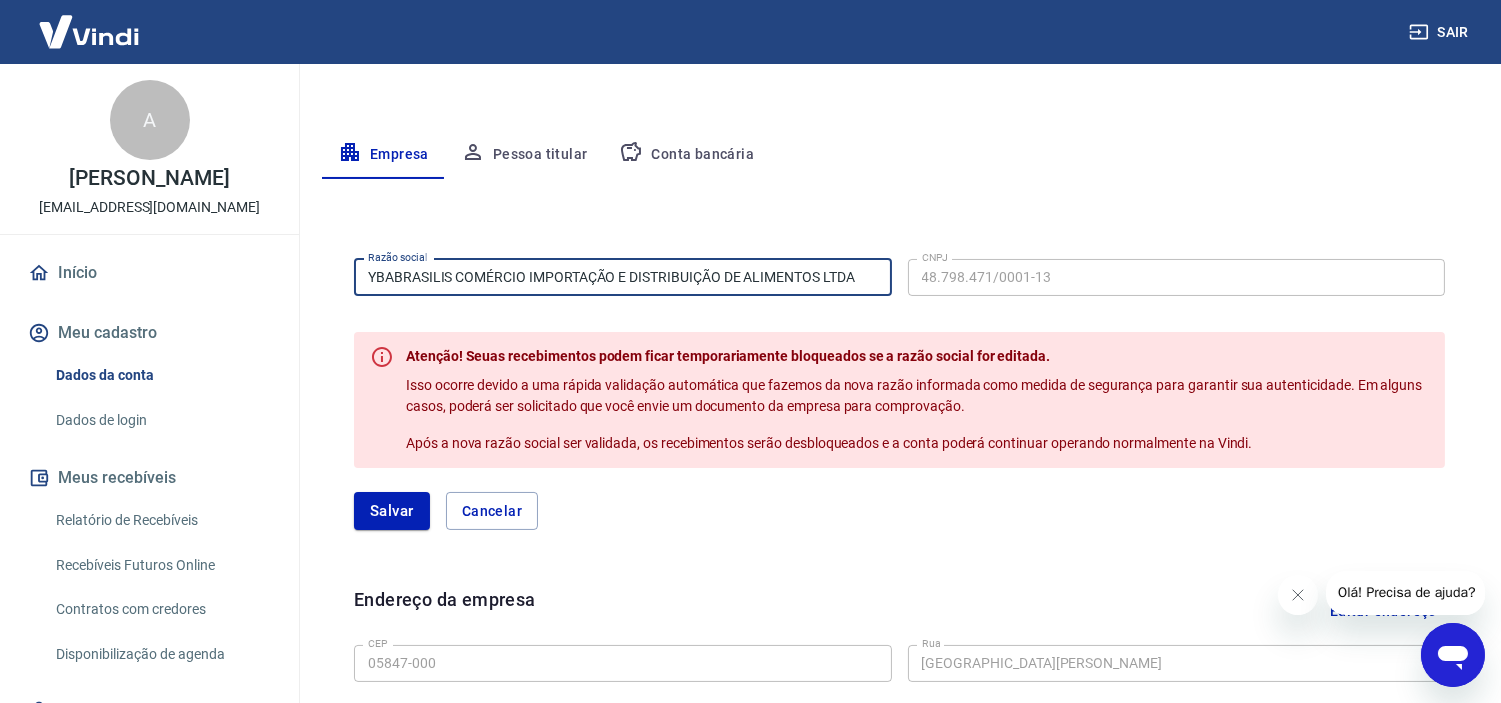 scroll, scrollTop: 444, scrollLeft: 0, axis: vertical 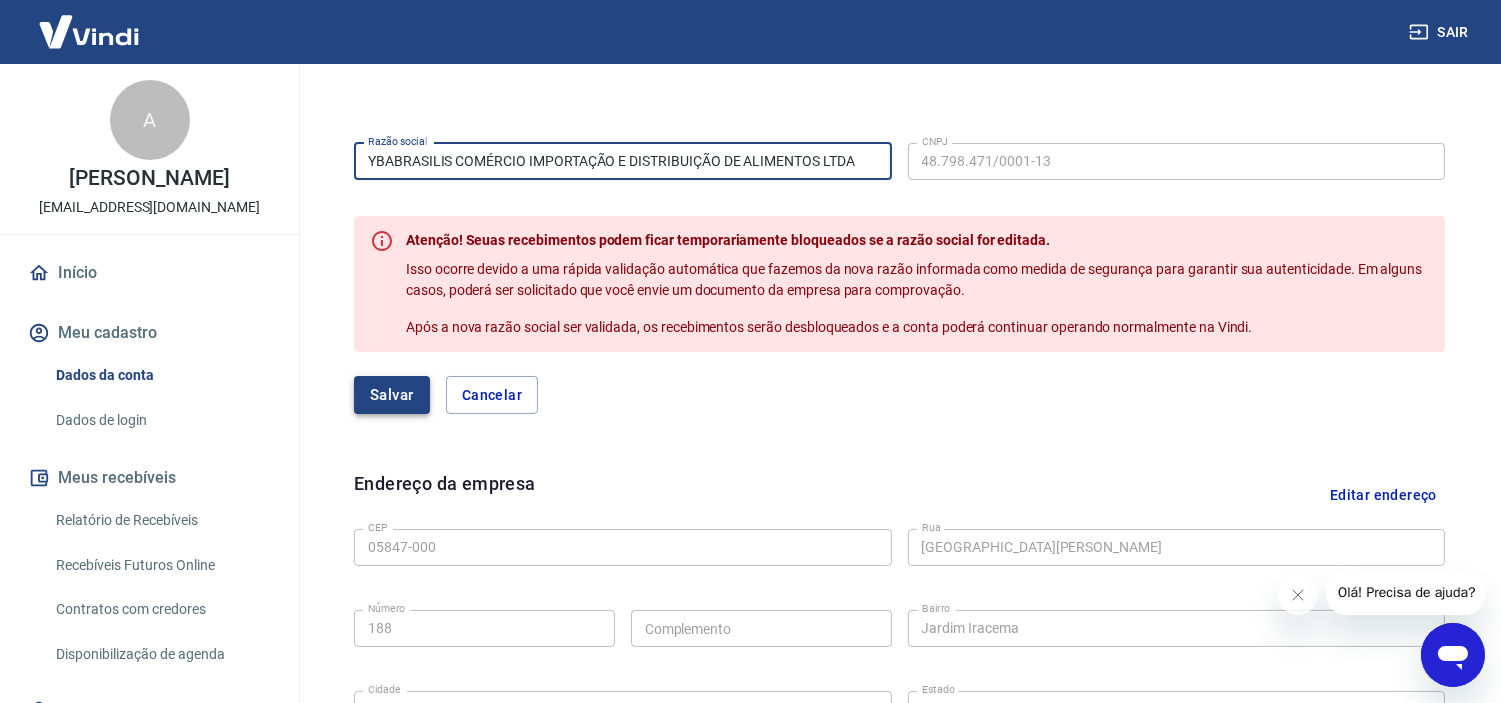 type on "YBABRASILIS COMÉRCIO IMPORTAÇÃO E DISTRIBUIÇÃO DE ALIMENTOS LTDA" 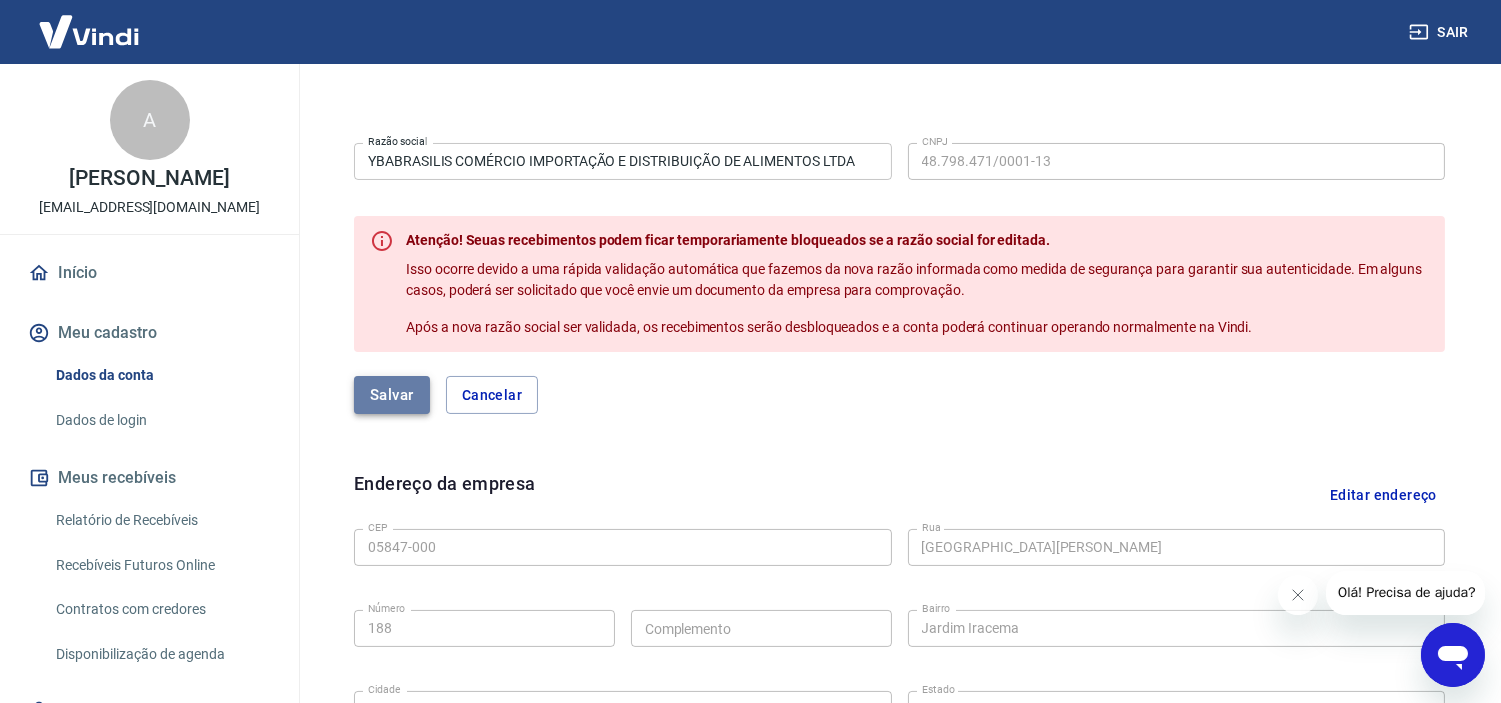 click on "Salvar" at bounding box center [392, 395] 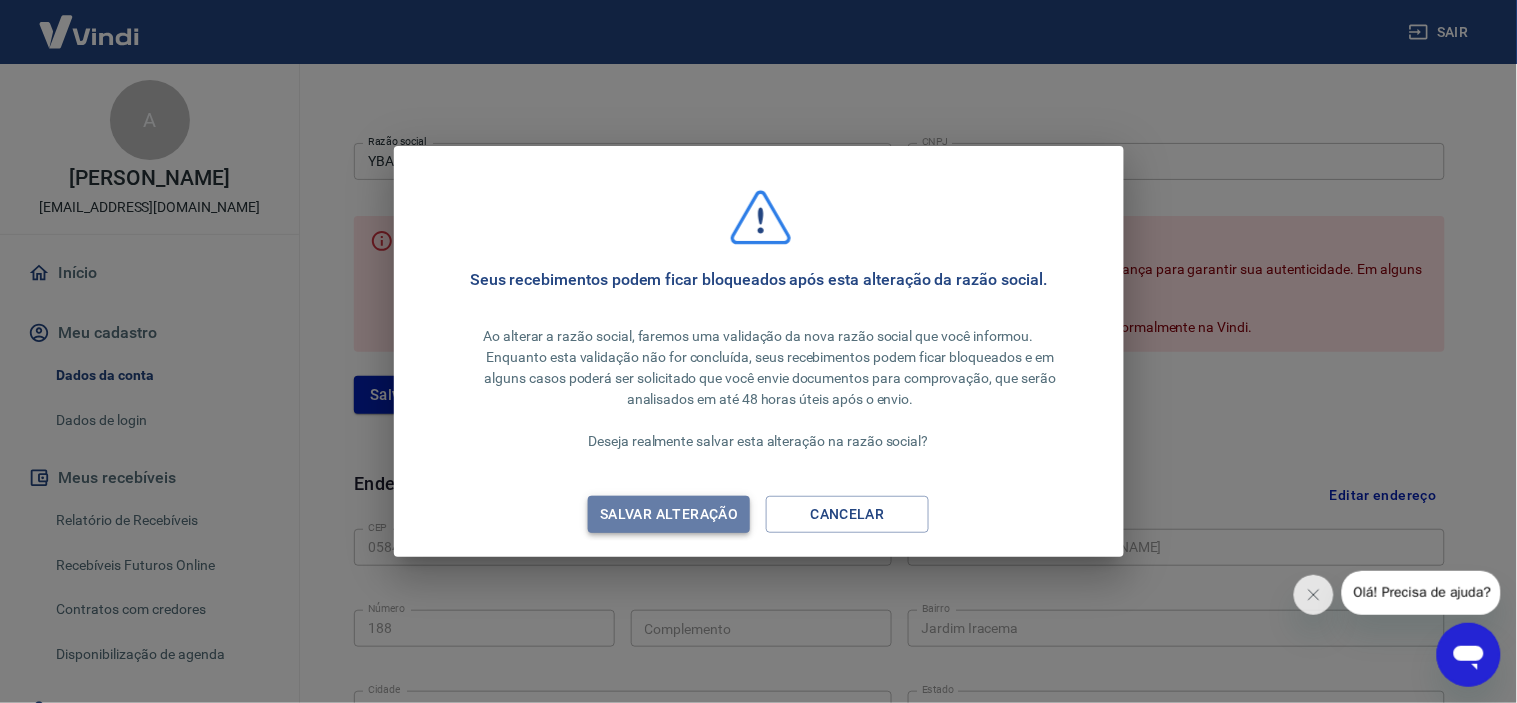 click on "Salvar alteração" at bounding box center (669, 514) 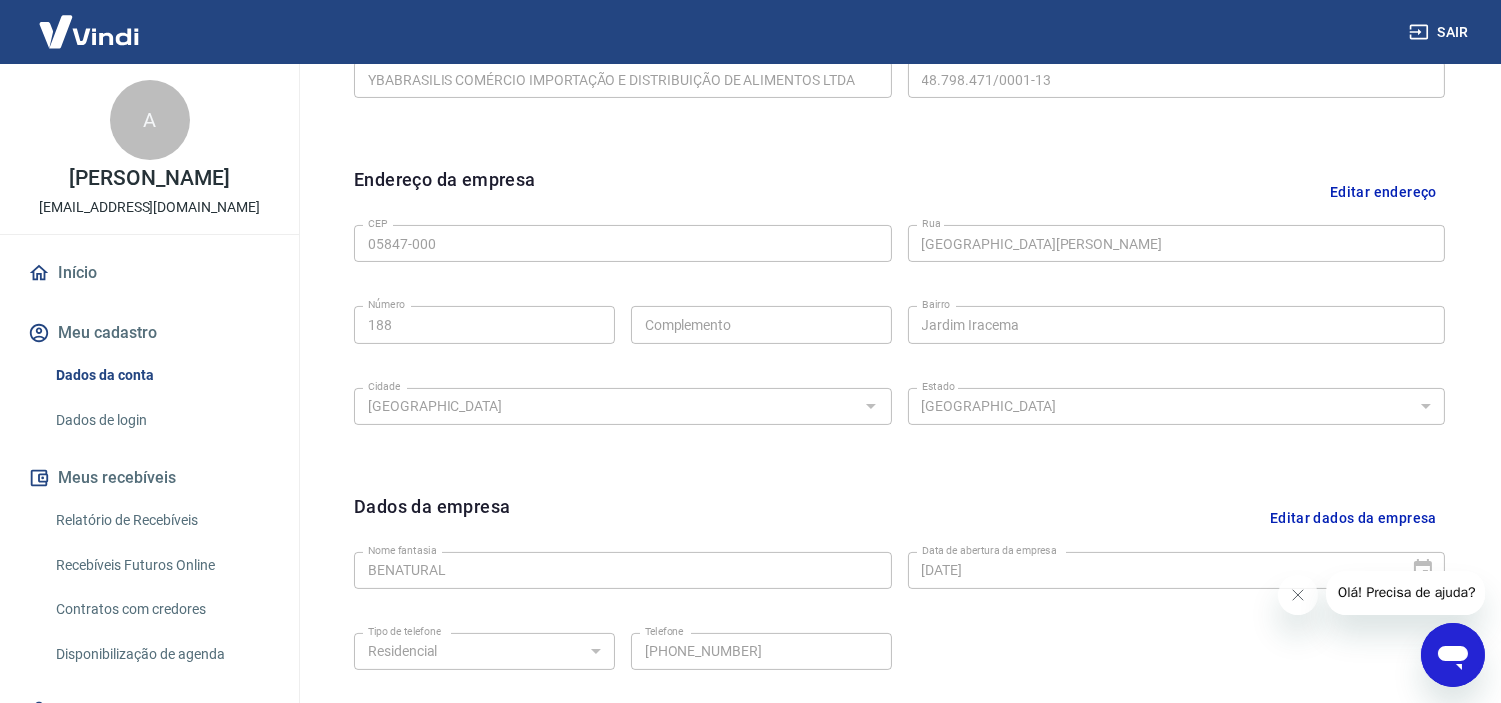 scroll, scrollTop: 737, scrollLeft: 0, axis: vertical 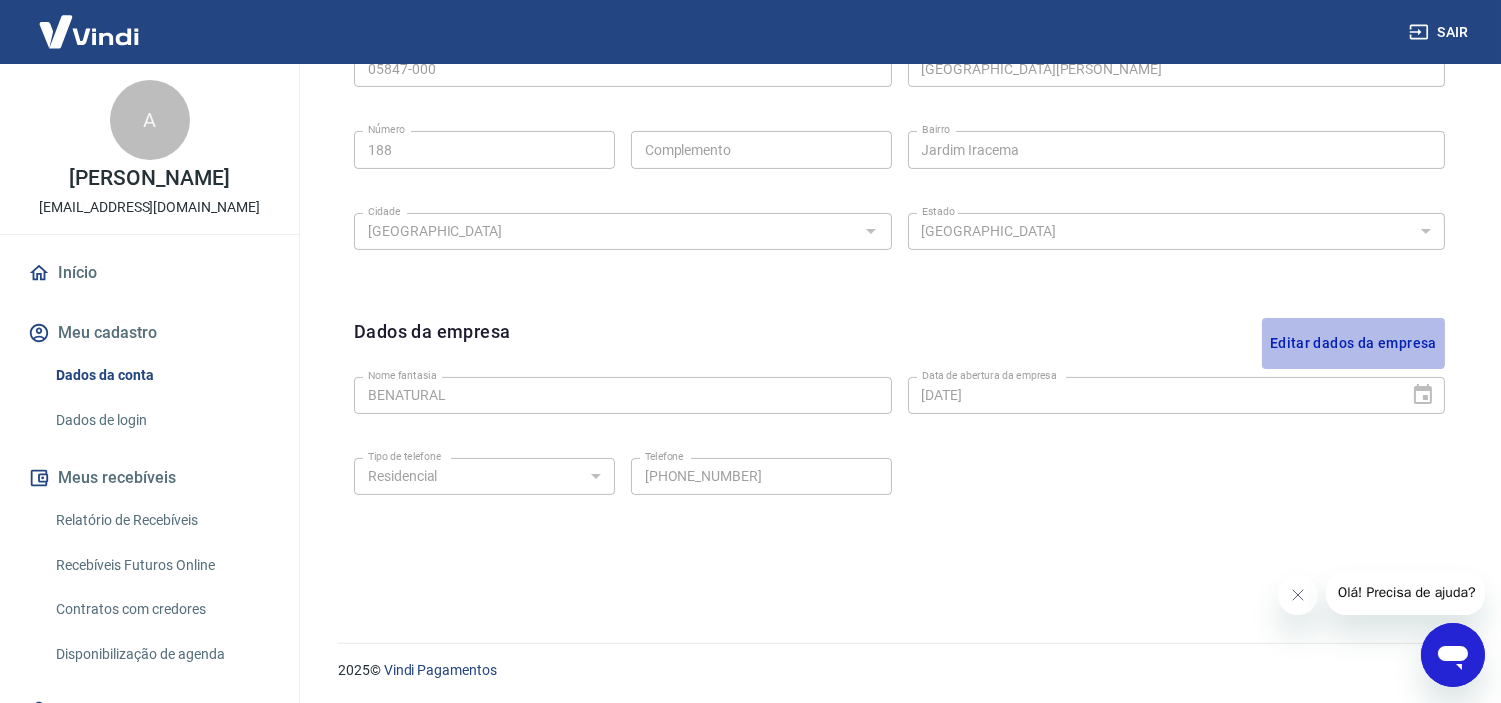 click on "Editar dados da empresa" at bounding box center (1353, 343) 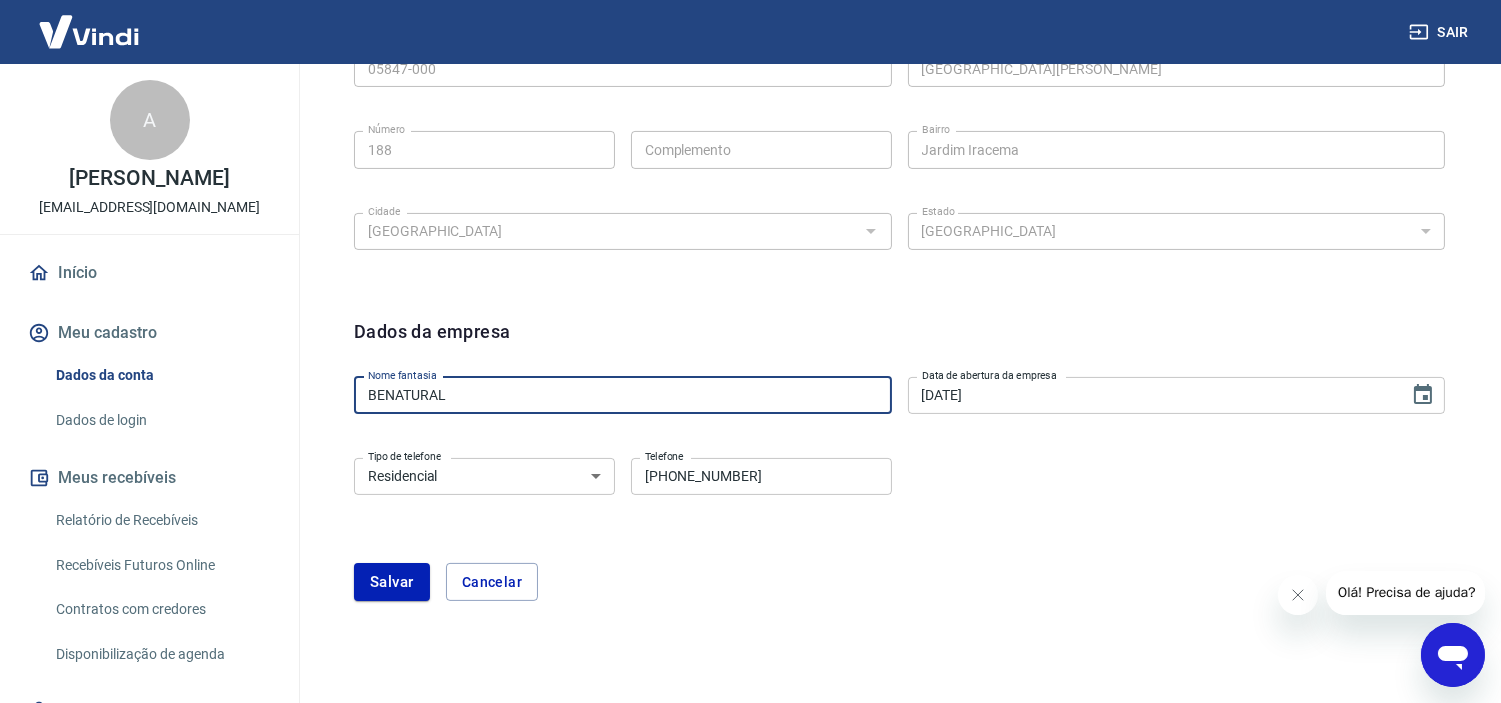 drag, startPoint x: 460, startPoint y: 396, endPoint x: 93, endPoint y: 396, distance: 367 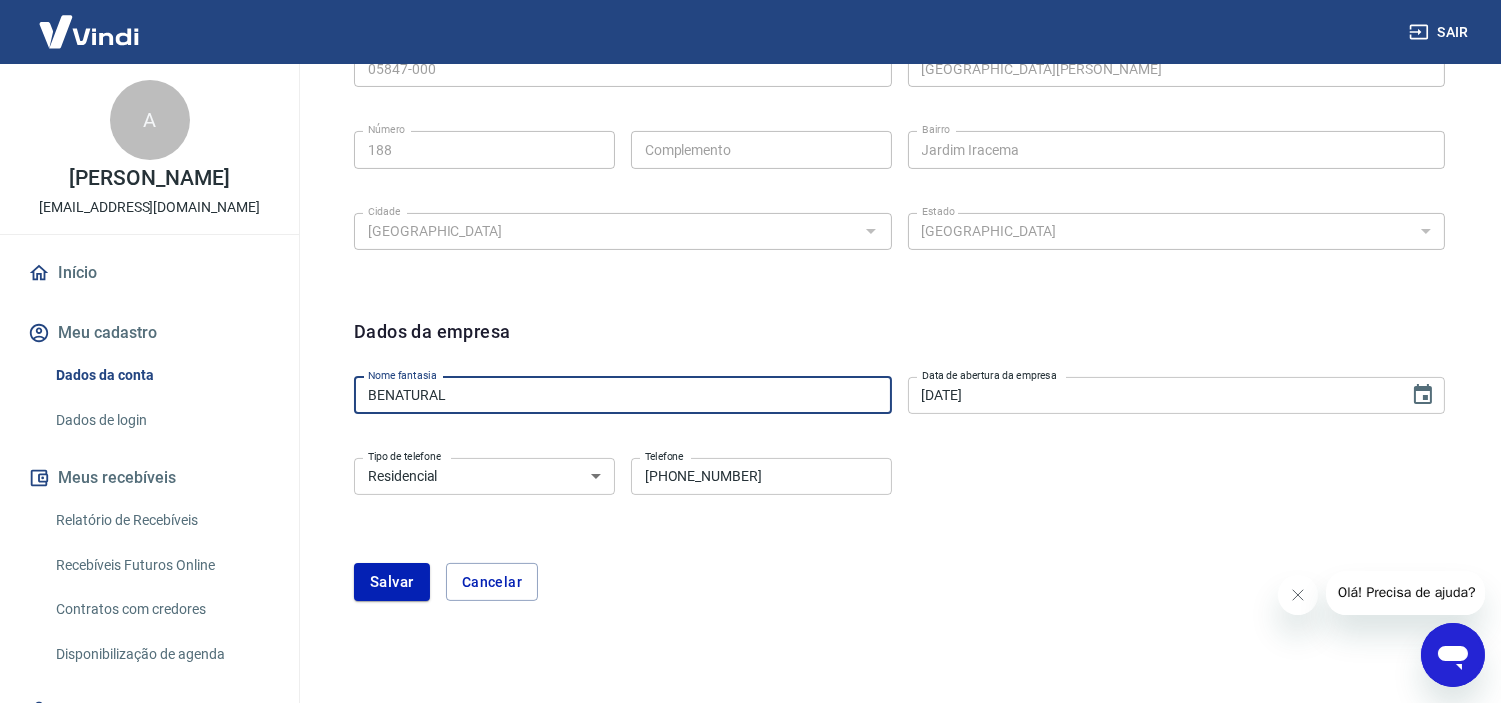 click on "Sair A Ariane Machado Pereira Mesquita financeiro@benaturally.com.br Início Meu cadastro Dados da conta Dados de login Meus recebíveis Relatório de Recebíveis Recebíveis Futuros Online Contratos com credores Disponibilização de agenda Segurança Fale conosco Volte para o portal de gerenciamento de vendas do Intermediador. Voltar para  Intermediador Meu cadastro / Dados cadastrais Dados cadastrais Cancelar conta Conta BENATURALLY COMERCIO IMPORTACAO E DISTRIBUIÇAO DE ALIMENTOS LTDA [object Object] Conta Empresa Pessoa titular Conta bancária Editar razão social Razão social YBABRASILIS COMÉRCIO IMPORTAÇÃO E DISTRIBUIÇÃO DE ALIMENTOS LTDA Razão social CNPJ 48.798.471/0001-13 CNPJ Endereço da empresa Editar endereço CEP 05847-000 CEP Rua Avenida Jacobus Baldi Rua Número 188 Número Complemento Complemento Bairro Jardim Iracema Bairro Cidade São Paulo Cidade Estado Acre Alagoas Amapá Amazonas Bahia Ceará Distrito Federal Espírito Santo Goiás Maranhão Mato Grosso Mato Grosso do Sul Pará" at bounding box center [750, -386] 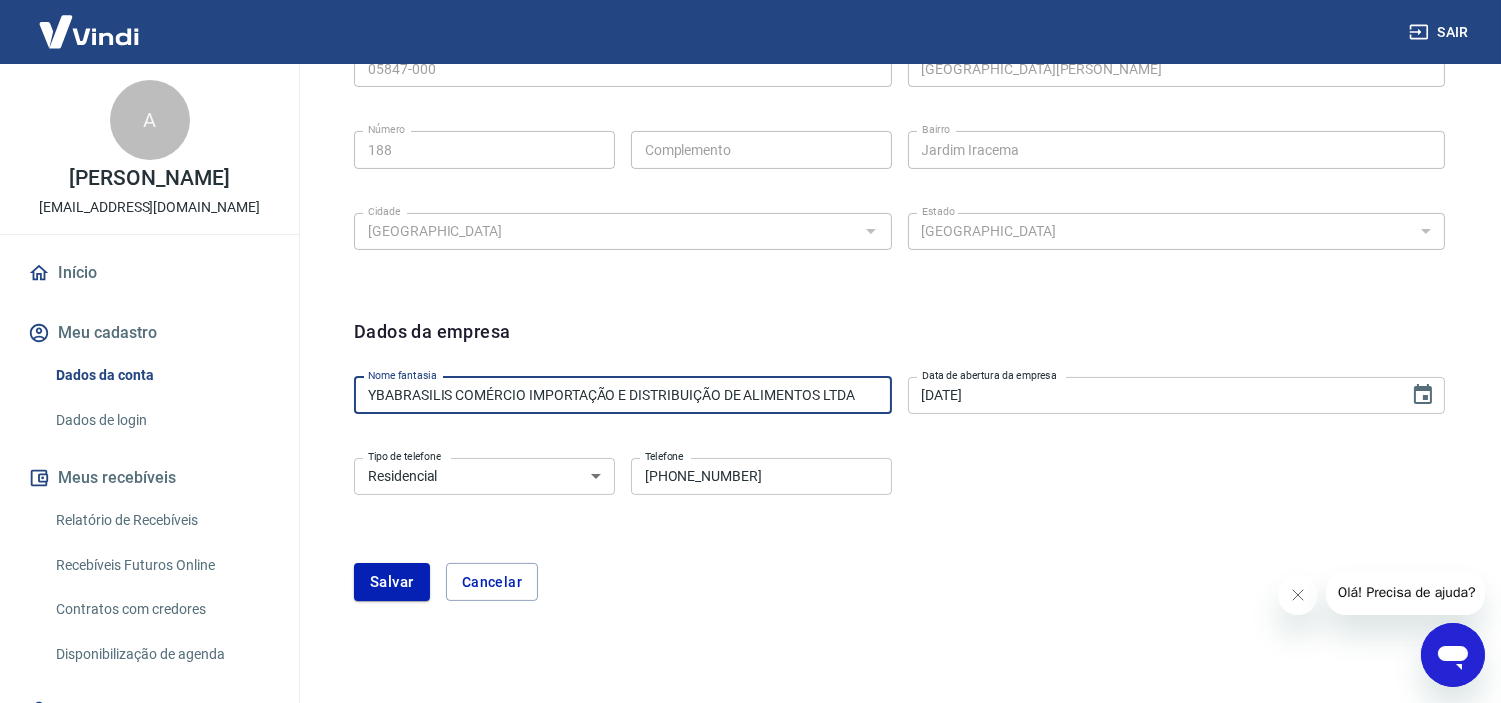 drag, startPoint x: 457, startPoint y: 390, endPoint x: 902, endPoint y: 392, distance: 445.0045 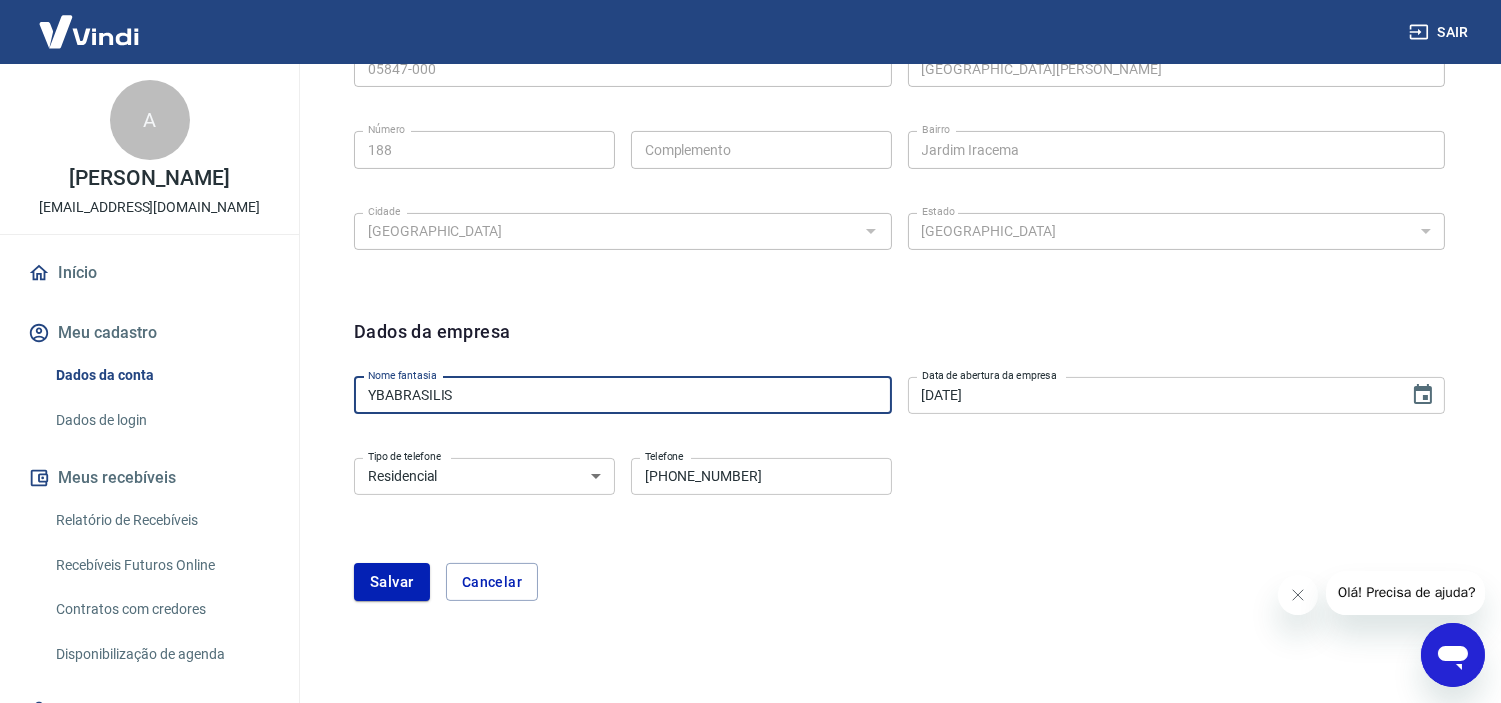 type on "YBABRASILIS" 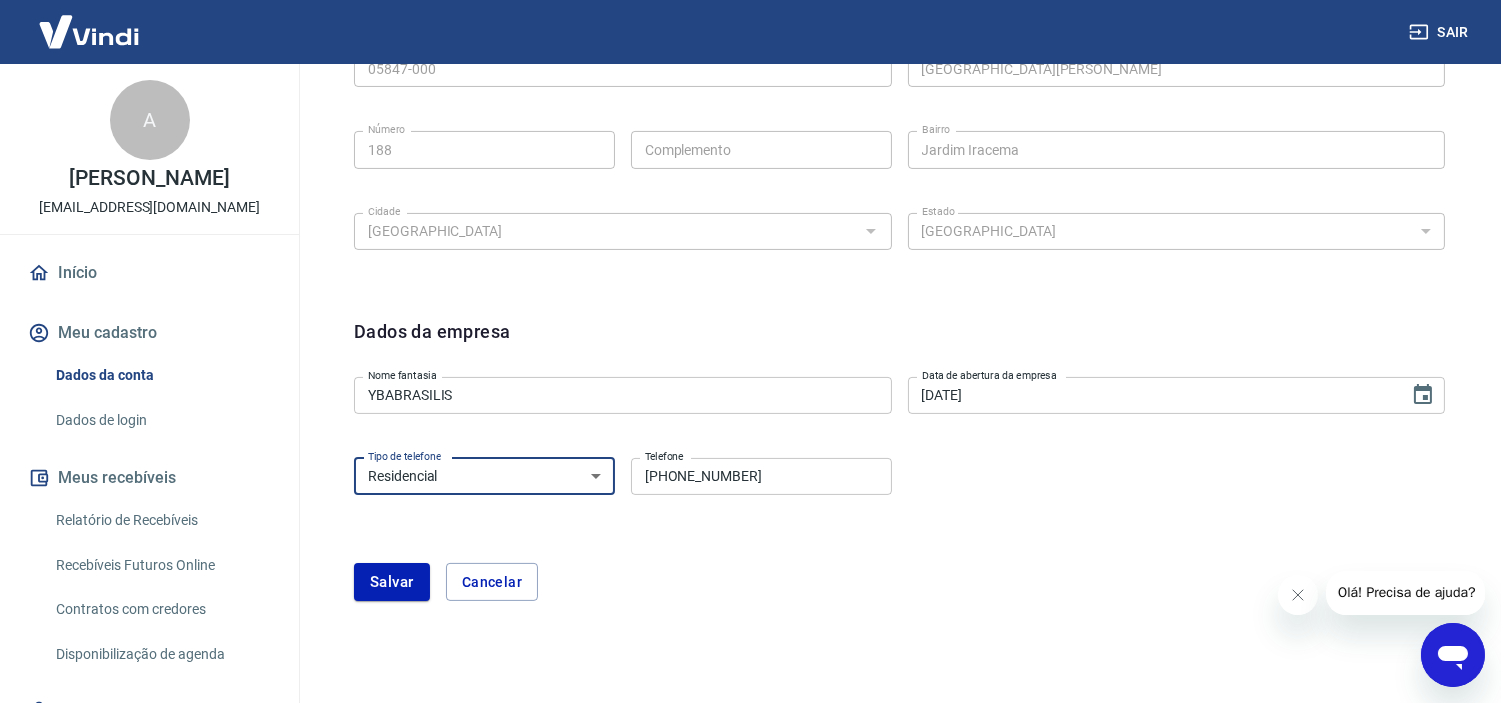 click on "Residencial Comercial" at bounding box center (484, 476) 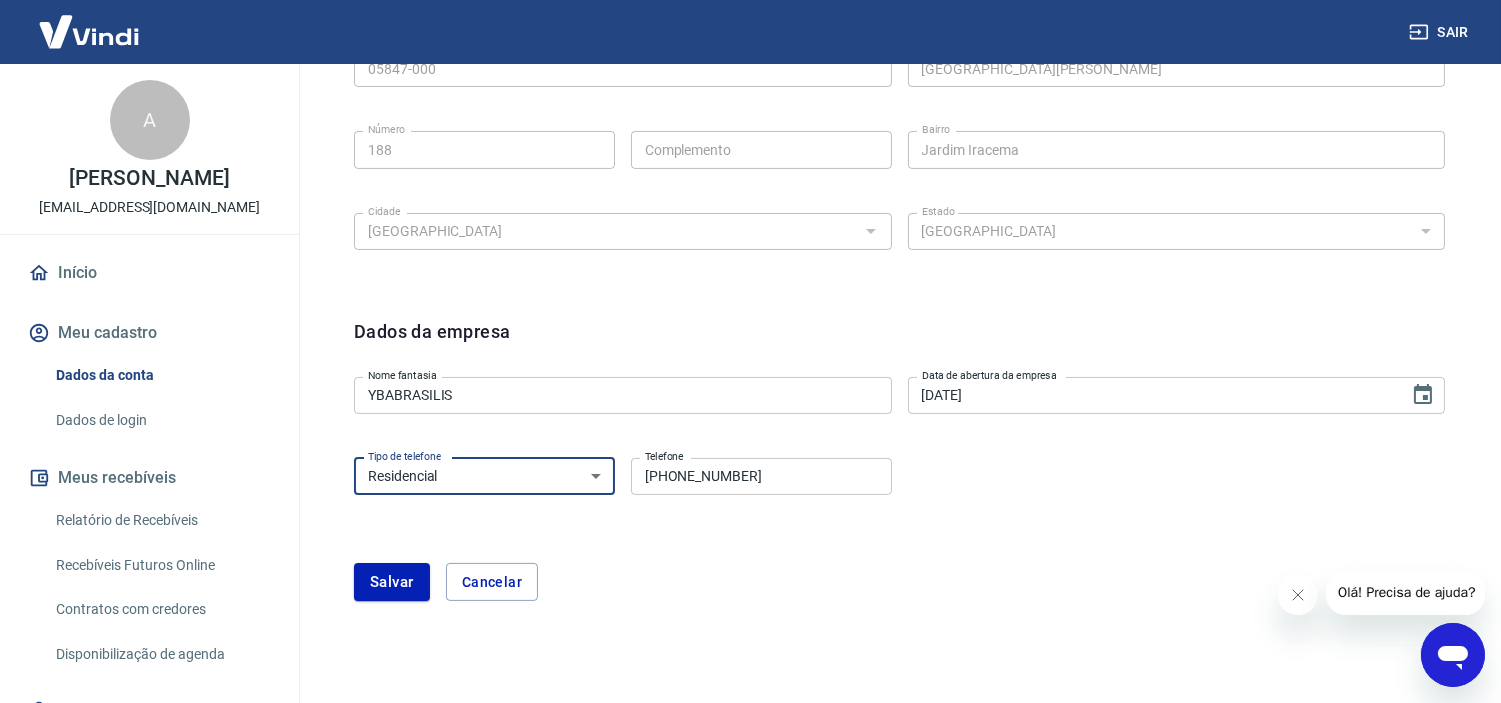 select on "business" 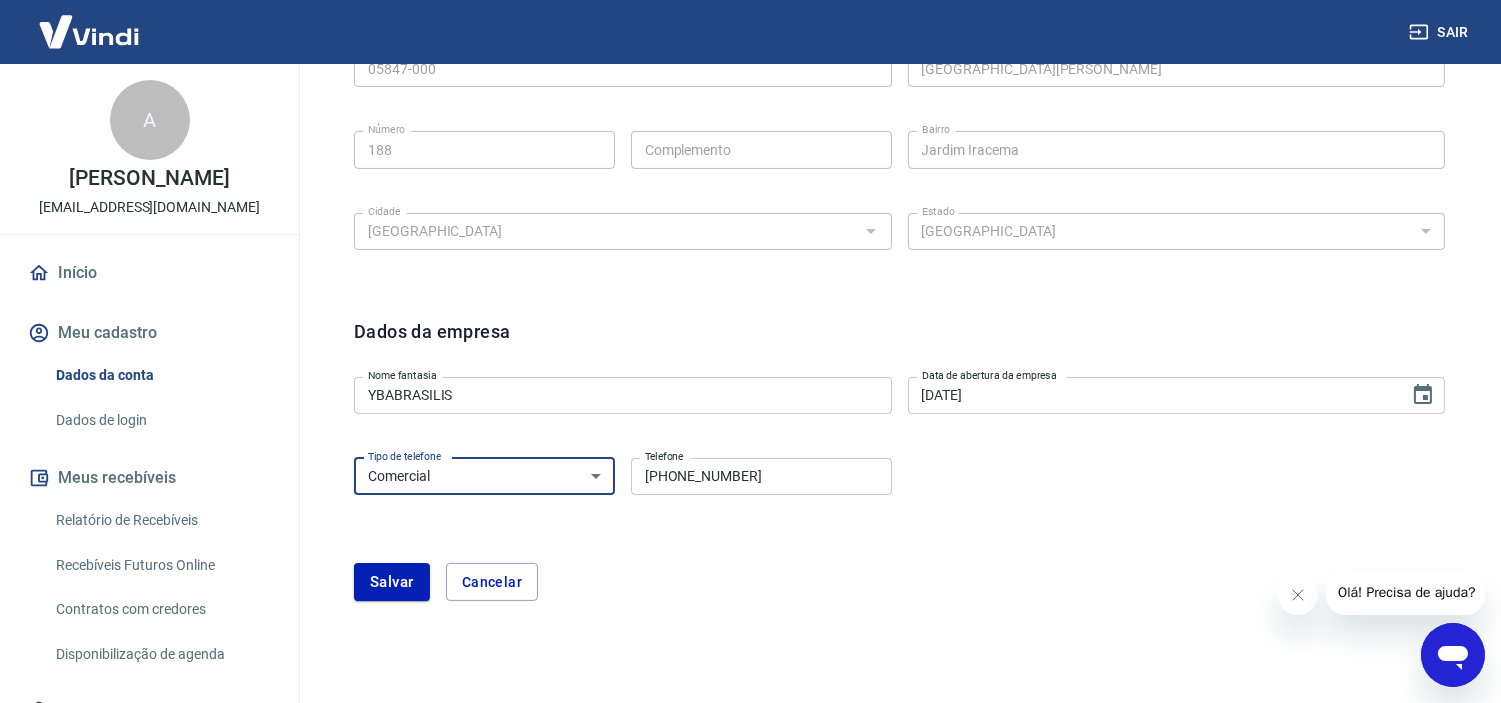 click on "Residencial Comercial" at bounding box center [484, 476] 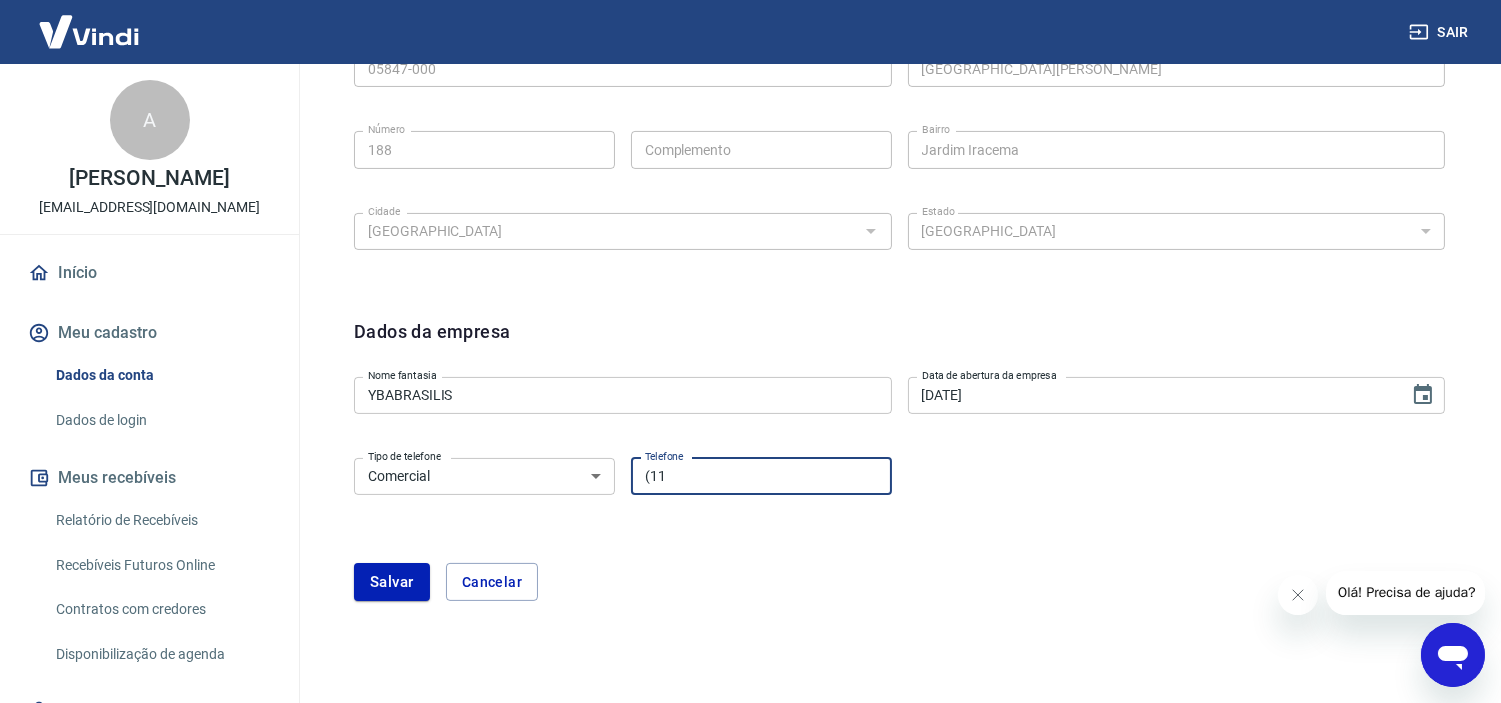 paste on ") 11959-9415" 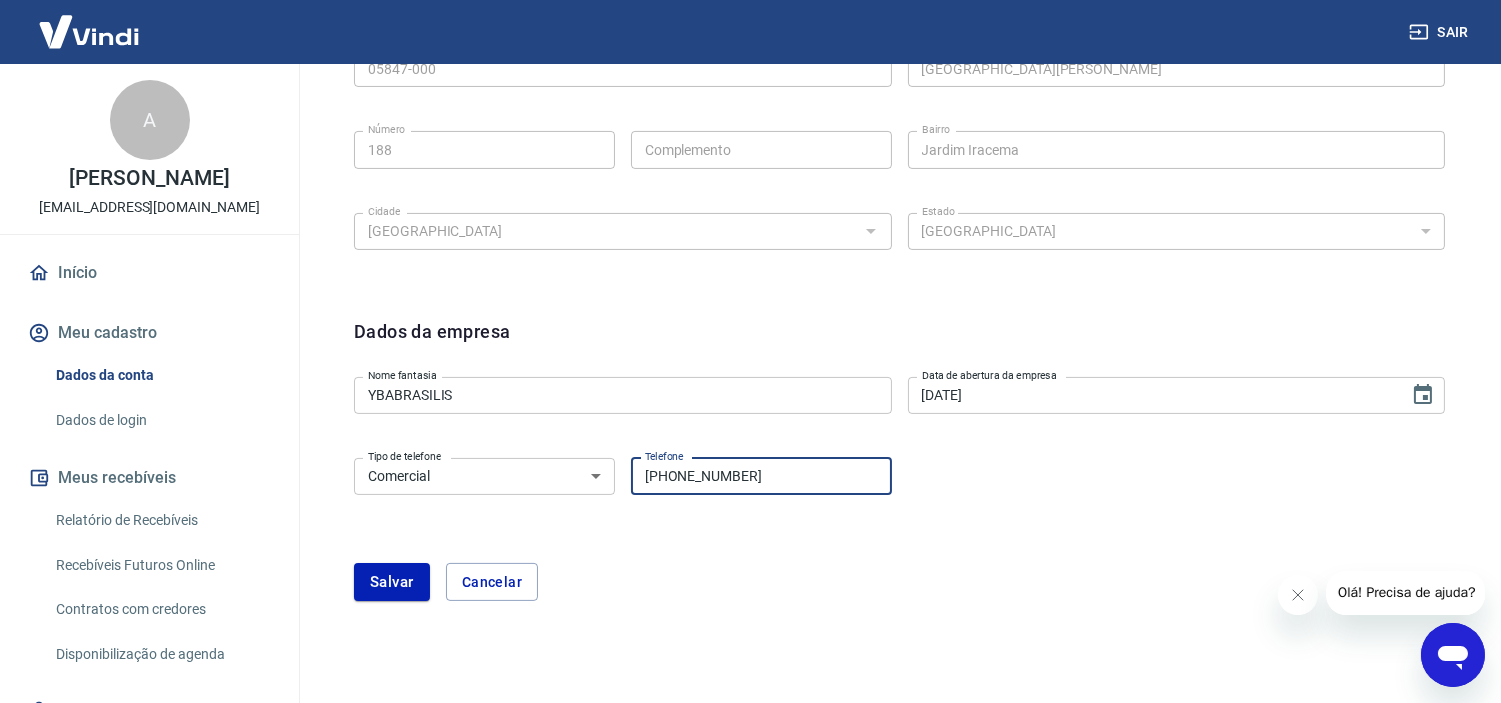 click on "(11) 11959-9415" at bounding box center (761, 476) 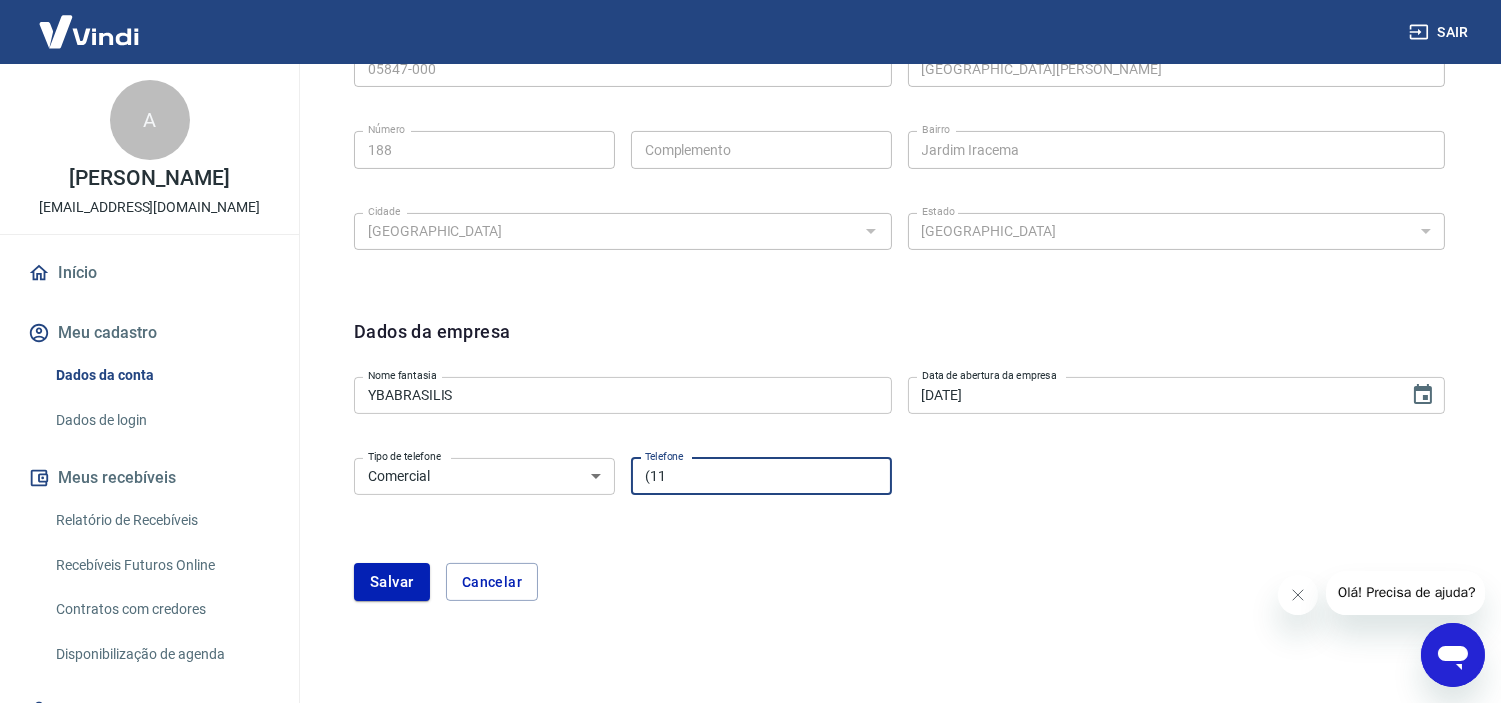 paste 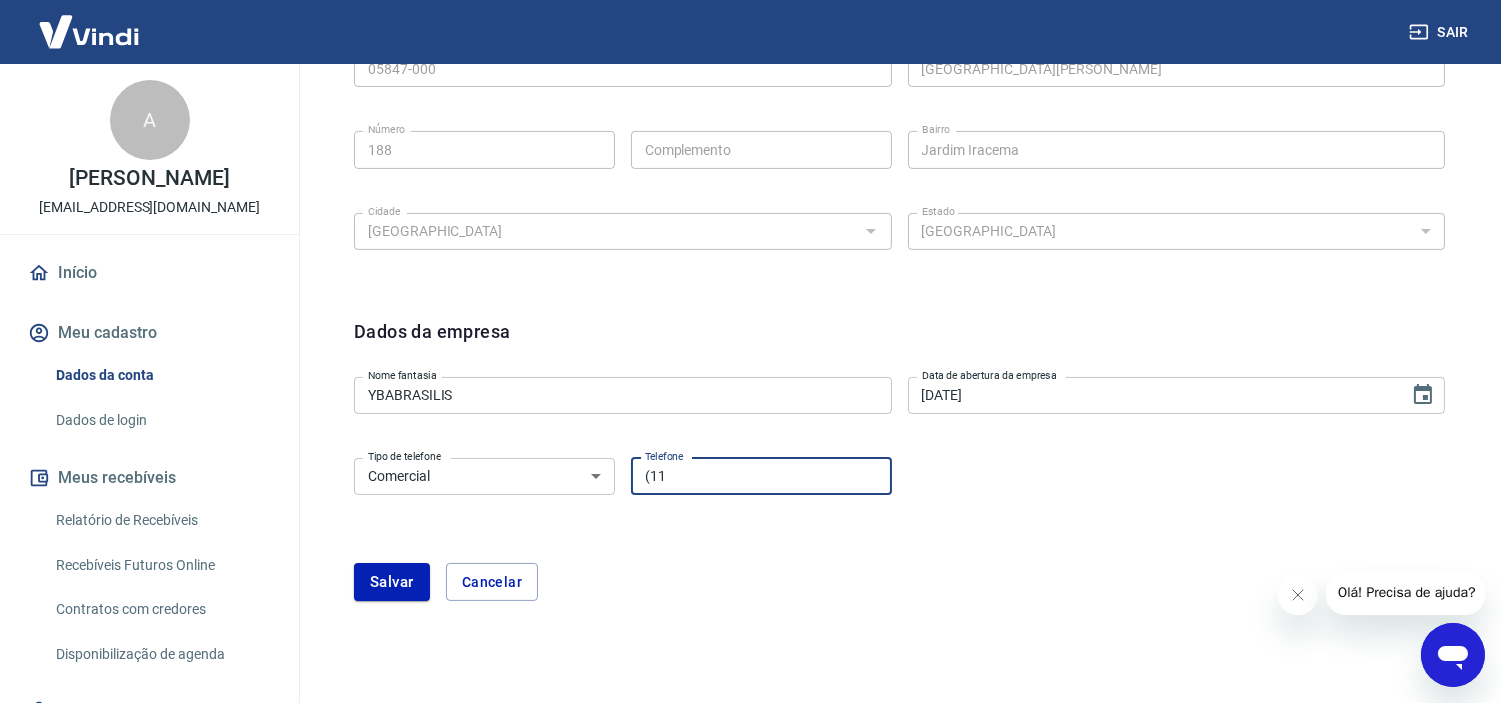click on "(11" at bounding box center (761, 476) 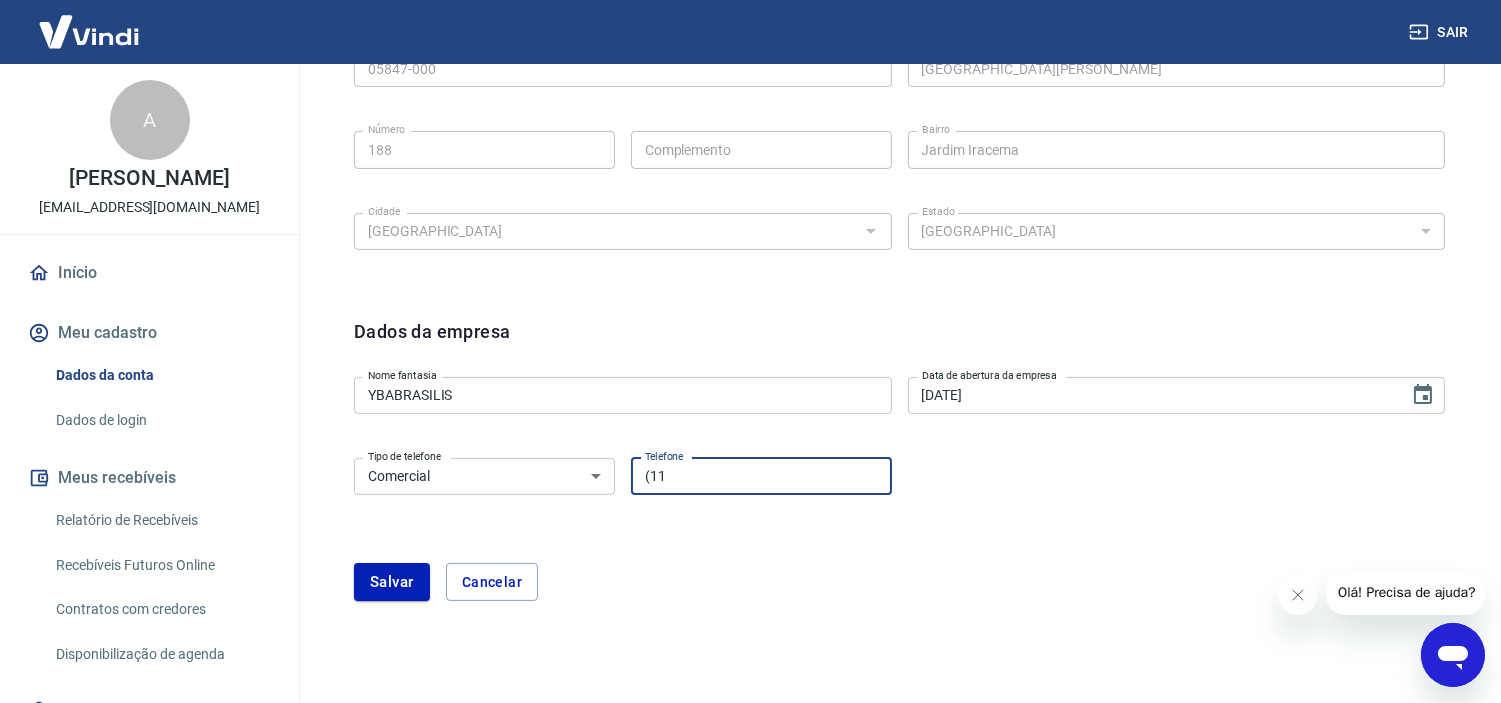 type on "(1" 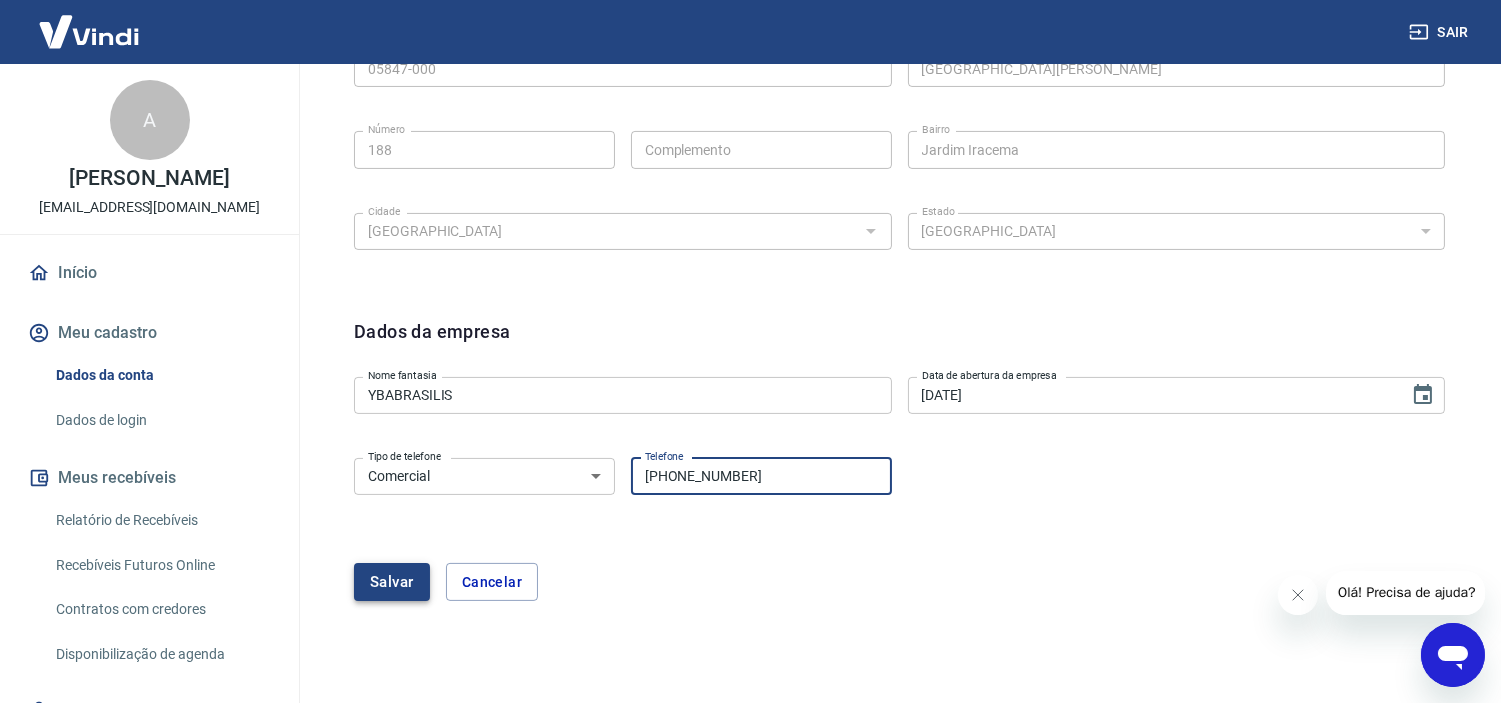 type on "(11) 95994-1541" 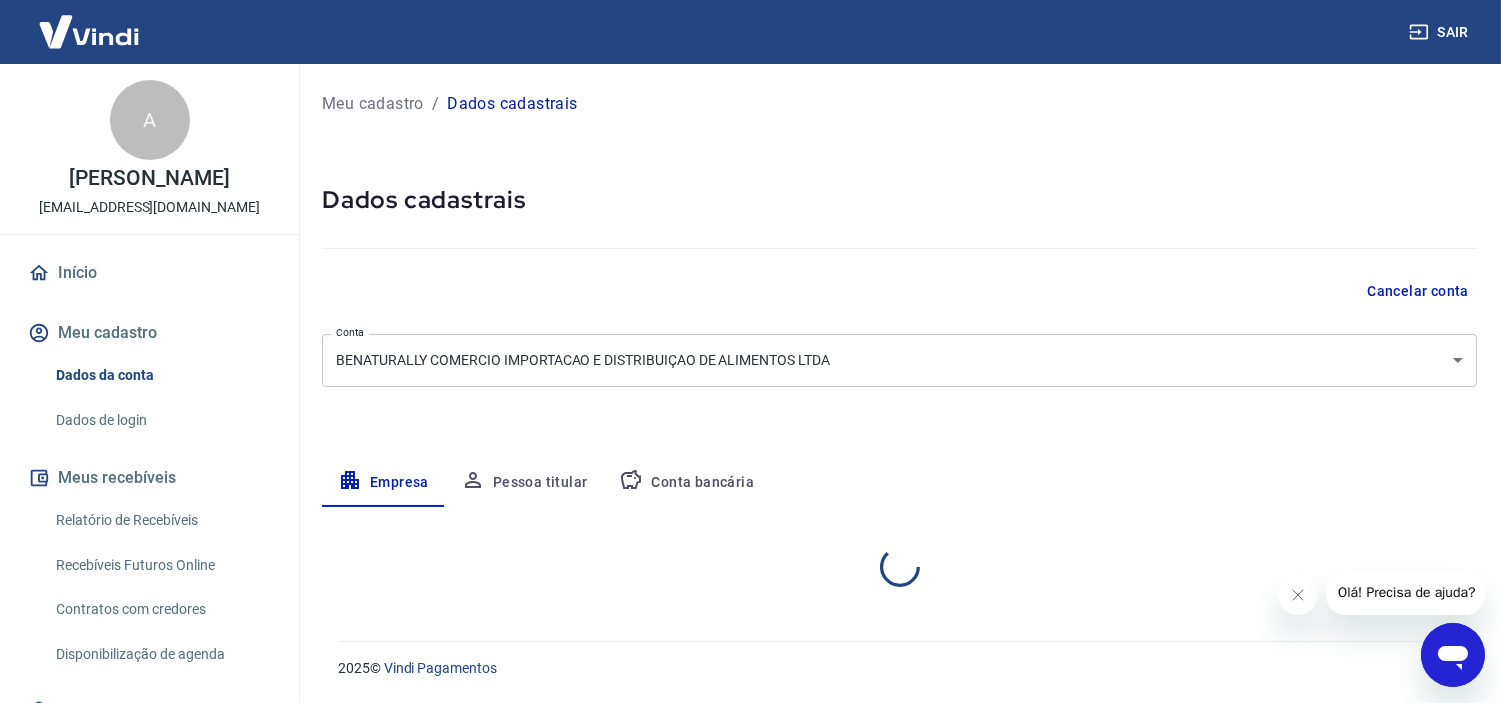 scroll, scrollTop: 0, scrollLeft: 0, axis: both 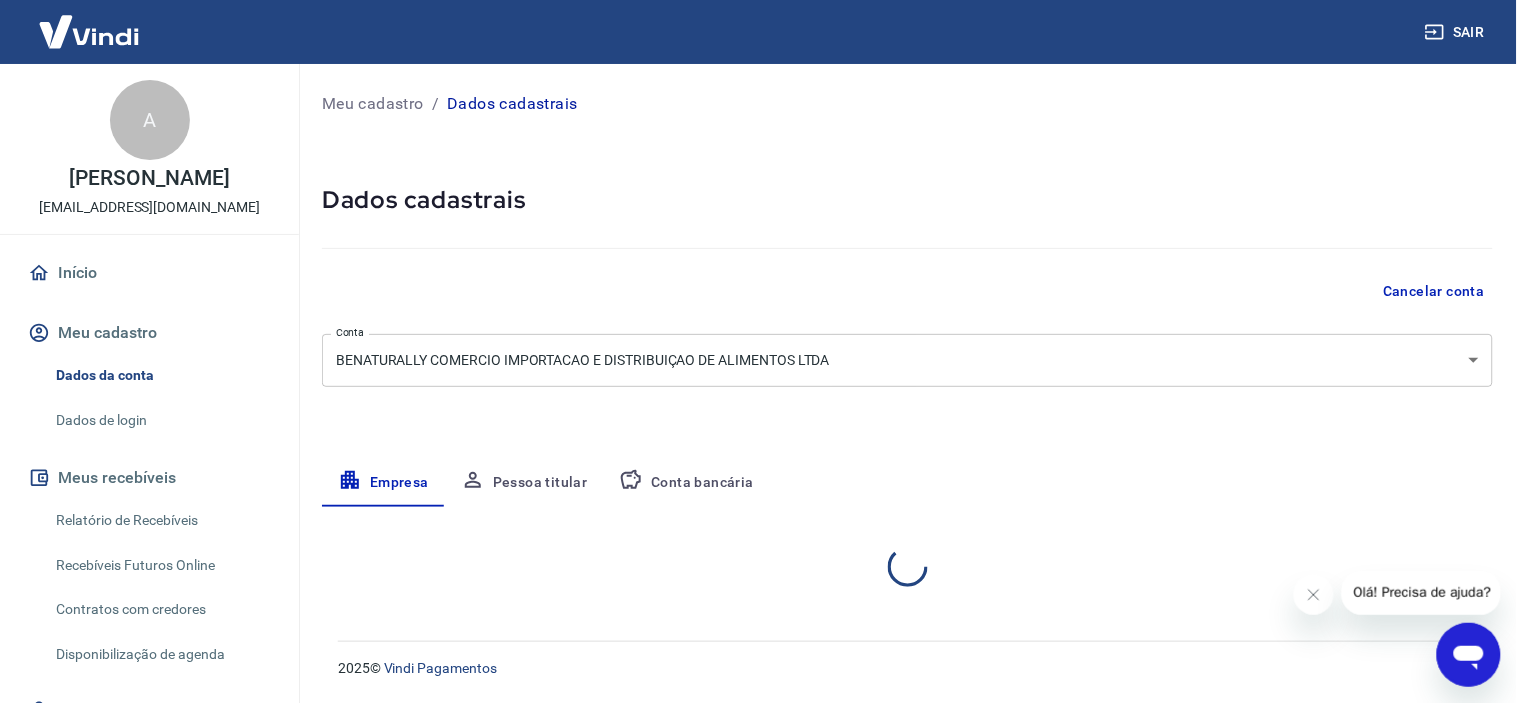 select on "SP" 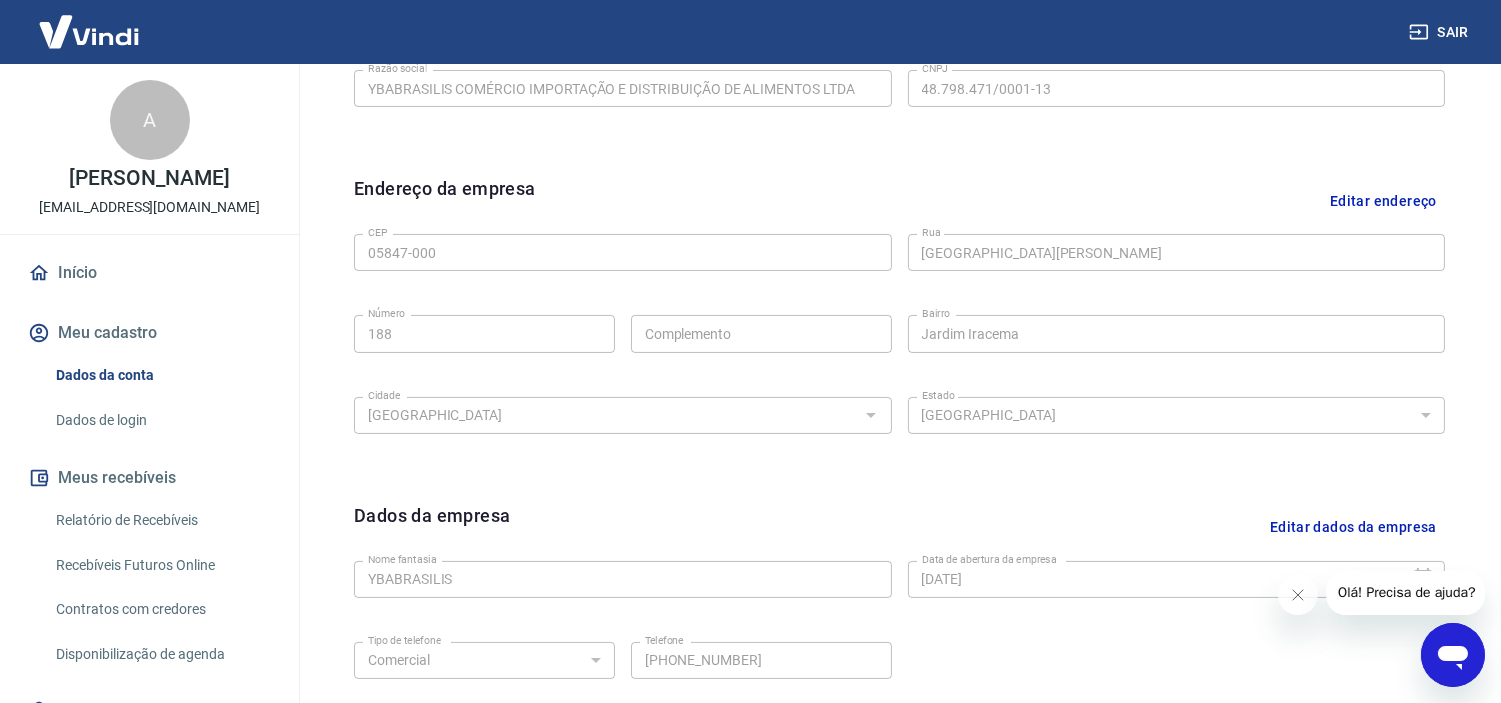 scroll, scrollTop: 555, scrollLeft: 0, axis: vertical 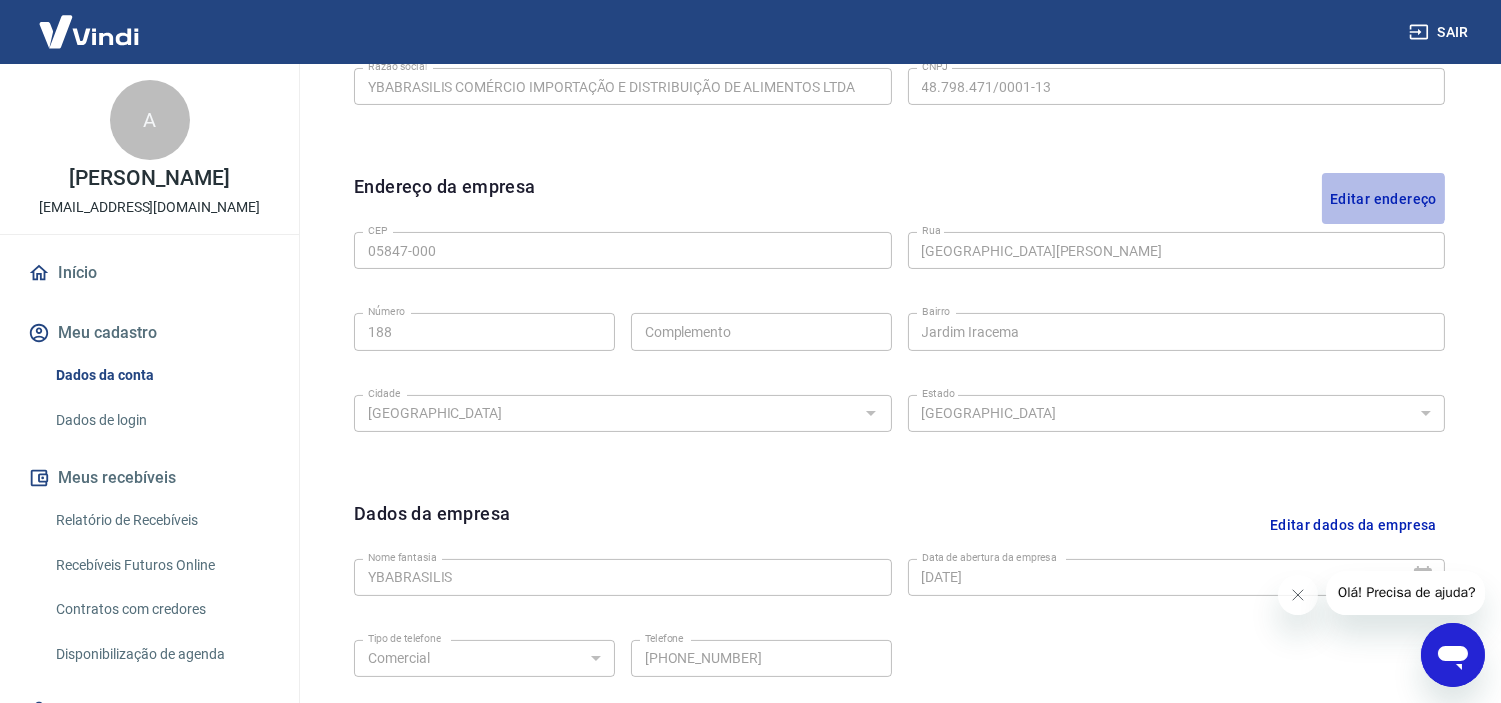 click on "Editar endereço" at bounding box center (1383, 198) 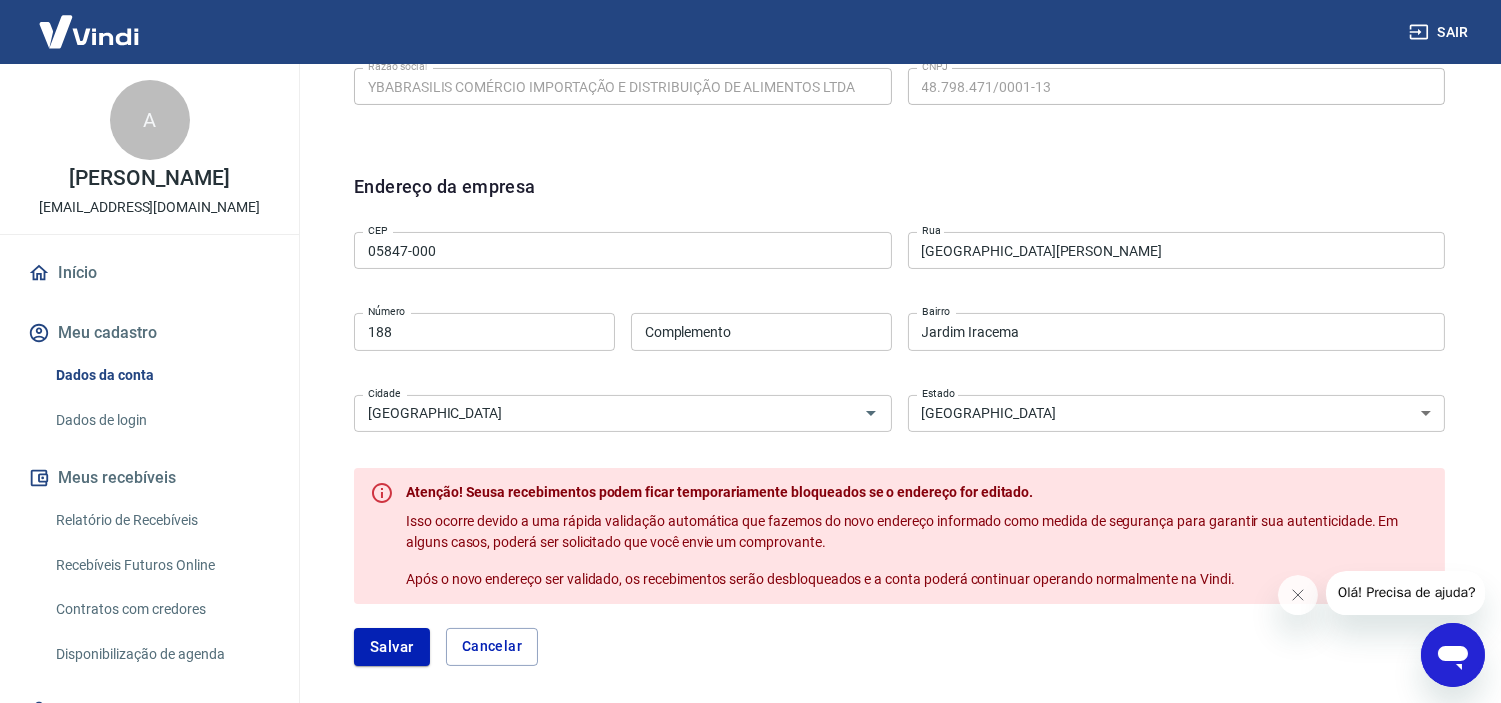 scroll, scrollTop: 444, scrollLeft: 0, axis: vertical 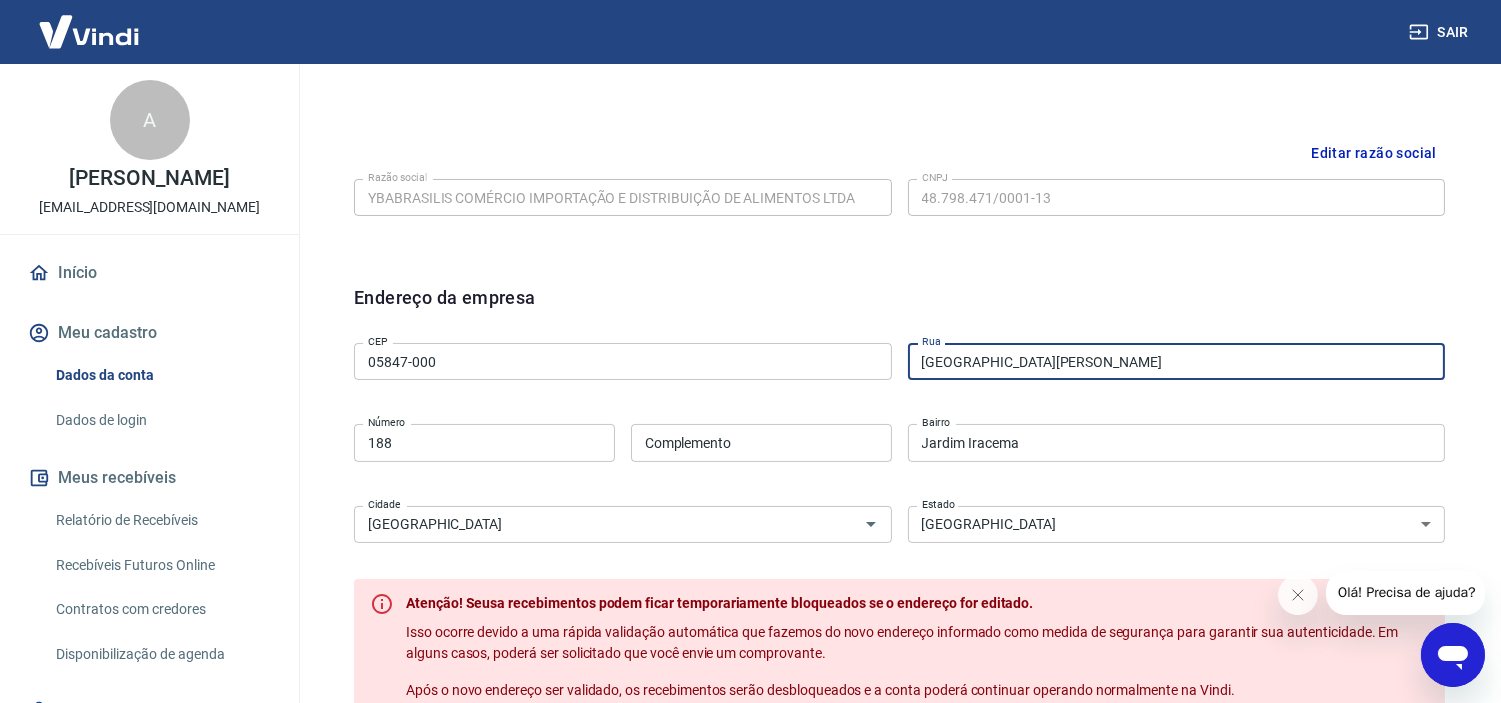 drag, startPoint x: 1097, startPoint y: 358, endPoint x: 793, endPoint y: 341, distance: 304.47495 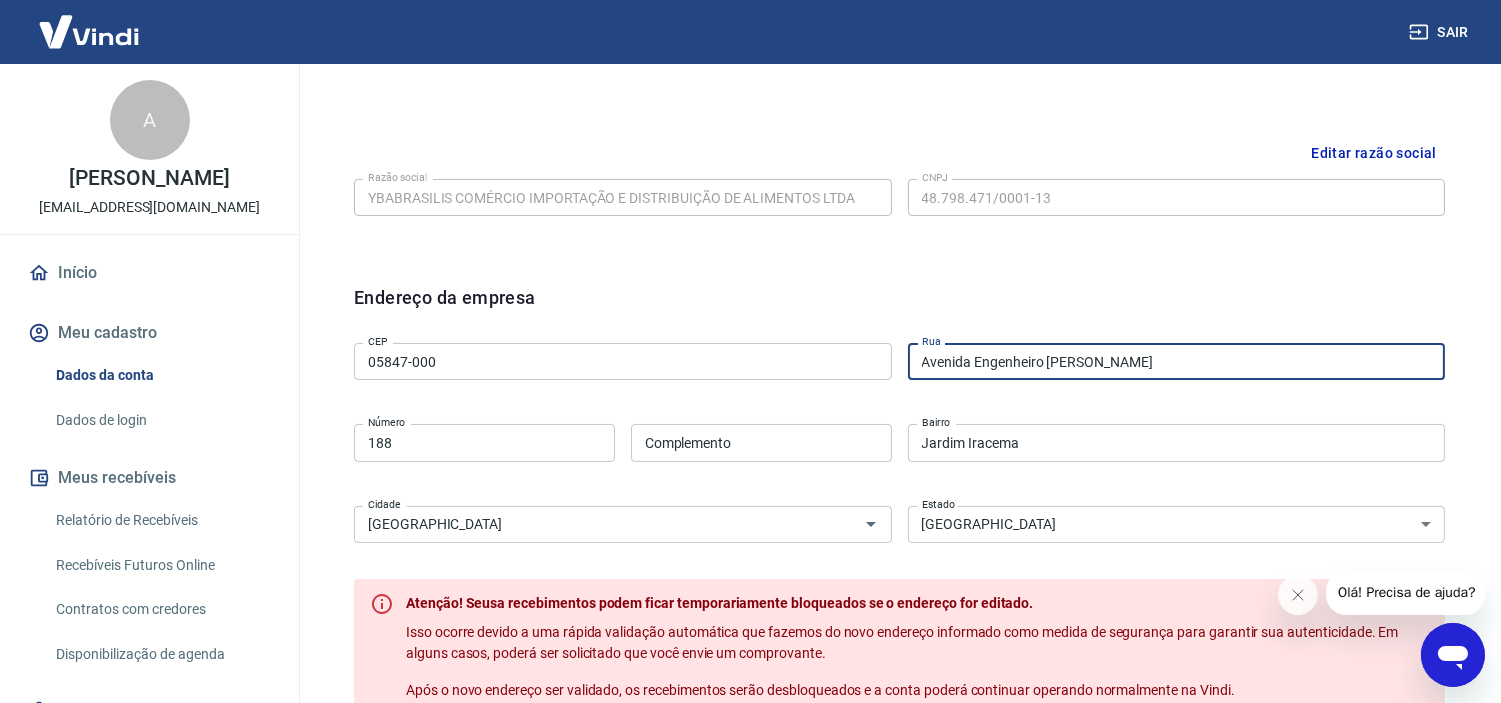 type on "Avenida Engenheiro Armando de Arruda Pereira" 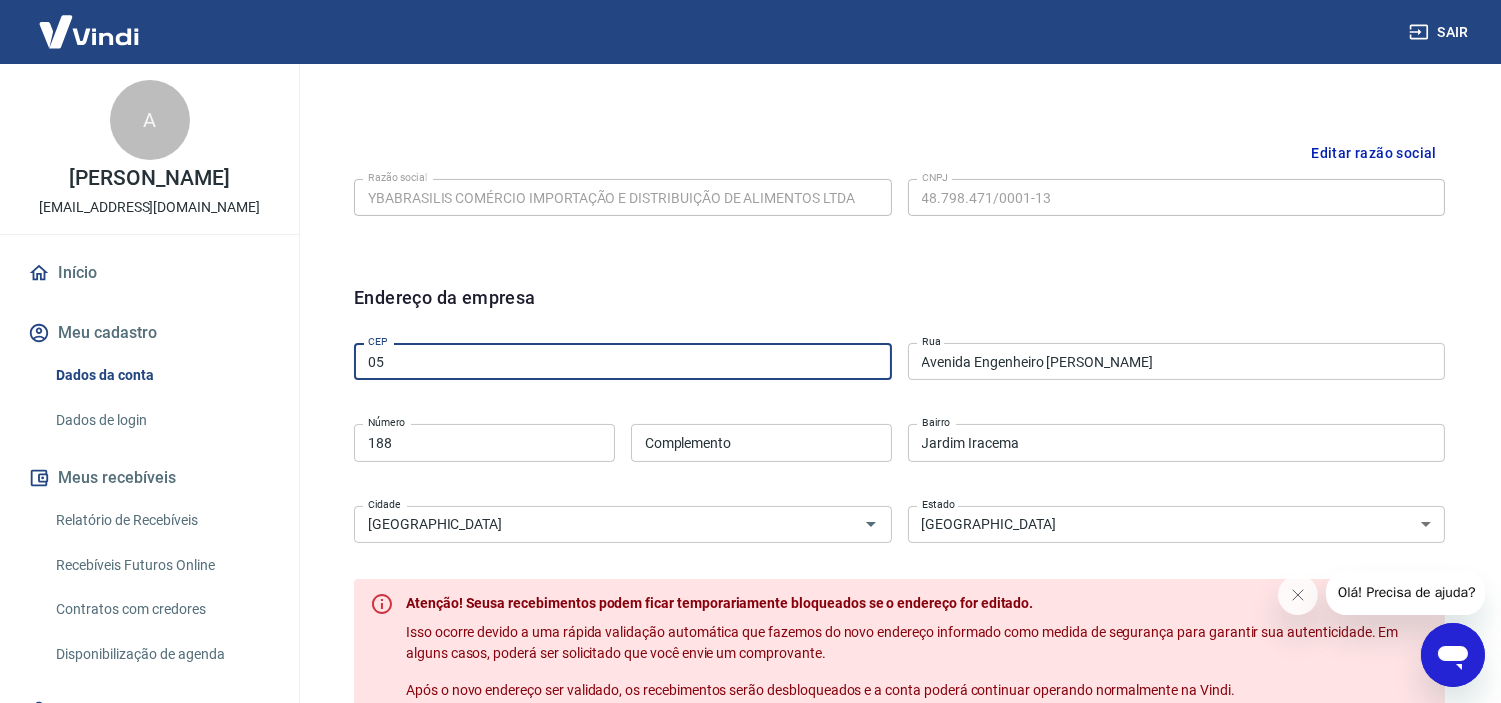 type on "0" 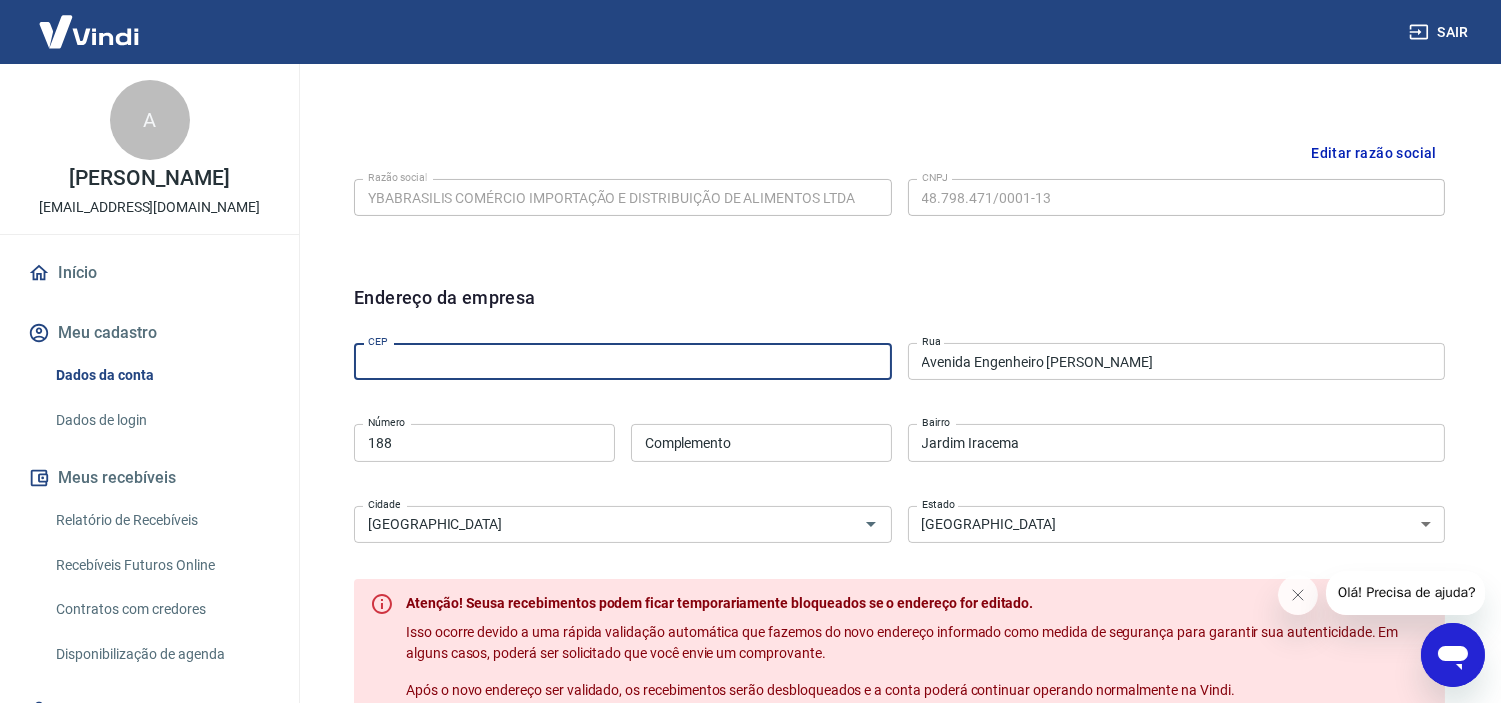 paste on "04390-11" 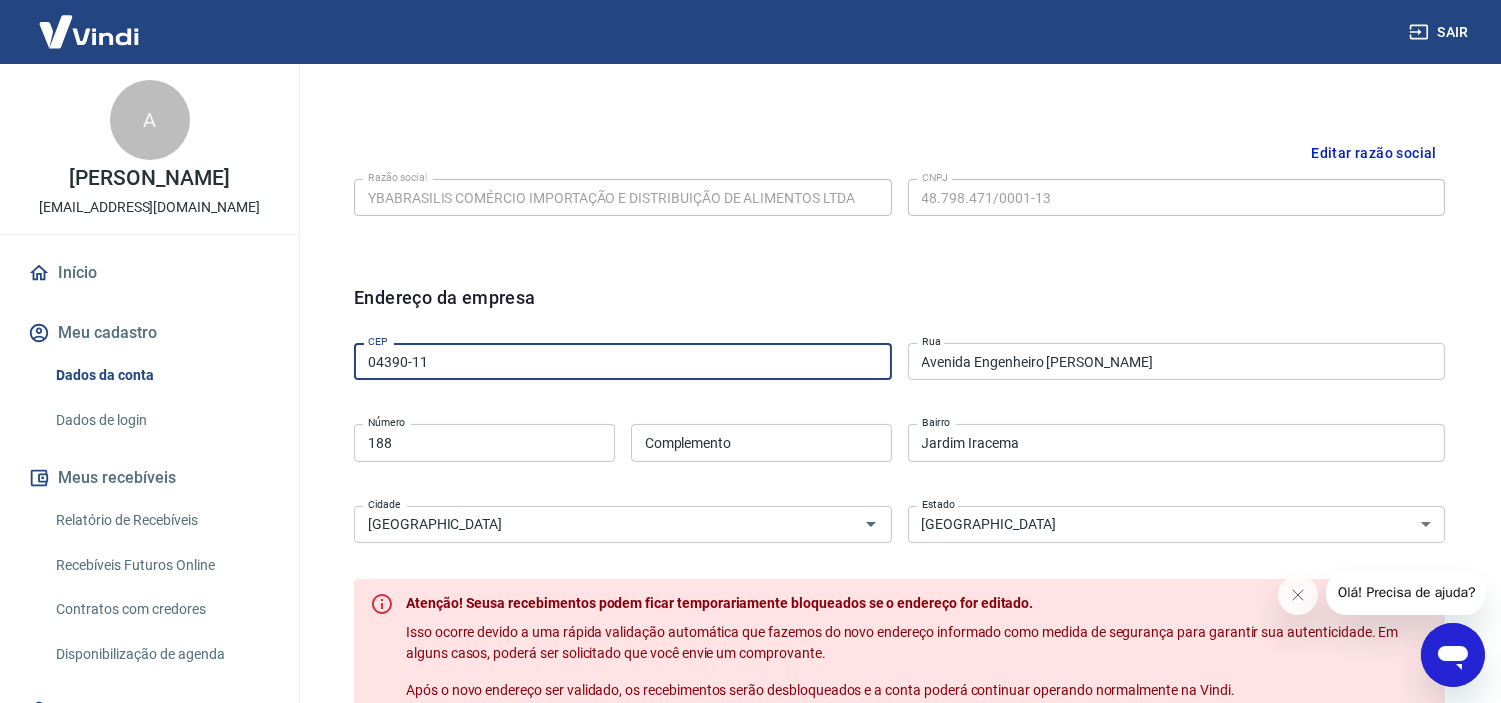 drag, startPoint x: 480, startPoint y: 357, endPoint x: 170, endPoint y: 353, distance: 310.02582 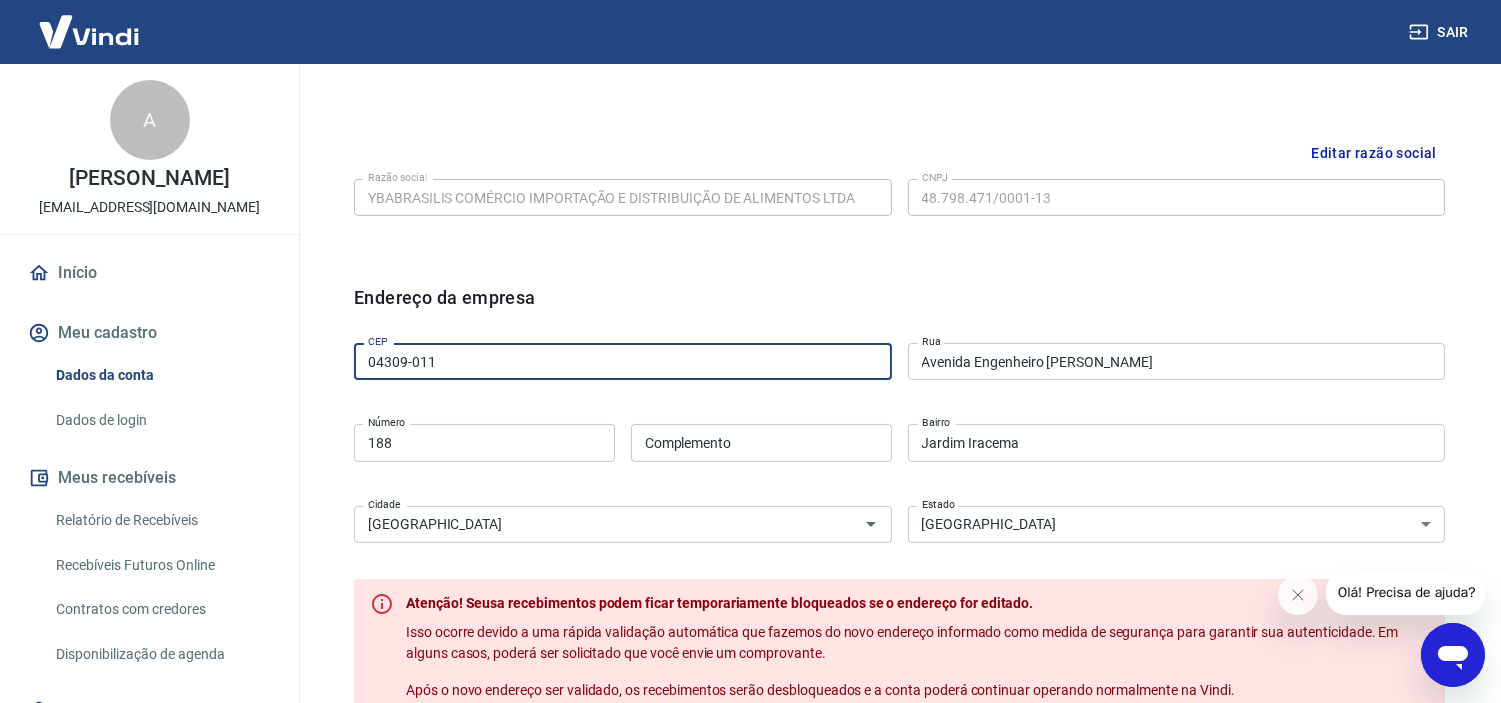 type on "04309-011" 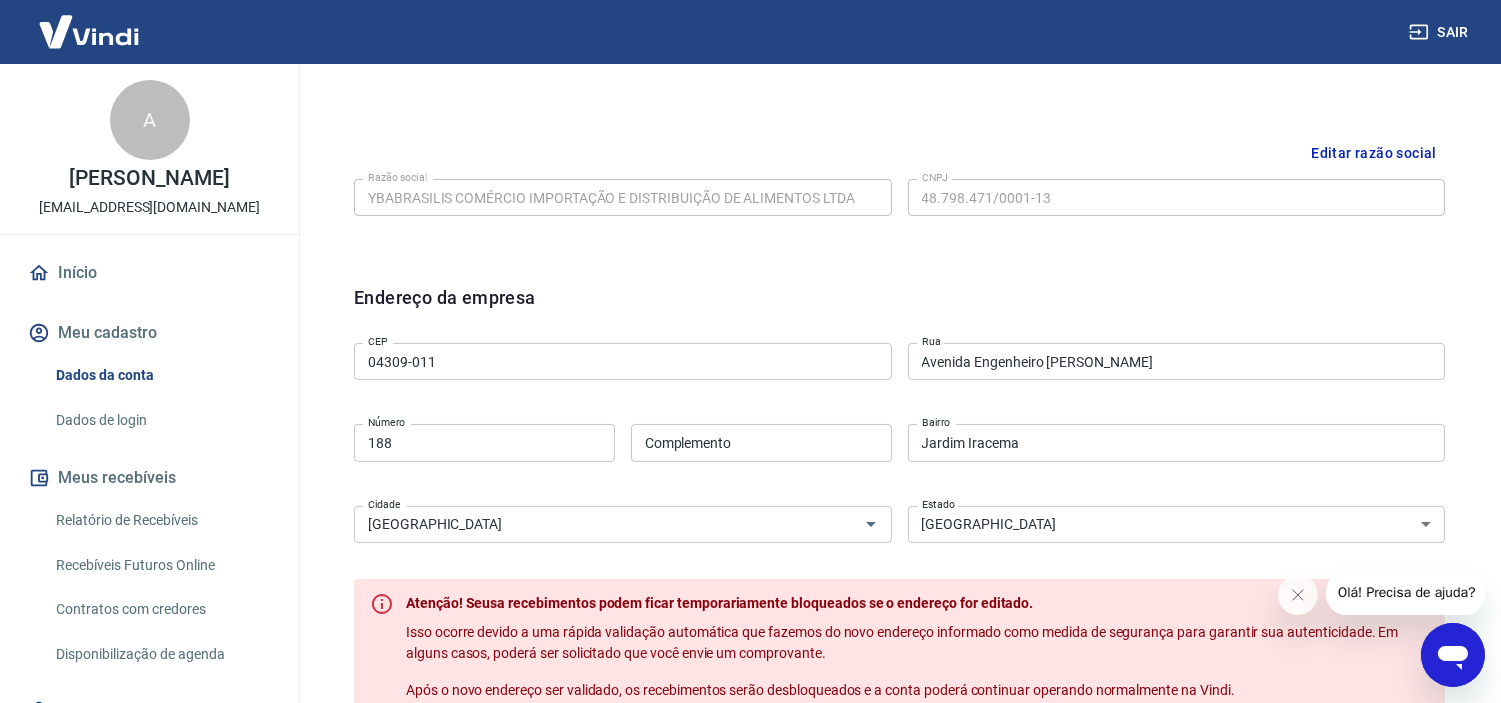 type on "Jabaquara" 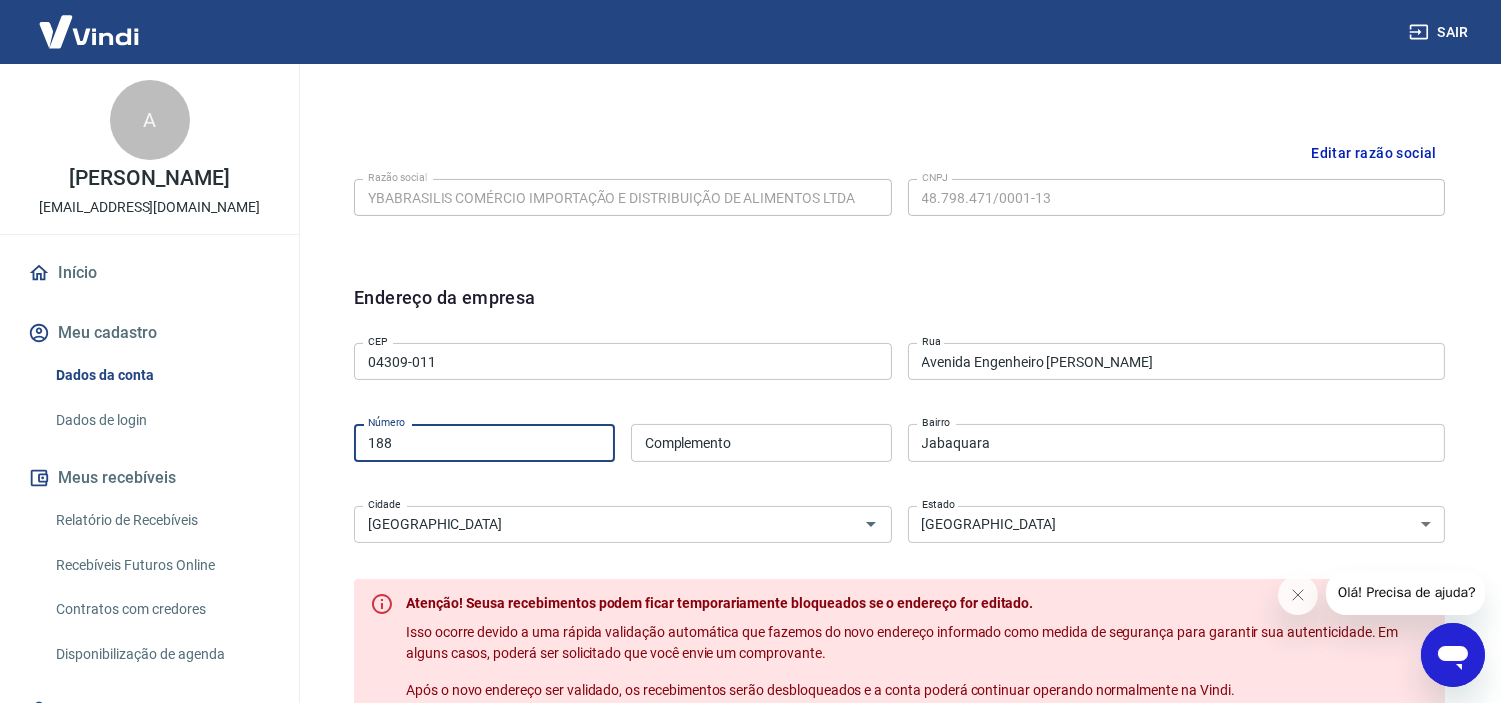 drag, startPoint x: 420, startPoint y: 447, endPoint x: 342, endPoint y: 435, distance: 78.91768 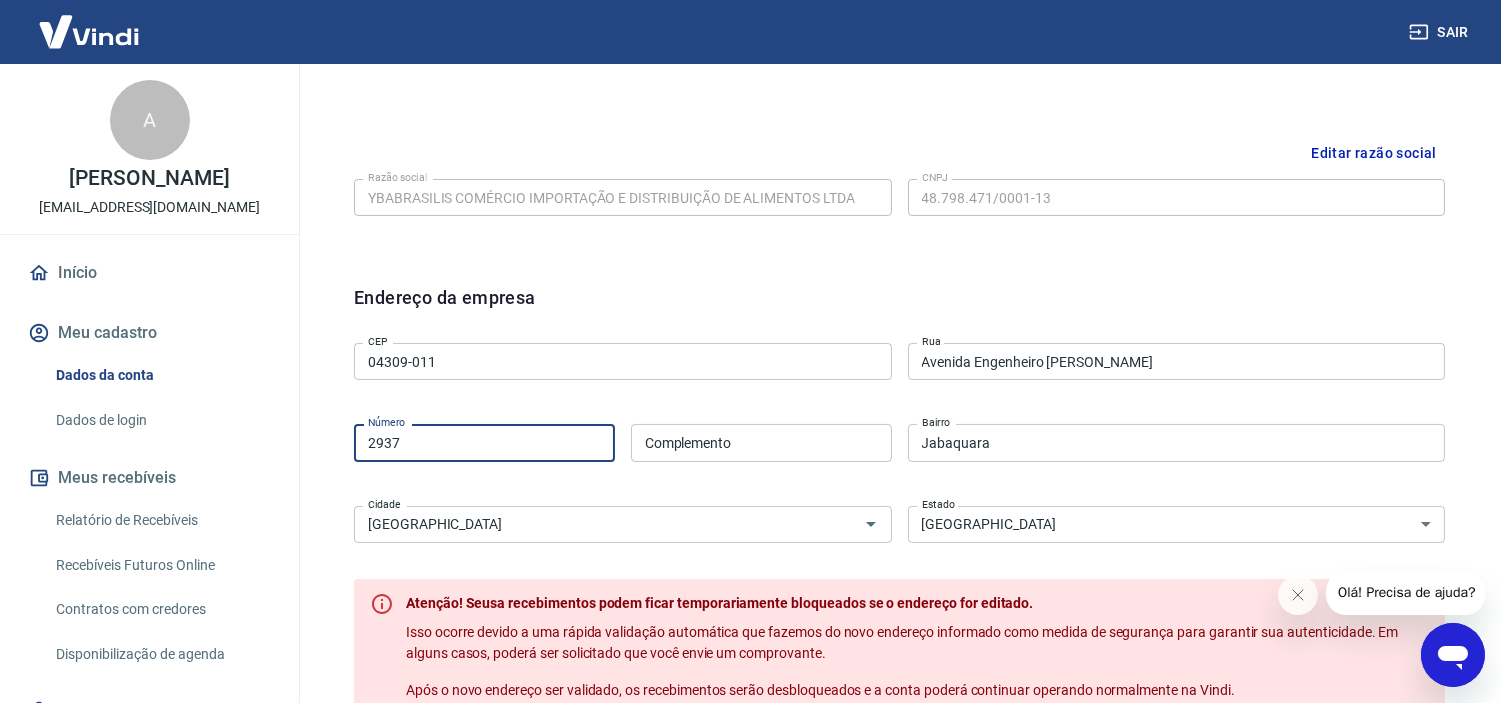 type on "2937" 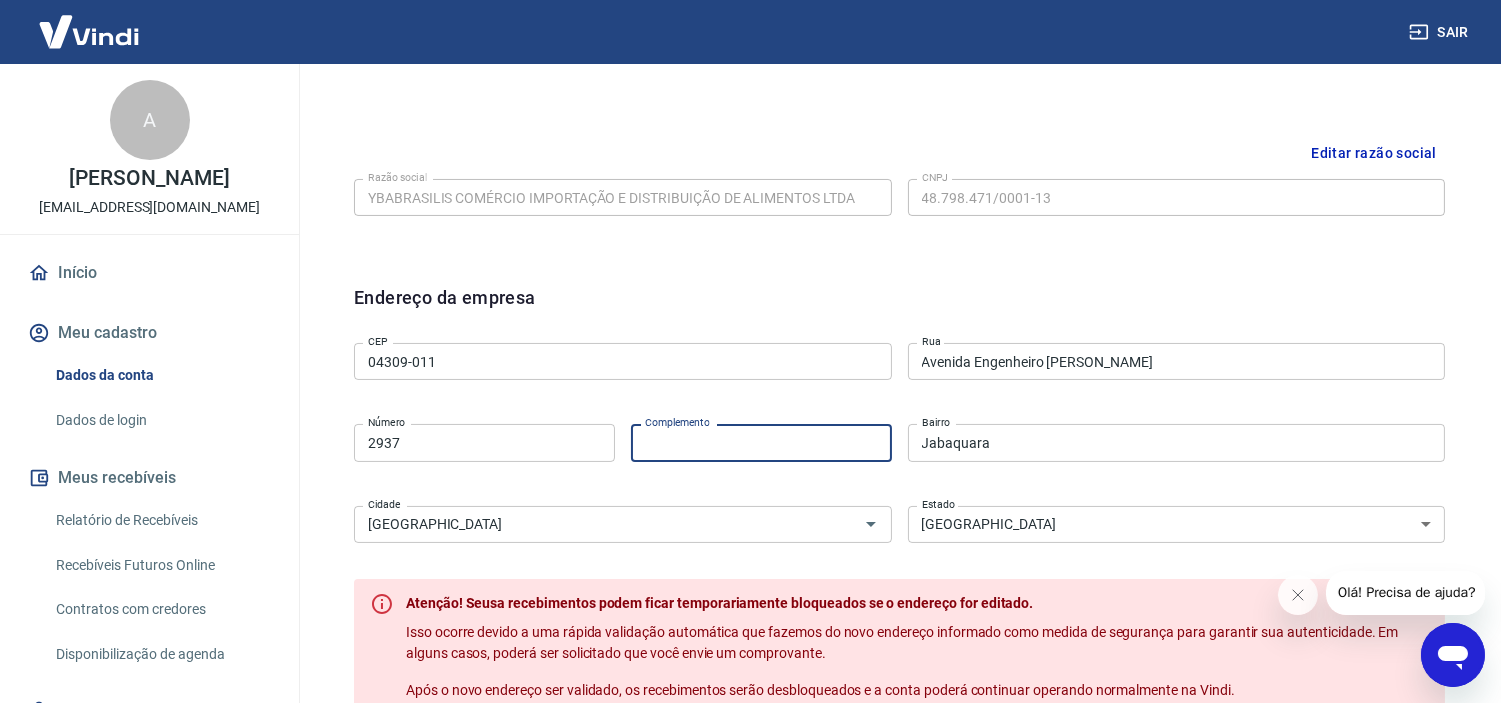 click on "Complemento" at bounding box center (761, 442) 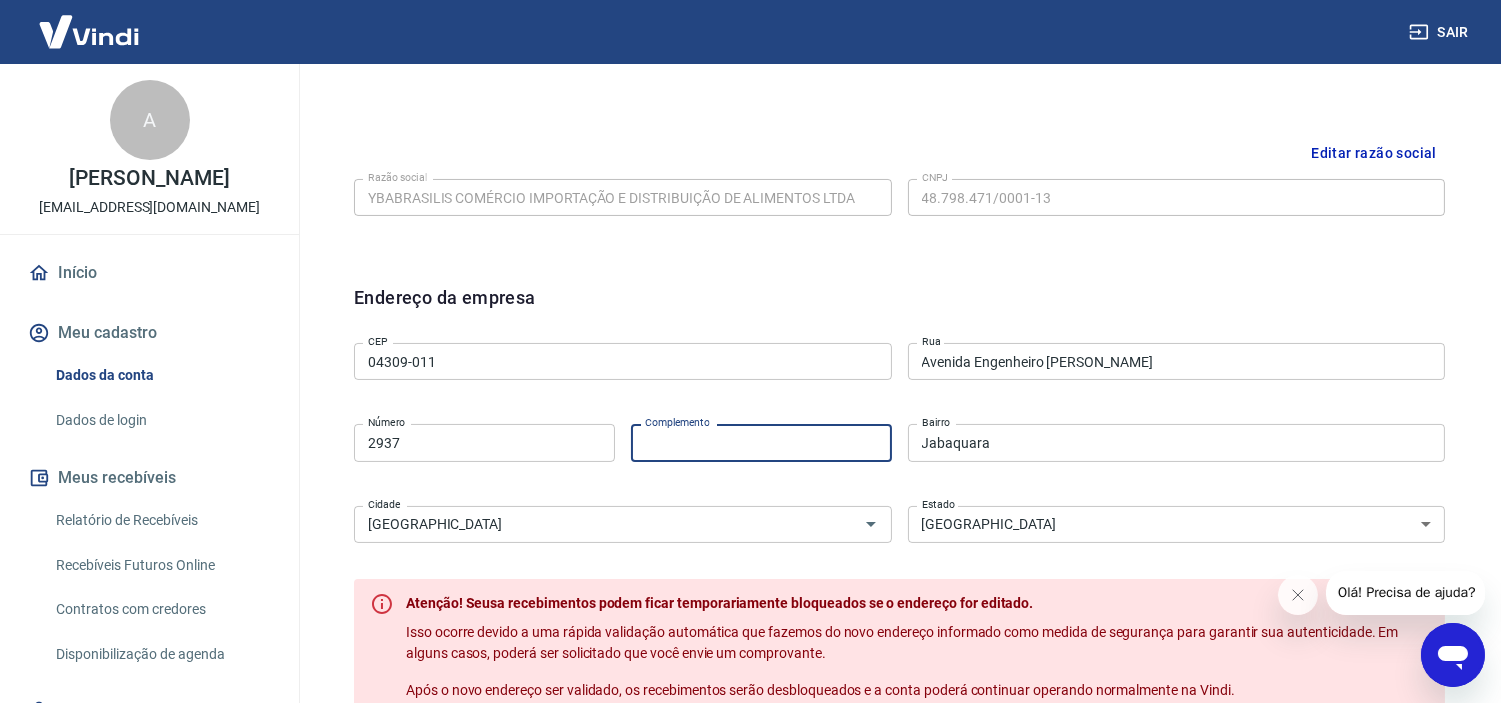 type on "sala 3 B" 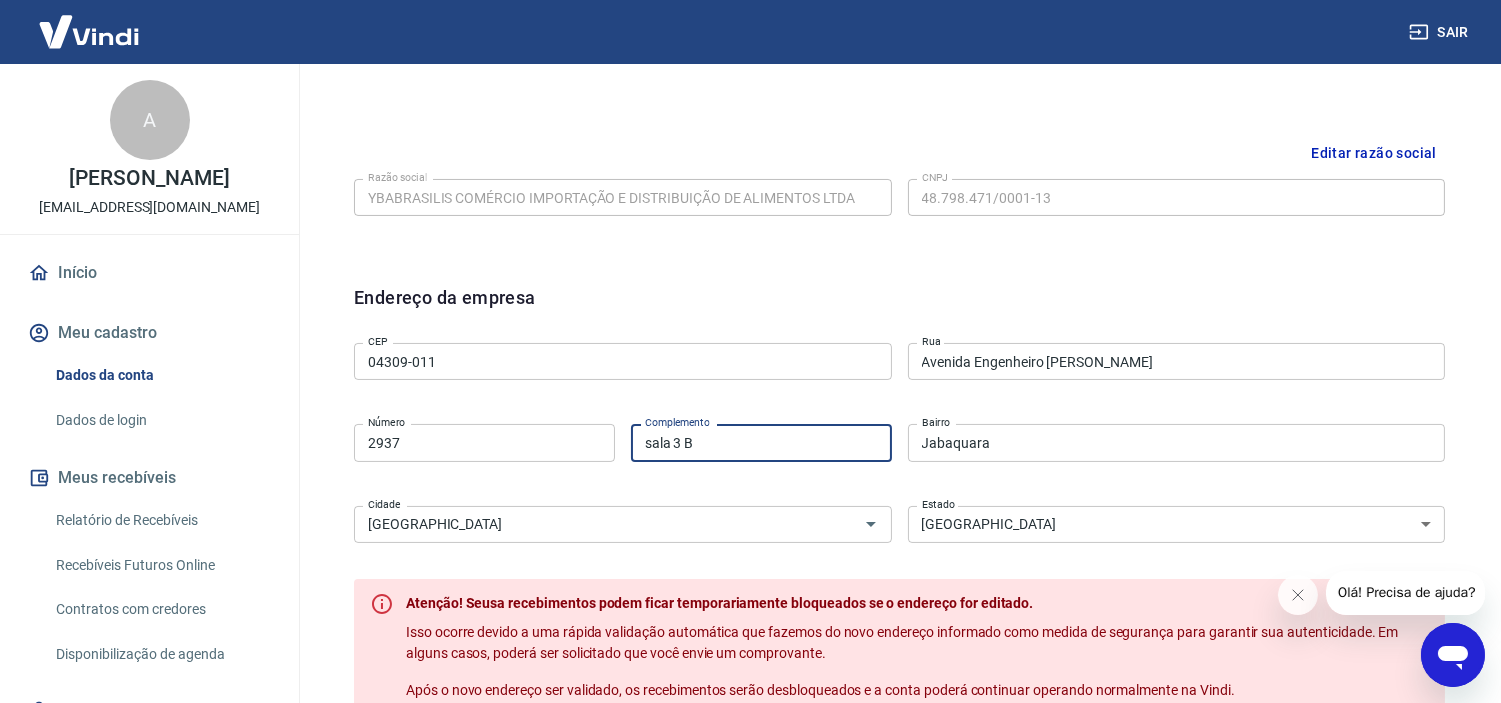 scroll, scrollTop: 666, scrollLeft: 0, axis: vertical 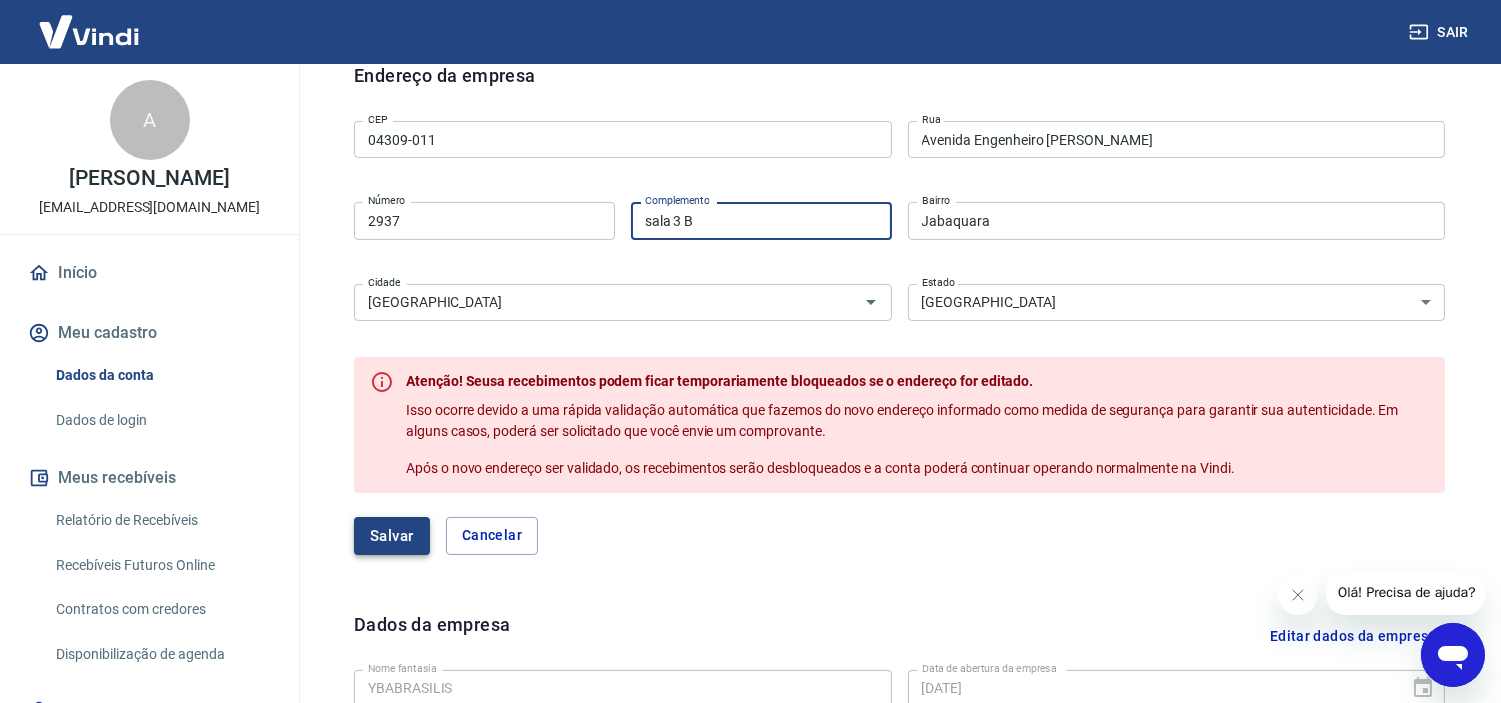 click on "Salvar" at bounding box center [392, 536] 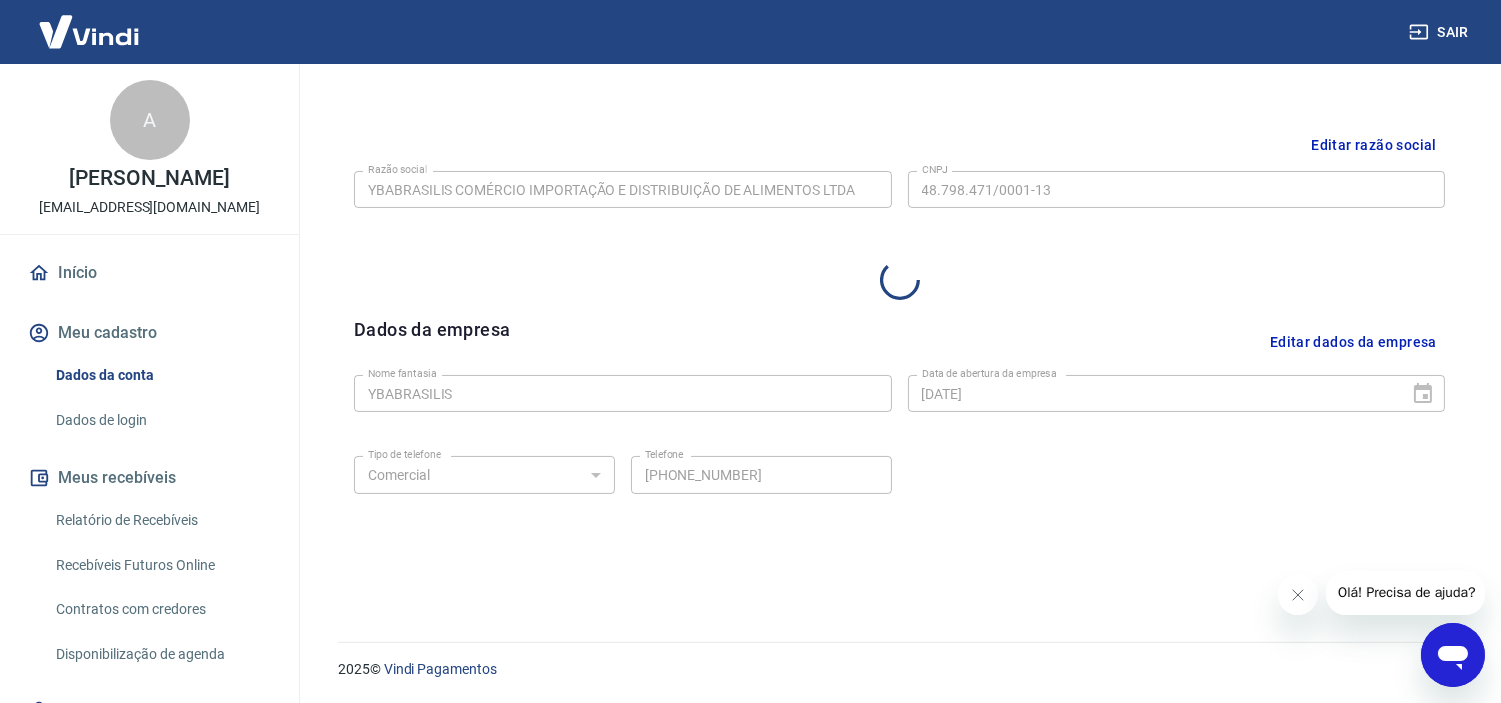 select on "SP" 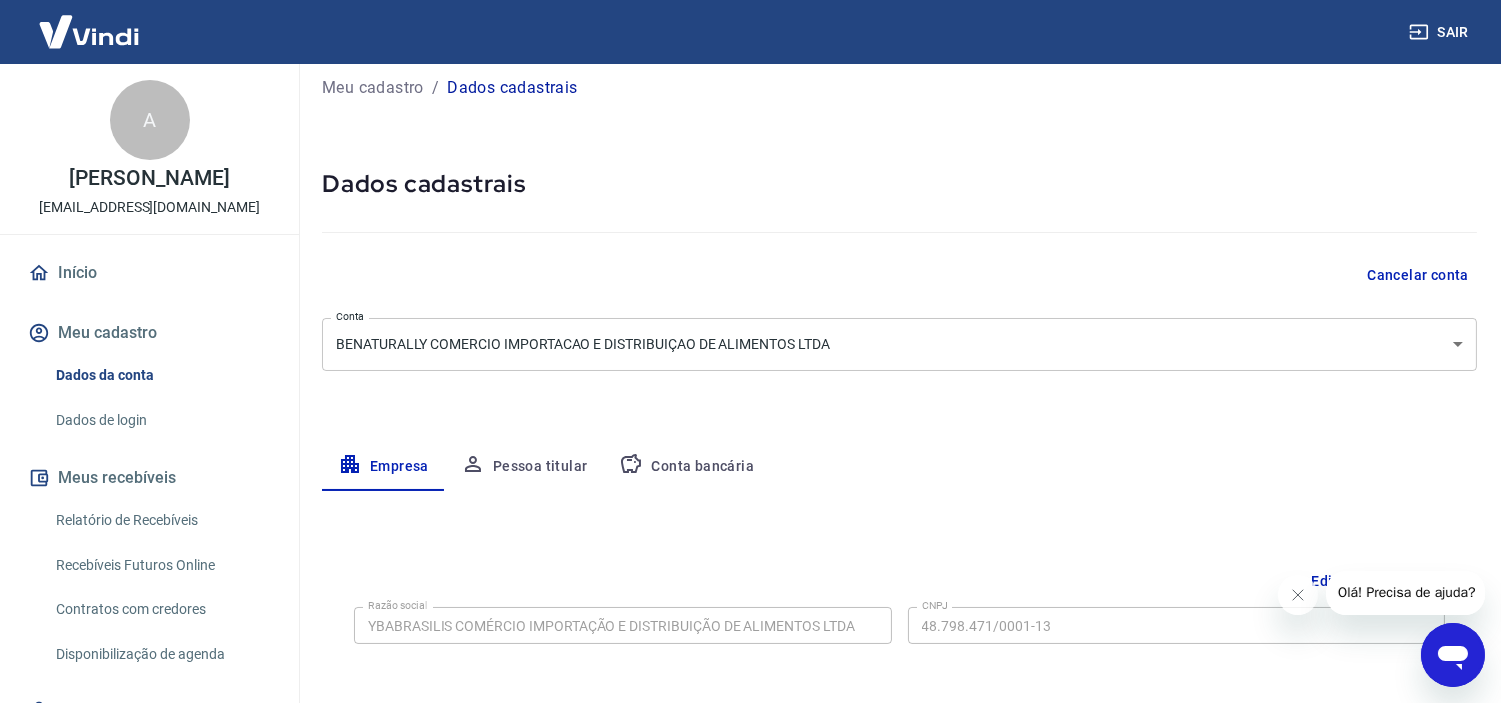 scroll, scrollTop: 0, scrollLeft: 0, axis: both 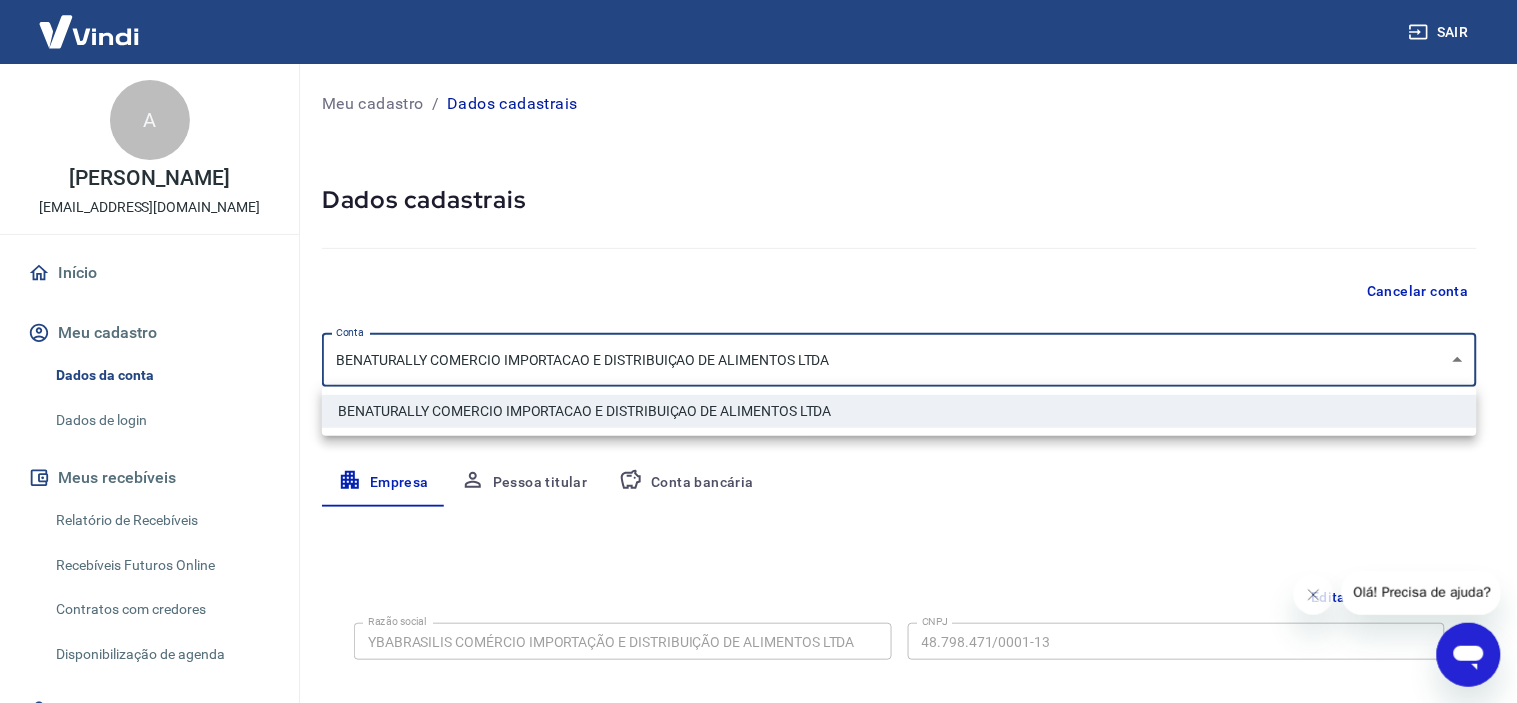 click on "Sair A Ariane Machado Pereira Mesquita financeiro@benaturally.com.br Início Meu cadastro Dados da conta Dados de login Meus recebíveis Relatório de Recebíveis Recebíveis Futuros Online Contratos com credores Disponibilização de agenda Segurança Fale conosco Volte para o portal de gerenciamento de vendas do Intermediador. Voltar para  Intermediador Meu cadastro / Dados cadastrais Dados cadastrais Cancelar conta Conta BENATURALLY COMERCIO IMPORTACAO E DISTRIBUIÇAO DE ALIMENTOS LTDA [object Object] Conta Empresa Pessoa titular Conta bancária Editar razão social Razão social YBABRASILIS COMÉRCIO IMPORTAÇÃO E DISTRIBUIÇÃO DE ALIMENTOS LTDA Razão social CNPJ 48.798.471/0001-13 CNPJ Endereço da empresa Editar endereço CEP 04309-011 CEP Rua Avenida Engenheiro Armando de Arruda Pereira Rua Número 2937 Número Complemento sala 3 B Complemento Bairro Jabaquara Bairro Cidade São Paulo Cidade Estado Acre Alagoas Amapá Amazonas Bahia Ceará Distrito Federal Espírito Santo Goiás Maranhão Pará 2025" at bounding box center [758, 351] 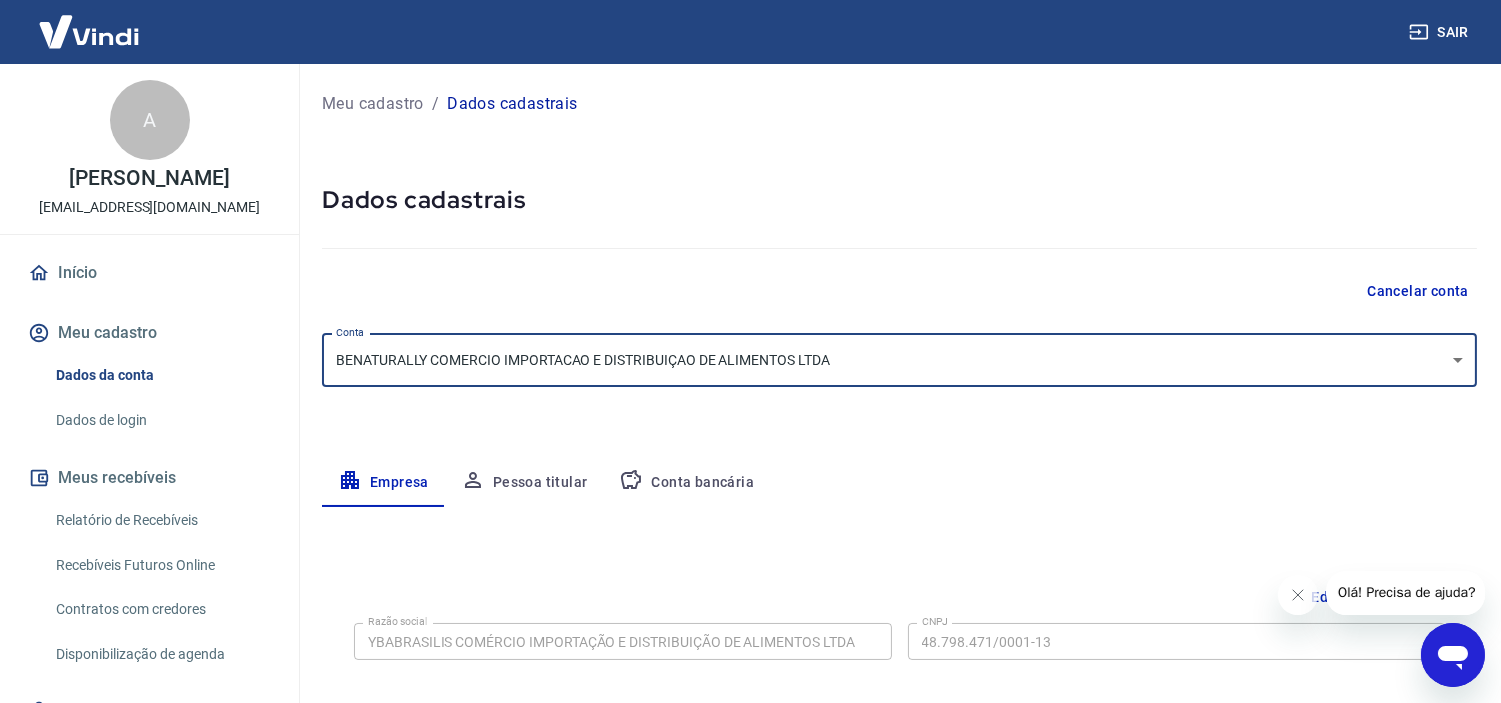 click on "Conta bancária" at bounding box center [686, 483] 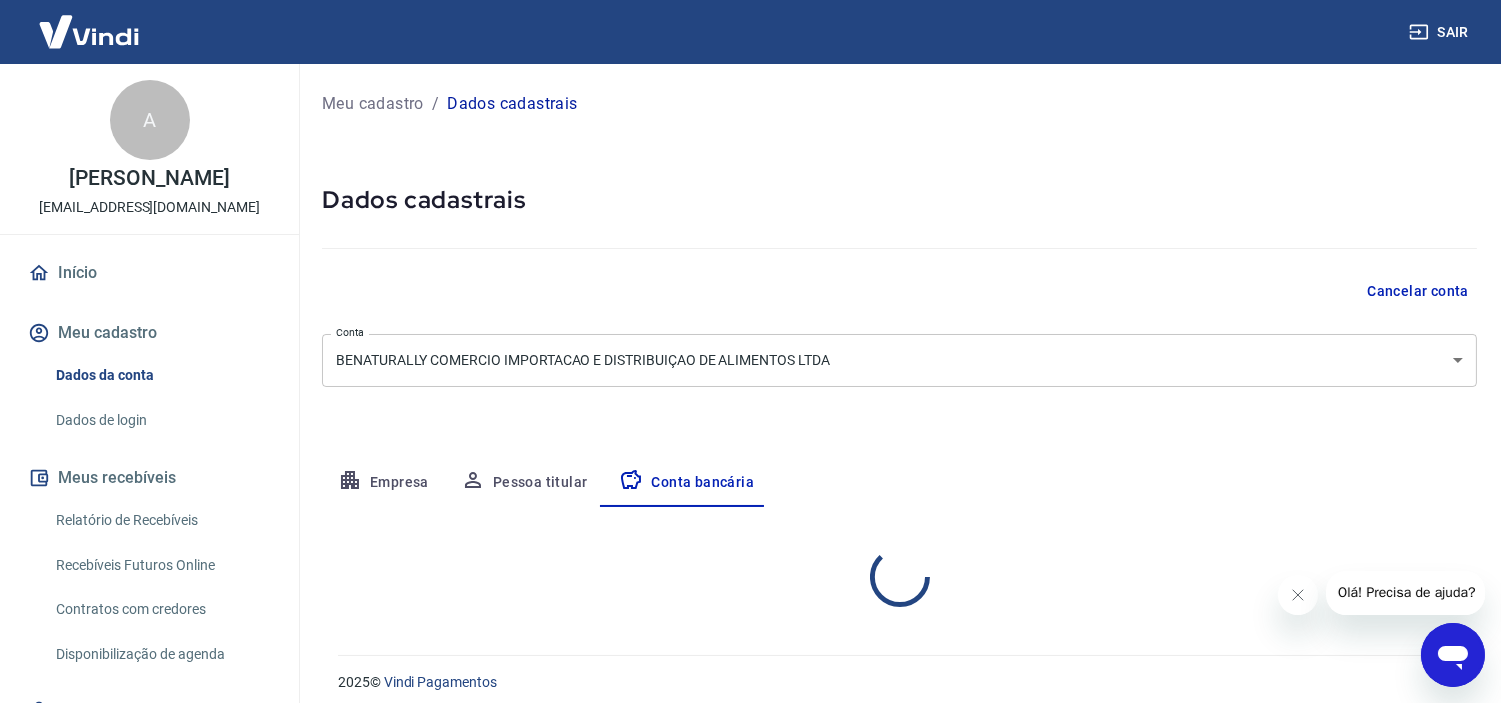select on "1" 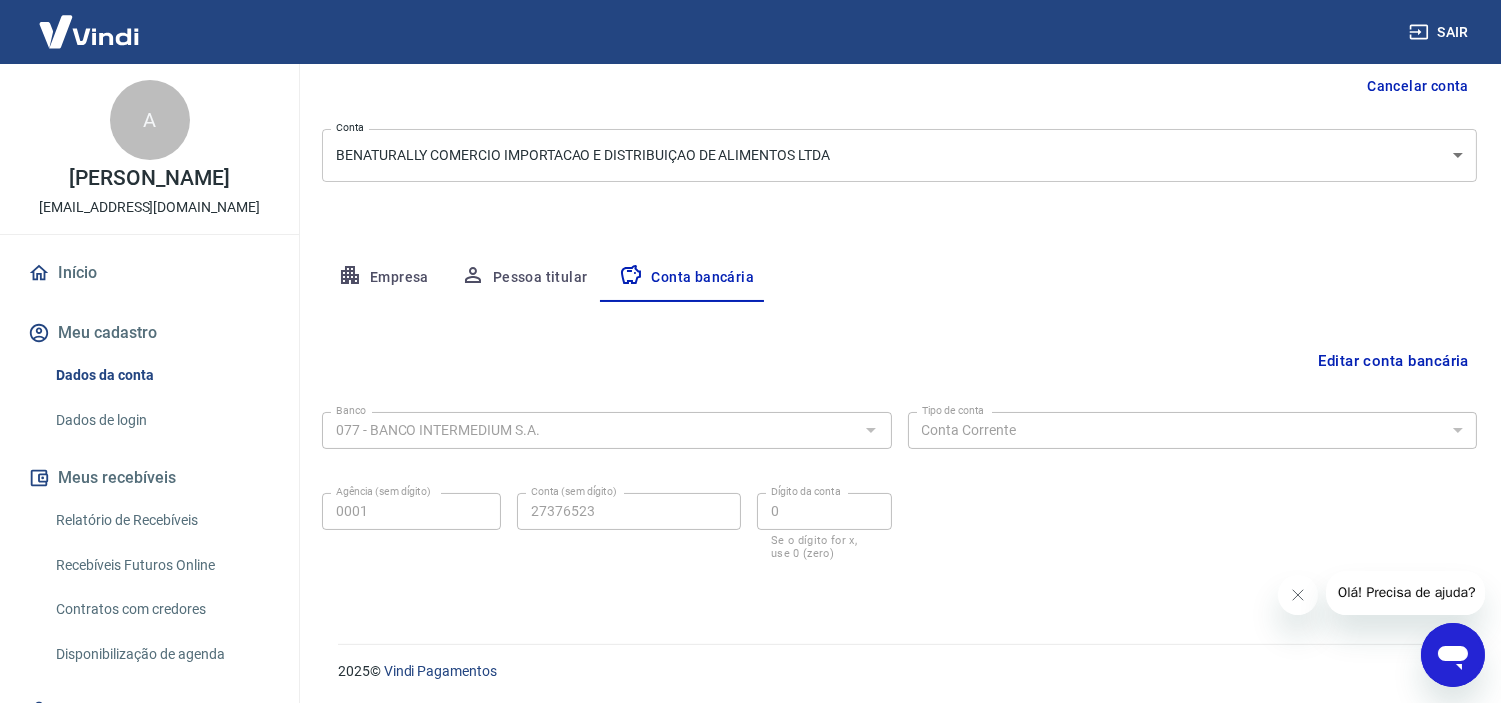 scroll, scrollTop: 207, scrollLeft: 0, axis: vertical 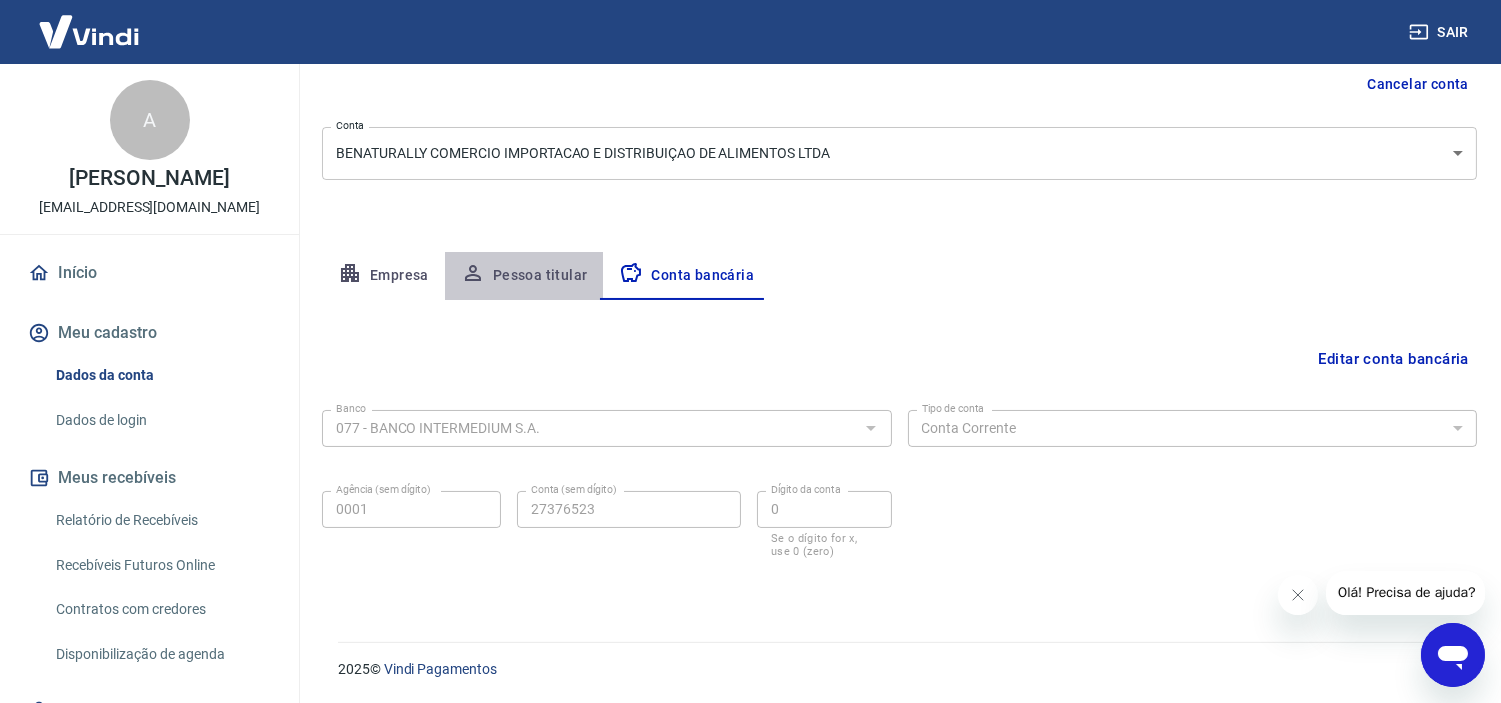 click on "Pessoa titular" at bounding box center (524, 276) 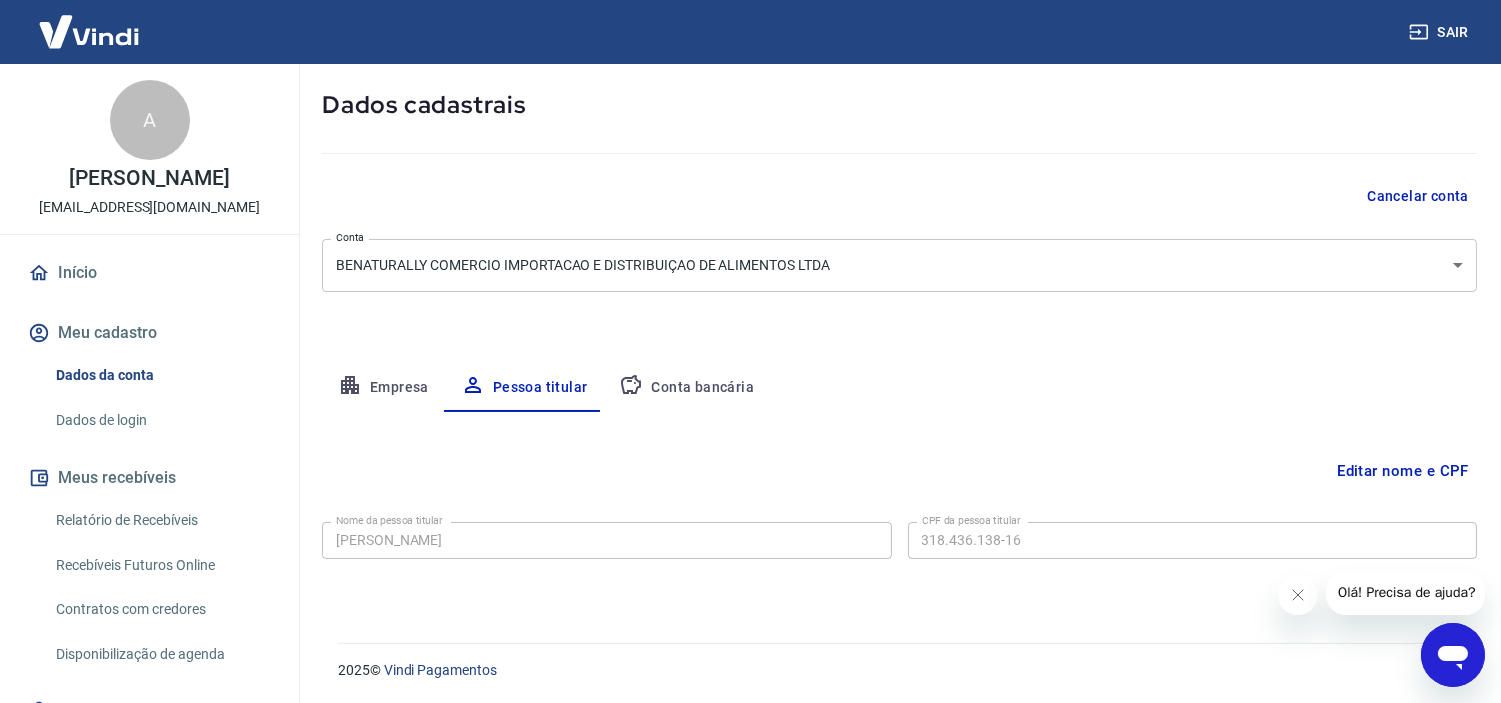 scroll, scrollTop: 96, scrollLeft: 0, axis: vertical 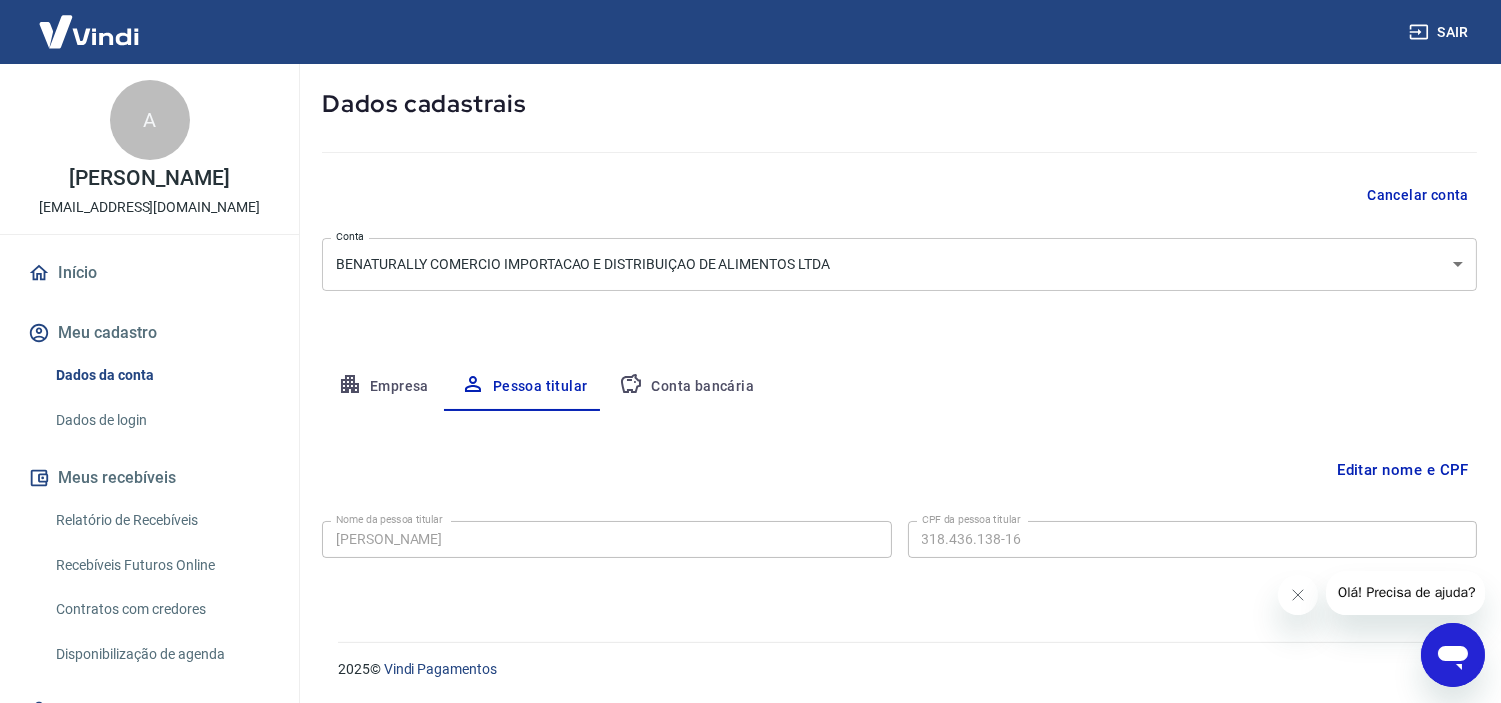 click on "Empresa" at bounding box center [383, 387] 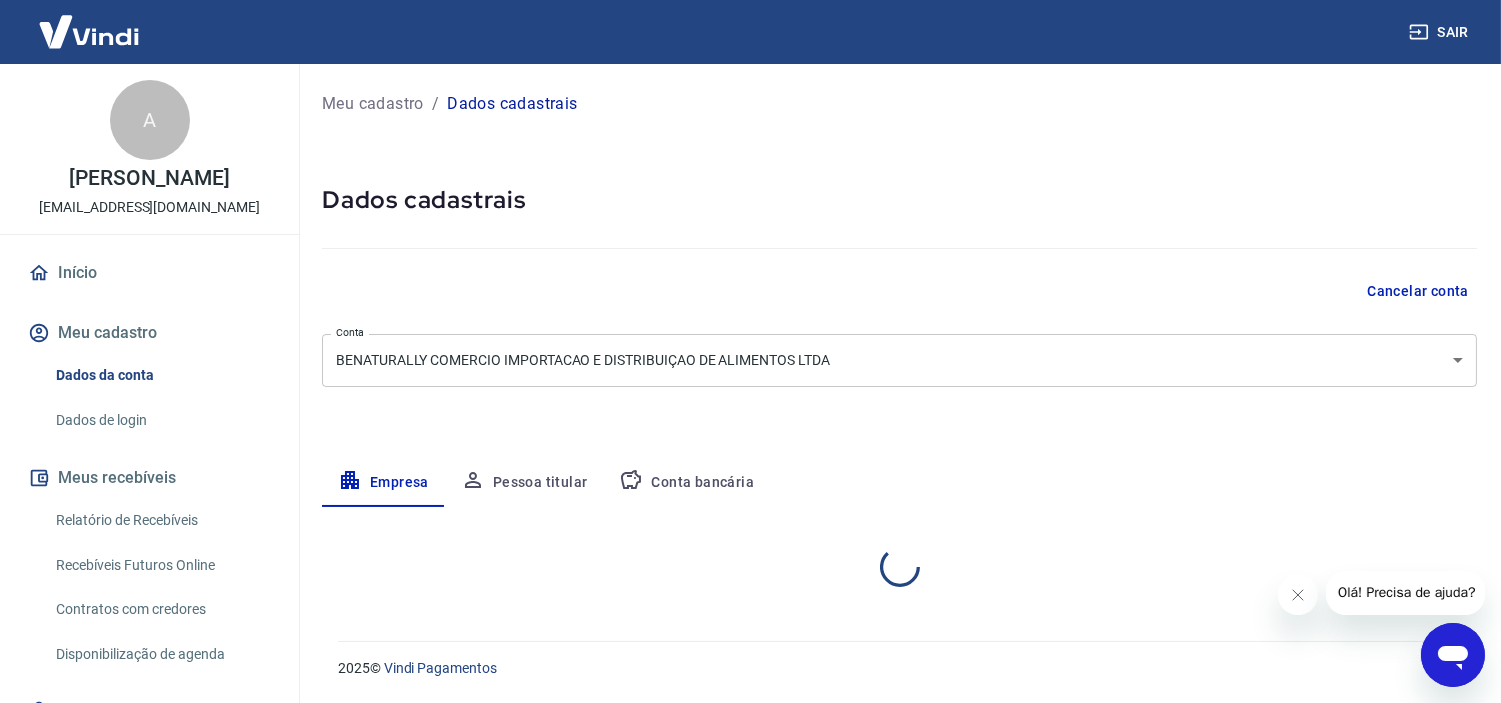 scroll, scrollTop: 0, scrollLeft: 0, axis: both 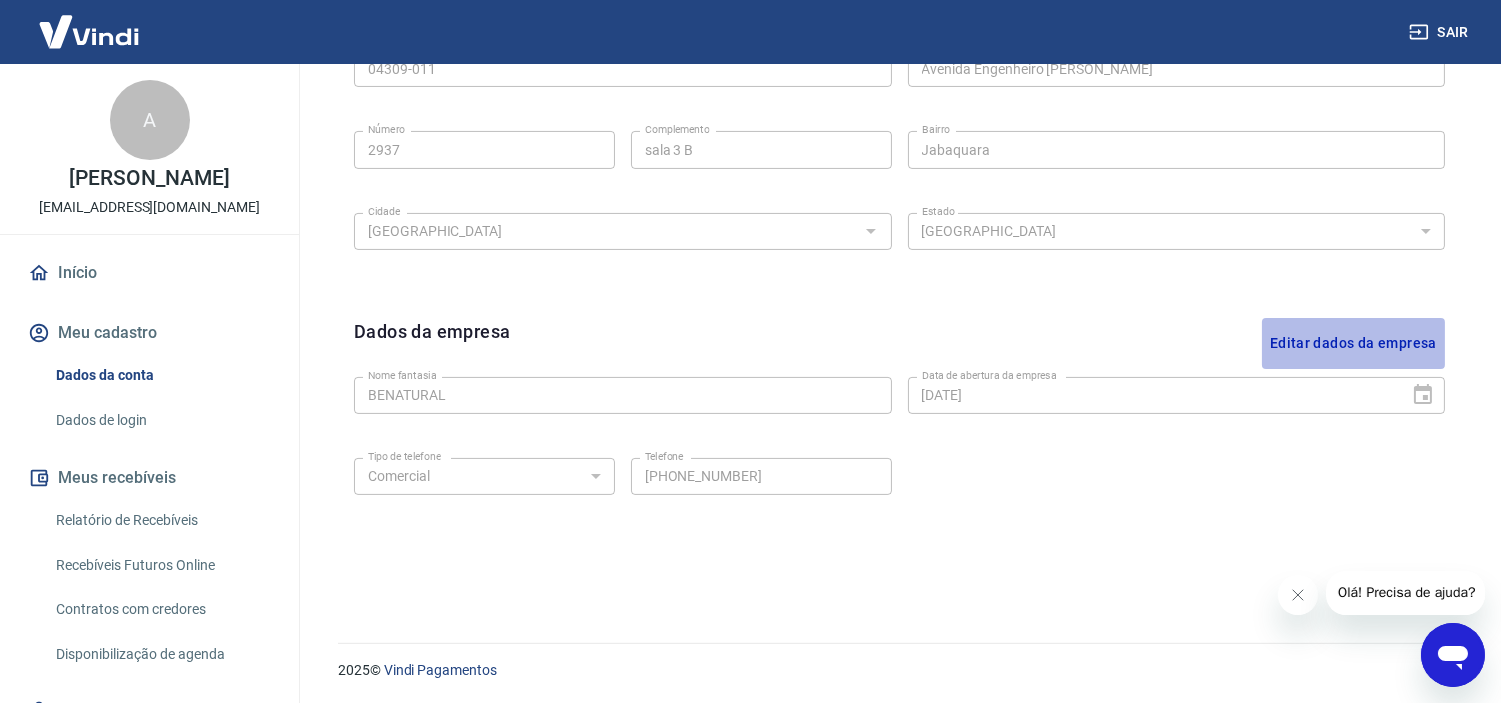 click on "Editar dados da empresa" at bounding box center (1353, 343) 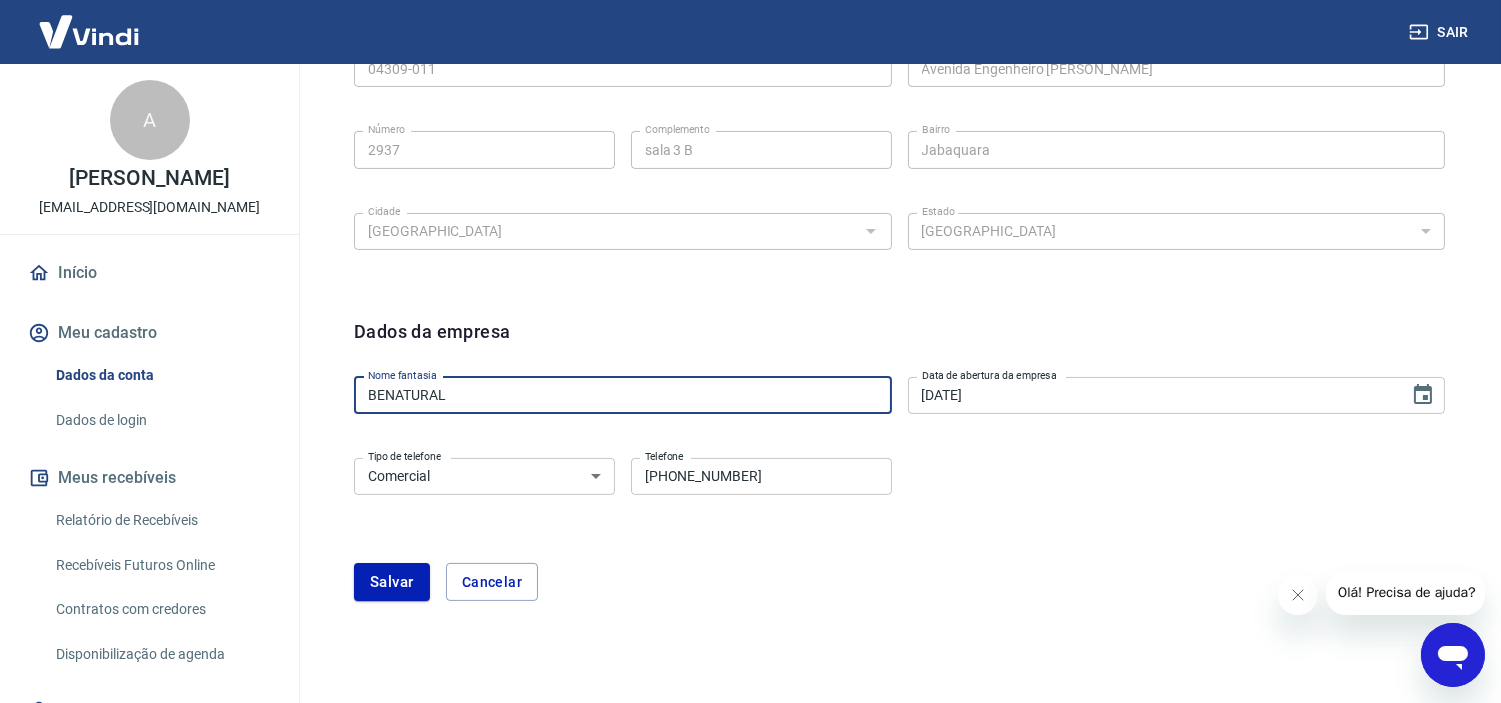 drag, startPoint x: 485, startPoint y: 395, endPoint x: 65, endPoint y: 394, distance: 420.0012 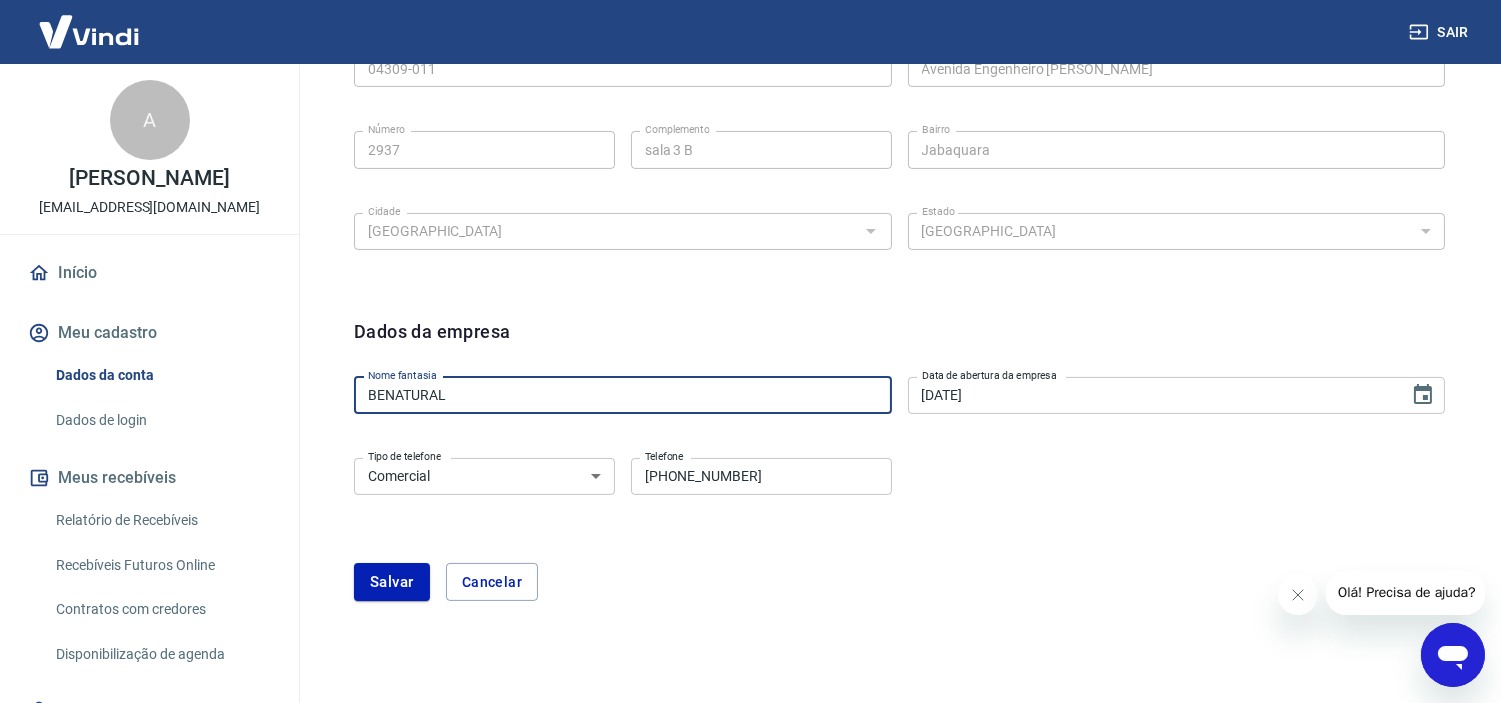 click on "Sair A Ariane Machado Pereira Mesquita financeiro@benaturally.com.br Início Meu cadastro Dados da conta Dados de login Meus recebíveis Relatório de Recebíveis Recebíveis Futuros Online Contratos com credores Disponibilização de agenda Segurança Fale conosco Volte para o portal de gerenciamento de vendas do Intermediador. Voltar para  Intermediador Meu cadastro / Dados cadastrais Dados cadastrais Cancelar conta Conta BENATURALLY COMERCIO IMPORTACAO E DISTRIBUIÇAO DE ALIMENTOS LTDA [object Object] Conta Empresa Pessoa titular Conta bancária Editar razão social Razão social BENATURALLY COMERCIO IMPORTACAO E DISTRIBUIÇAO DE ALIMENTOS LTDA Razão social CNPJ 48.798.471/0001-13 CNPJ Endereço da empresa Editar endereço CEP 04309-011 CEP Rua Avenida Engenheiro Armando de Arruda Pereira Rua Número 2937 Número Complemento sala 3 B Complemento Bairro Jabaquara Bairro Cidade São Paulo Cidade Estado Acre Alagoas Amapá Amazonas Bahia Ceará Distrito Federal Espírito Santo Goiás Maranhão Mato Grosso" at bounding box center [750, -386] 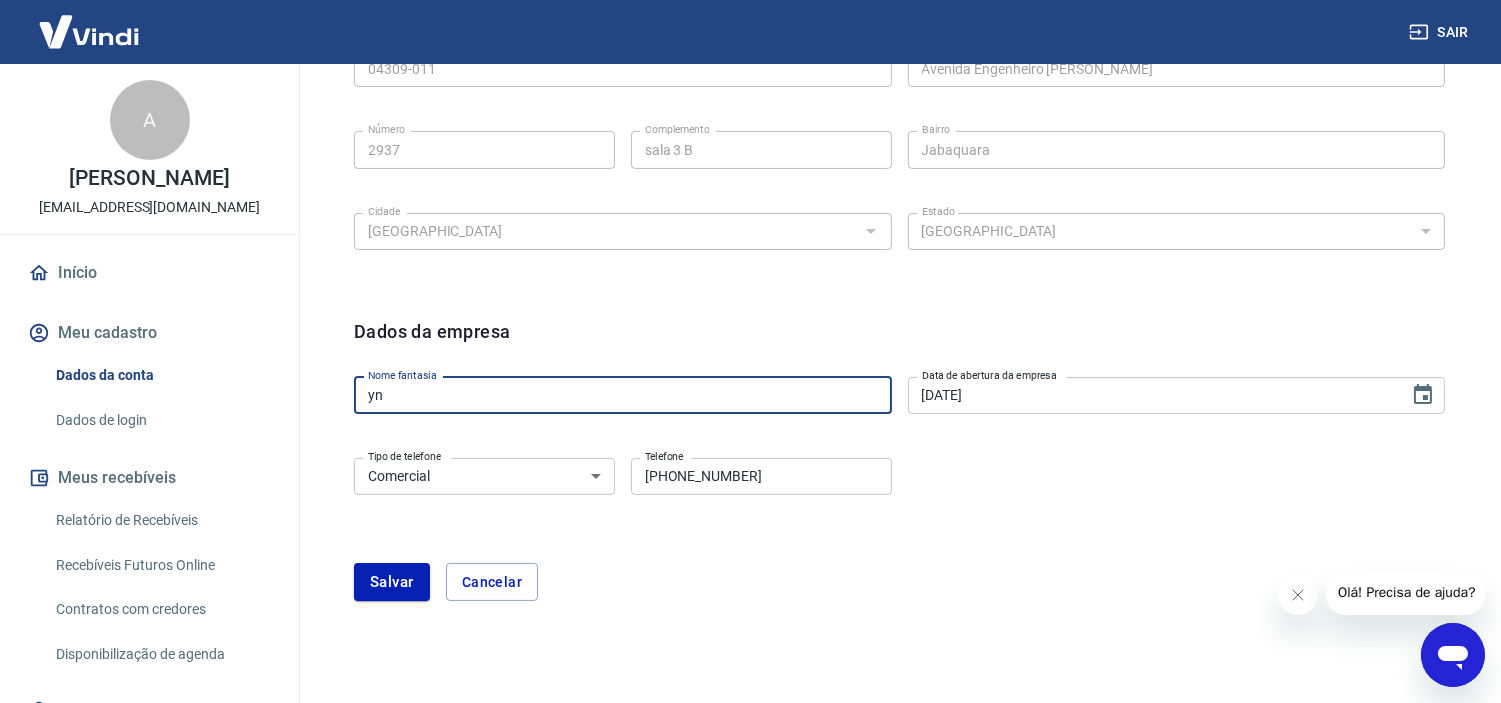 type on "y" 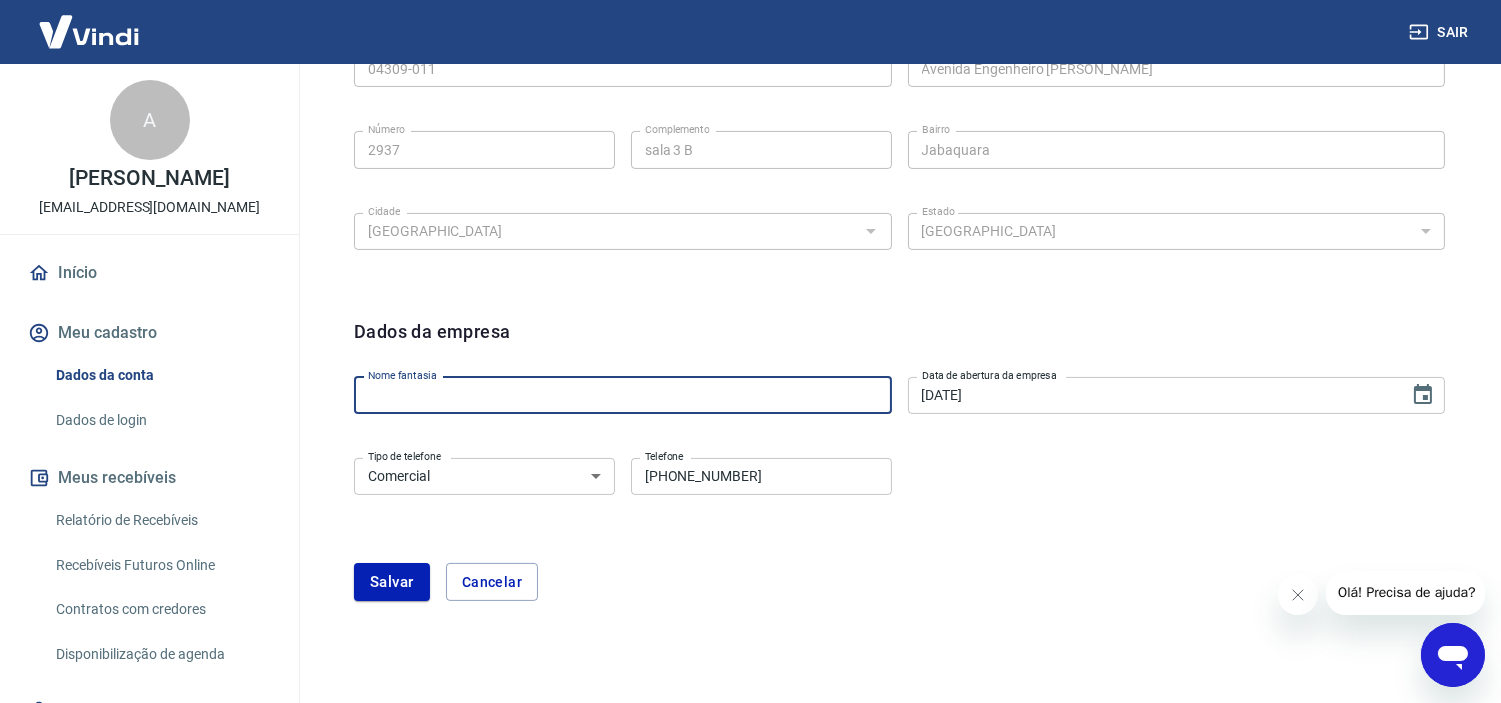 type on "T" 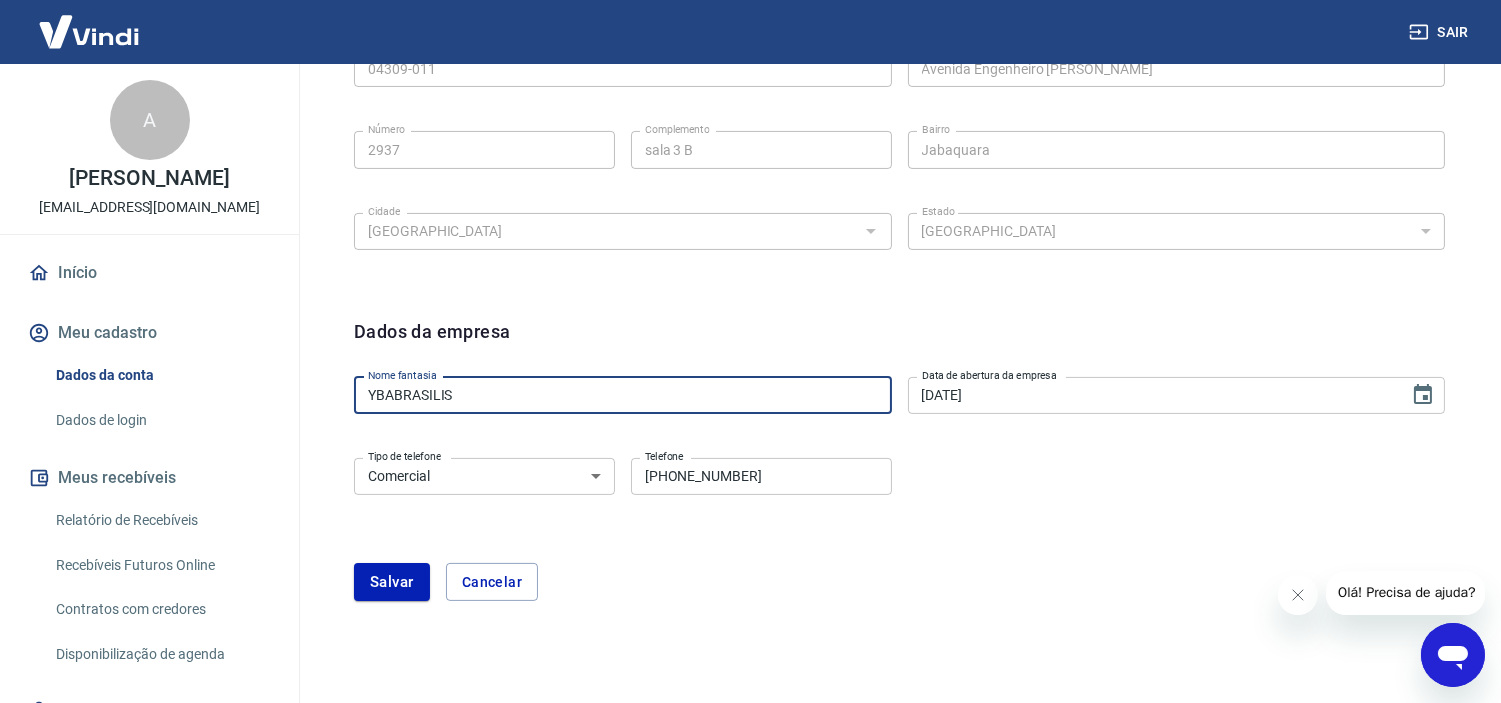 type on "YBABRASILIS" 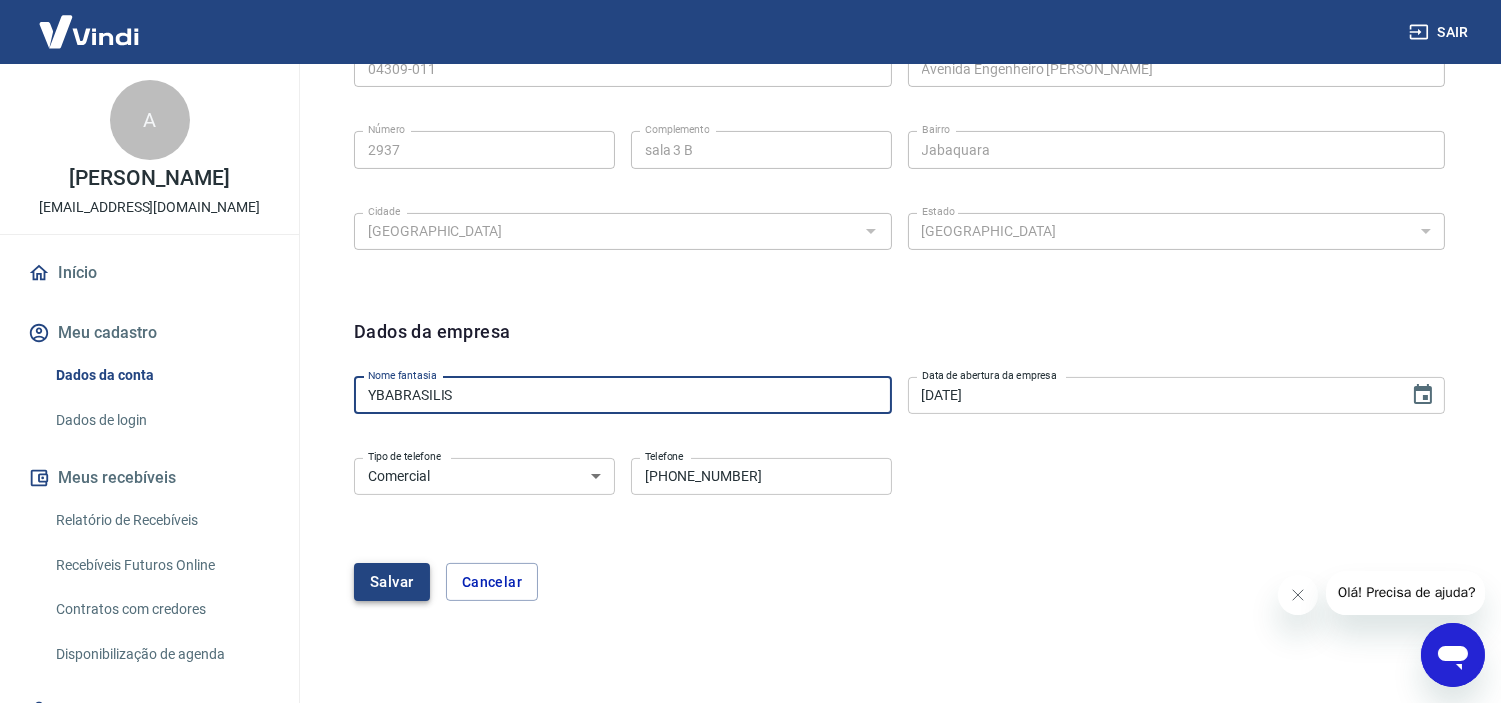 click on "Salvar" at bounding box center (392, 582) 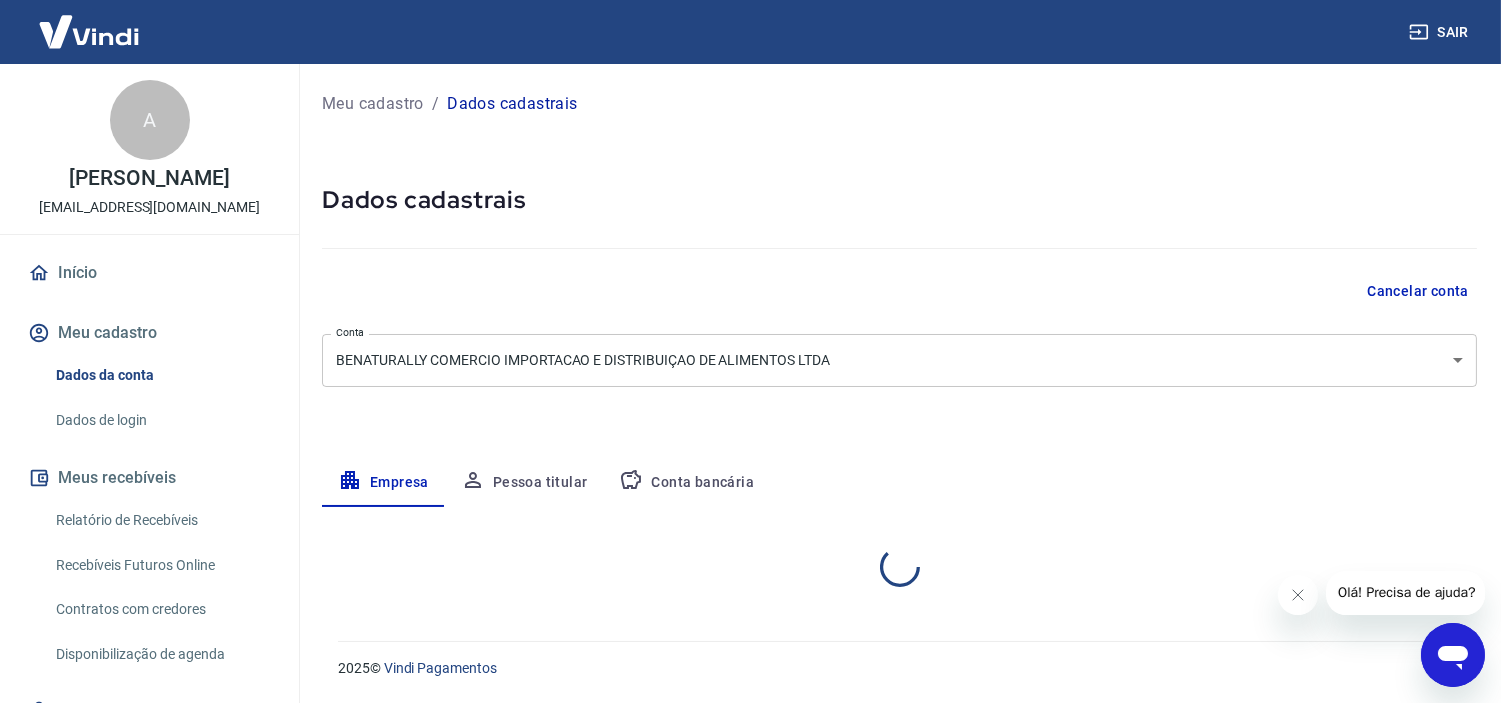 scroll, scrollTop: 0, scrollLeft: 0, axis: both 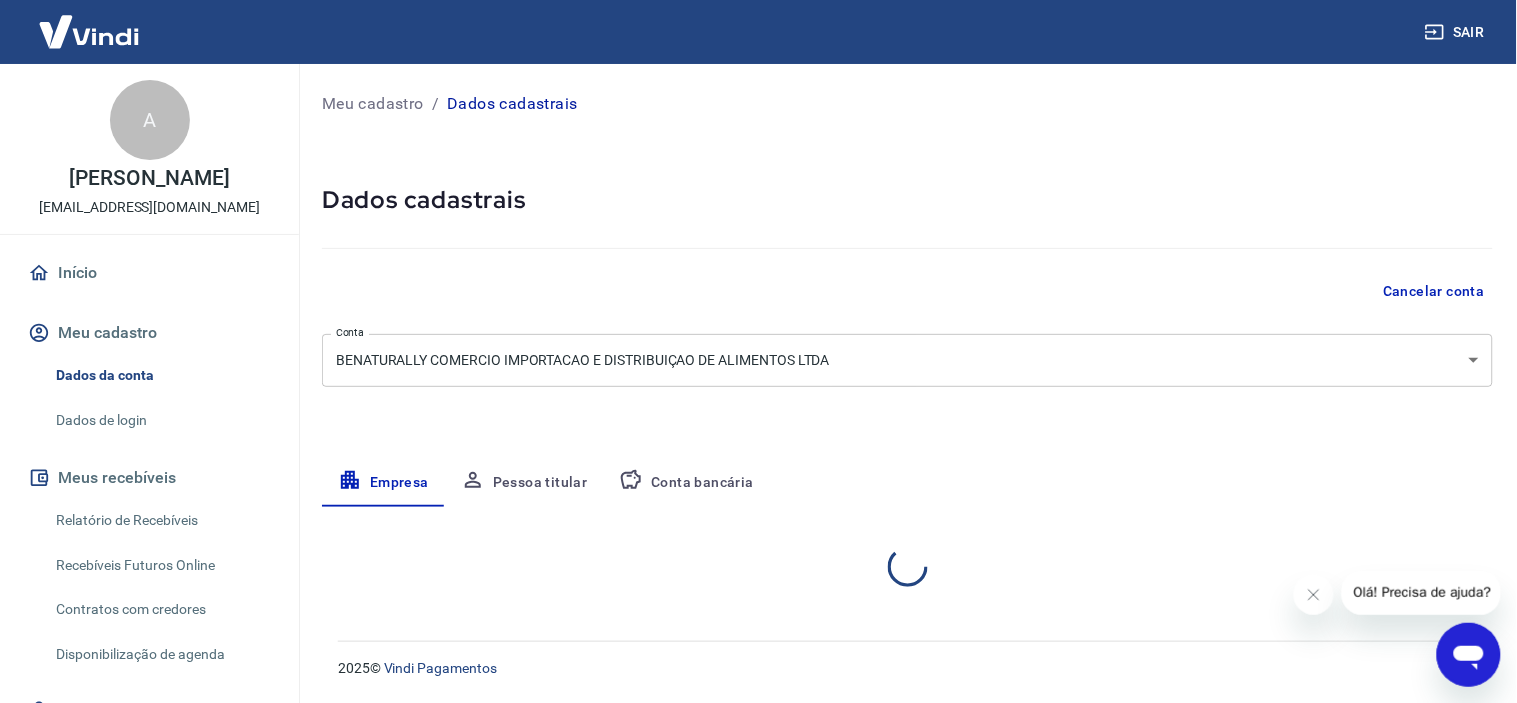select on "SP" 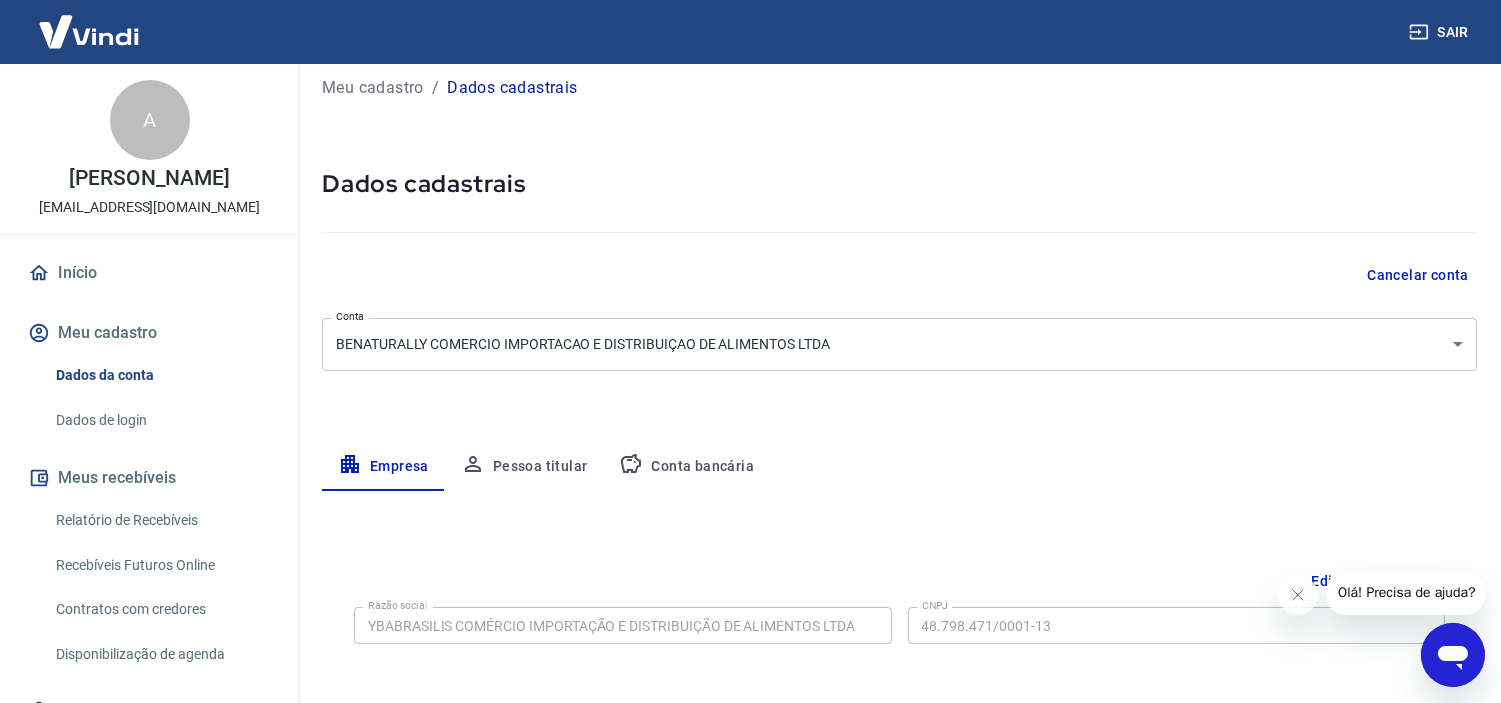 scroll, scrollTop: 0, scrollLeft: 0, axis: both 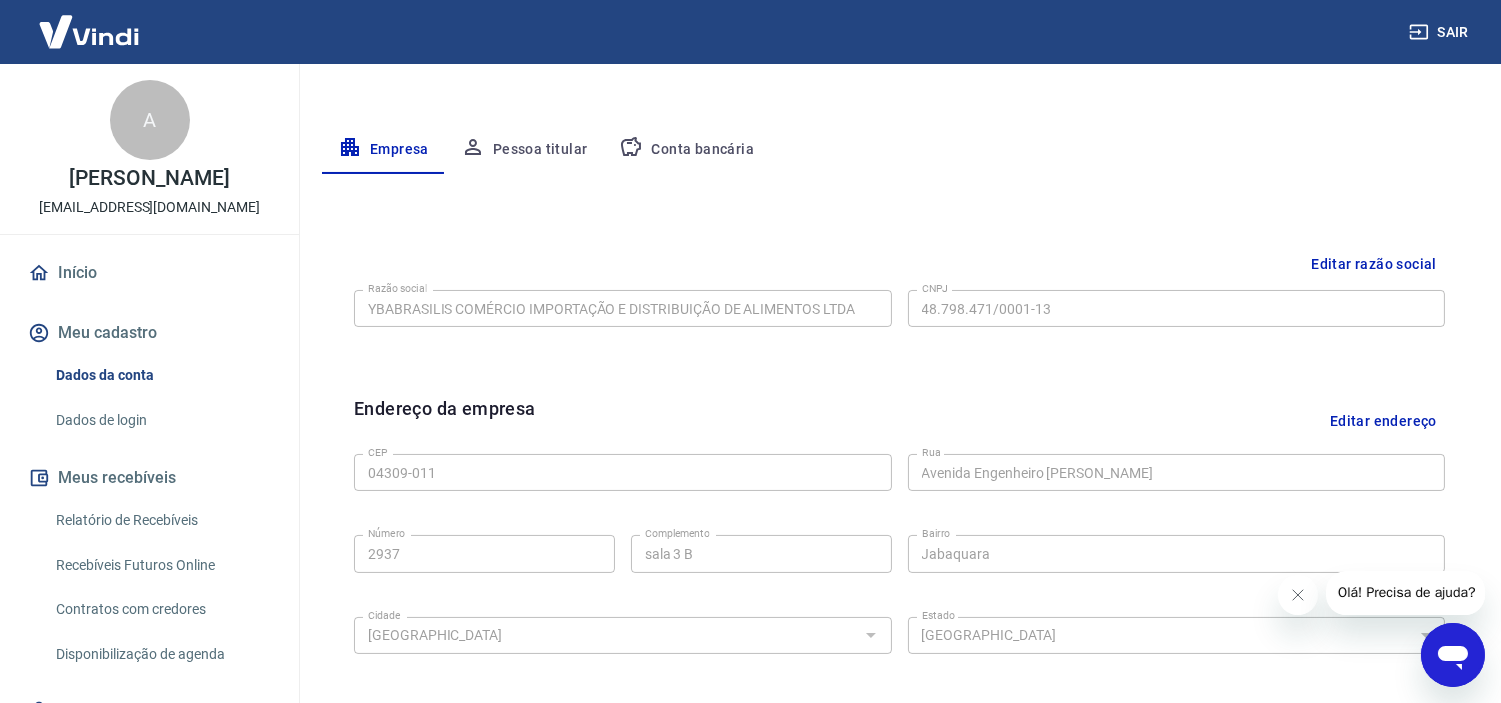 click on "Pessoa titular" at bounding box center [524, 150] 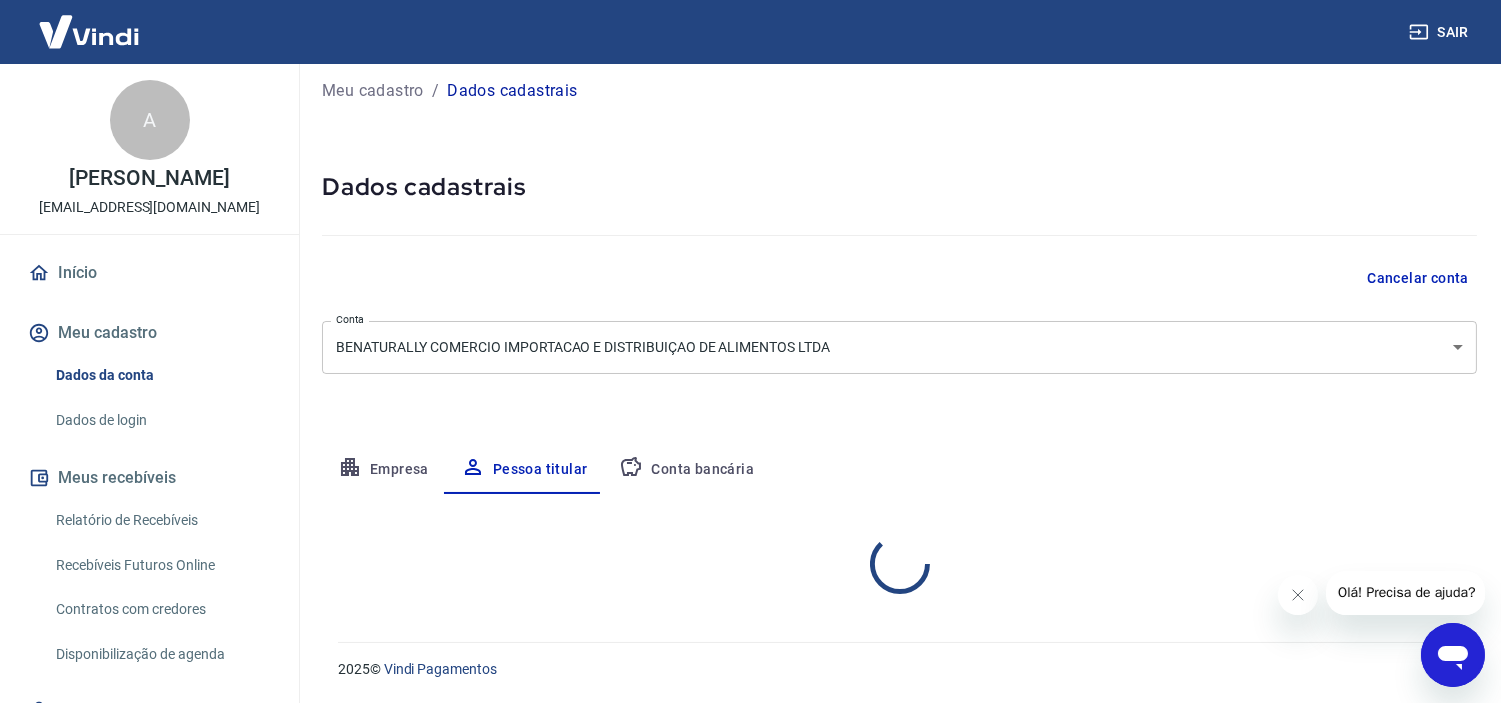 scroll, scrollTop: 96, scrollLeft: 0, axis: vertical 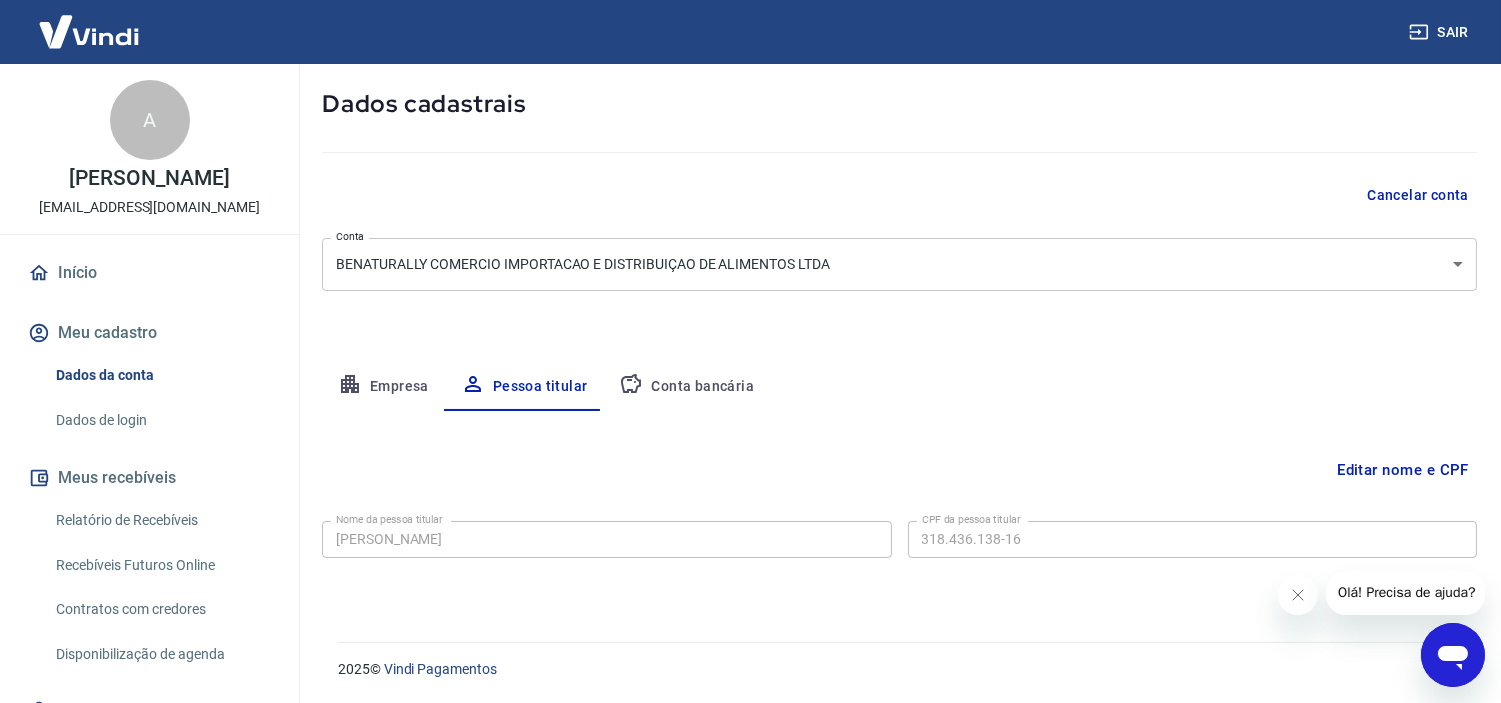 click on "Empresa" at bounding box center [383, 387] 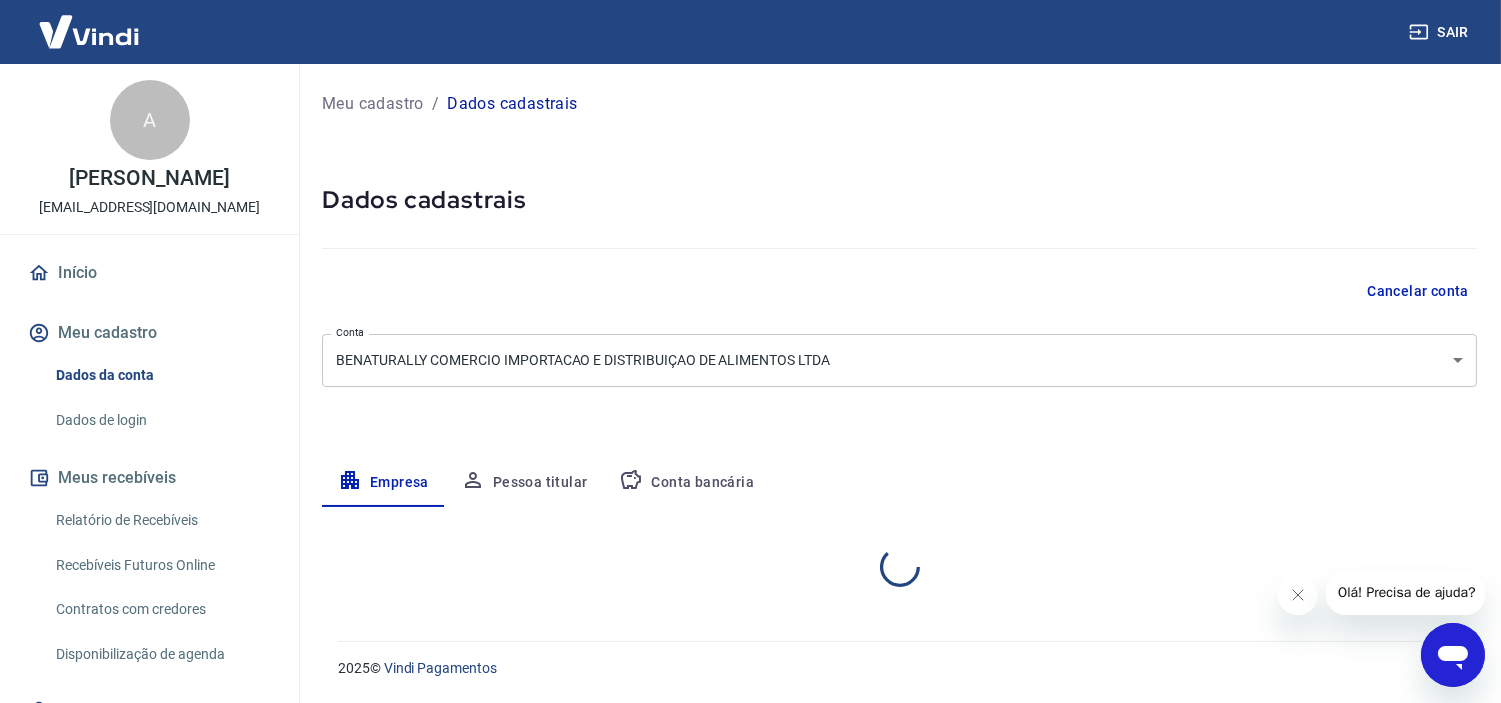 scroll, scrollTop: 0, scrollLeft: 0, axis: both 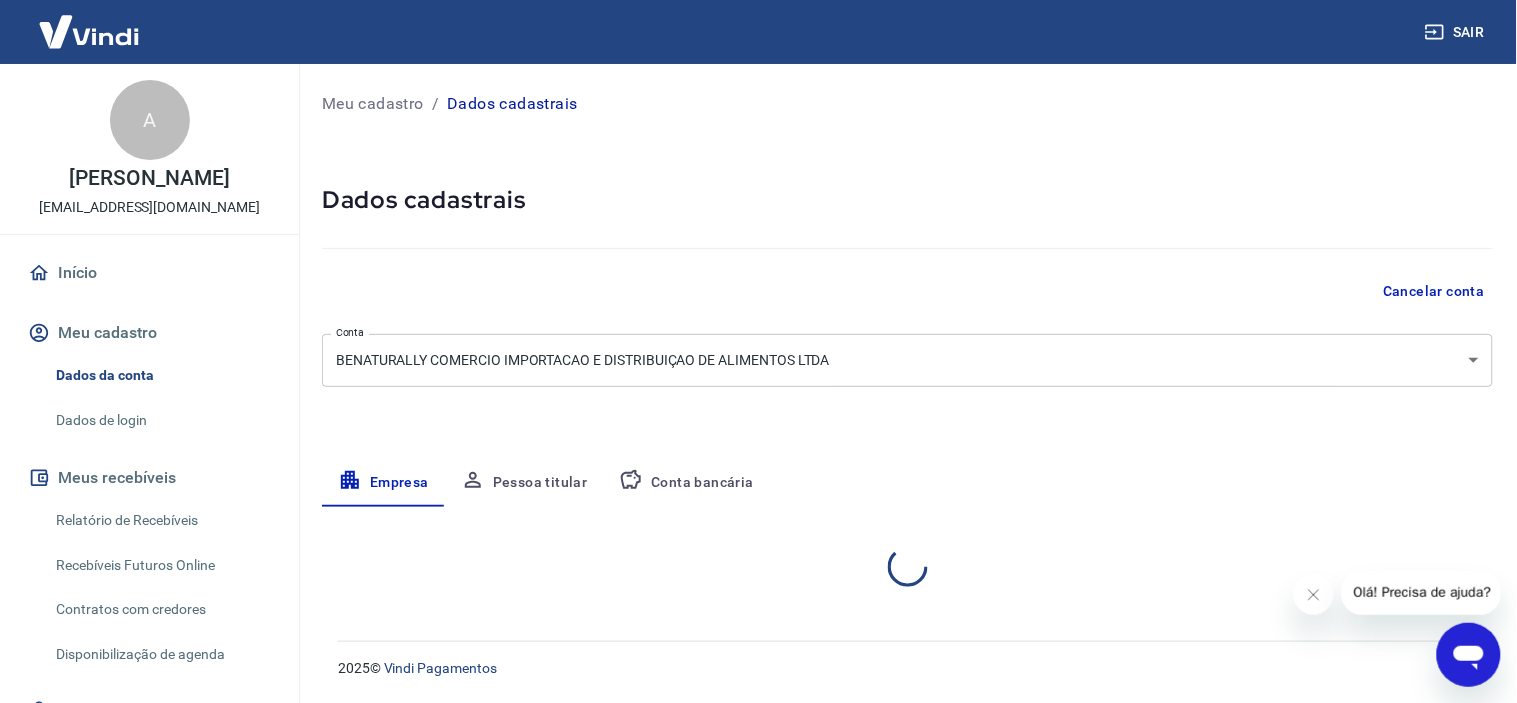 select on "SP" 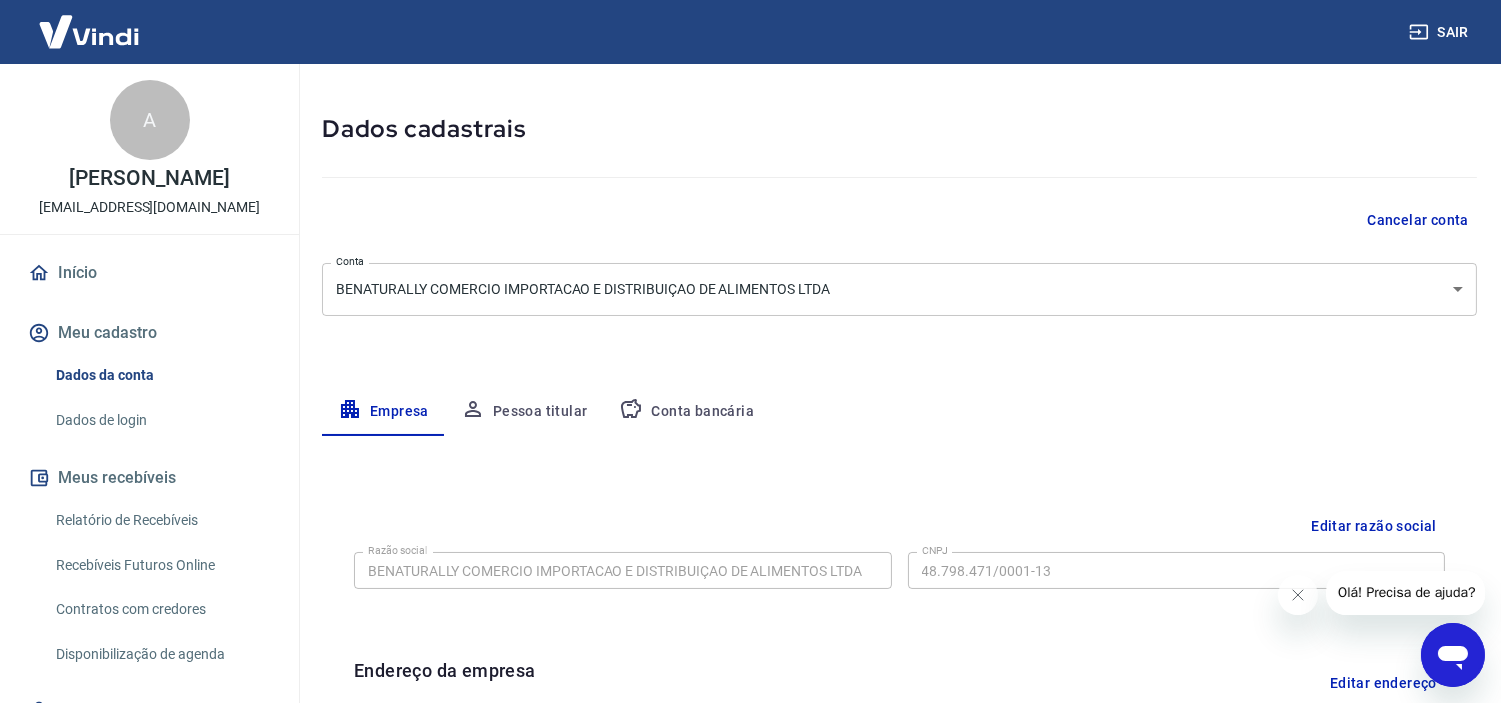 scroll, scrollTop: 0, scrollLeft: 0, axis: both 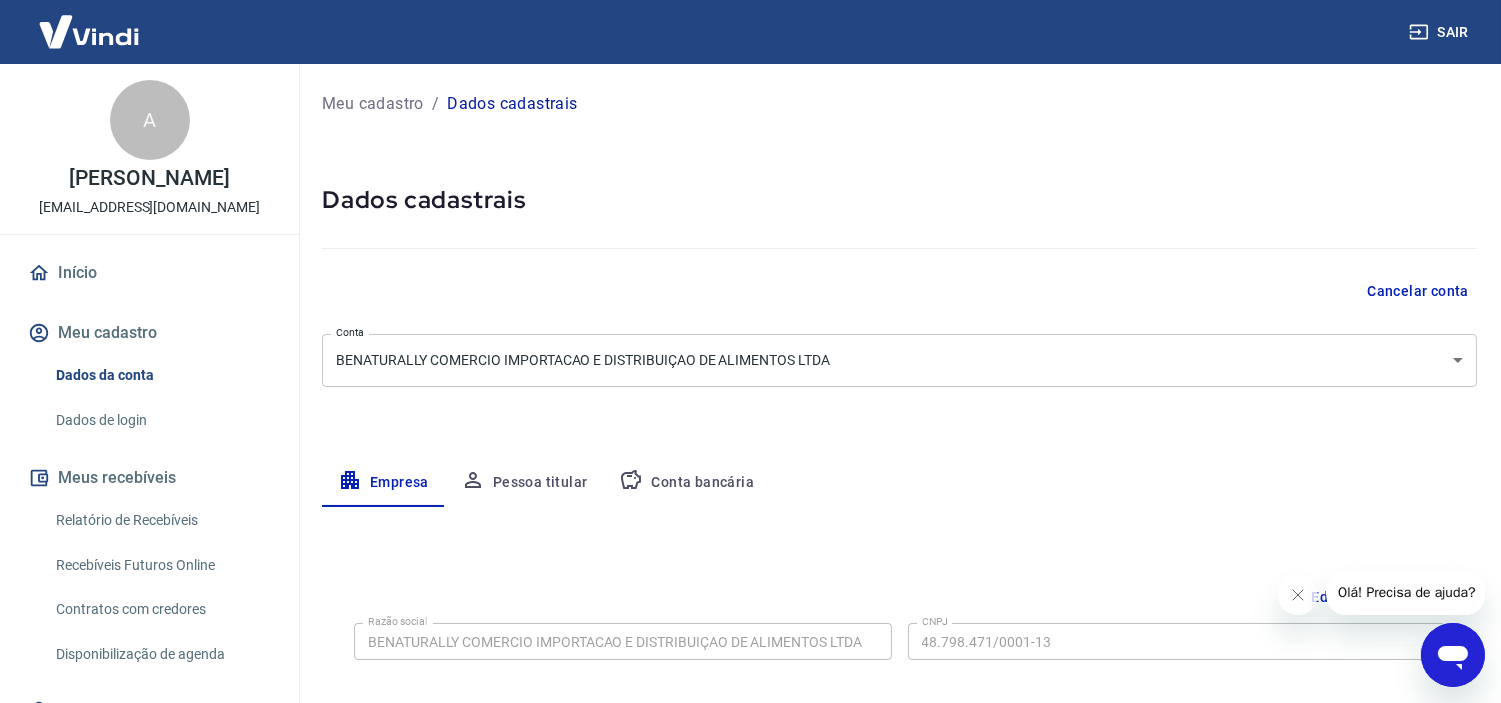 click on "Início" at bounding box center (149, 273) 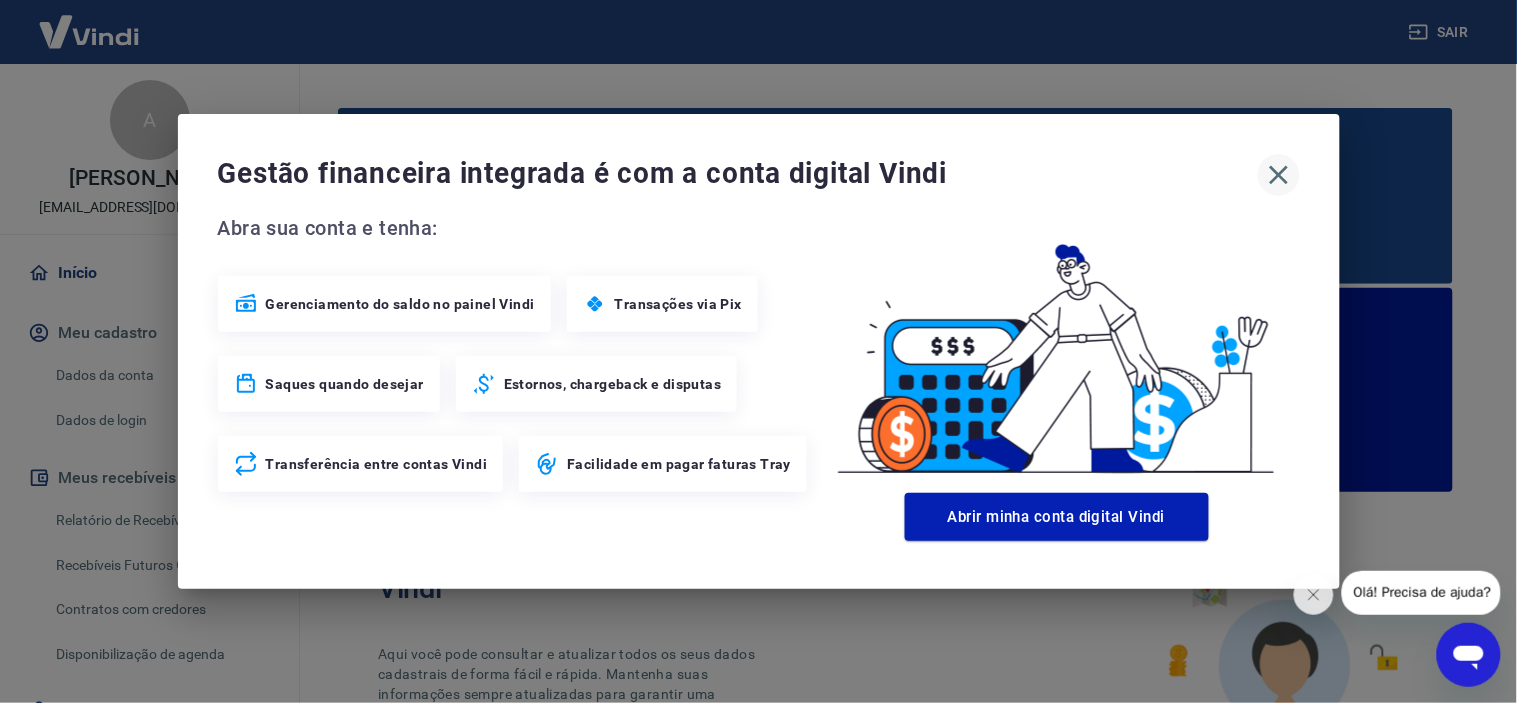 click 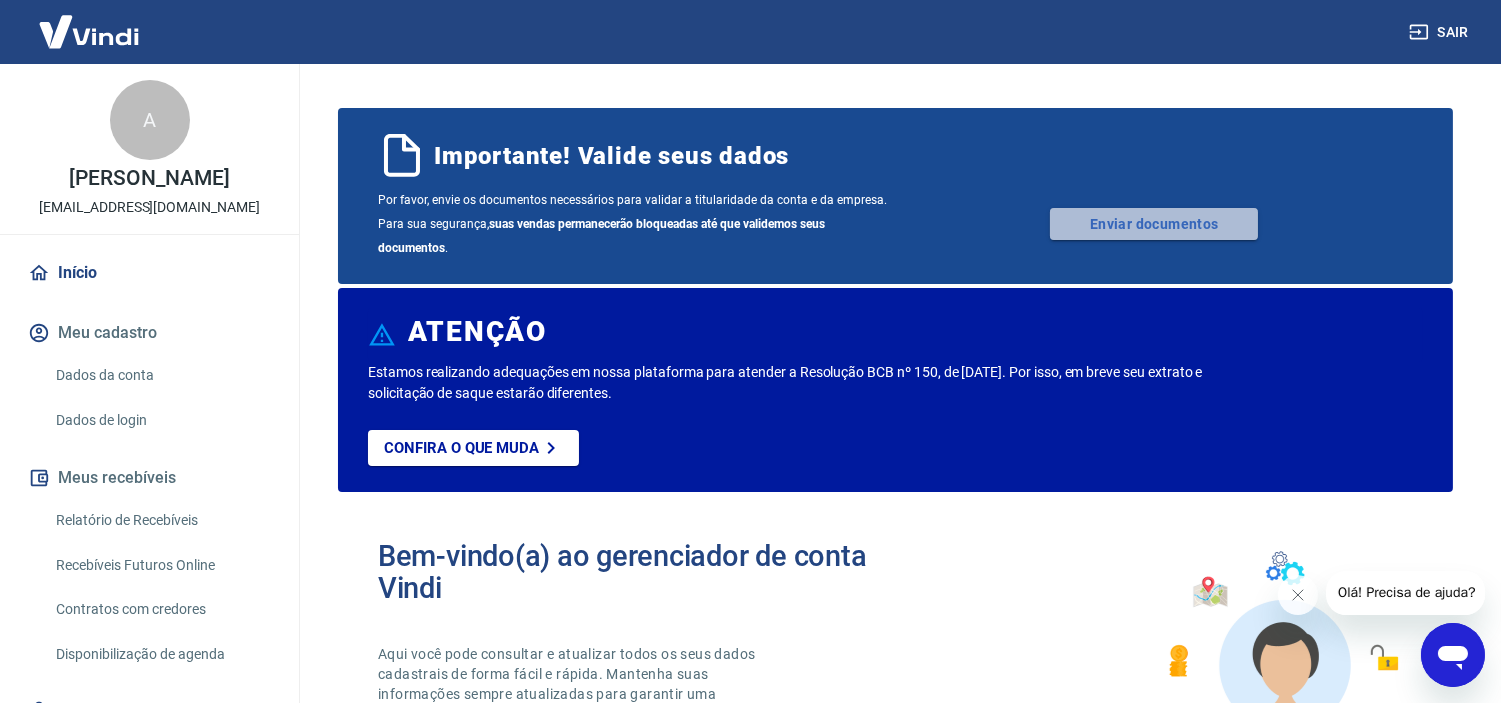 click on "Enviar documentos" at bounding box center (1154, 224) 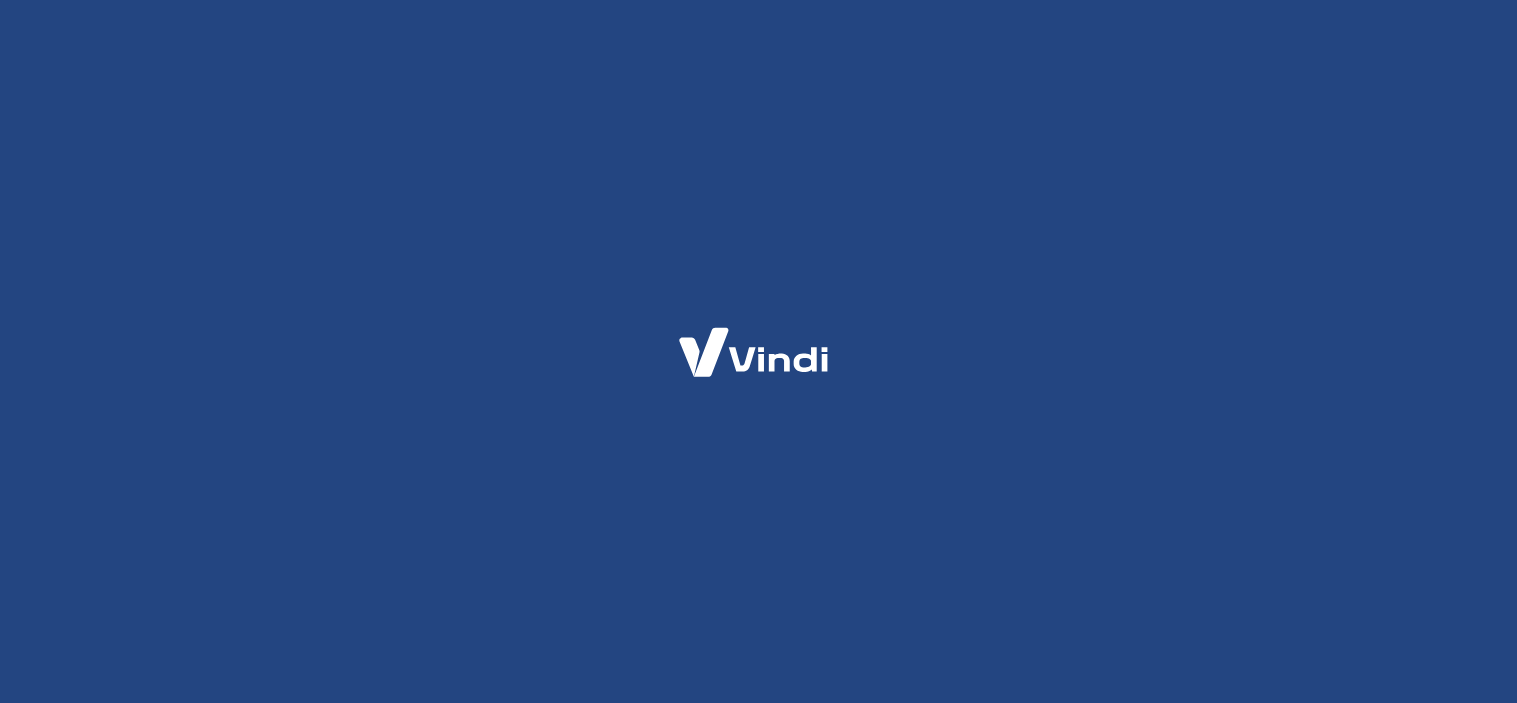 scroll, scrollTop: 0, scrollLeft: 0, axis: both 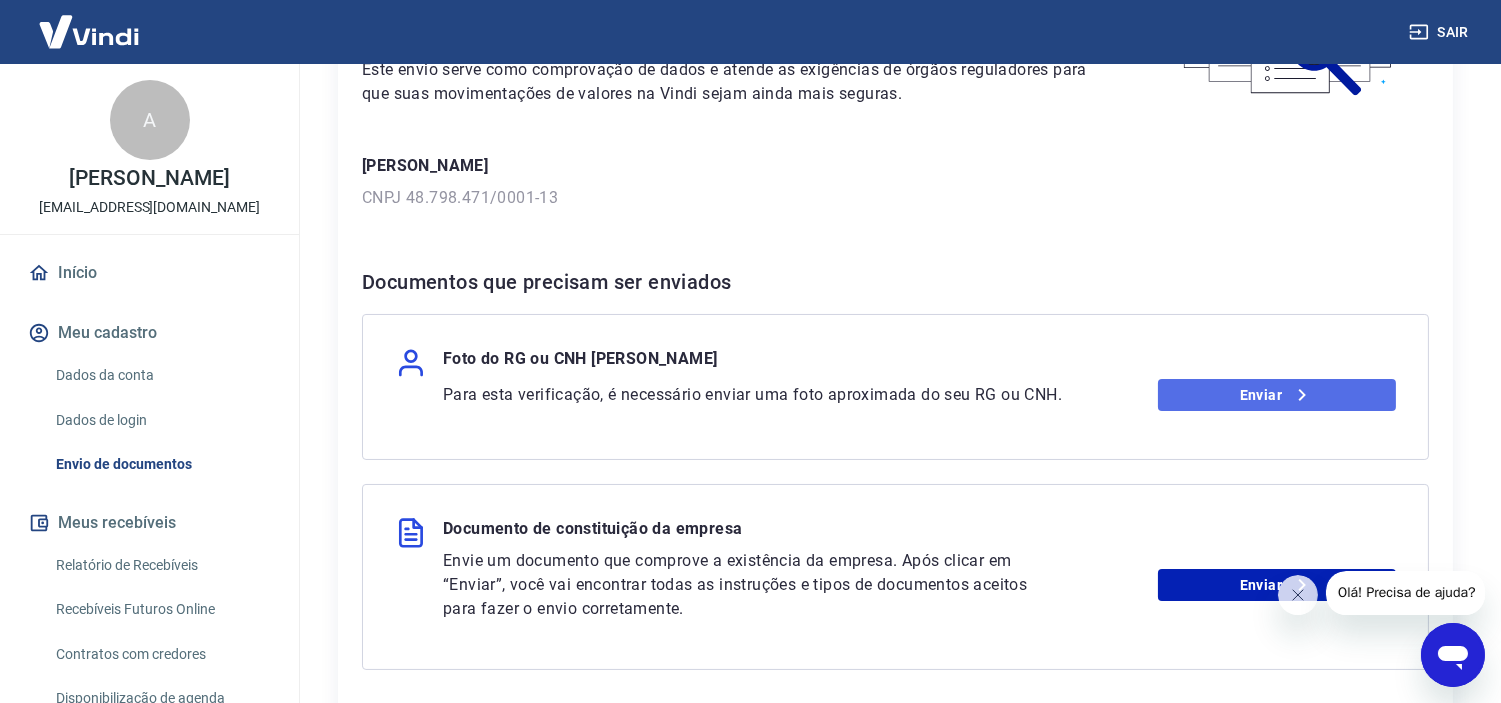 click on "Enviar" at bounding box center [1277, 395] 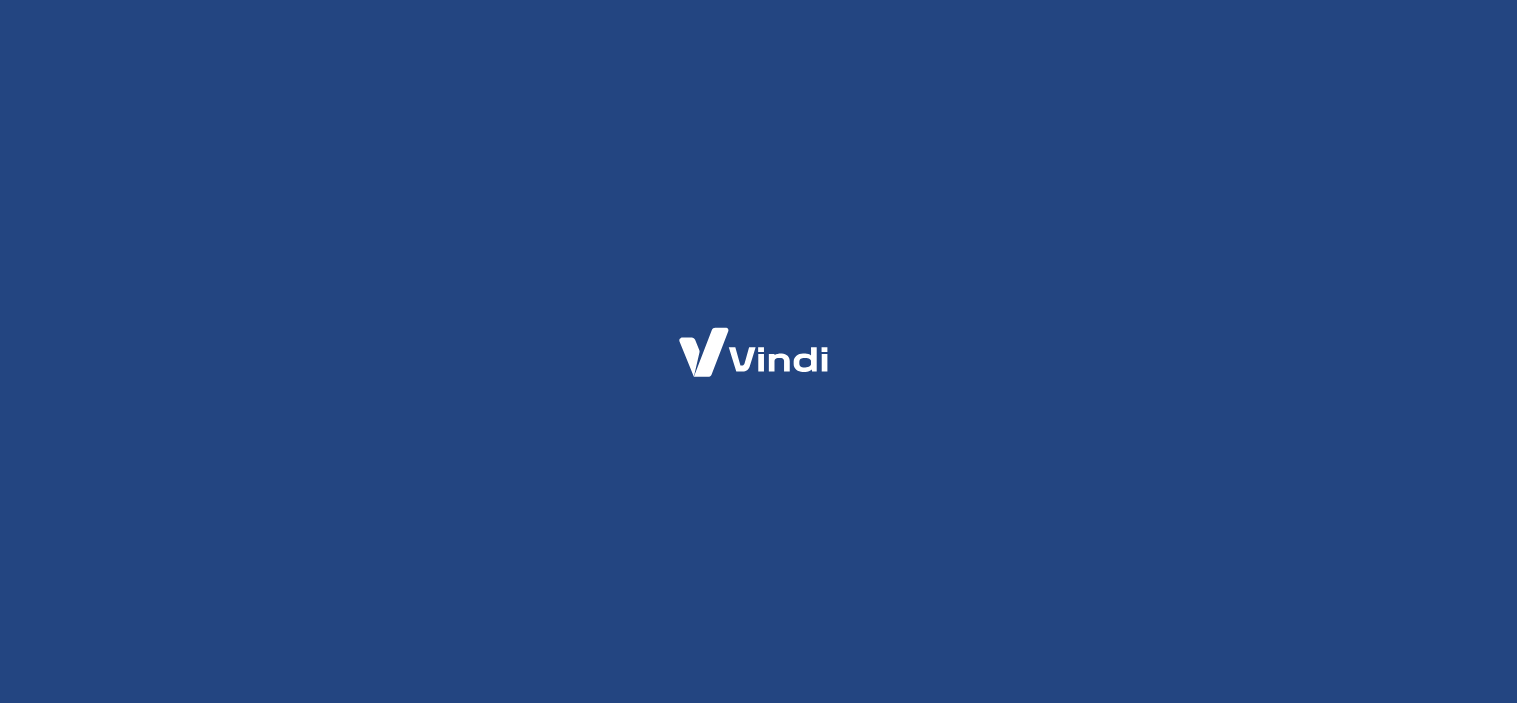scroll, scrollTop: 0, scrollLeft: 0, axis: both 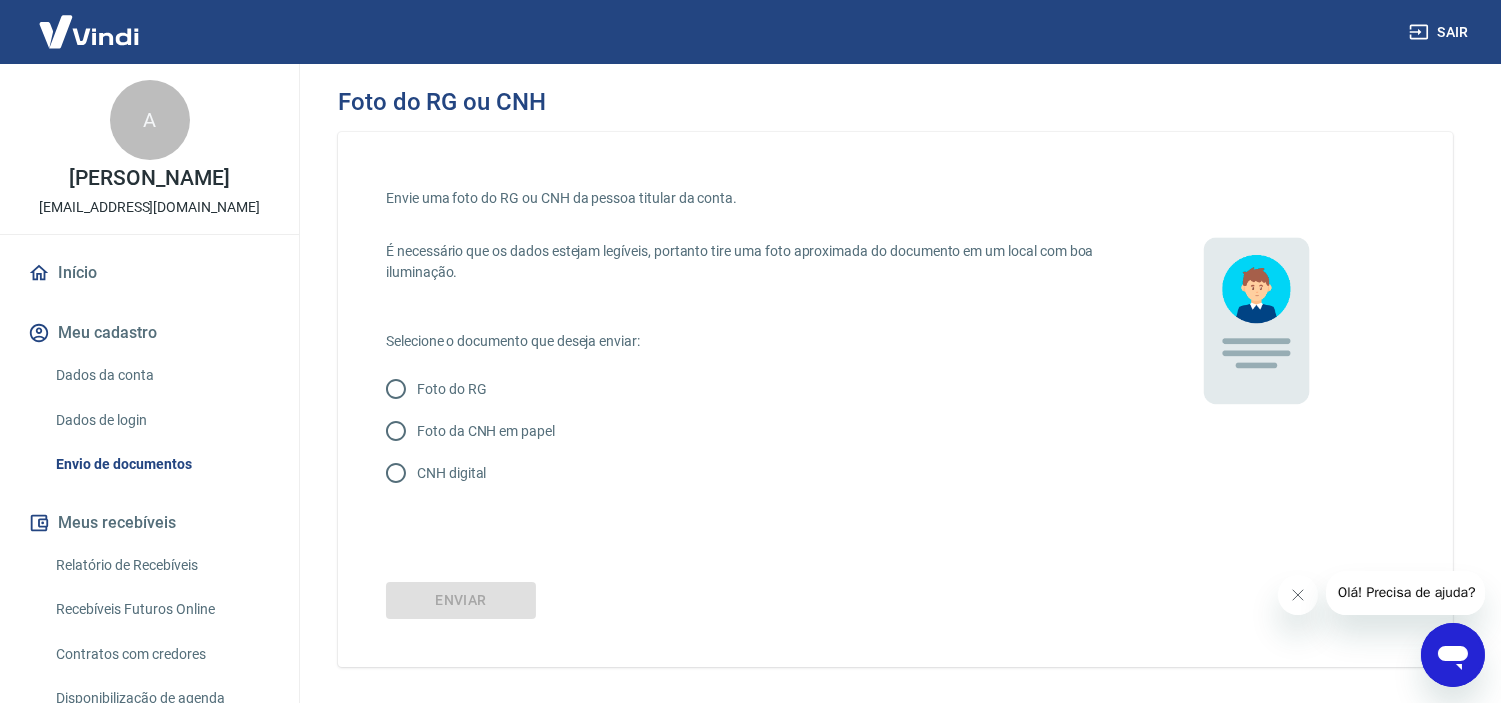 click on "Foto do RG" at bounding box center [452, 389] 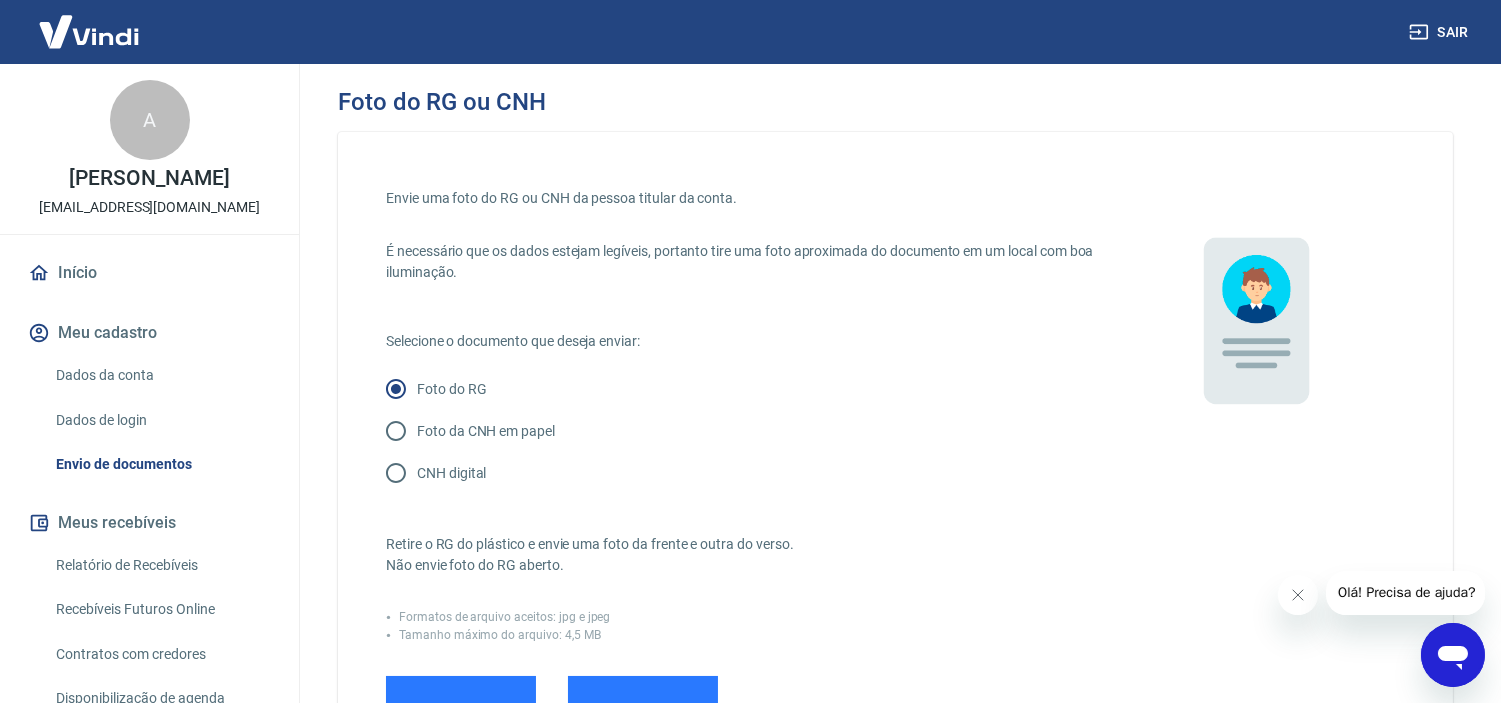 scroll, scrollTop: 0, scrollLeft: 0, axis: both 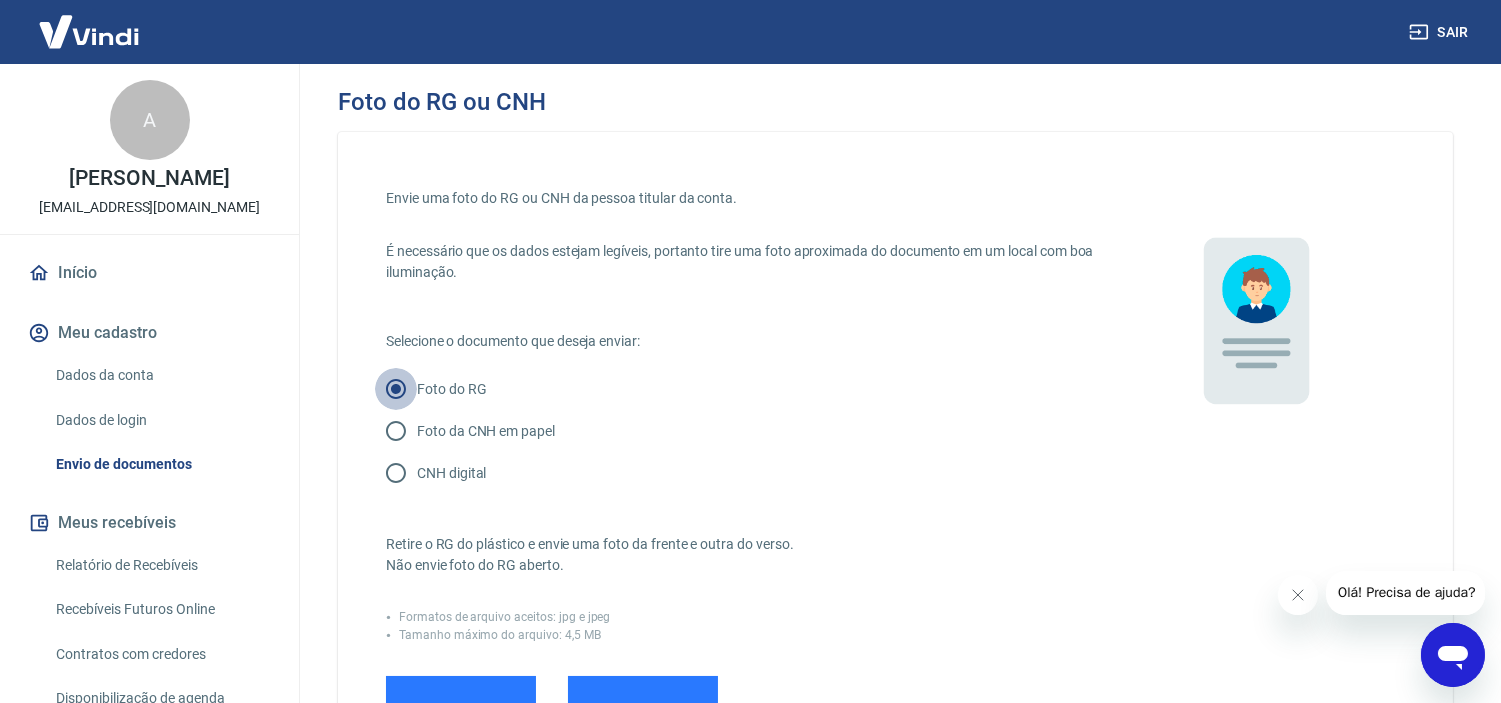 click on "Foto do RG" at bounding box center [396, 389] 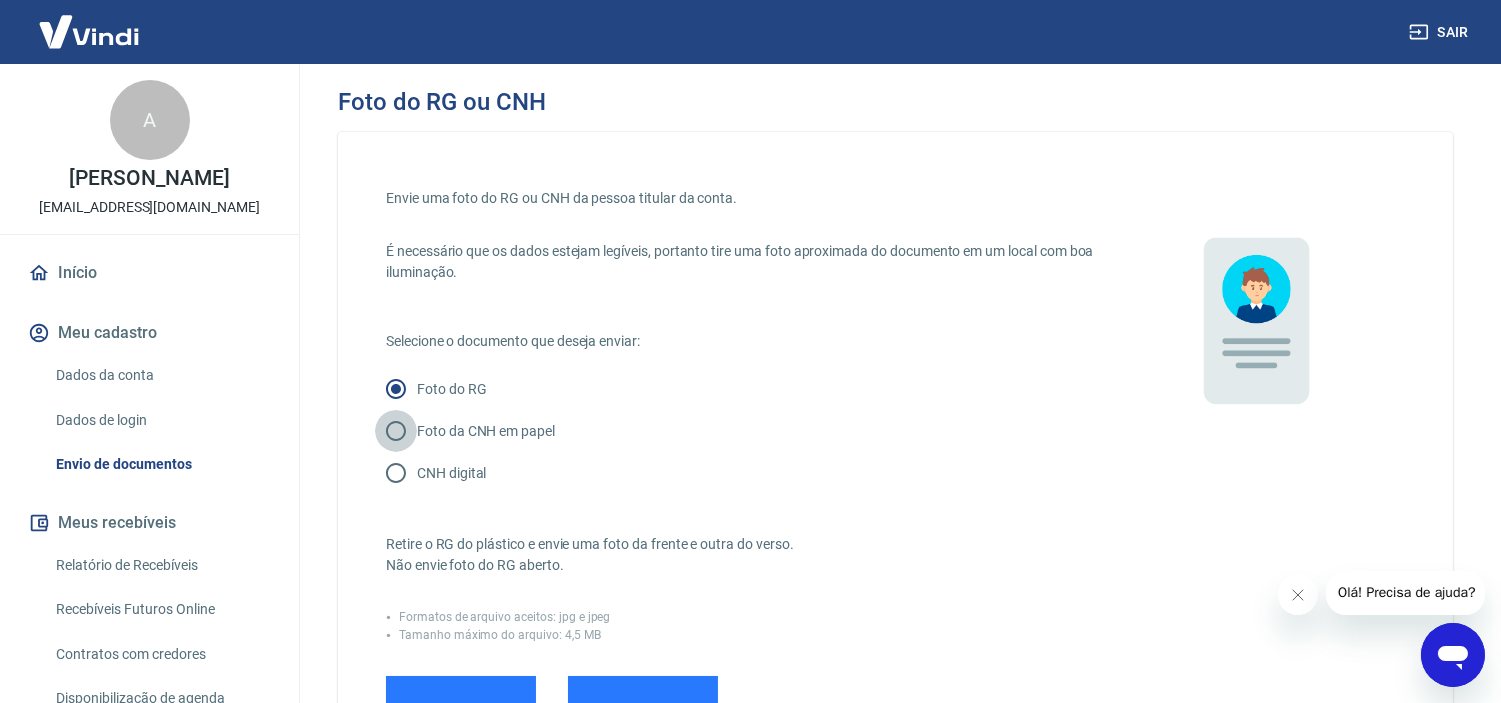 click on "Foto da CNH em papel" at bounding box center (396, 431) 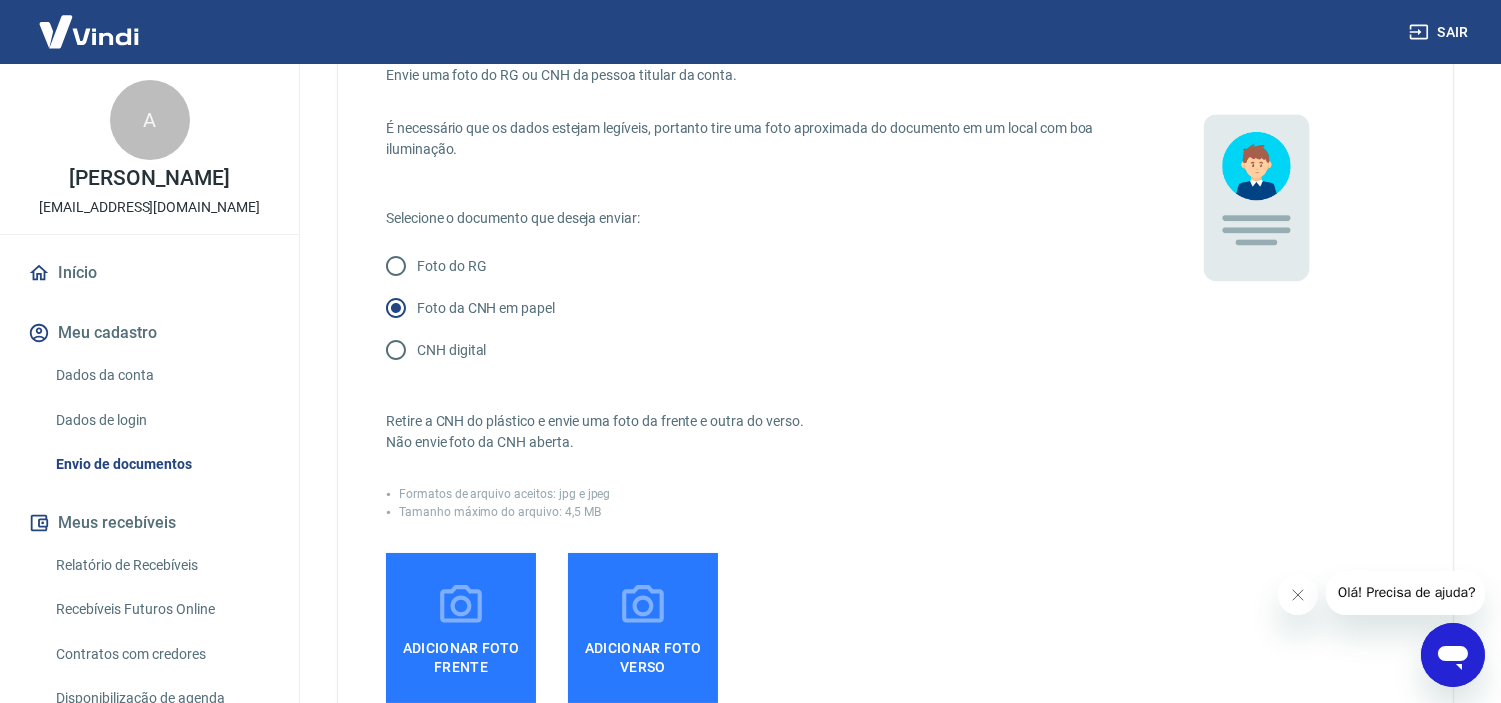 scroll, scrollTop: 222, scrollLeft: 0, axis: vertical 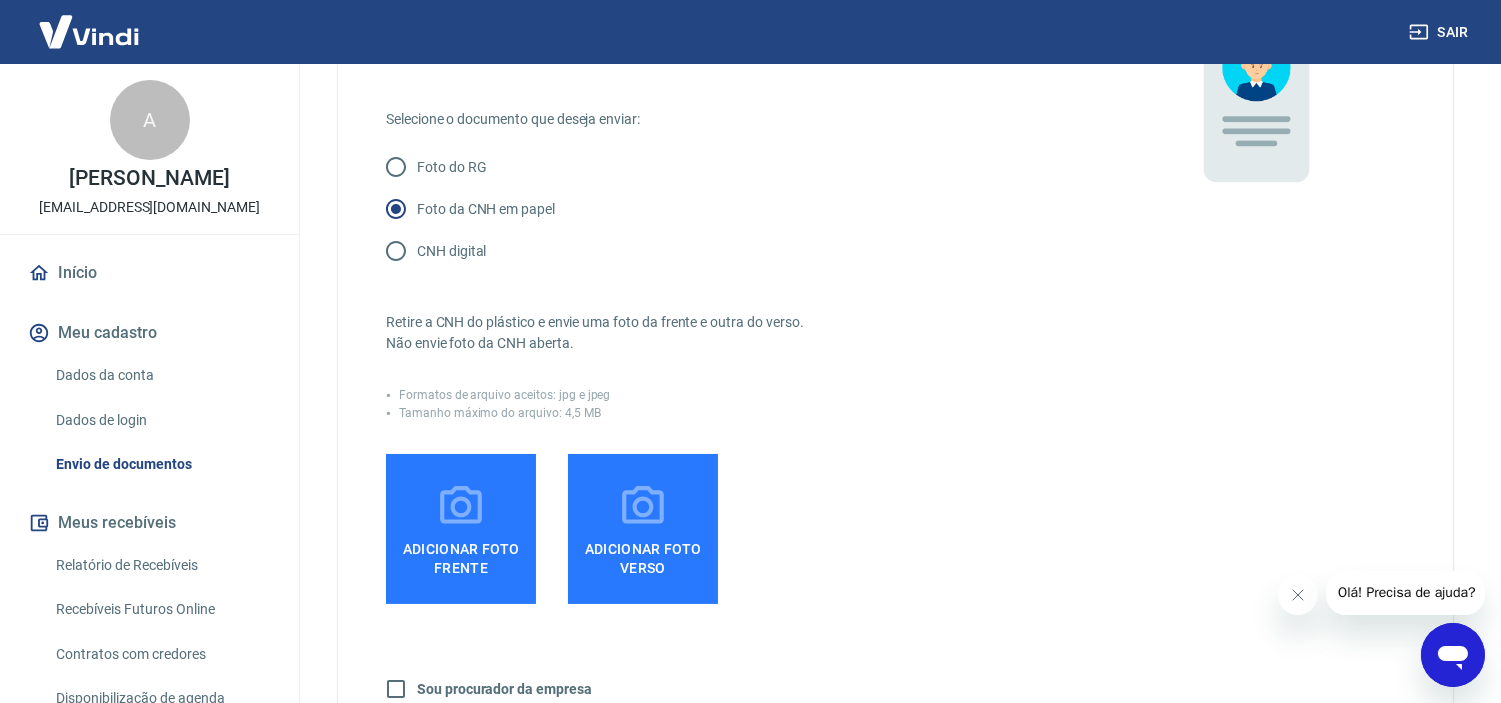 click on "Adicionar foto frente" at bounding box center (461, 554) 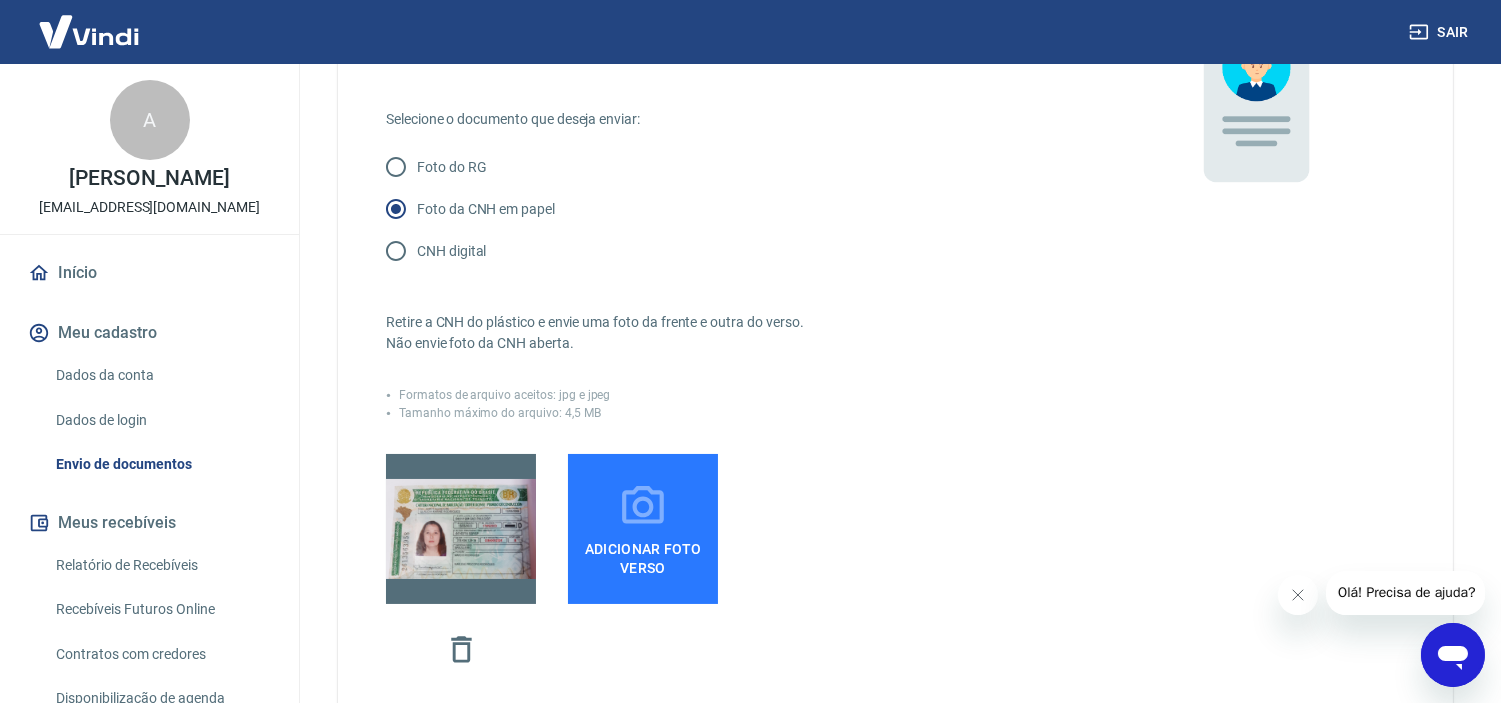 click 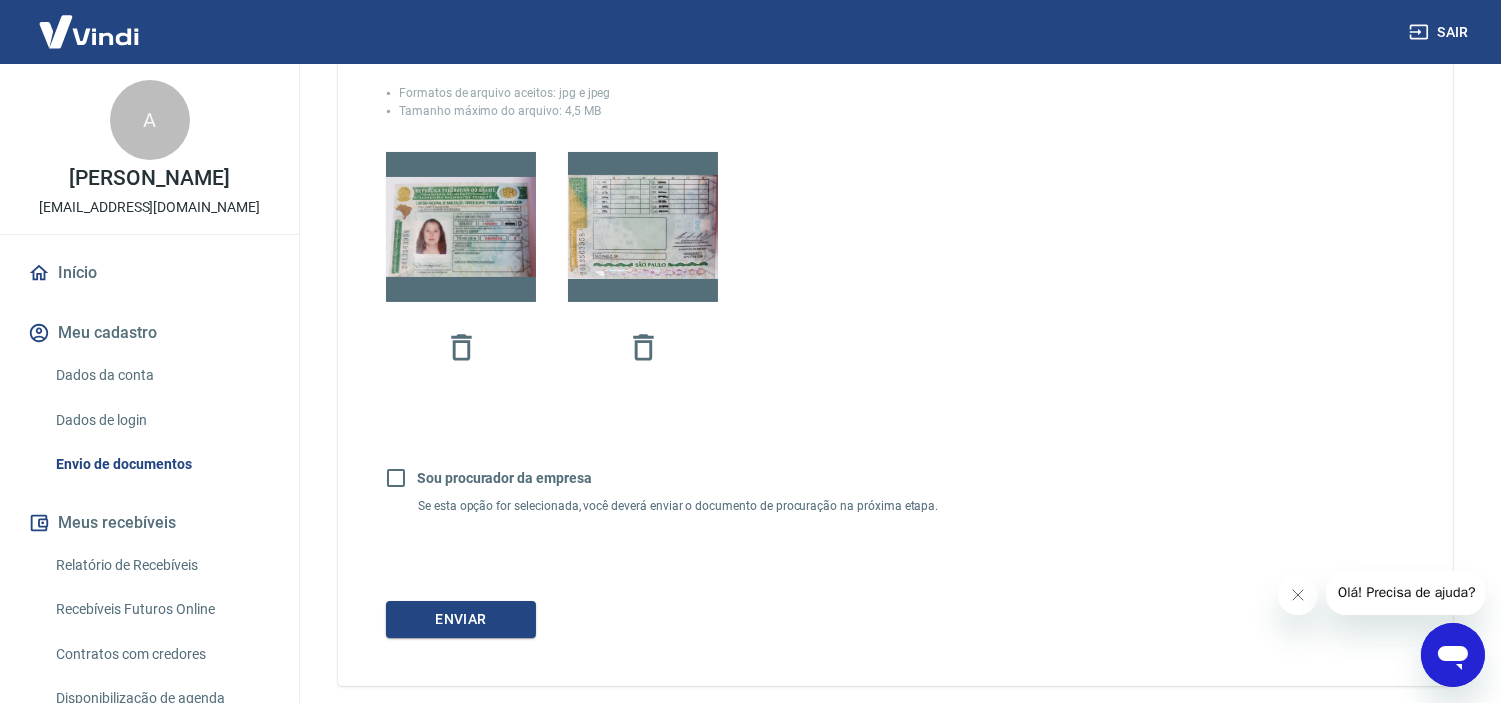 scroll, scrollTop: 615, scrollLeft: 0, axis: vertical 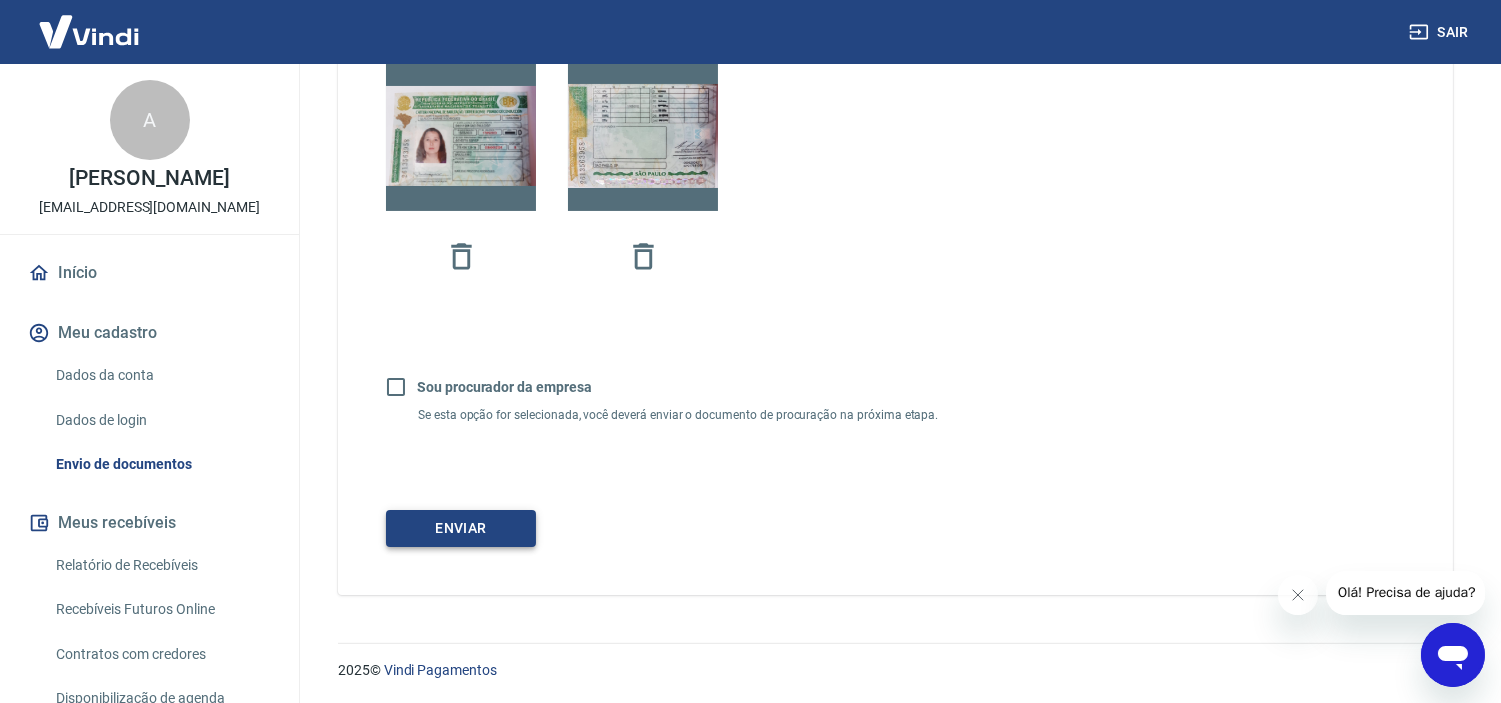 click on "Enviar" at bounding box center (461, 528) 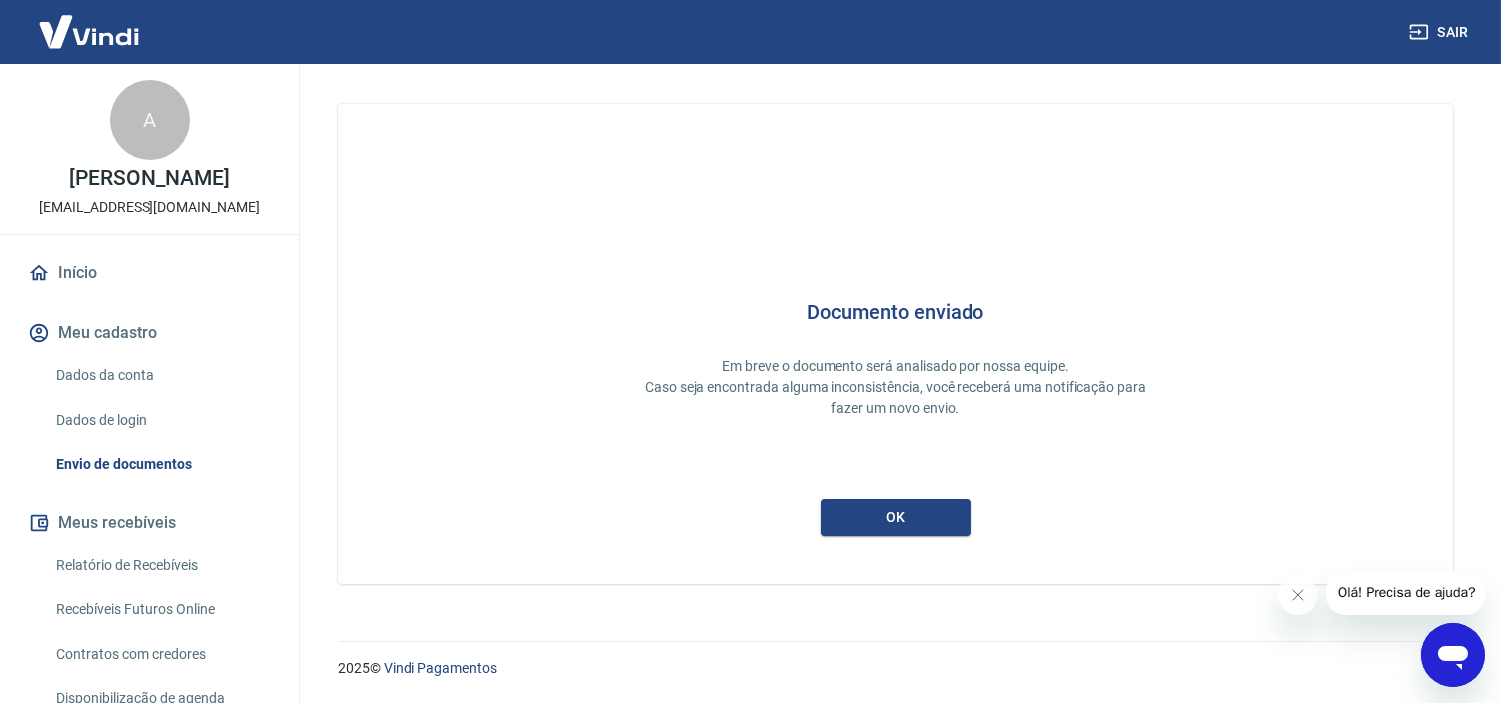 scroll, scrollTop: 0, scrollLeft: 0, axis: both 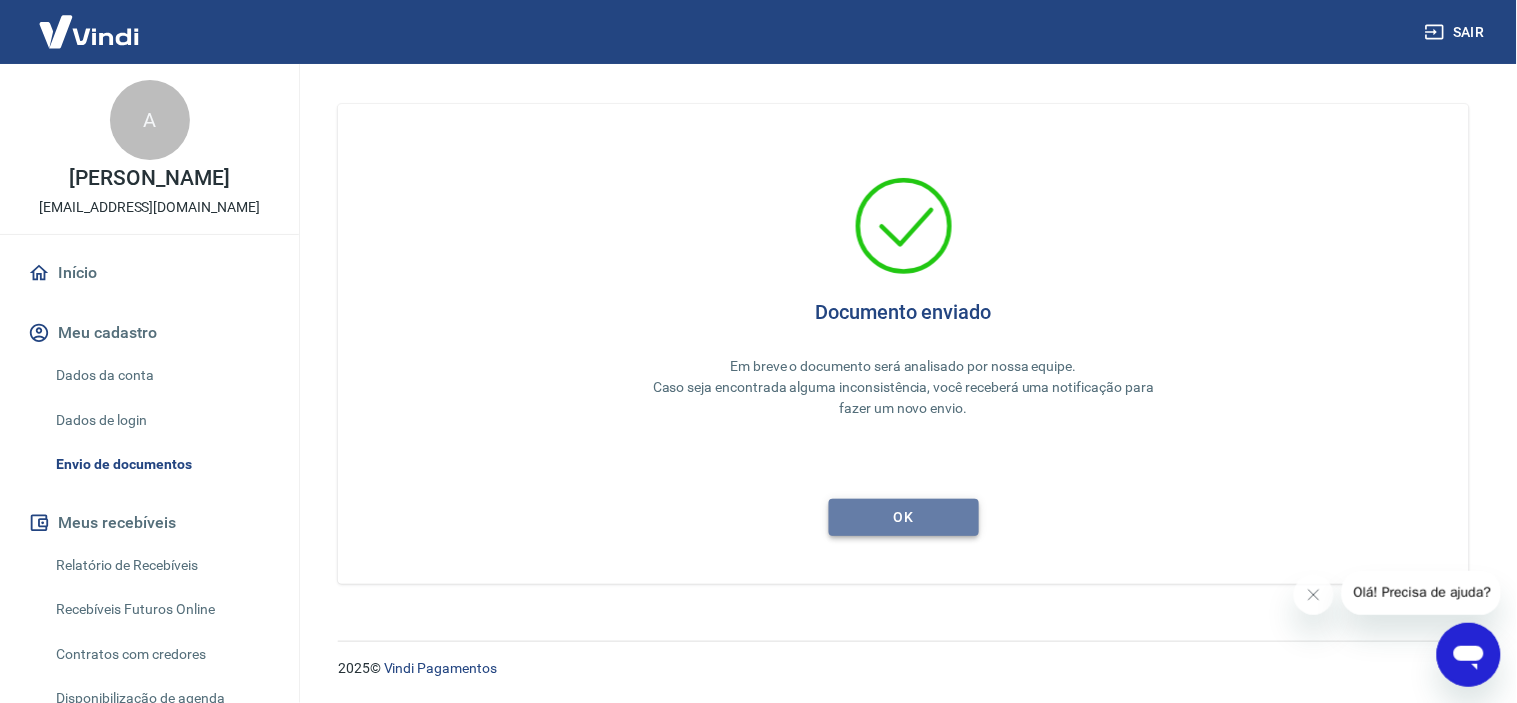 click on "ok" at bounding box center [904, 517] 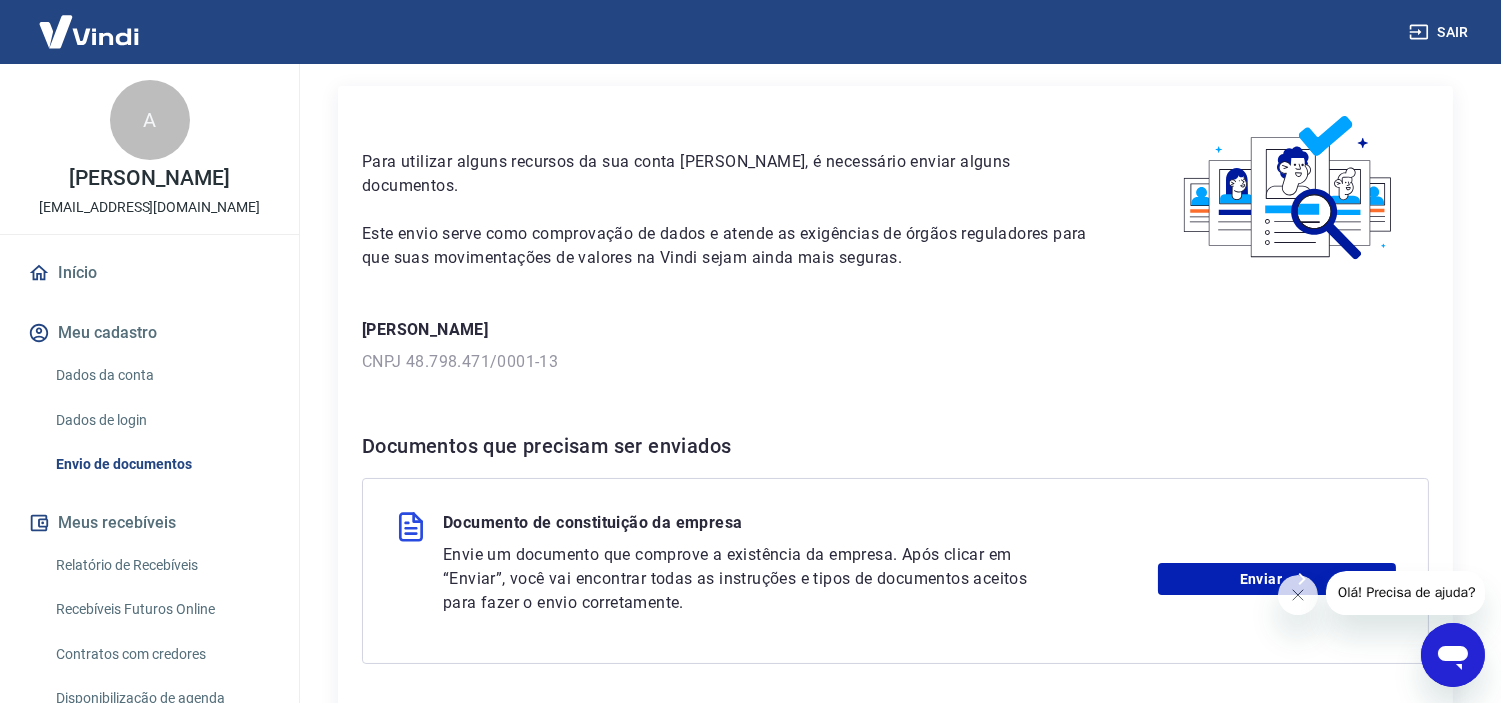 scroll, scrollTop: 111, scrollLeft: 0, axis: vertical 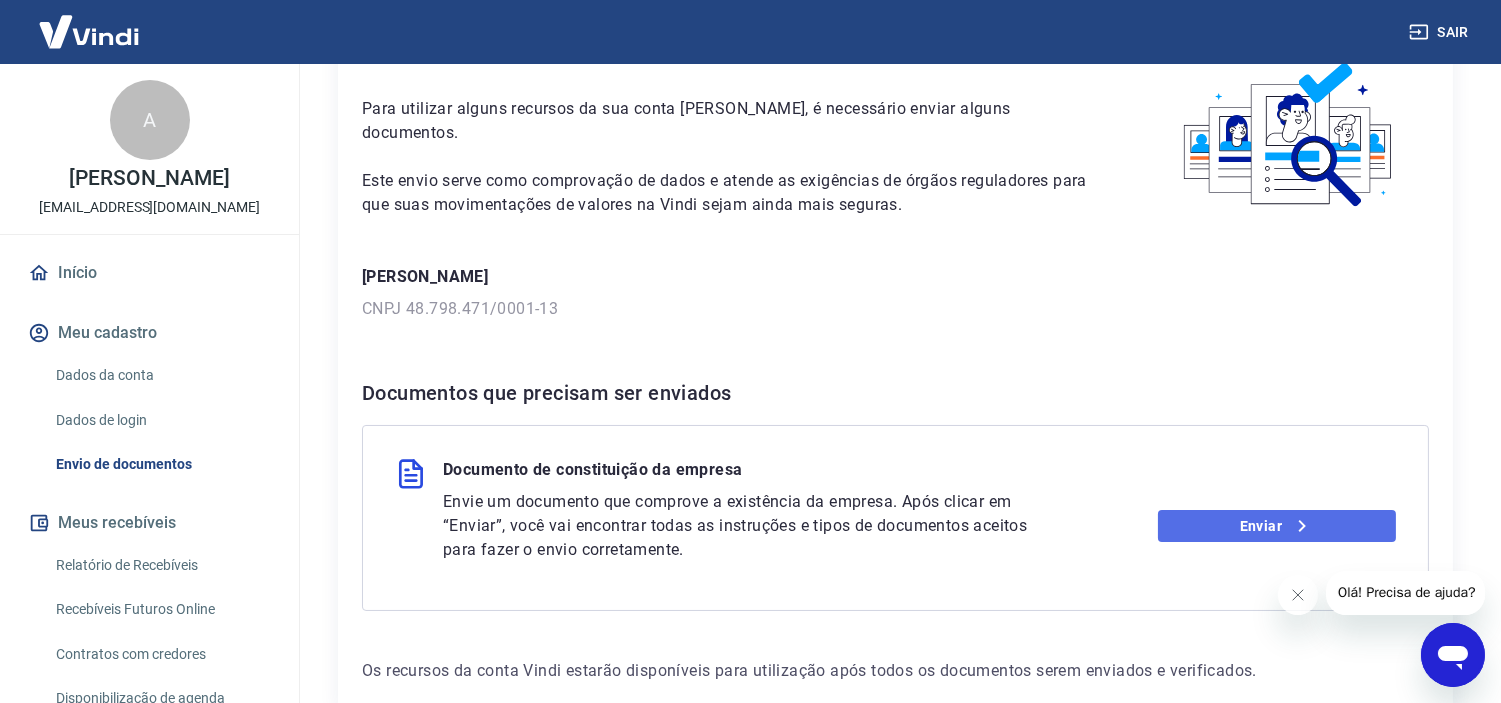 click on "Enviar" at bounding box center [1277, 526] 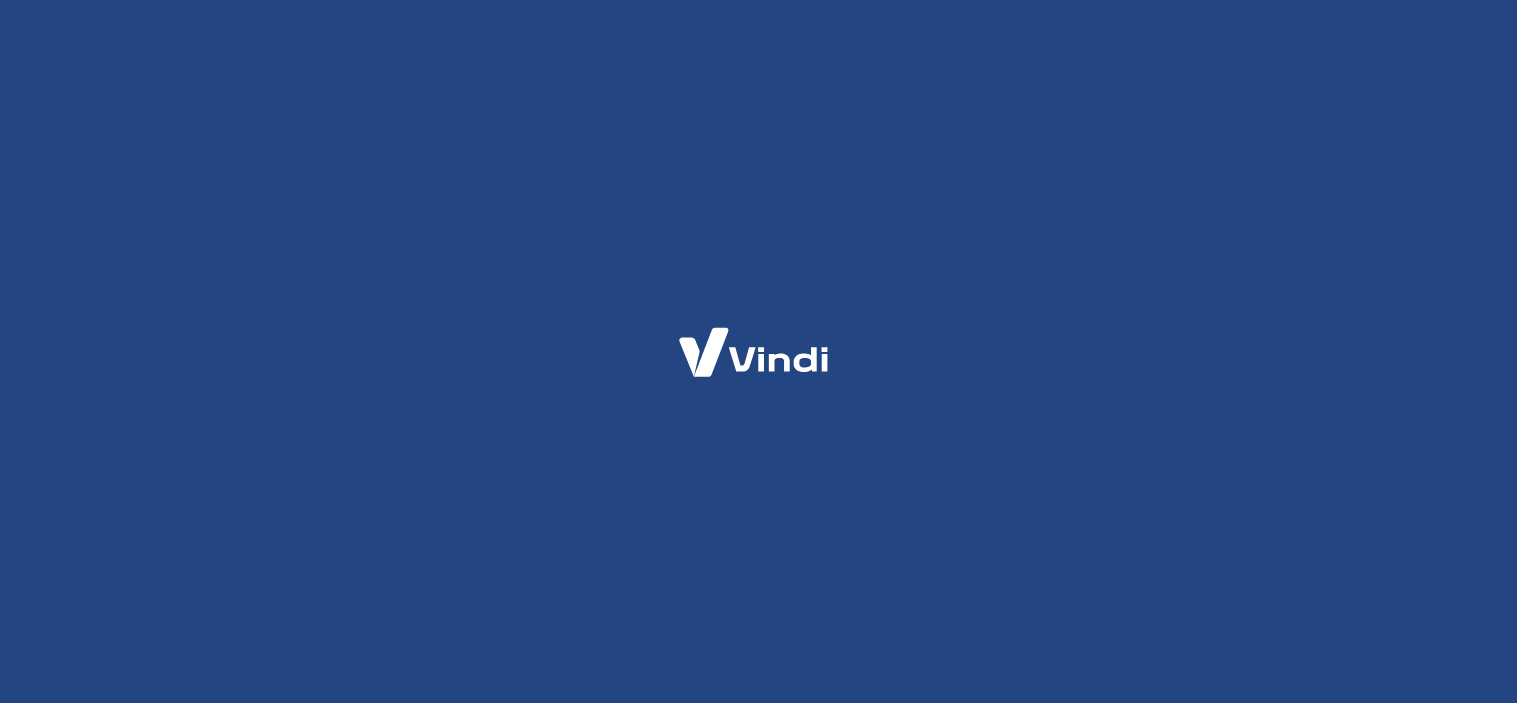 scroll, scrollTop: 0, scrollLeft: 0, axis: both 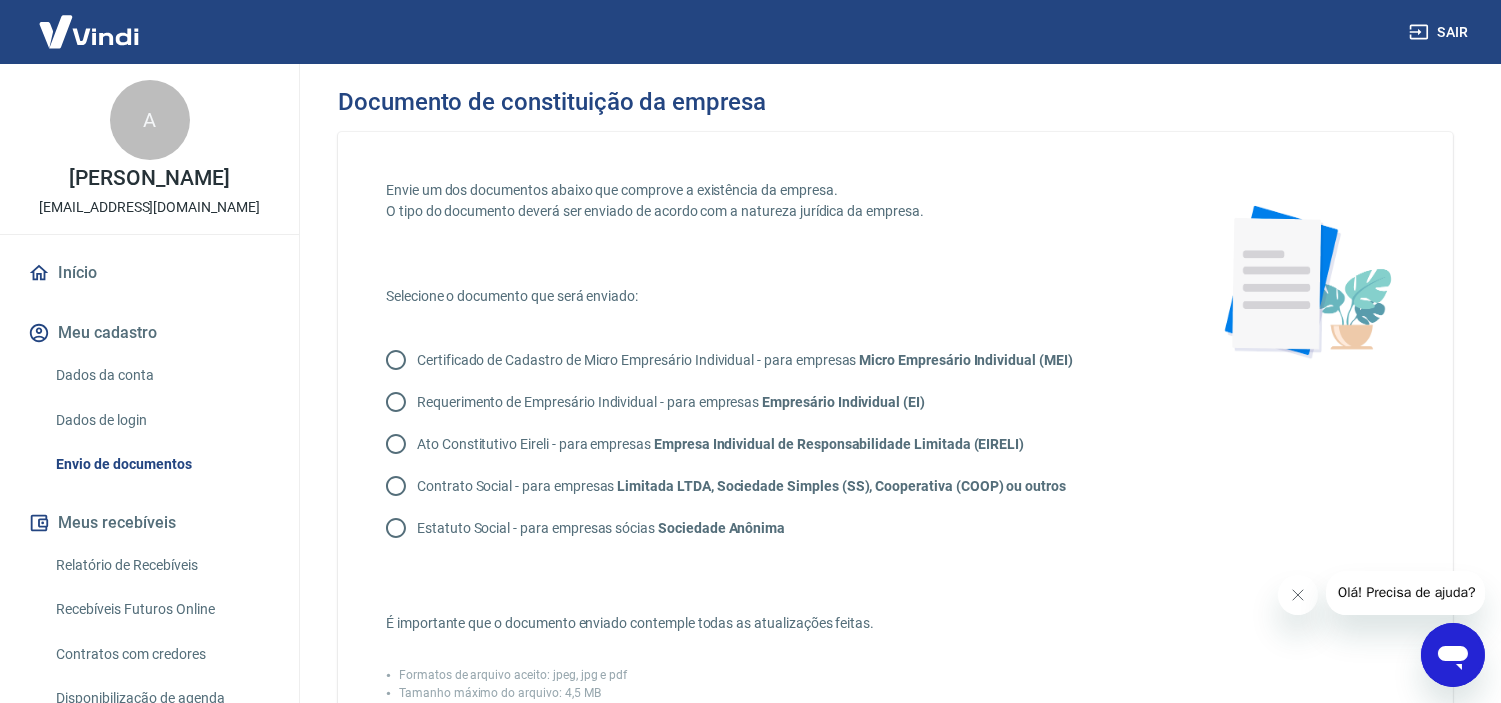 click on "Contrato Social - para empresas   Limitada LTDA, Sociedade Simples (SS), Cooperativa (COOP) ou outros" at bounding box center [396, 486] 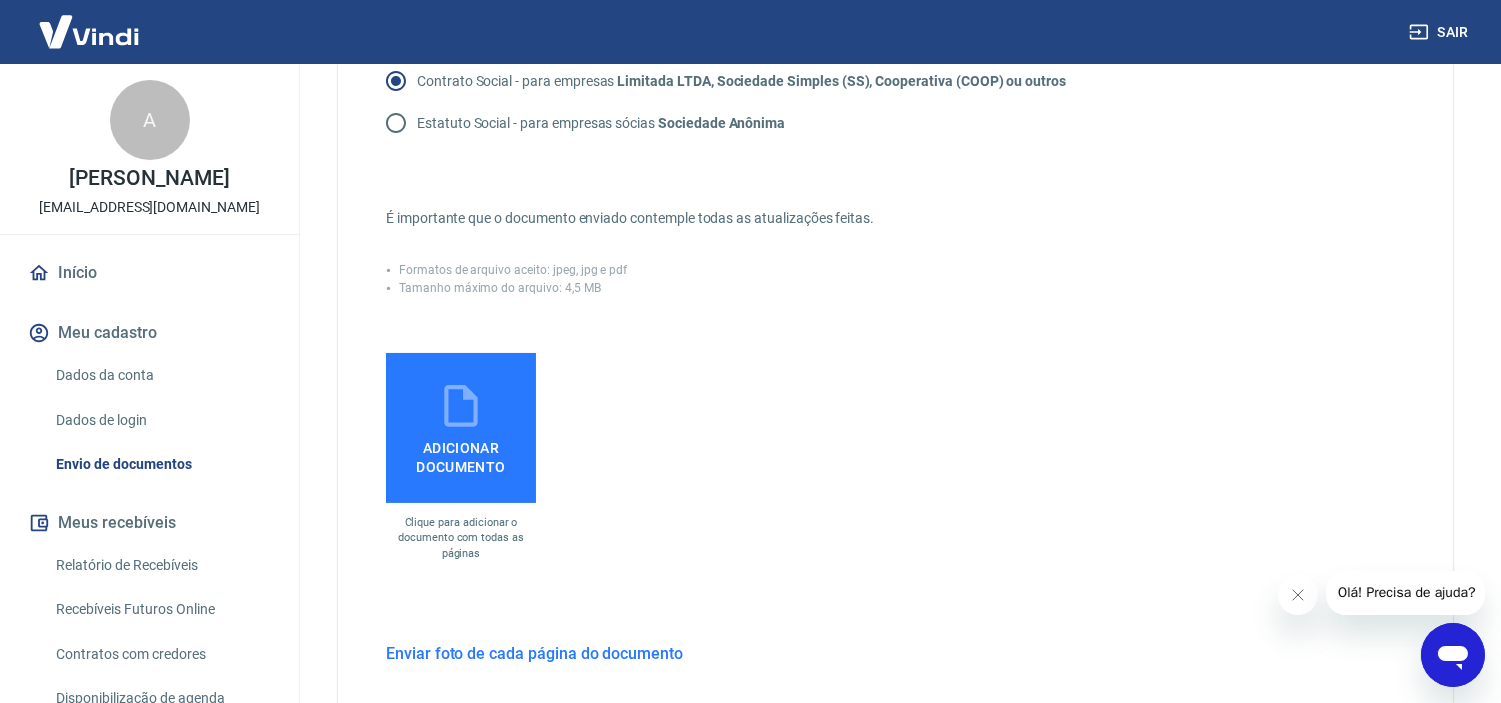 scroll, scrollTop: 444, scrollLeft: 0, axis: vertical 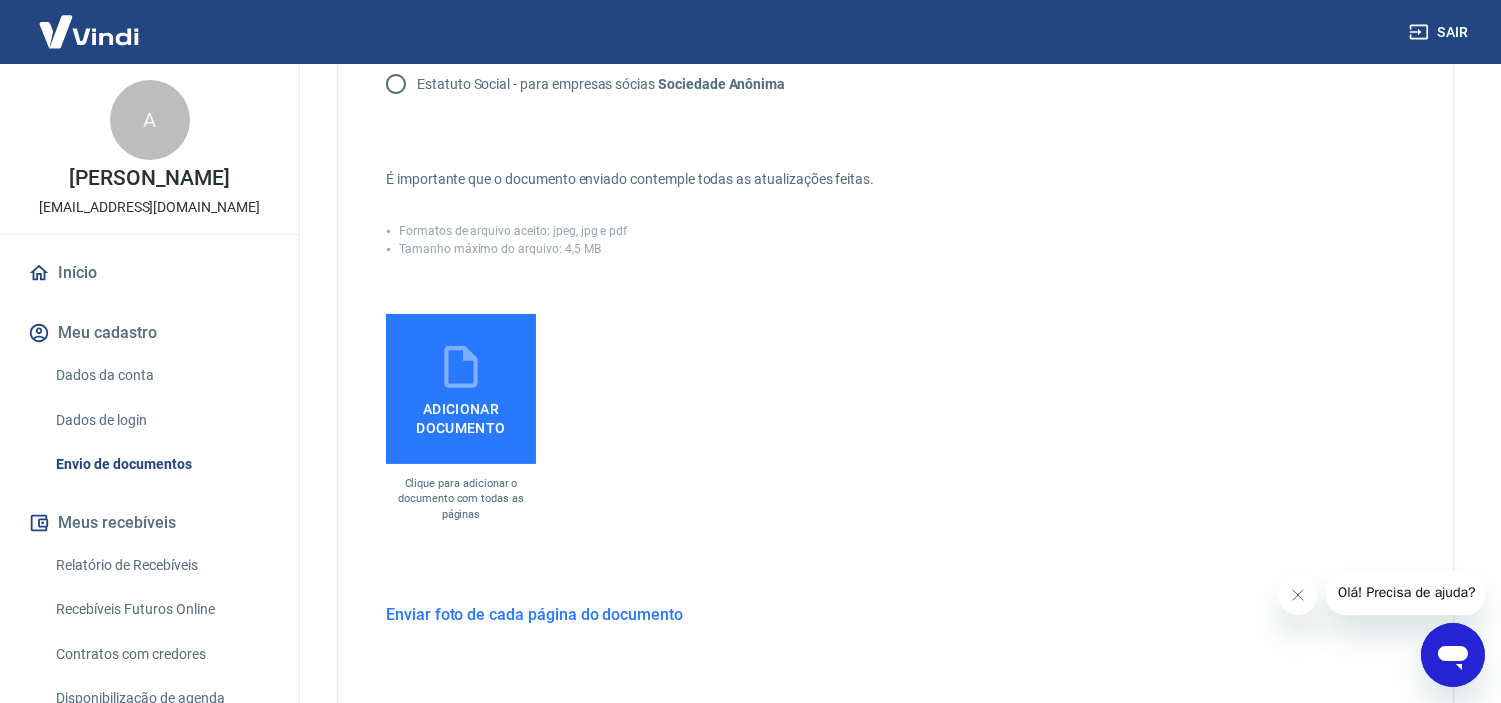 click on "Adicionar documento" at bounding box center (461, 389) 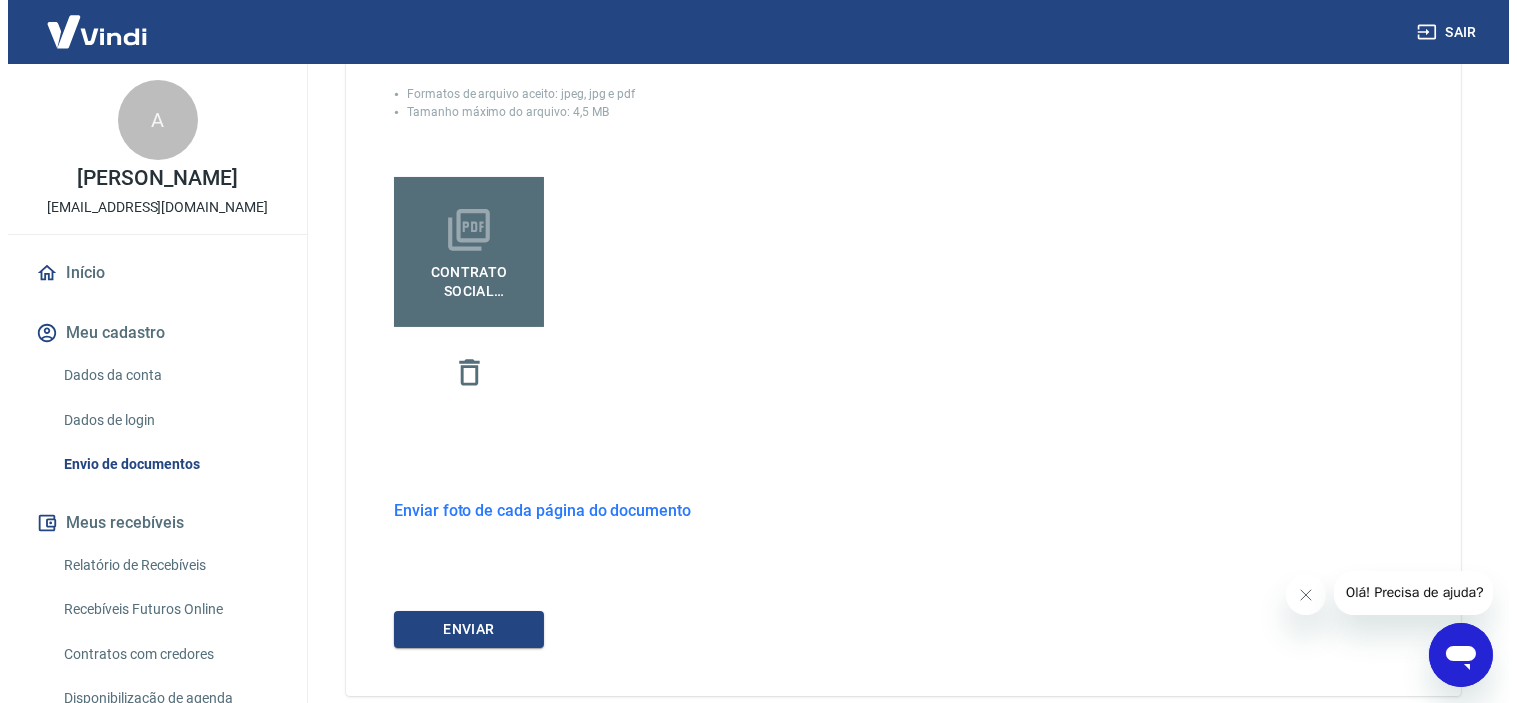 scroll, scrollTop: 683, scrollLeft: 0, axis: vertical 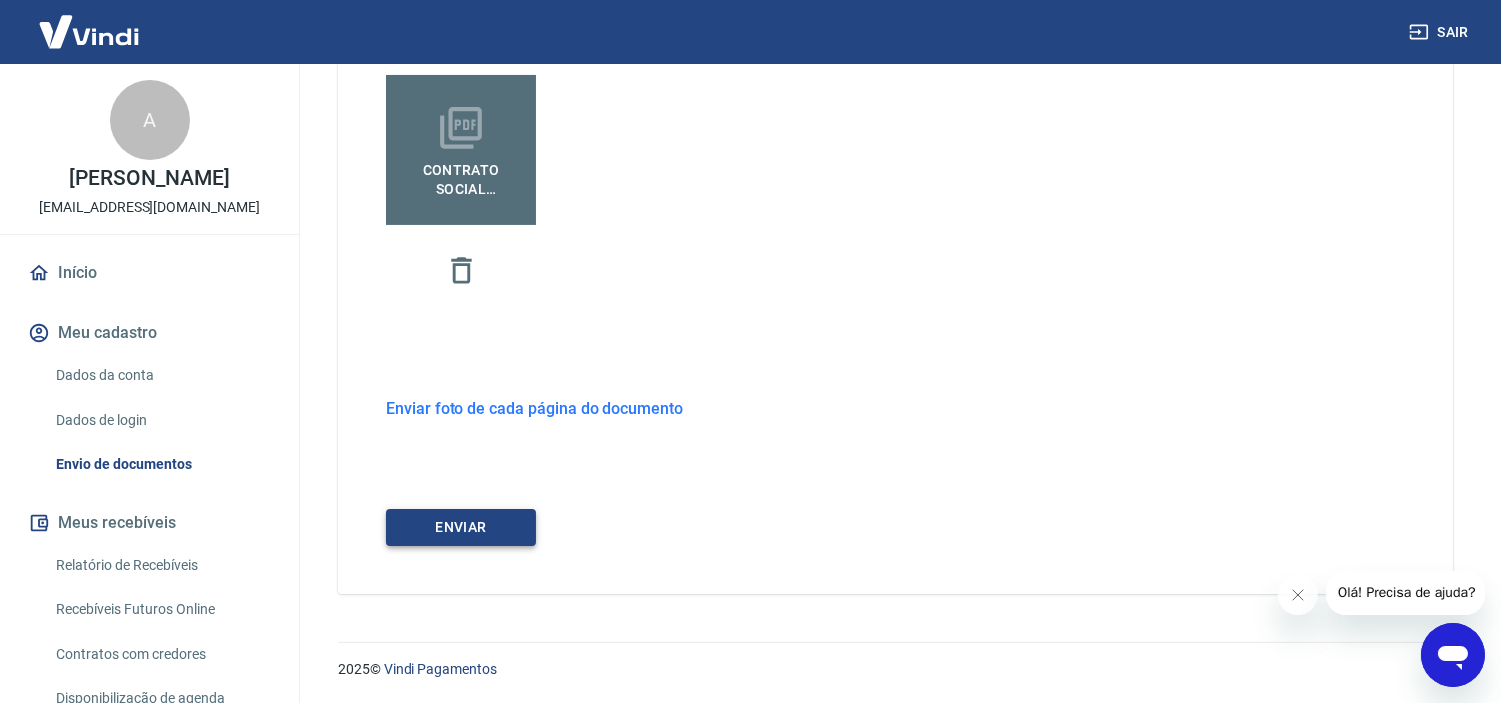click on "ENVIAR" at bounding box center (461, 527) 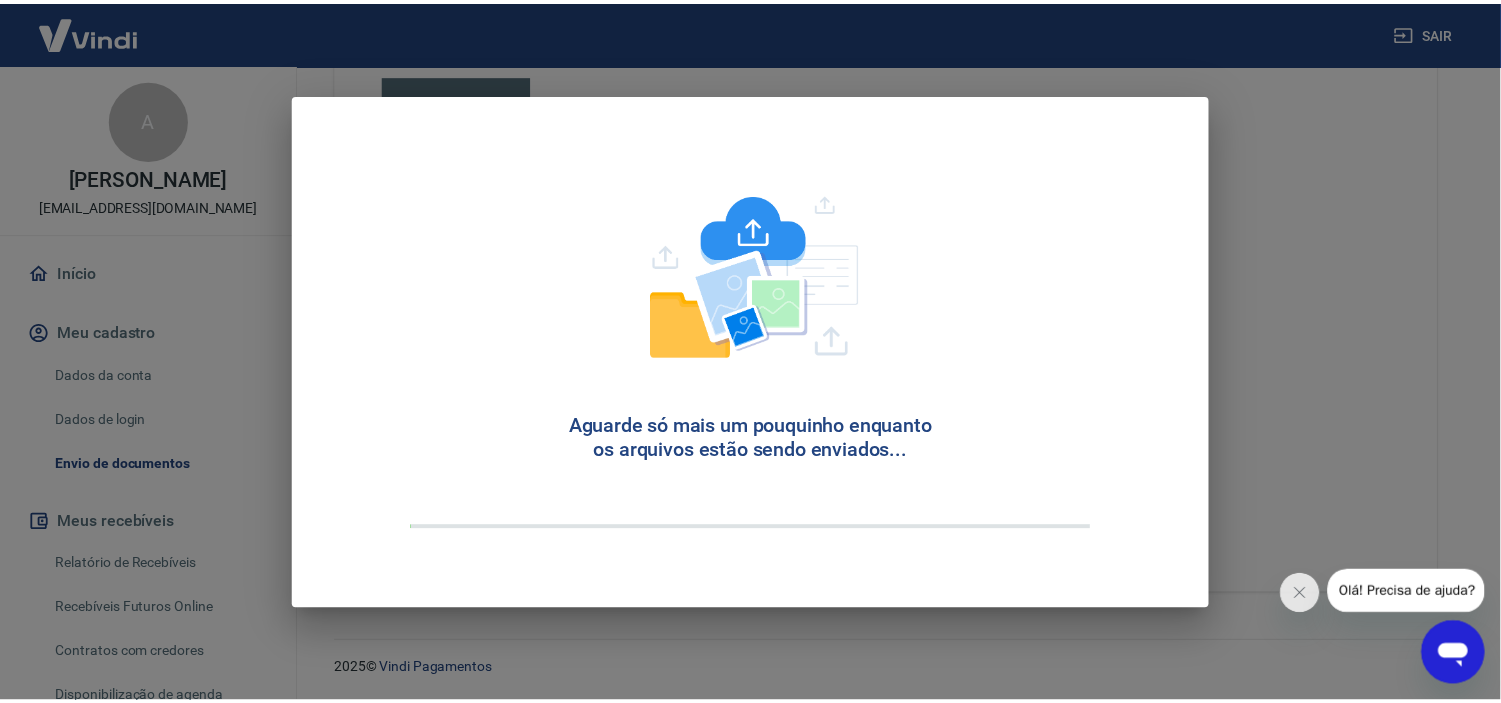 scroll, scrollTop: 0, scrollLeft: 0, axis: both 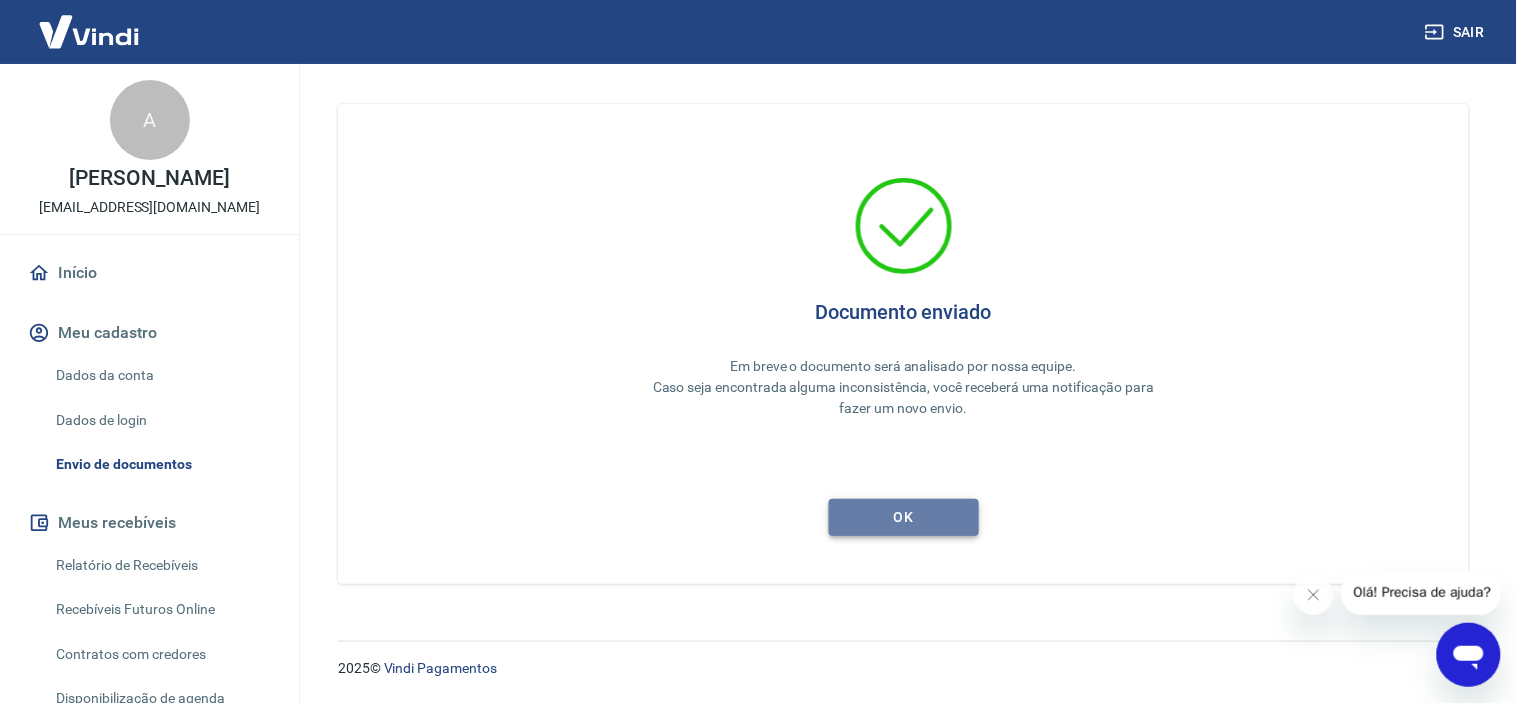 click on "ok" at bounding box center (904, 517) 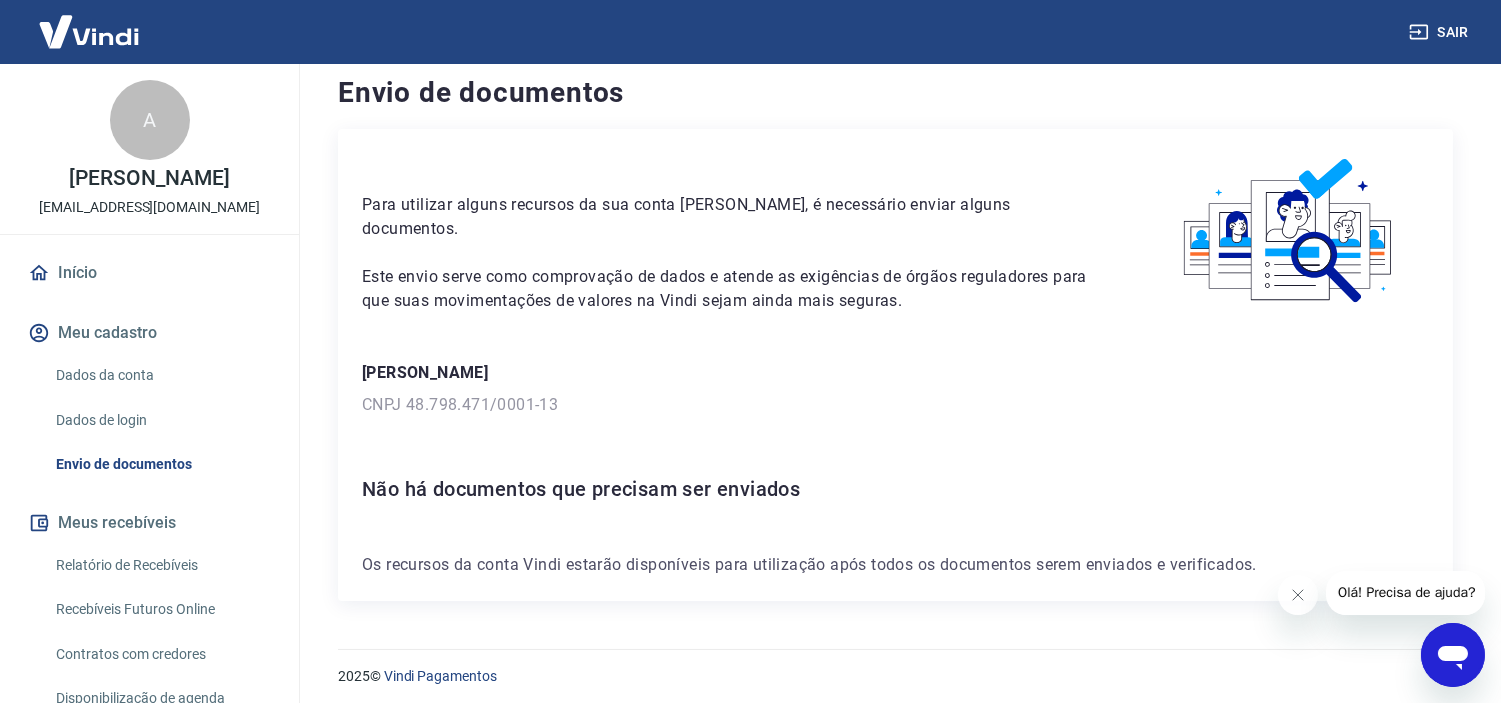 scroll, scrollTop: 20, scrollLeft: 0, axis: vertical 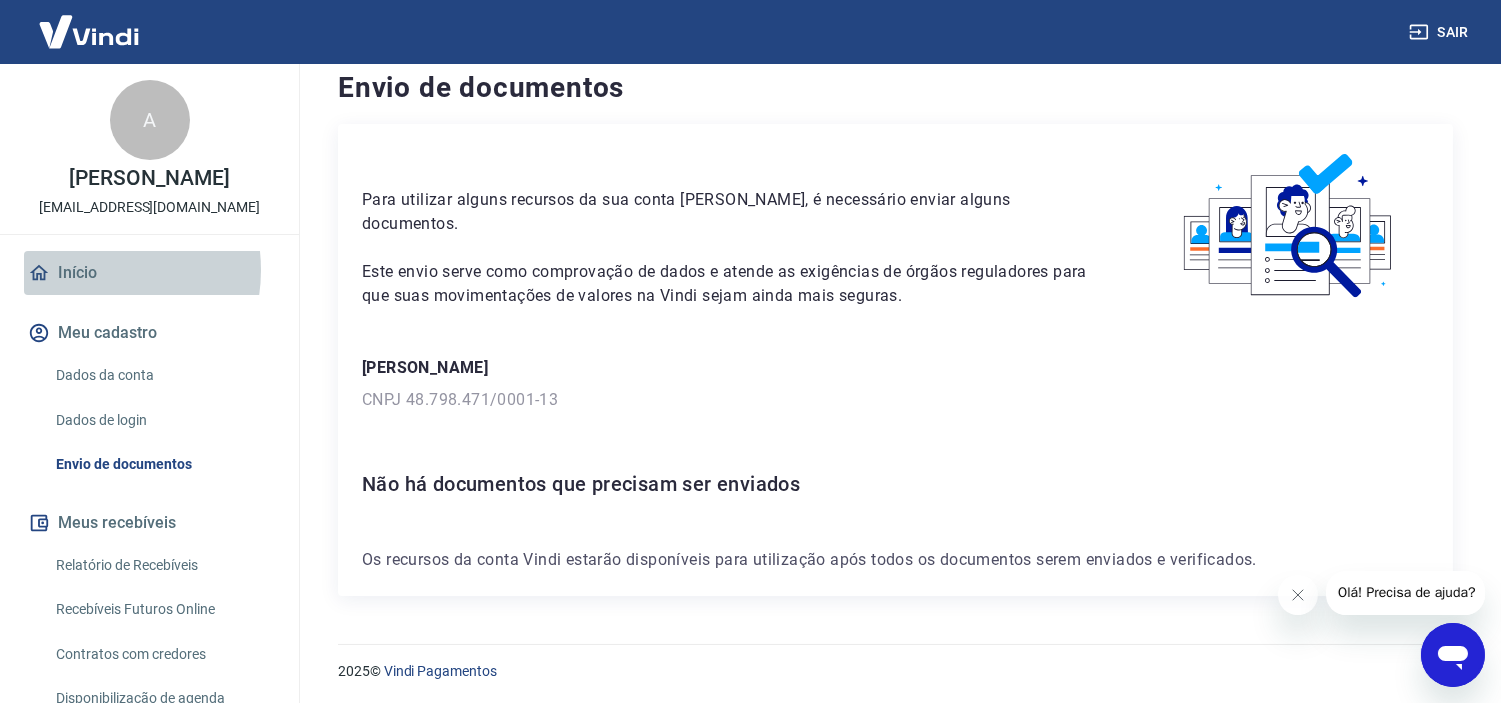 click on "Início" at bounding box center (149, 273) 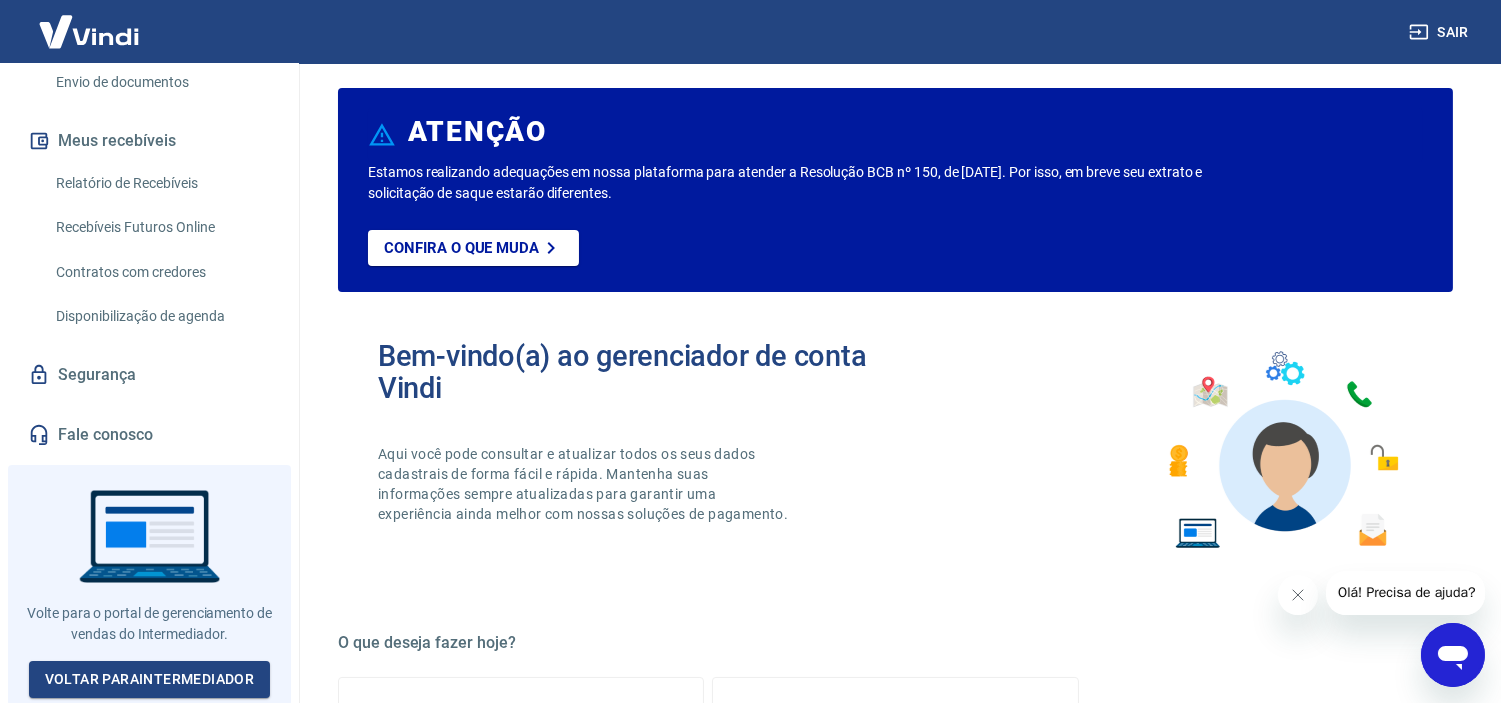 scroll, scrollTop: 396, scrollLeft: 0, axis: vertical 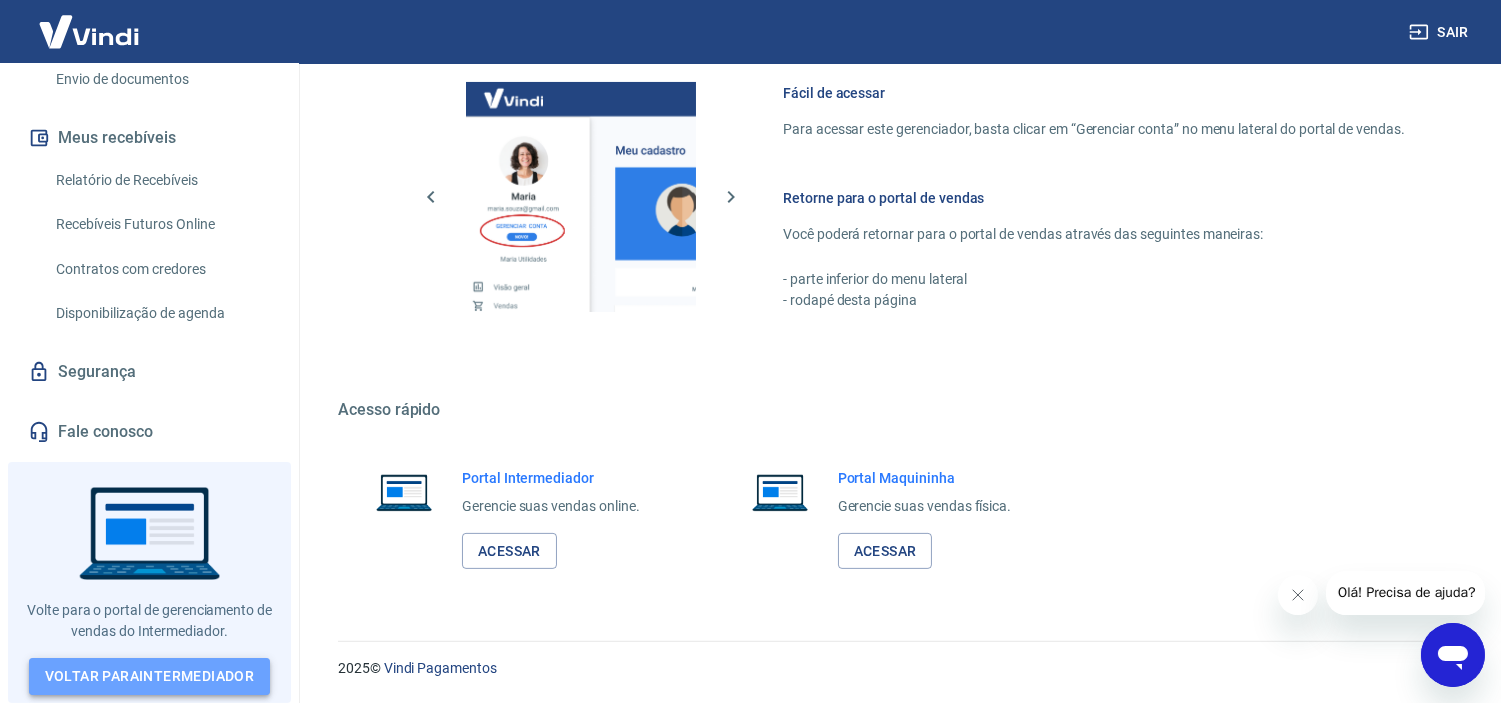 click on "Voltar para  Intermediador" at bounding box center (150, 676) 